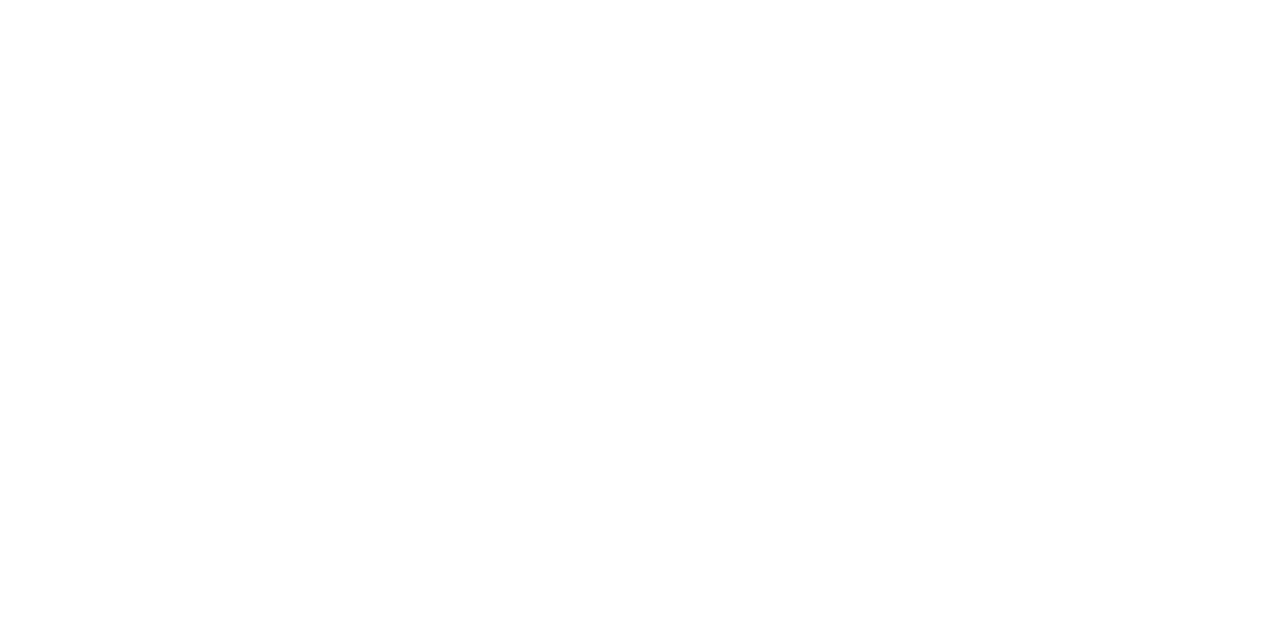 scroll, scrollTop: 0, scrollLeft: 0, axis: both 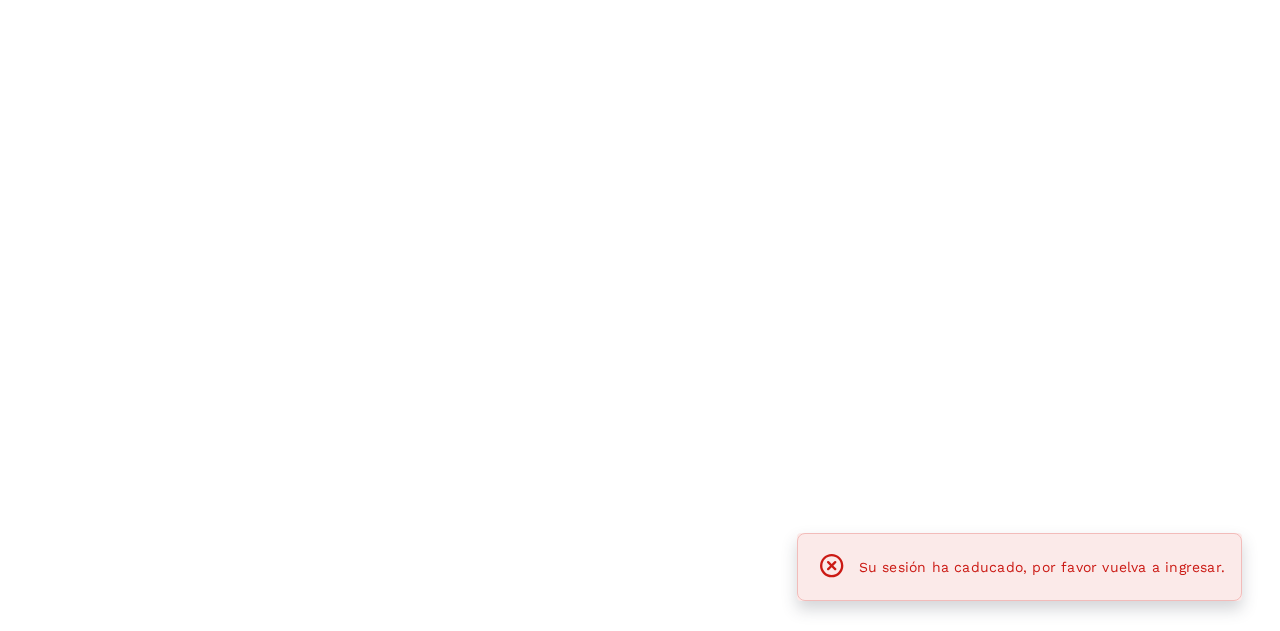 drag, startPoint x: 0, startPoint y: 0, endPoint x: 786, endPoint y: 225, distance: 817.5702 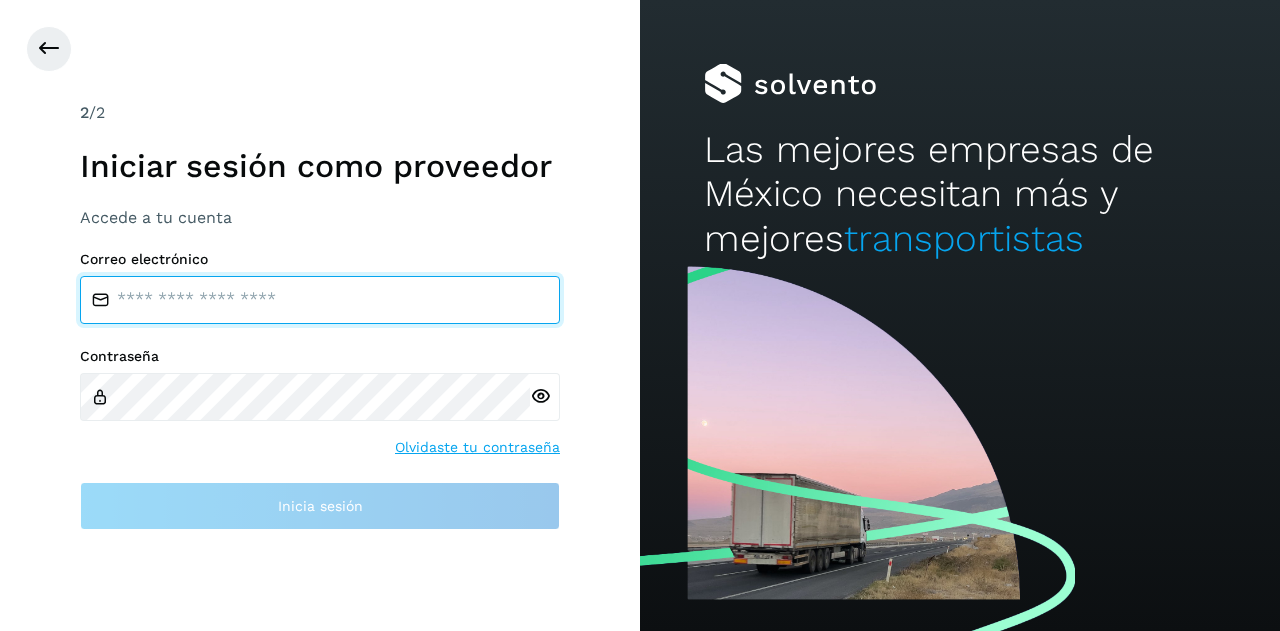 type on "**********" 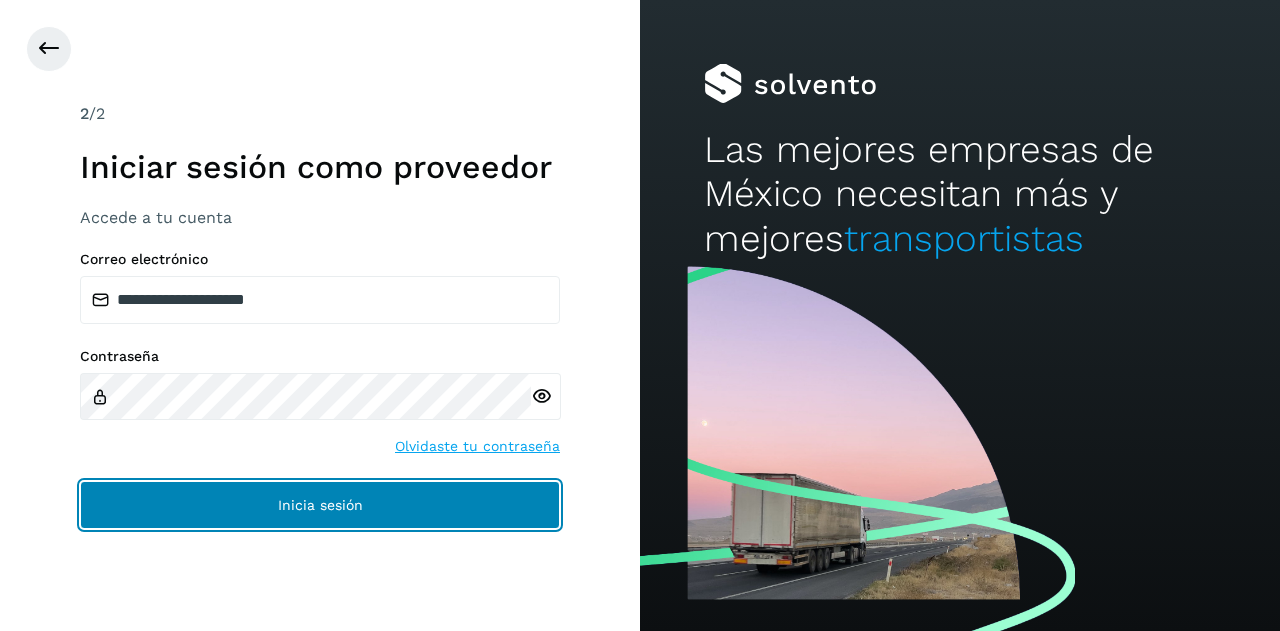 drag, startPoint x: 212, startPoint y: 508, endPoint x: 232, endPoint y: 546, distance: 42.941822 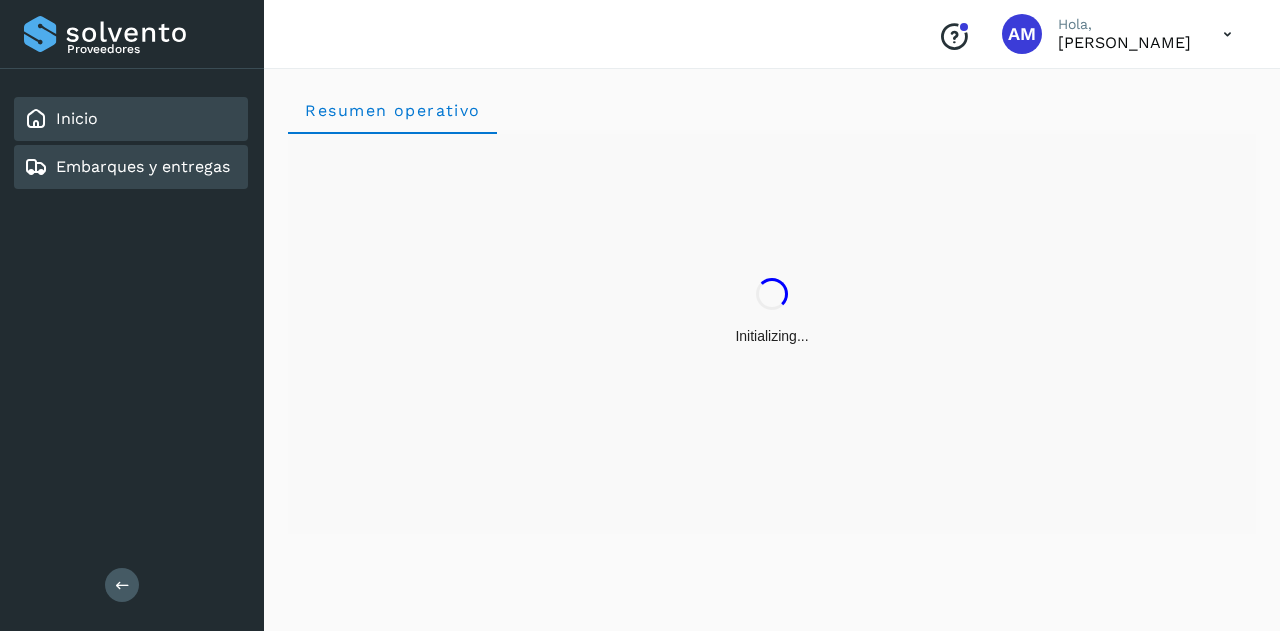 click on "Embarques y entregas" at bounding box center [127, 167] 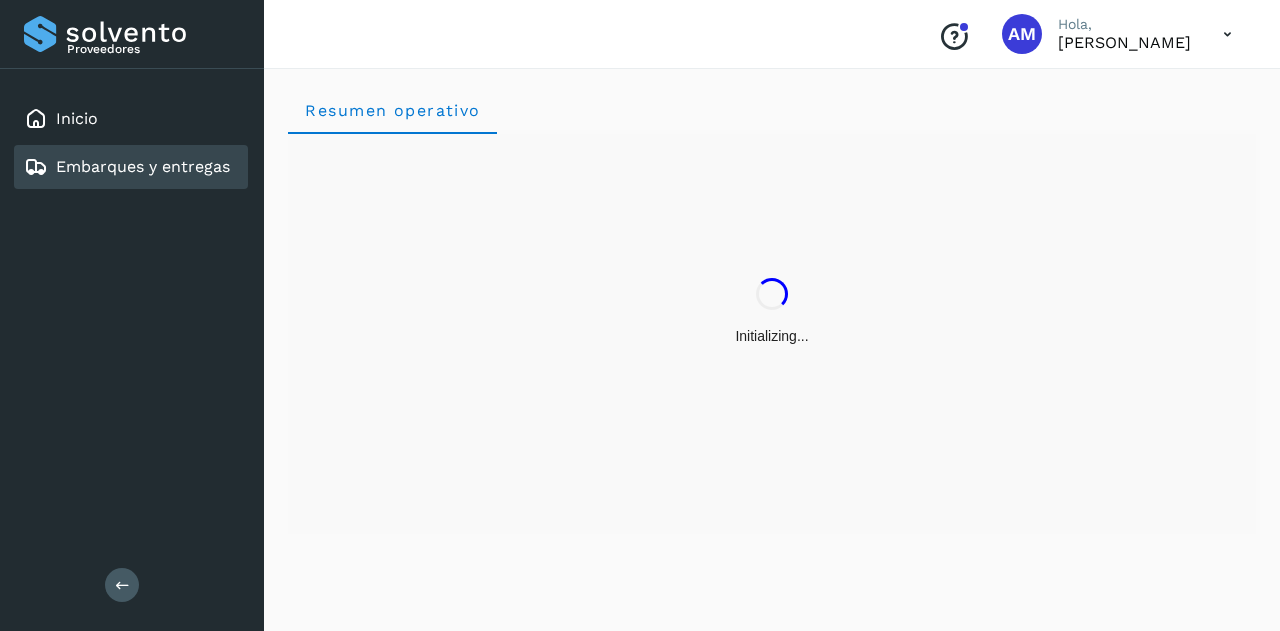 click at bounding box center (122, 585) 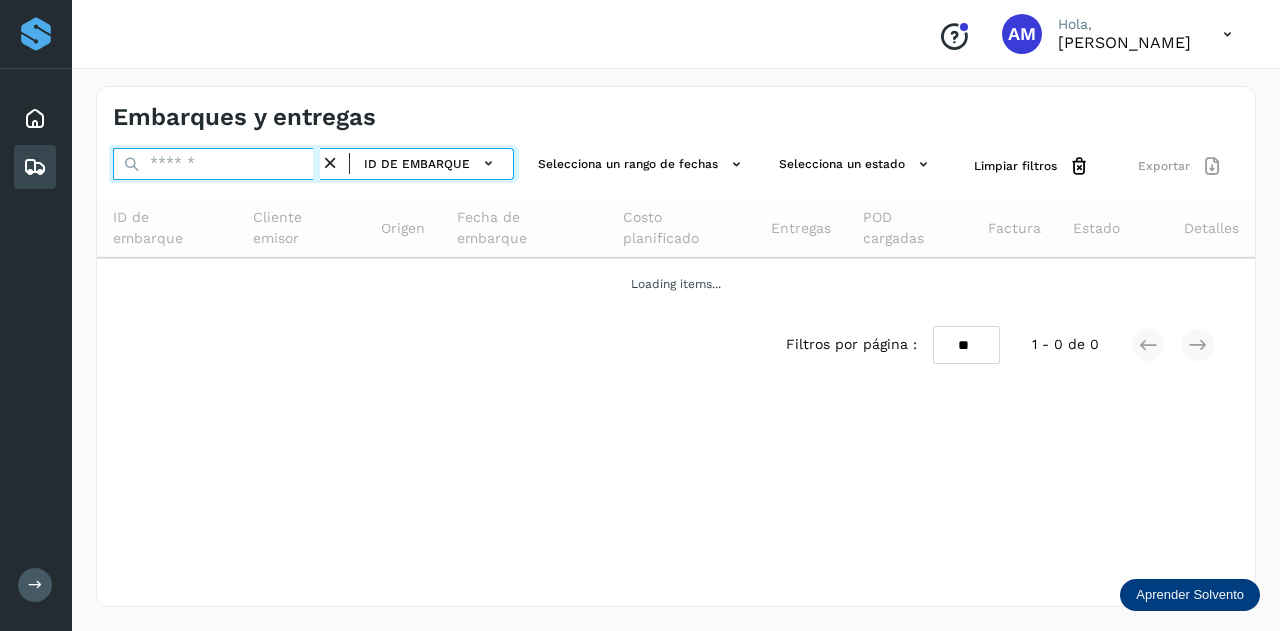 click at bounding box center (216, 164) 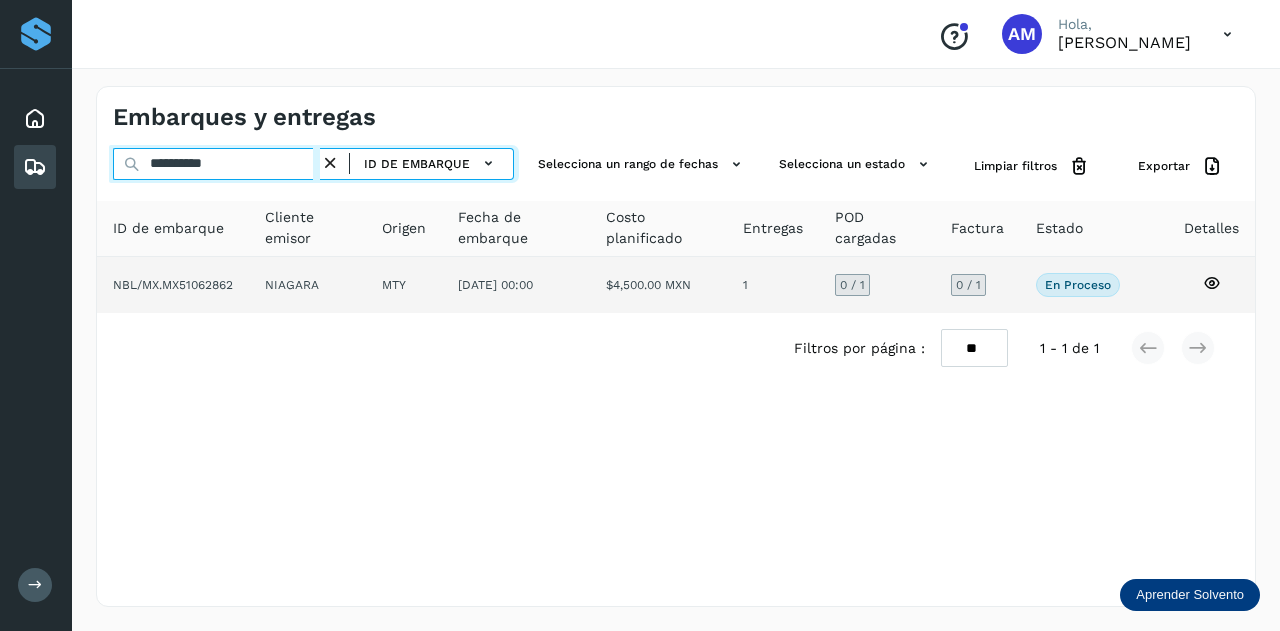 type on "**********" 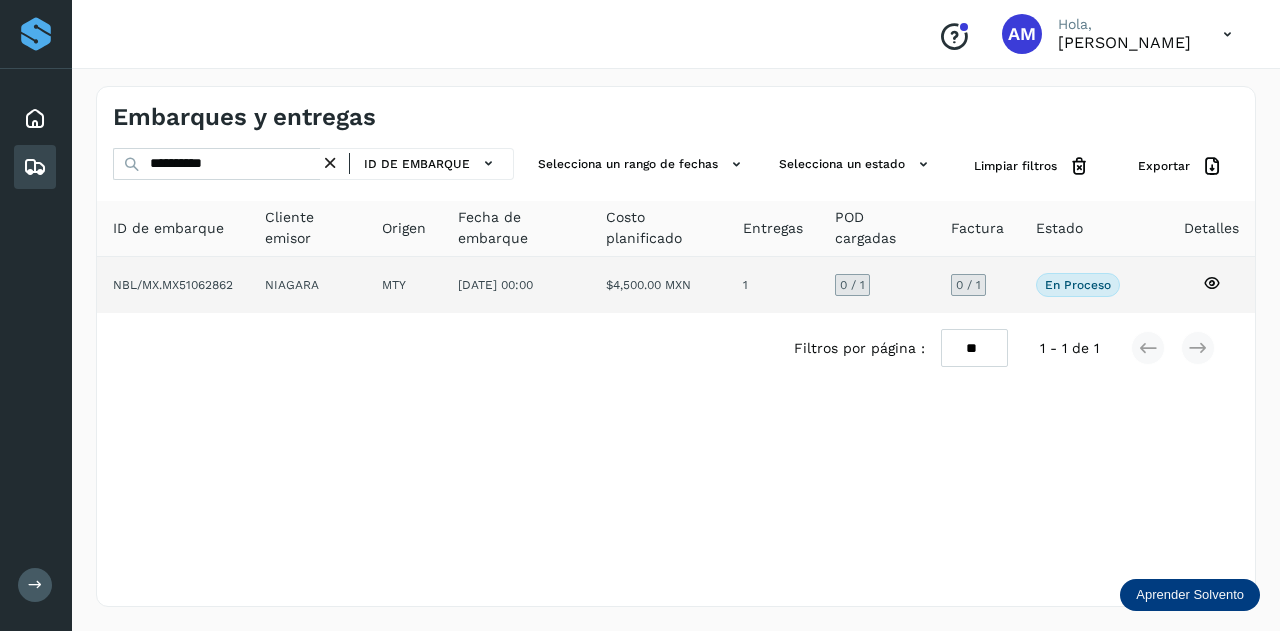 click on "[DATE] 00:00" 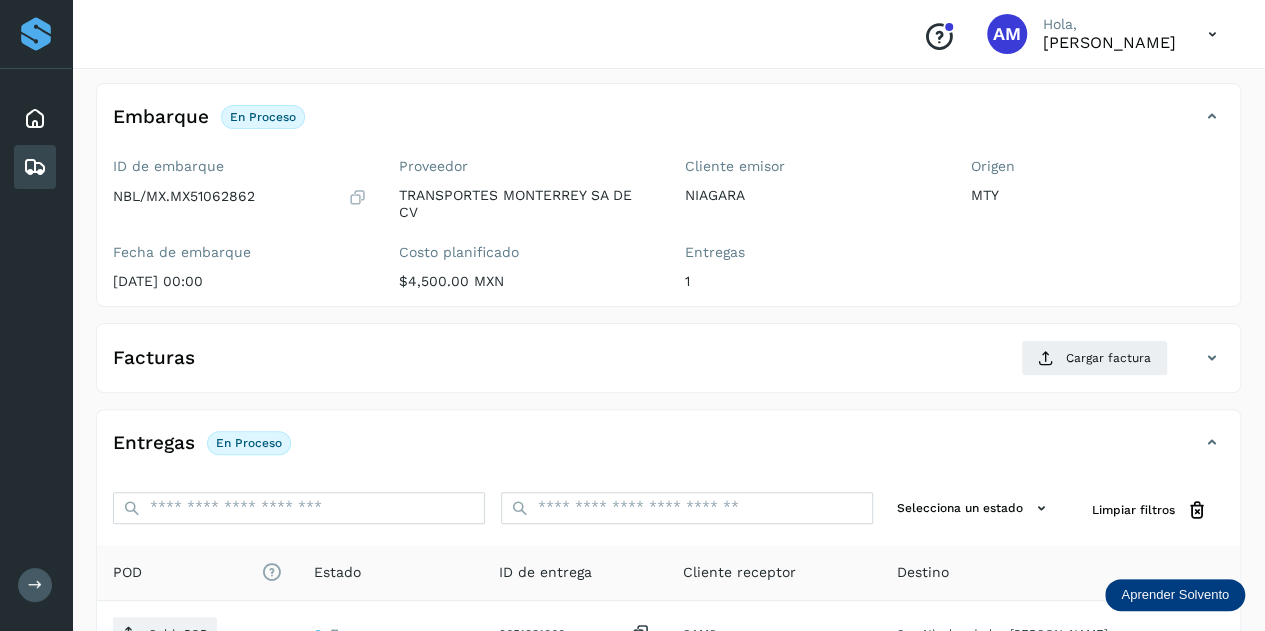 scroll, scrollTop: 300, scrollLeft: 0, axis: vertical 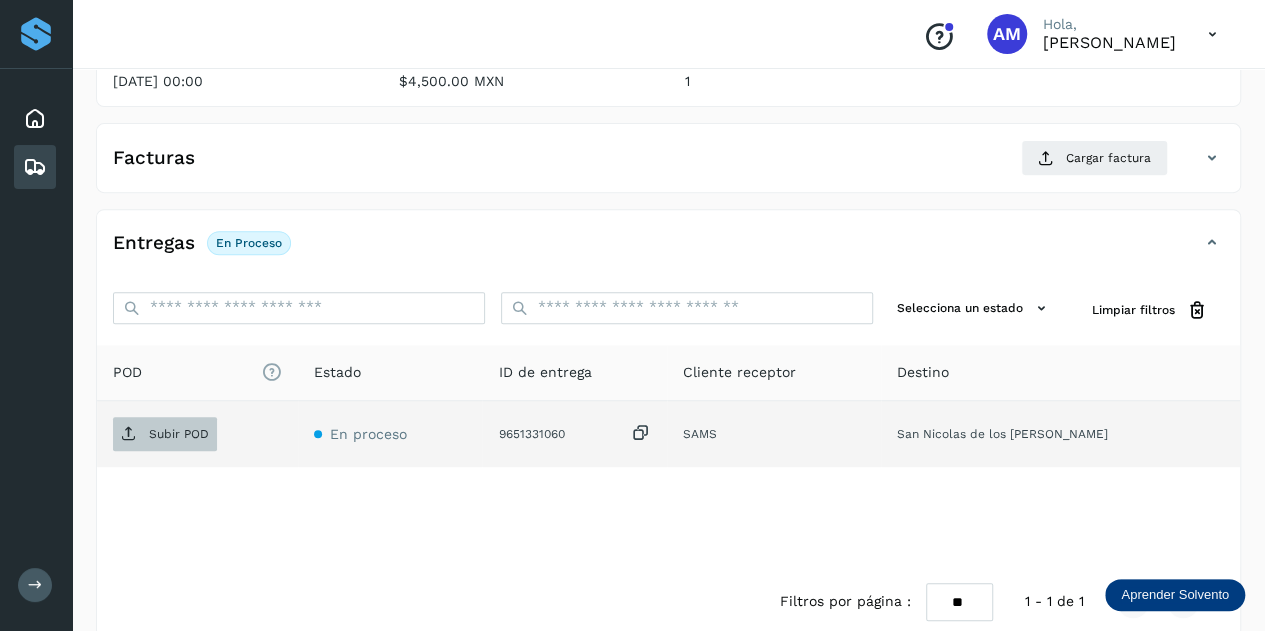 click on "Subir POD" at bounding box center (165, 434) 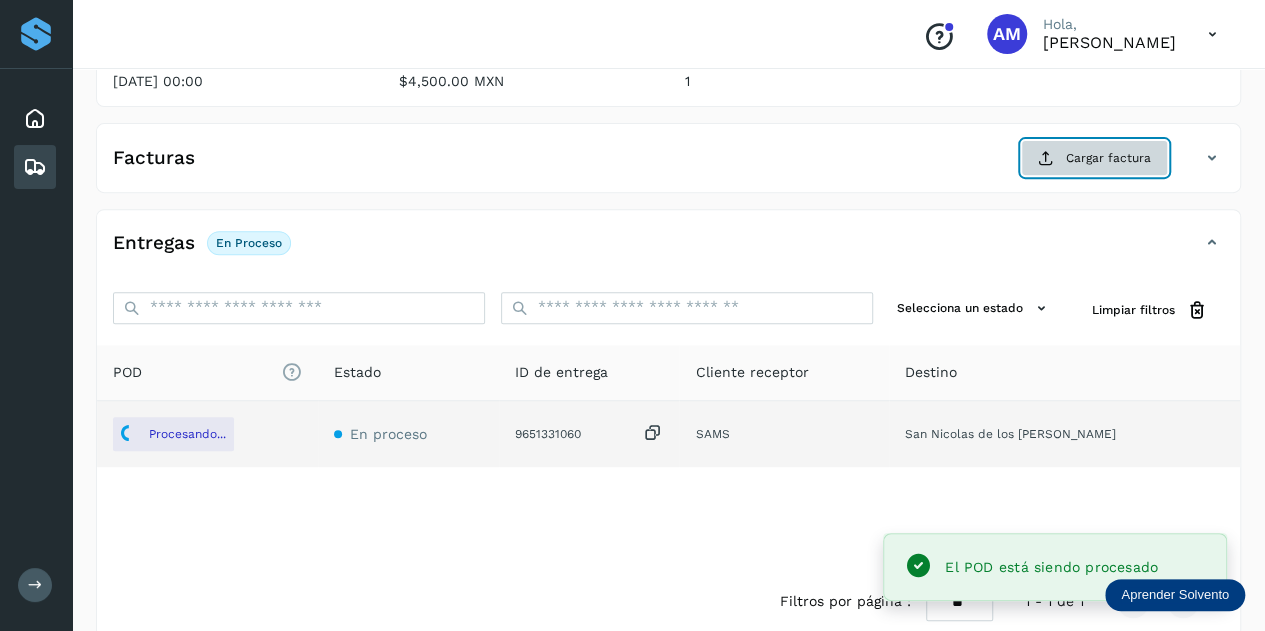 click on "Cargar factura" 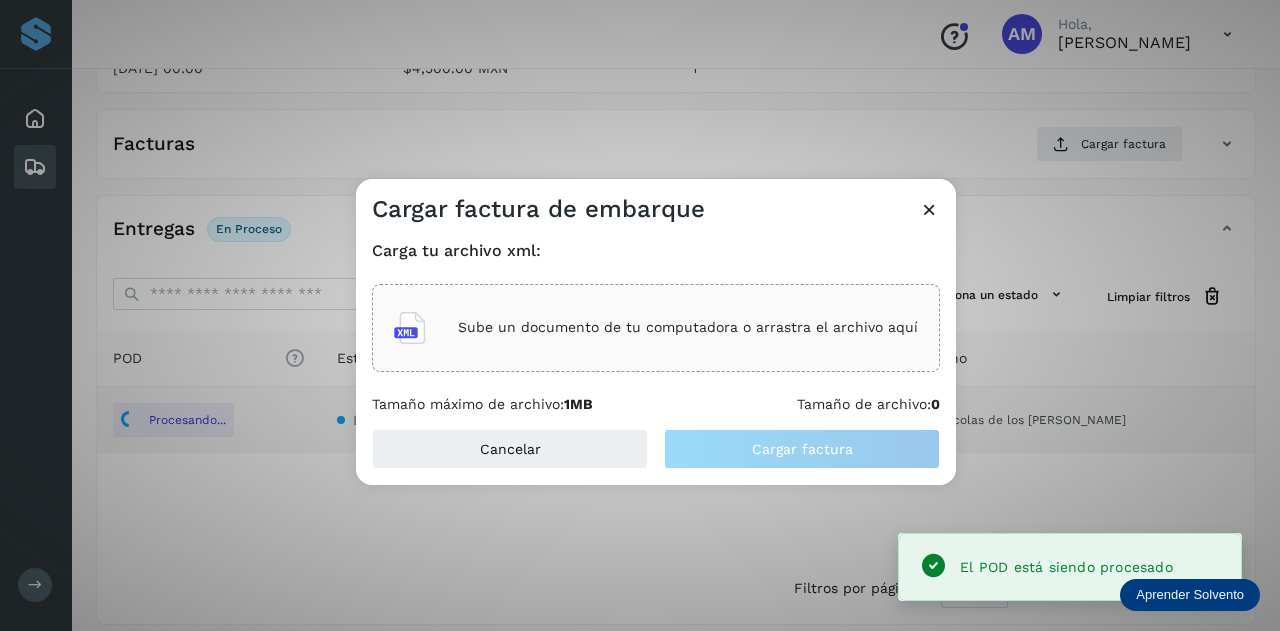 click on "Sube un documento de tu computadora o arrastra el archivo aquí" at bounding box center (688, 327) 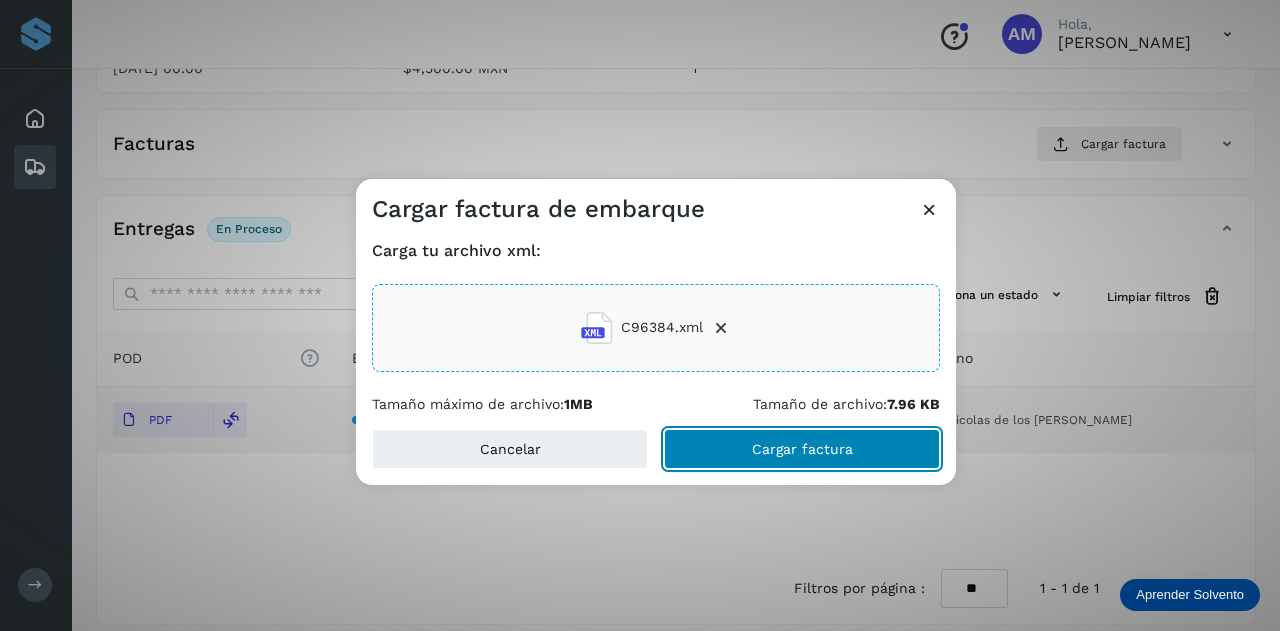 click on "Cargar factura" 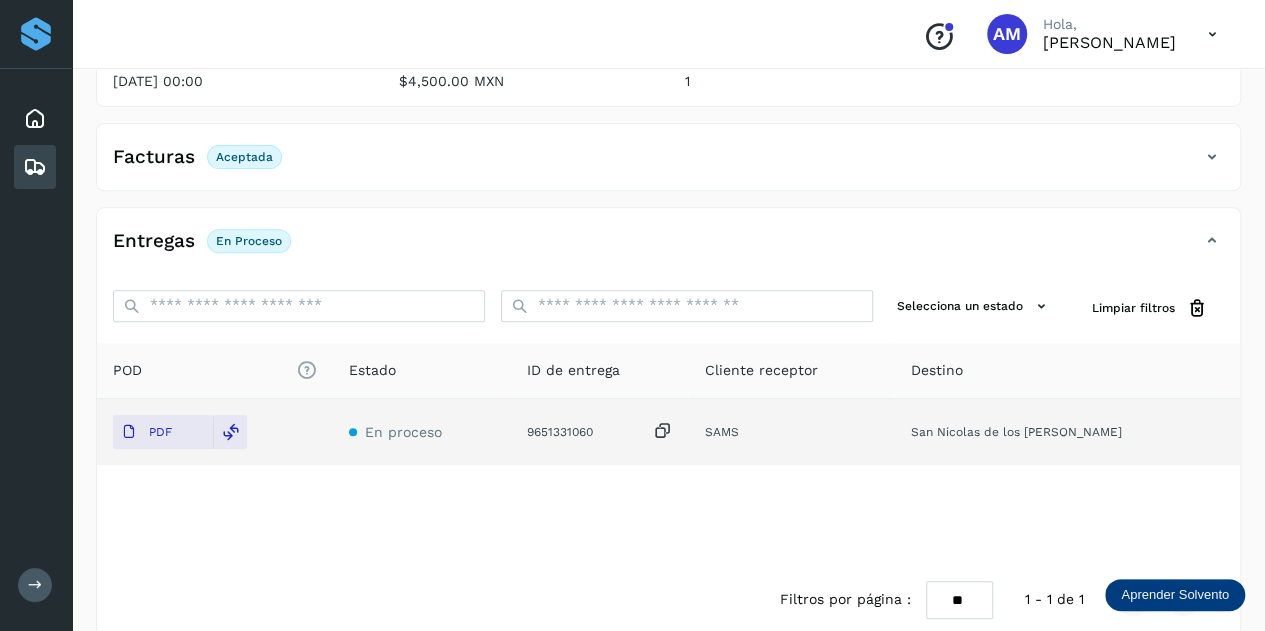 scroll, scrollTop: 0, scrollLeft: 0, axis: both 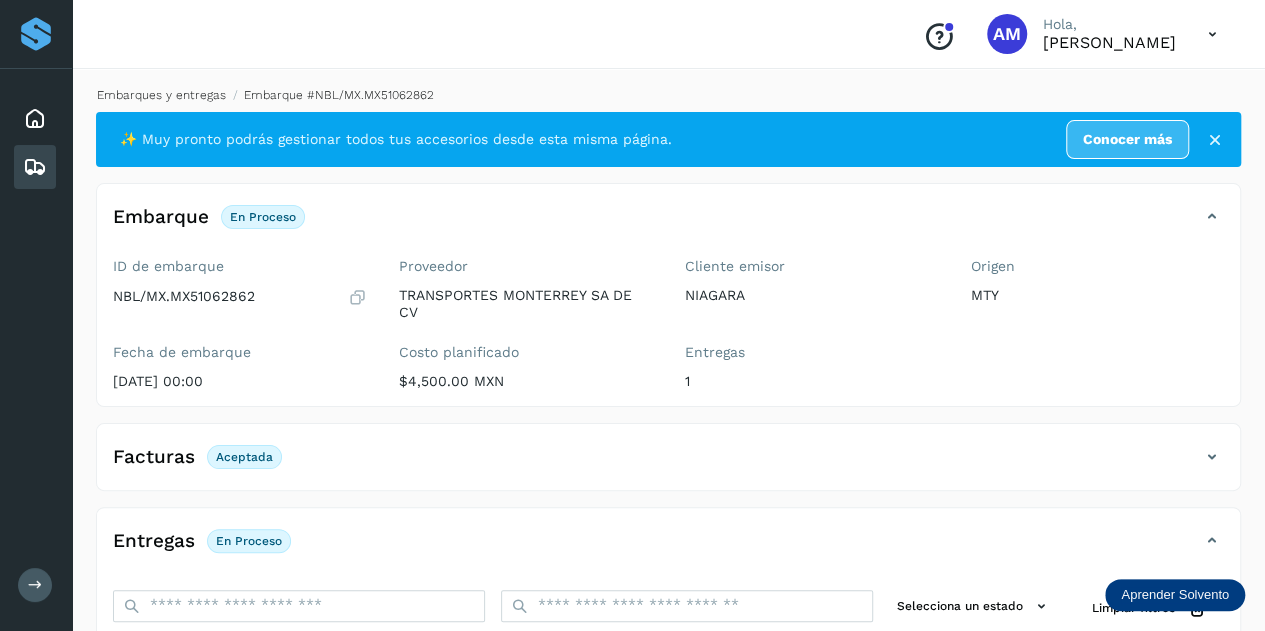 click on "Embarques y entregas" at bounding box center [161, 95] 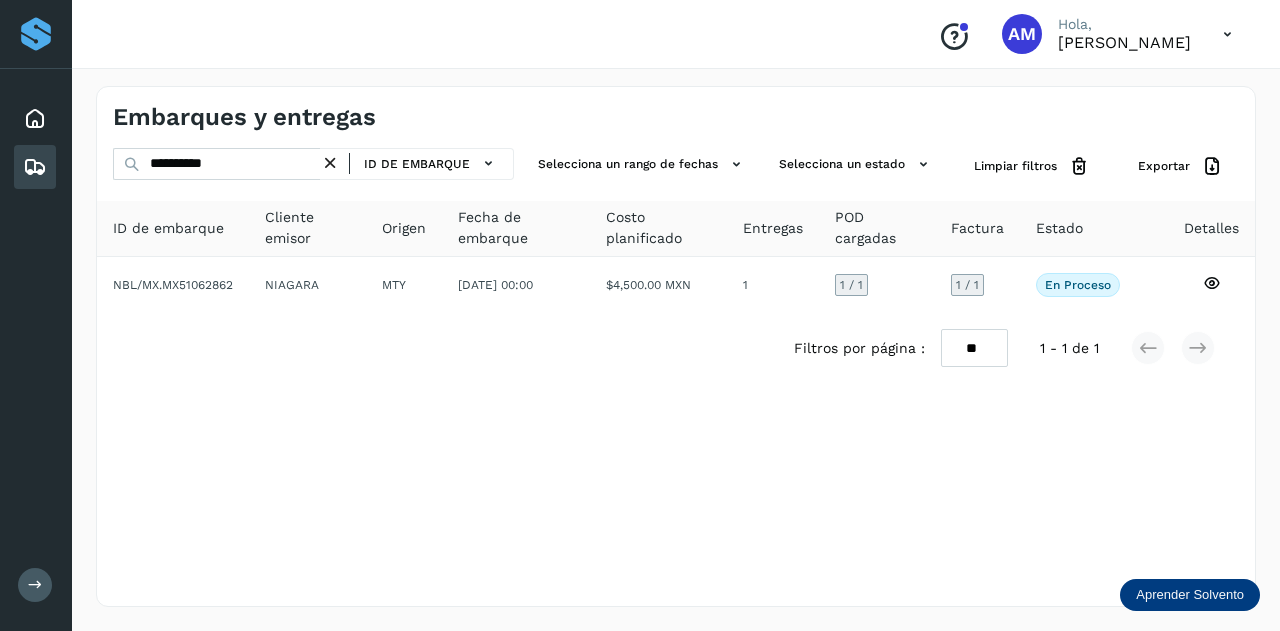 click at bounding box center (330, 163) 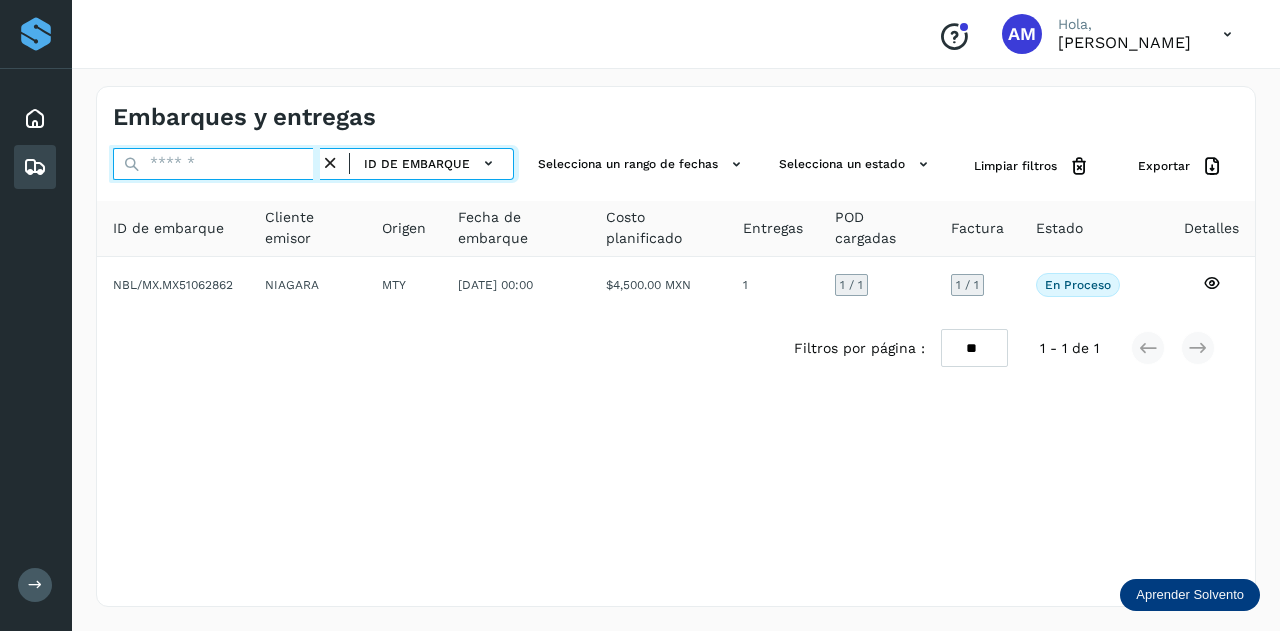 click at bounding box center (216, 164) 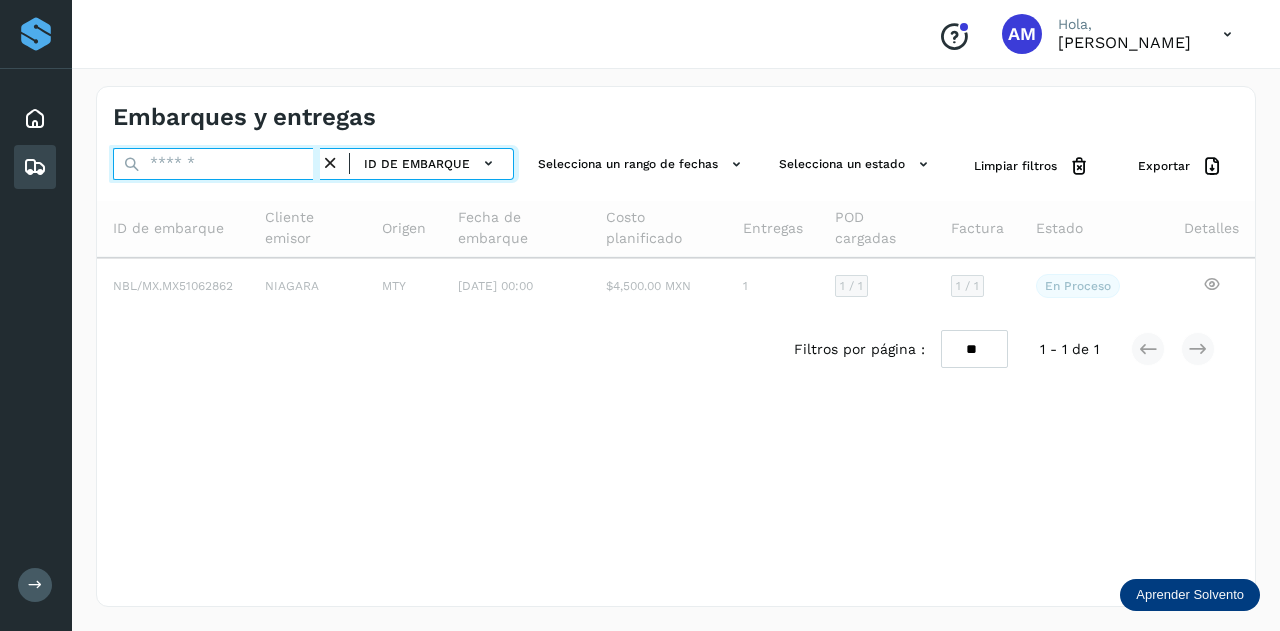 paste on "**********" 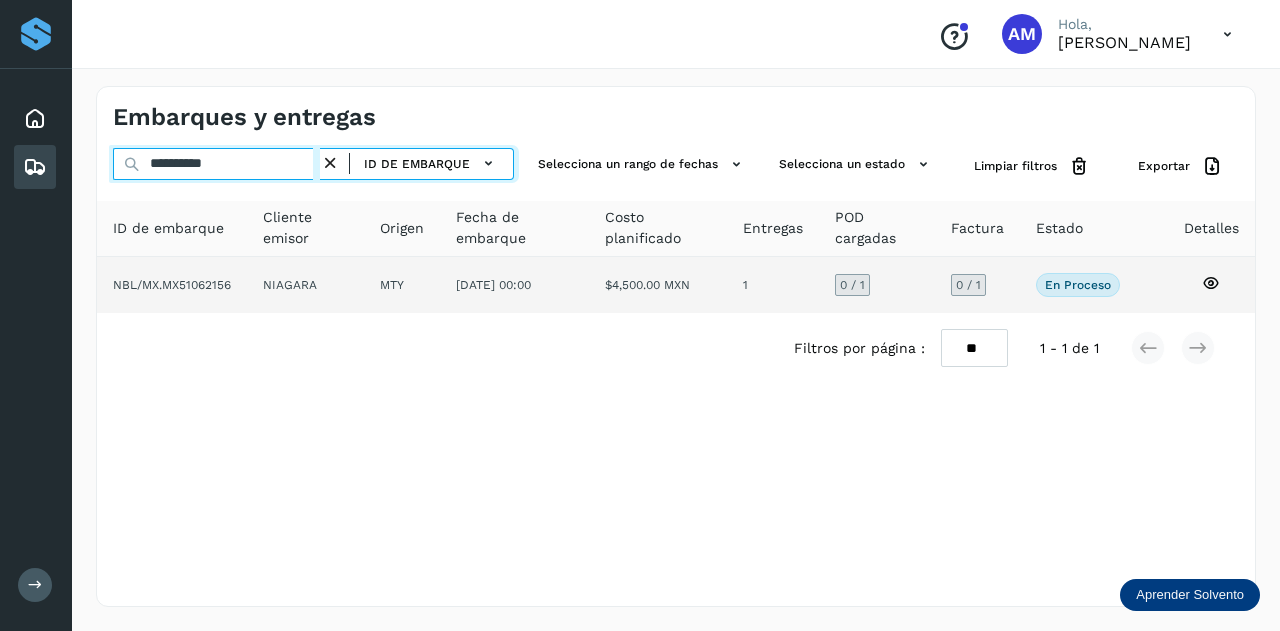 type on "**********" 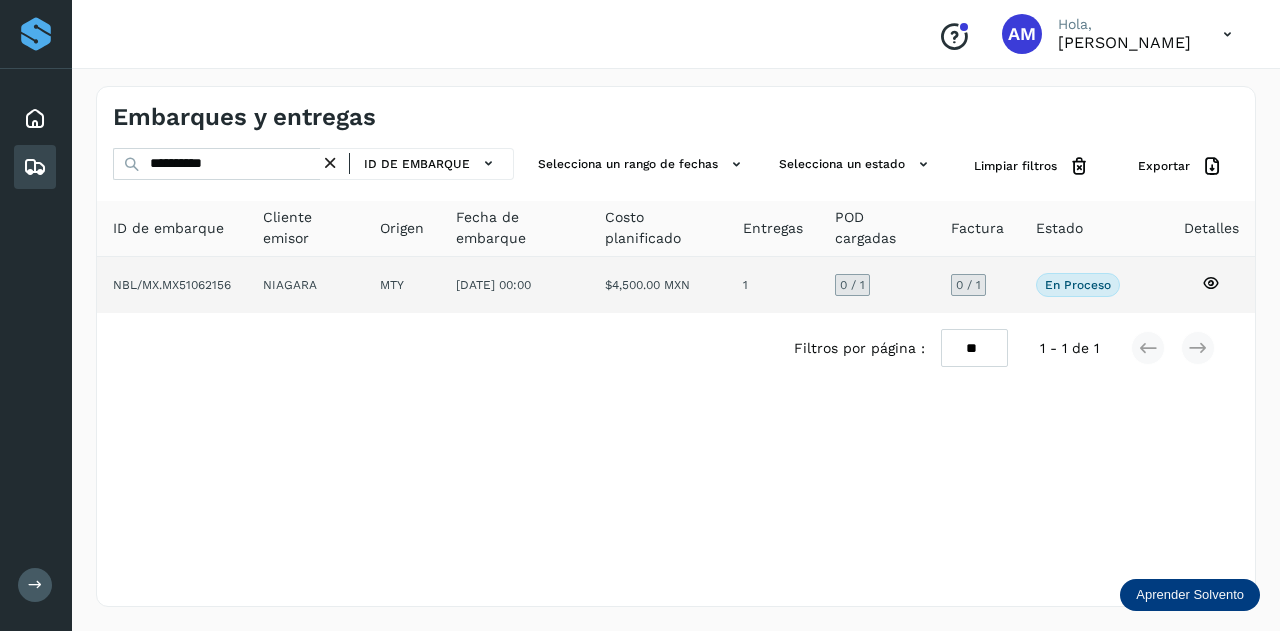 click on "NIAGARA" 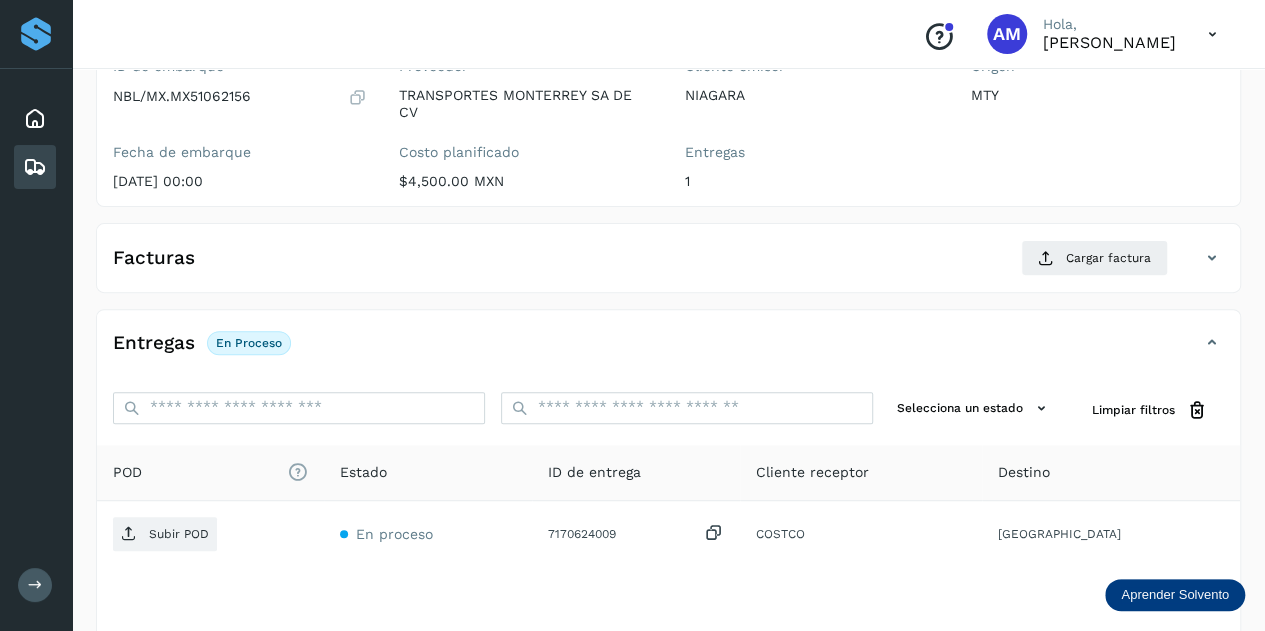 scroll, scrollTop: 300, scrollLeft: 0, axis: vertical 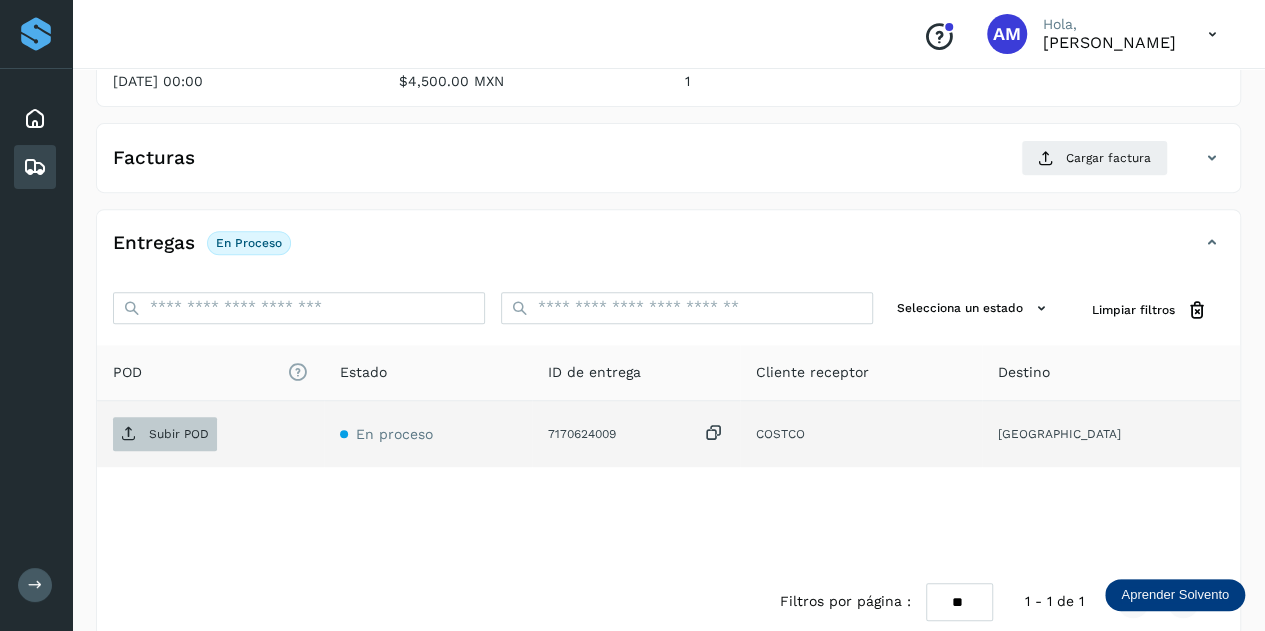 click on "Subir POD" at bounding box center [179, 434] 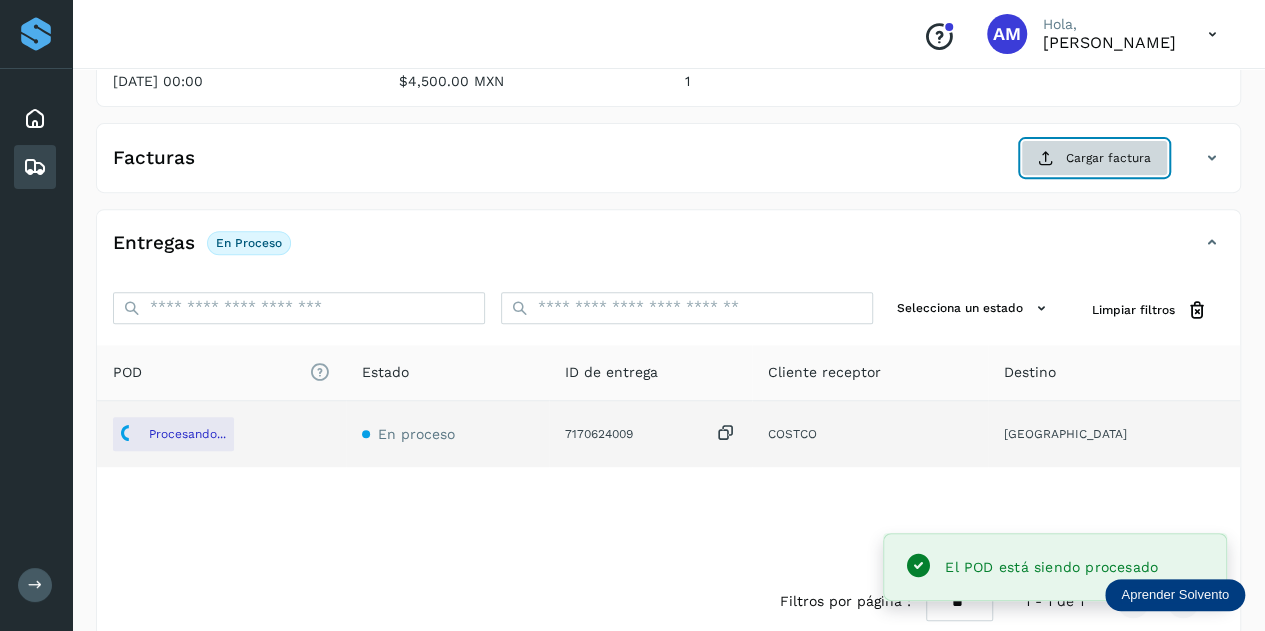 click on "Cargar factura" 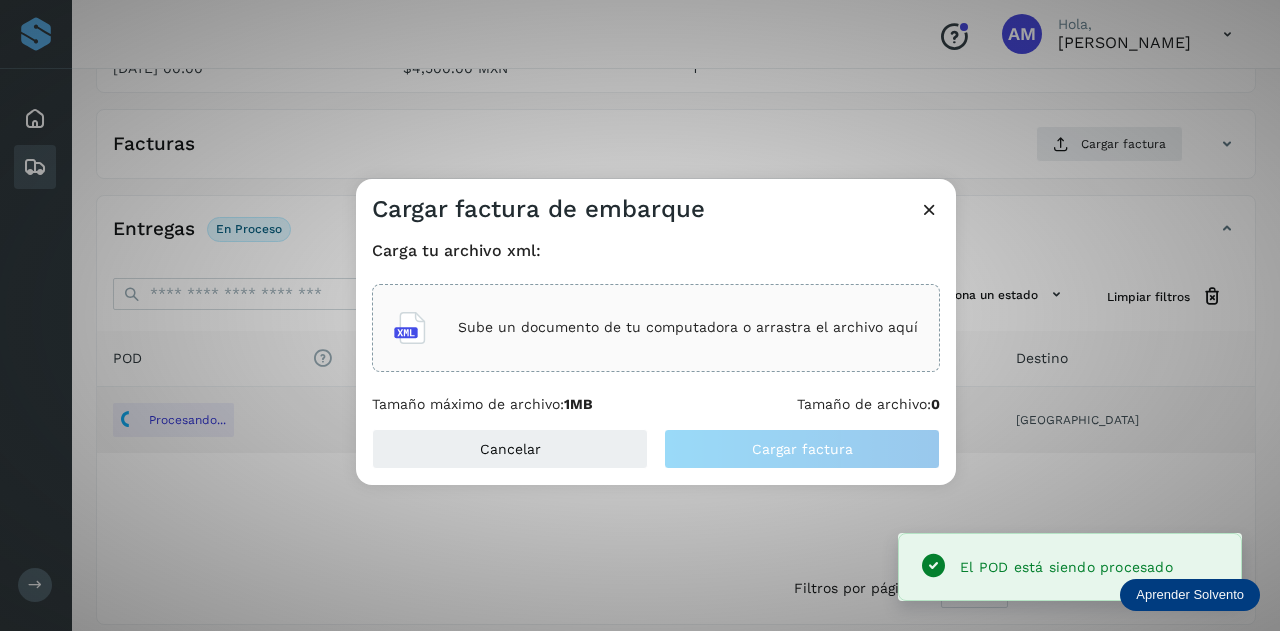 click on "Sube un documento de tu computadora o arrastra el archivo aquí" 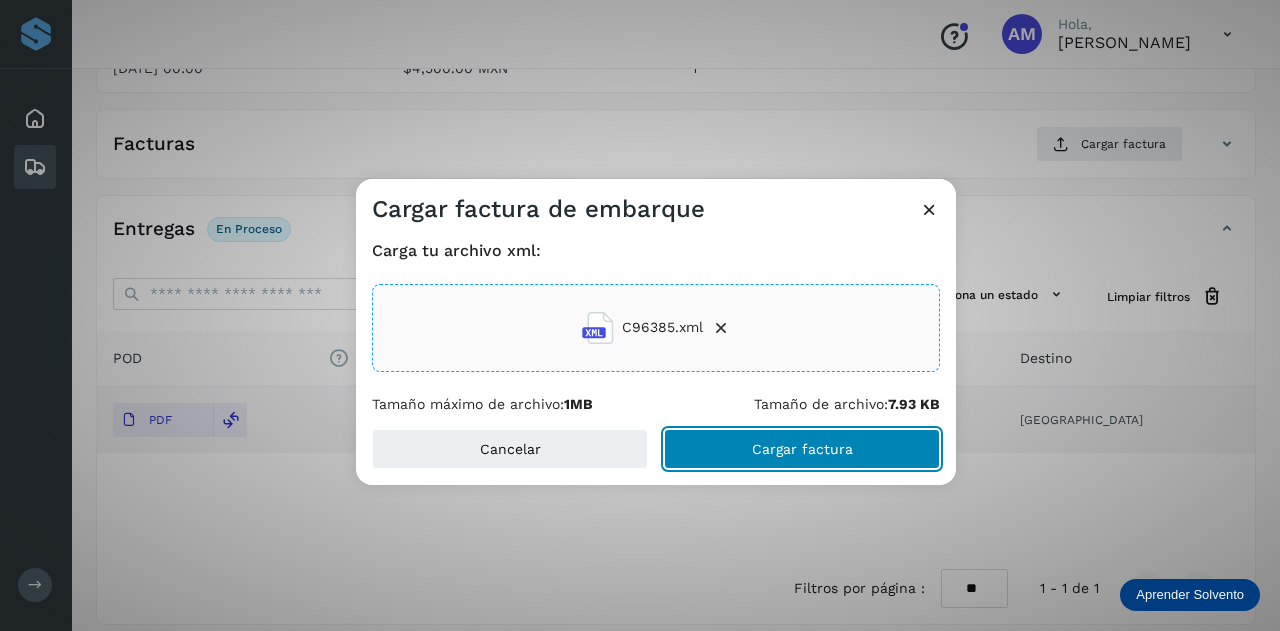 drag, startPoint x: 797, startPoint y: 454, endPoint x: 736, endPoint y: 487, distance: 69.354164 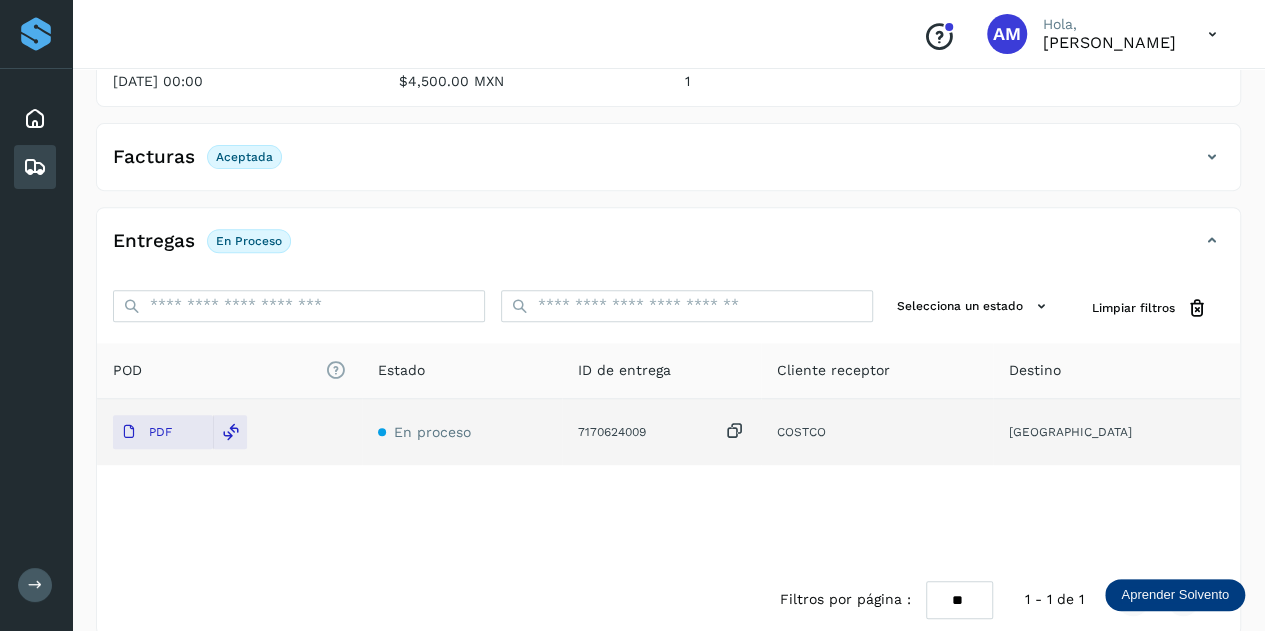 scroll, scrollTop: 0, scrollLeft: 0, axis: both 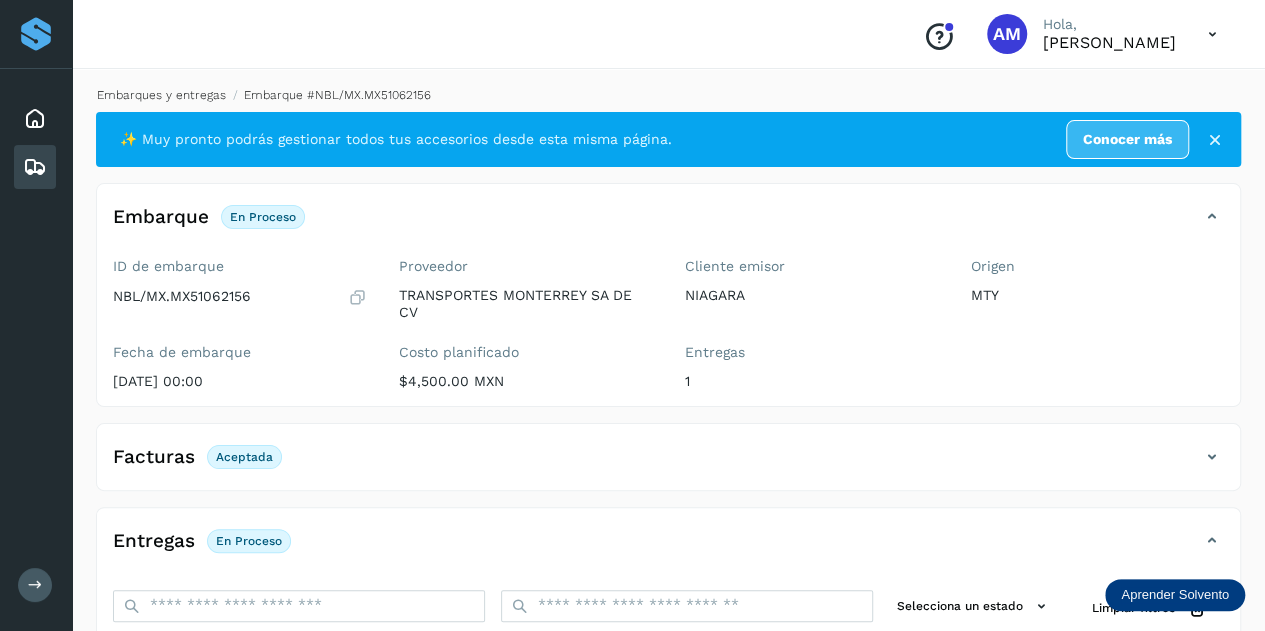 click on "Embarques y entregas" at bounding box center [161, 95] 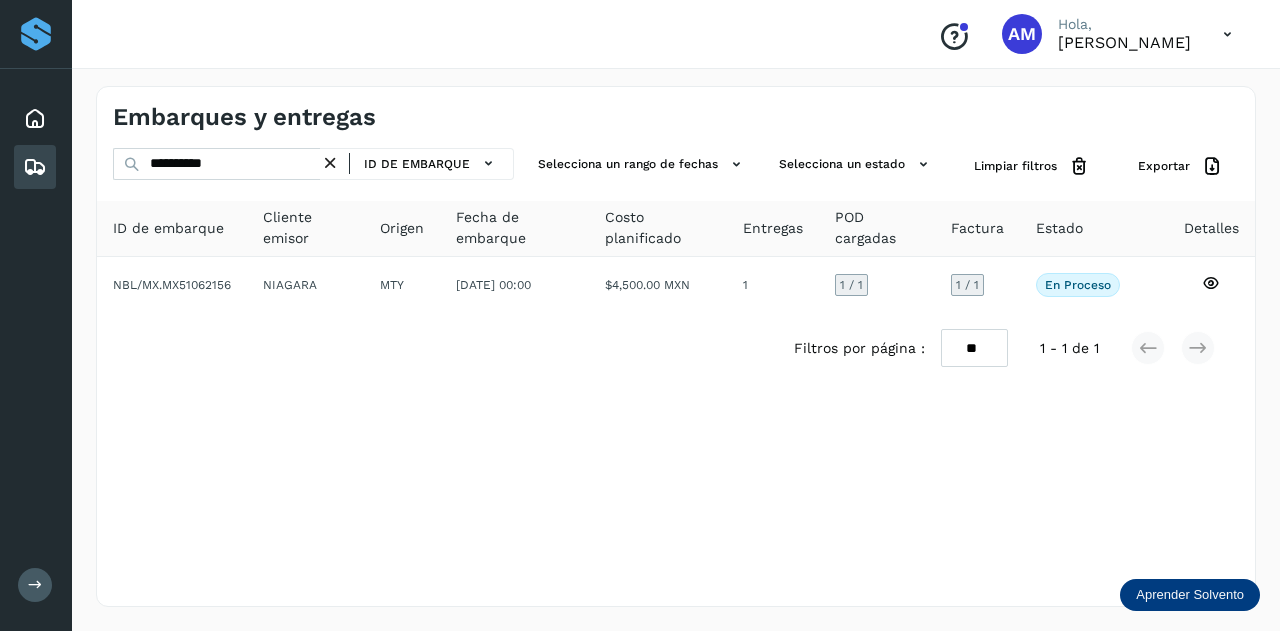 drag, startPoint x: 342, startPoint y: 157, endPoint x: 306, endPoint y: 164, distance: 36.67424 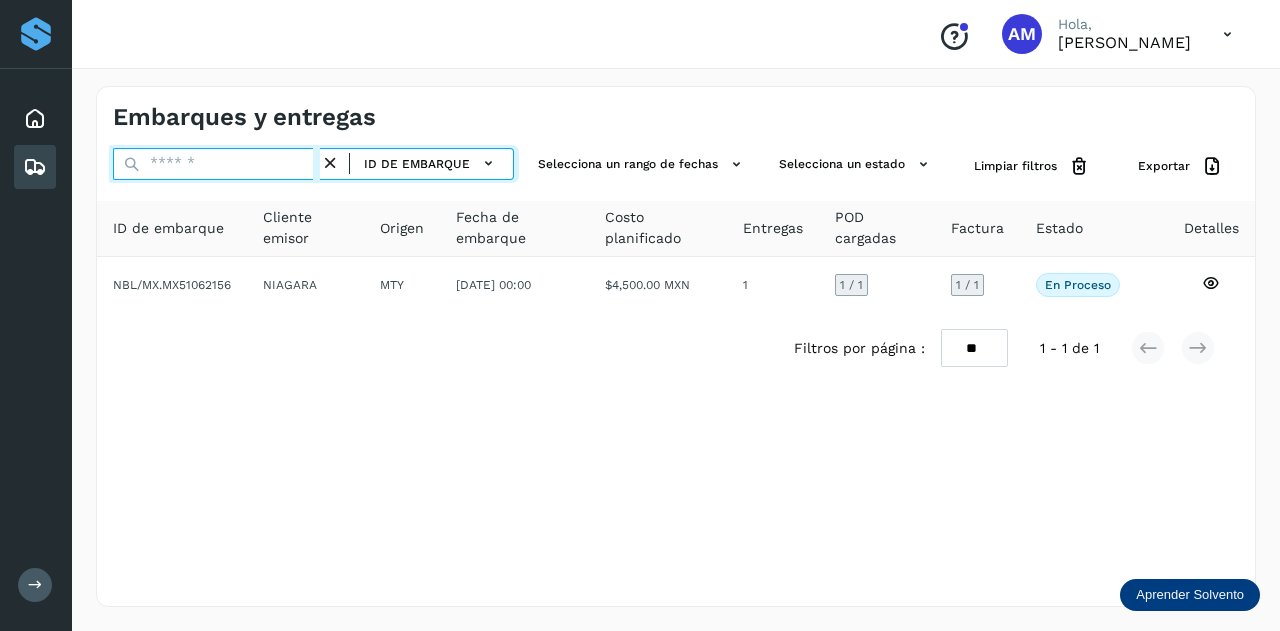 click at bounding box center (216, 164) 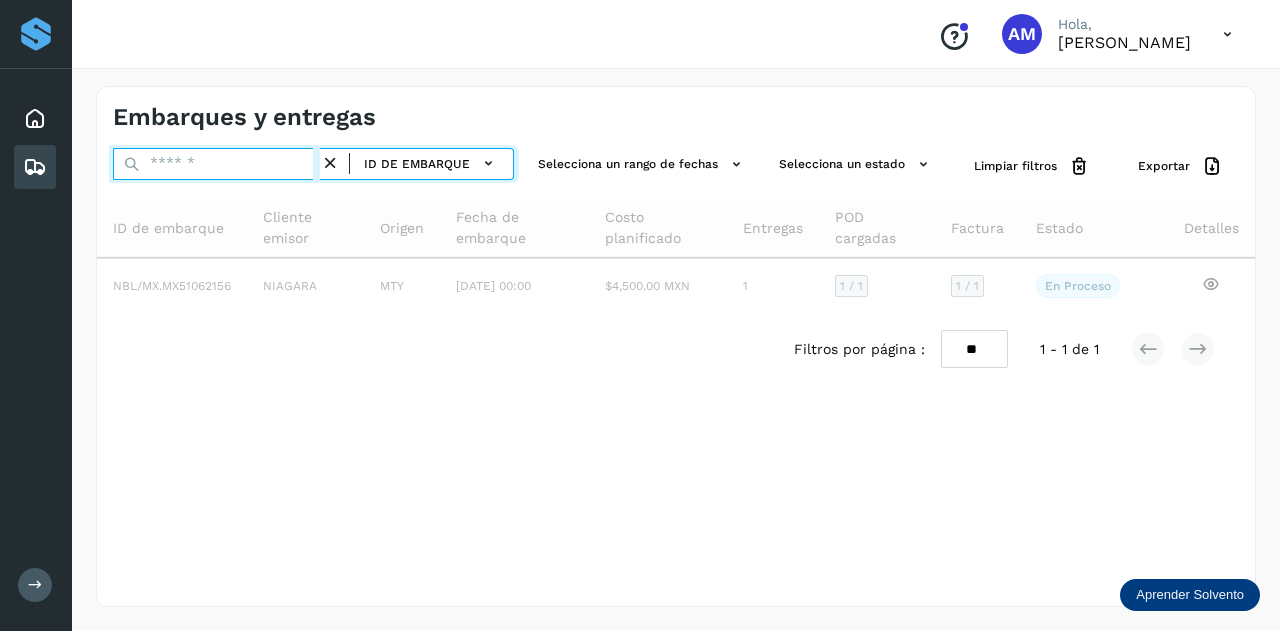 paste on "**********" 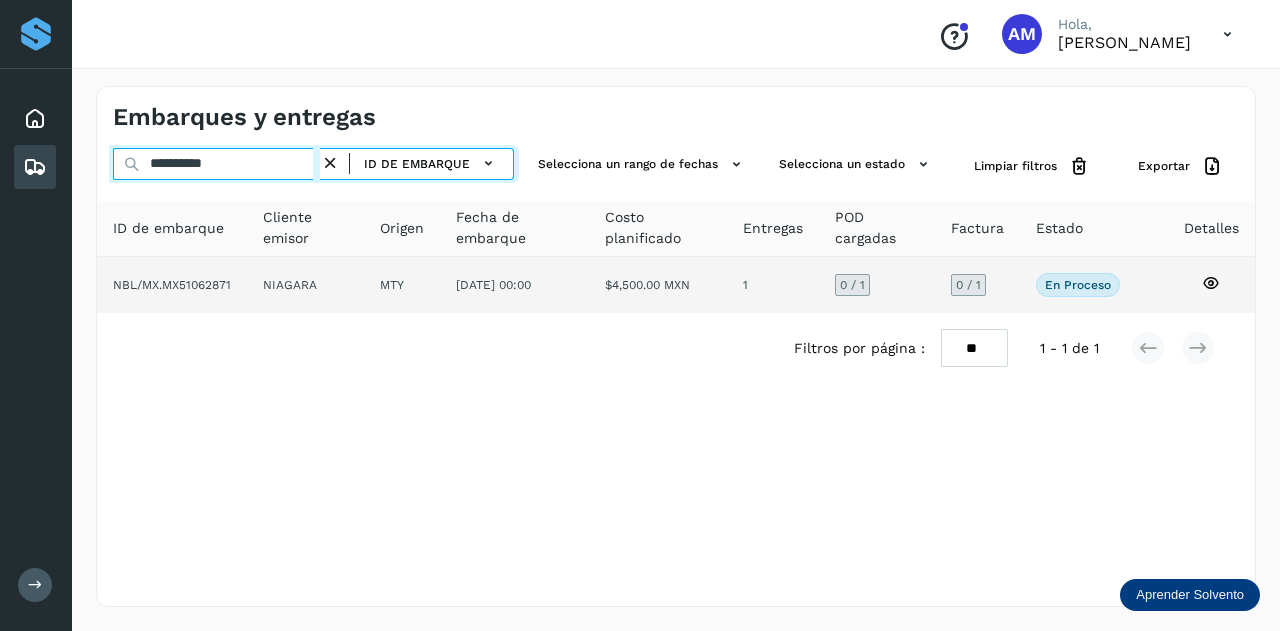 type on "**********" 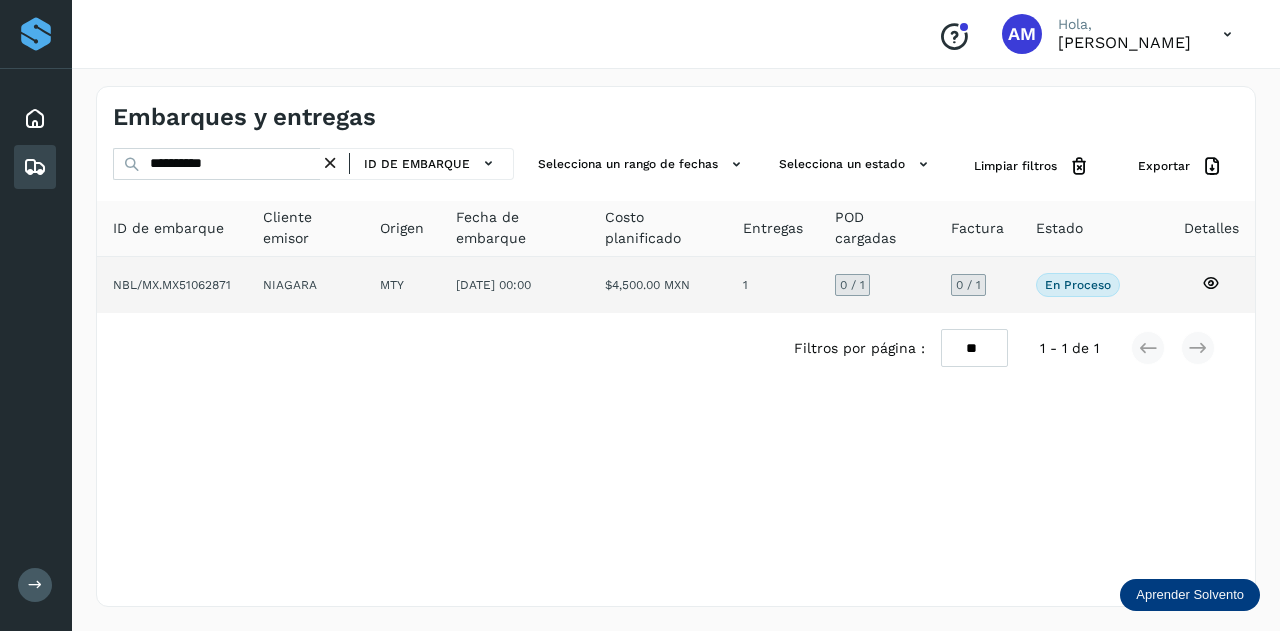 click on "MTY" 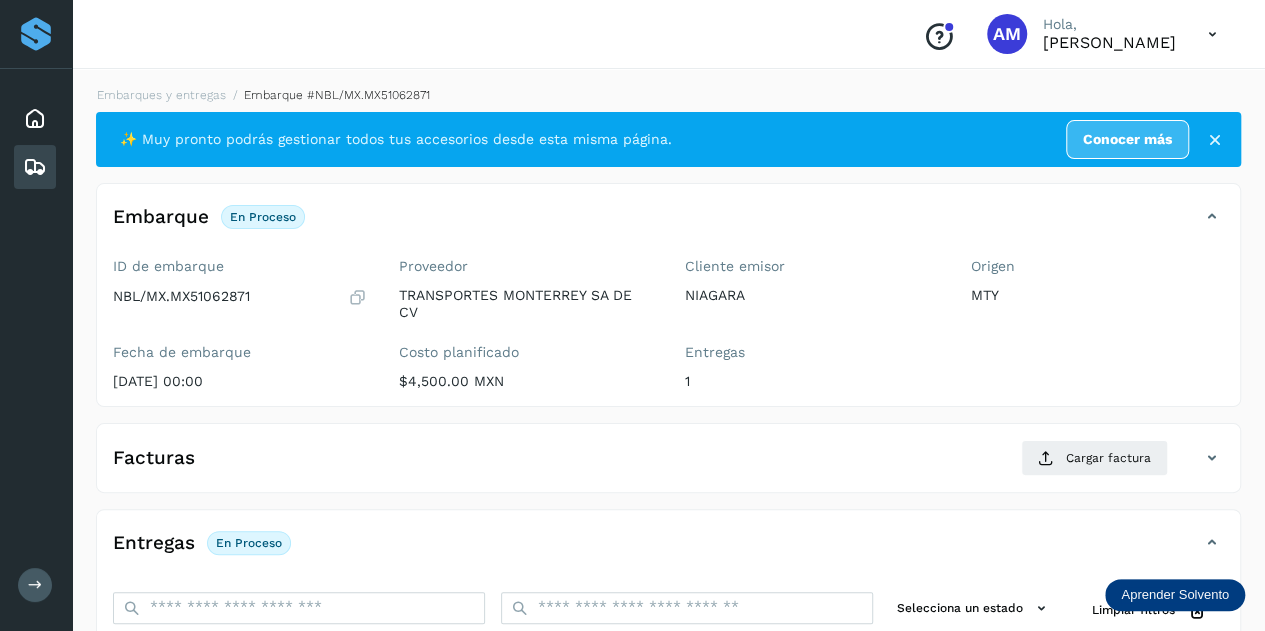 scroll, scrollTop: 200, scrollLeft: 0, axis: vertical 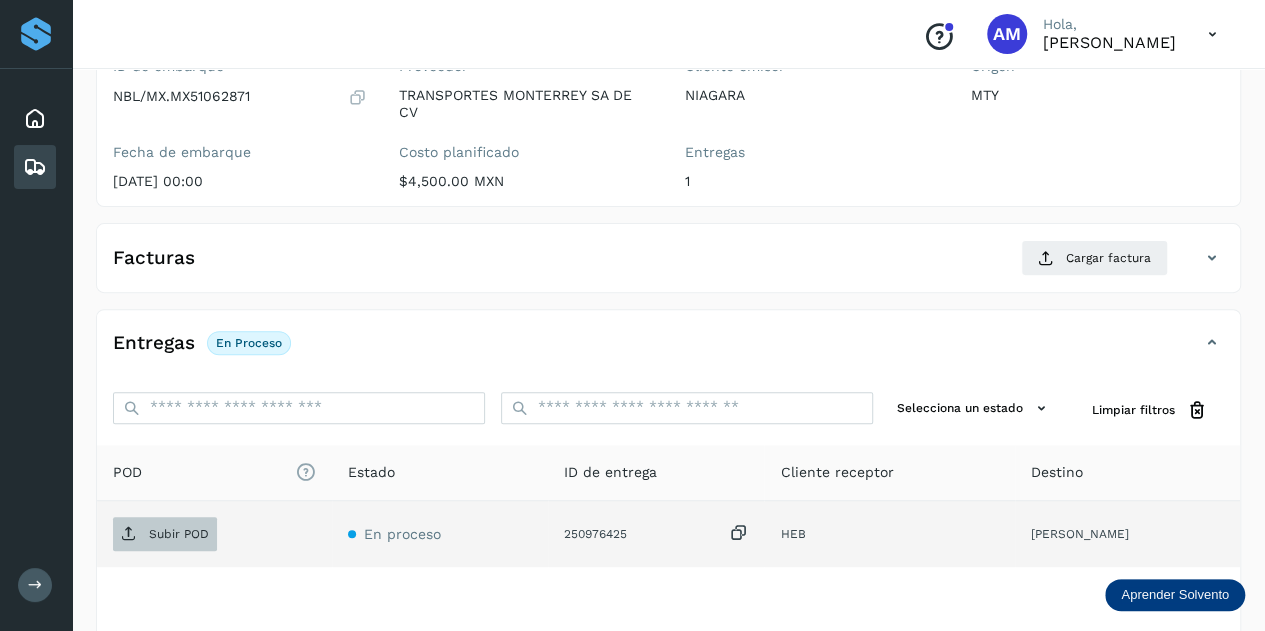 click on "Subir POD" at bounding box center [165, 534] 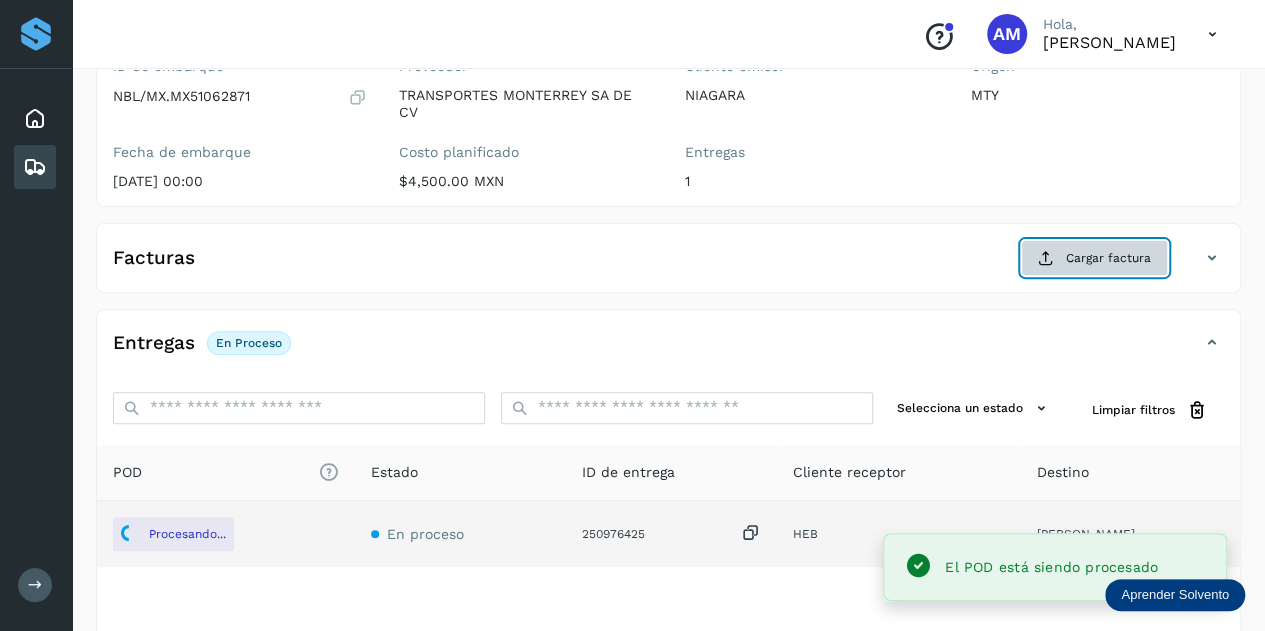 click on "Cargar factura" at bounding box center [1094, 258] 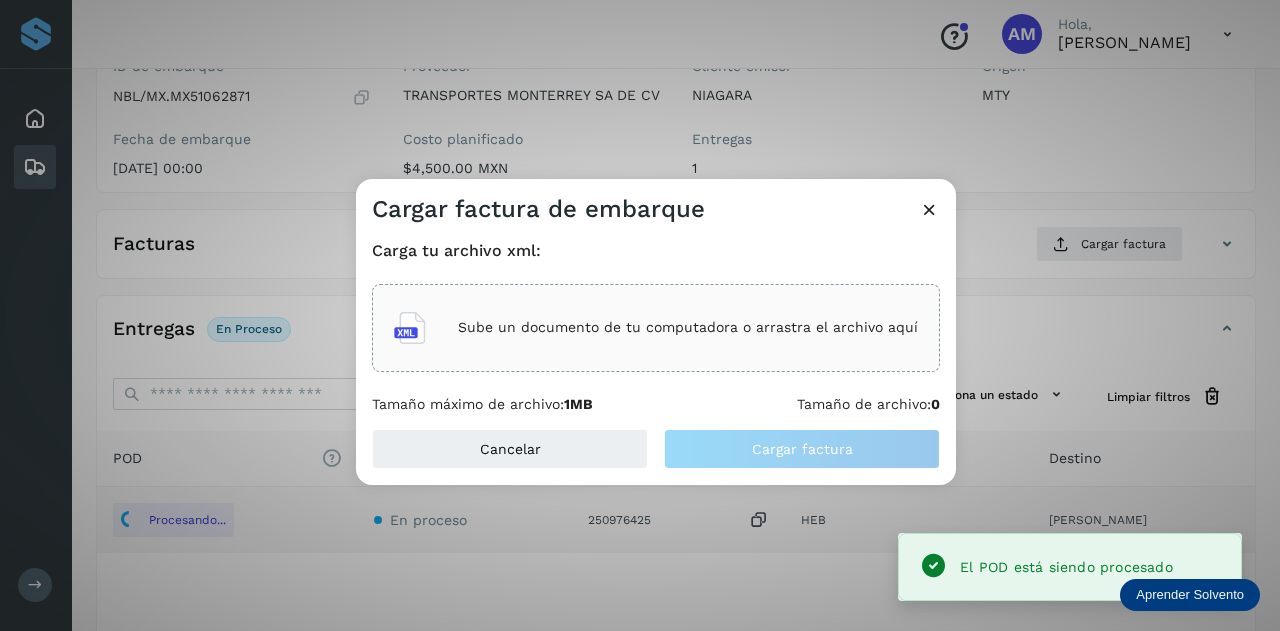 click on "Sube un documento de tu computadora o arrastra el archivo aquí" 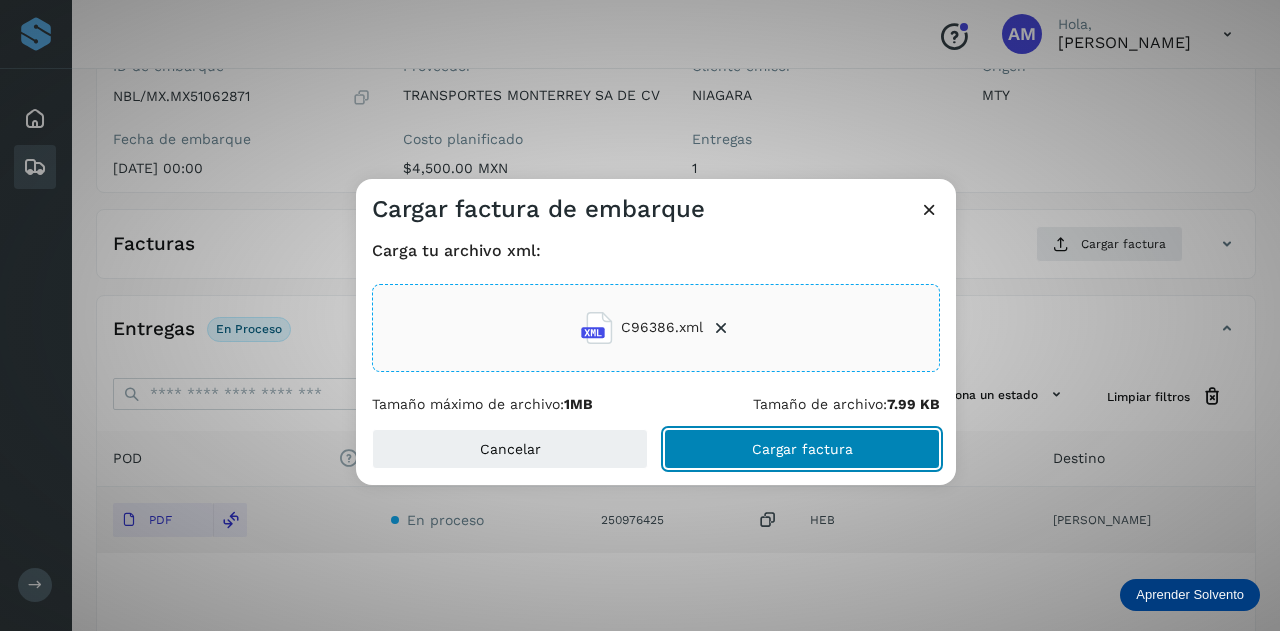 click on "Cargar factura" 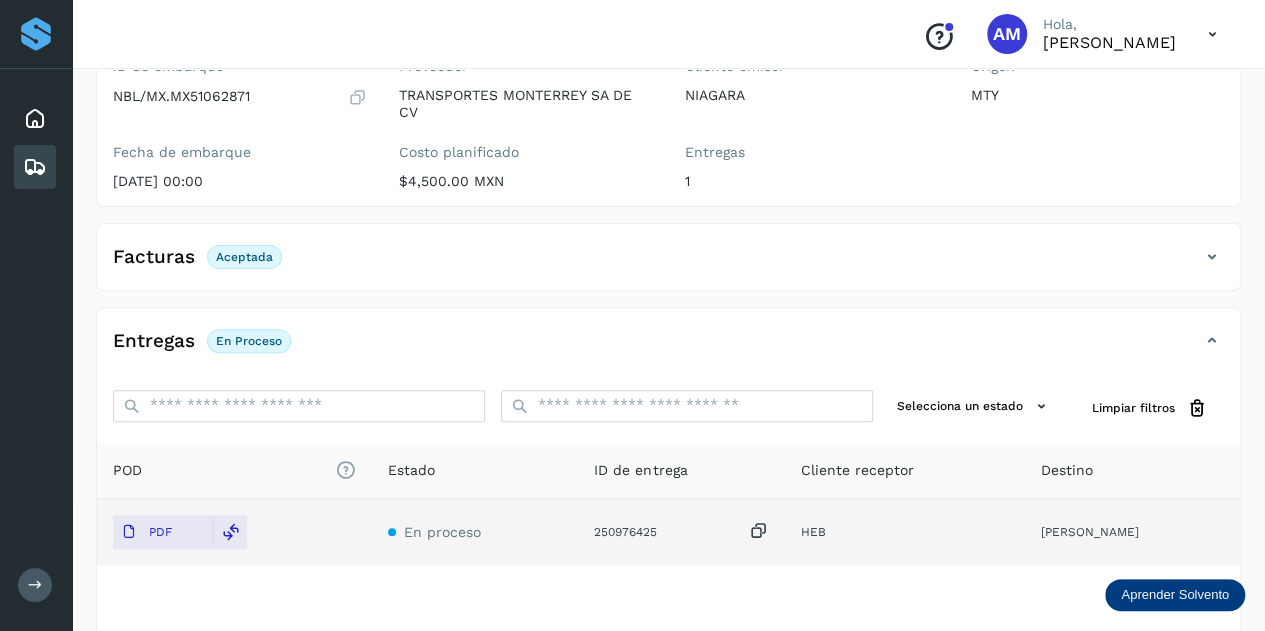scroll, scrollTop: 0, scrollLeft: 0, axis: both 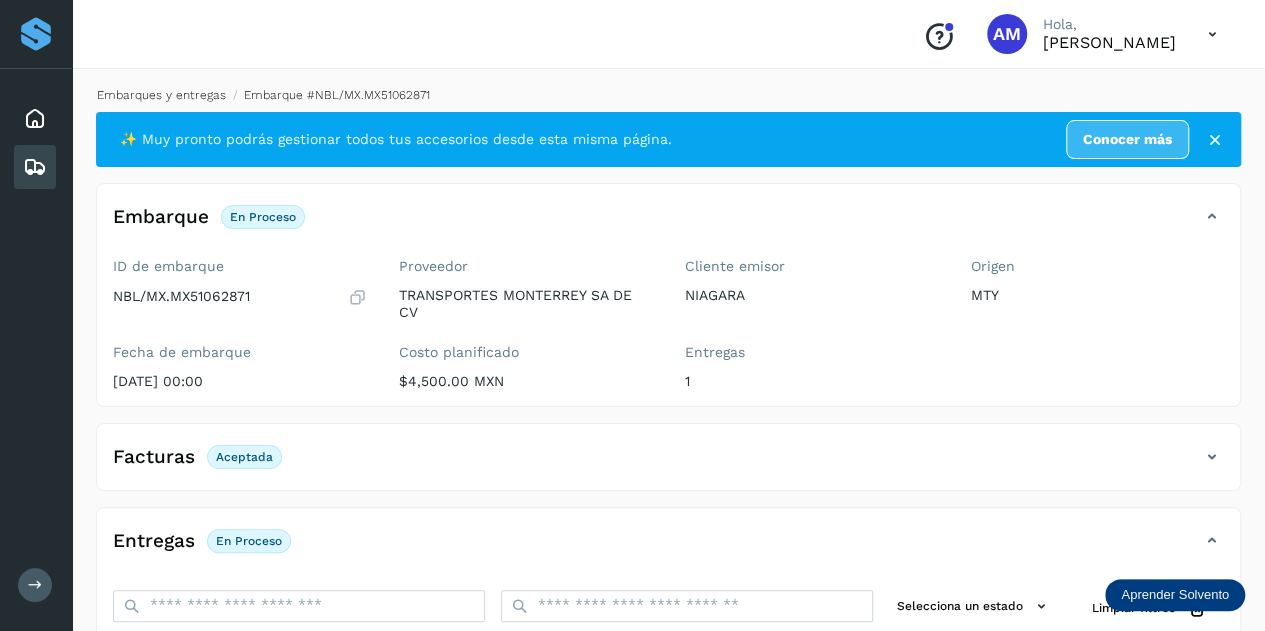 click on "Embarques y entregas" at bounding box center (161, 95) 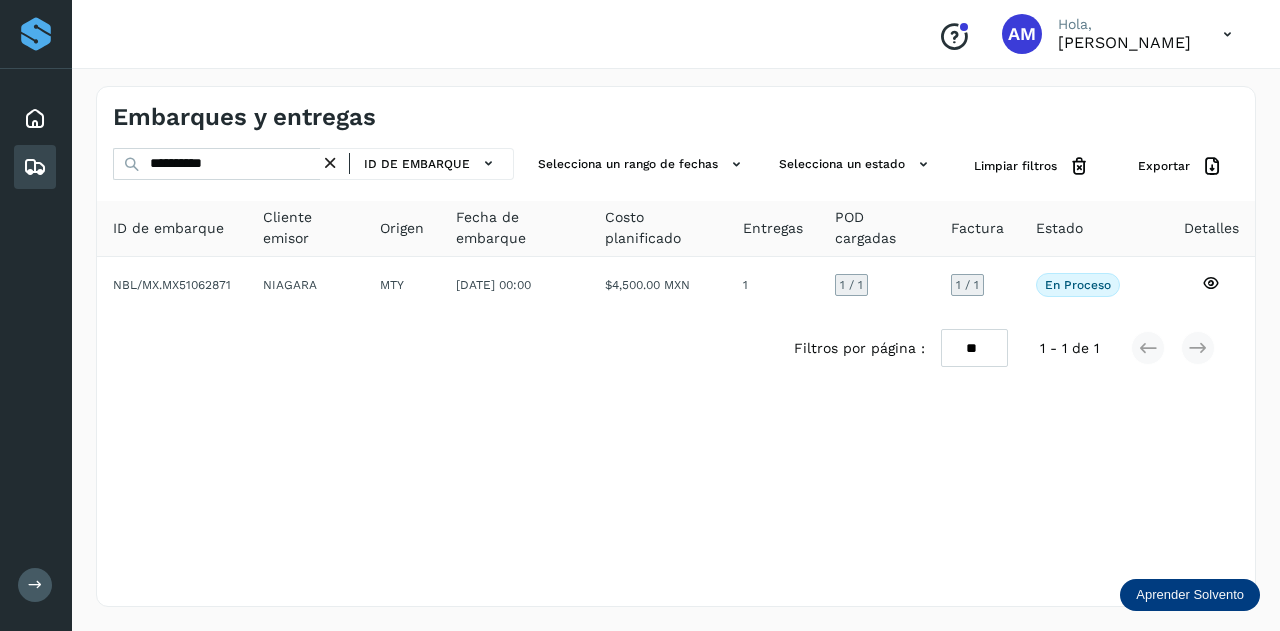 drag, startPoint x: 334, startPoint y: 162, endPoint x: 316, endPoint y: 166, distance: 18.439089 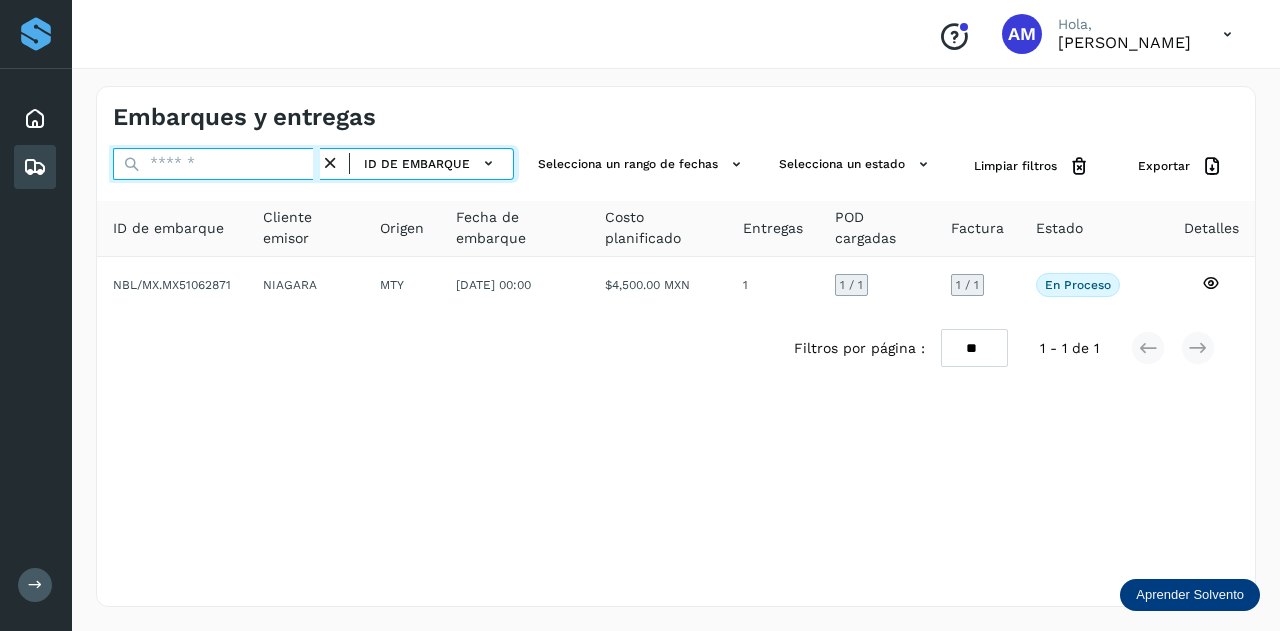 click at bounding box center (216, 164) 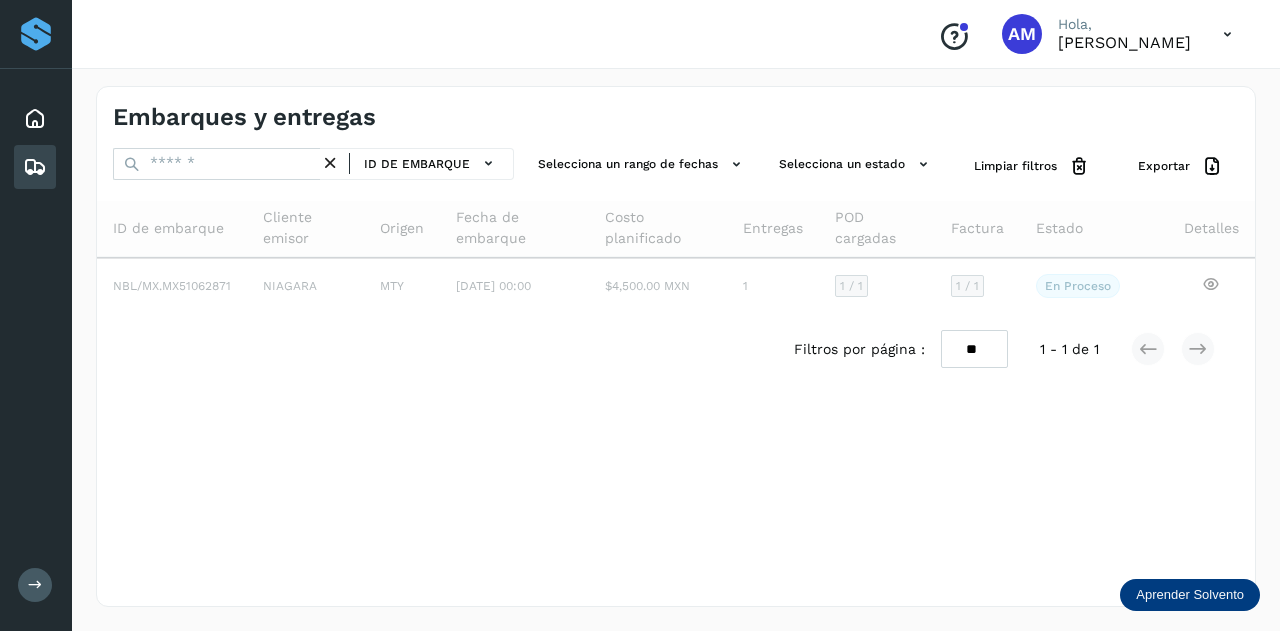 drag, startPoint x: 267, startPoint y: 190, endPoint x: 264, endPoint y: 170, distance: 20.22375 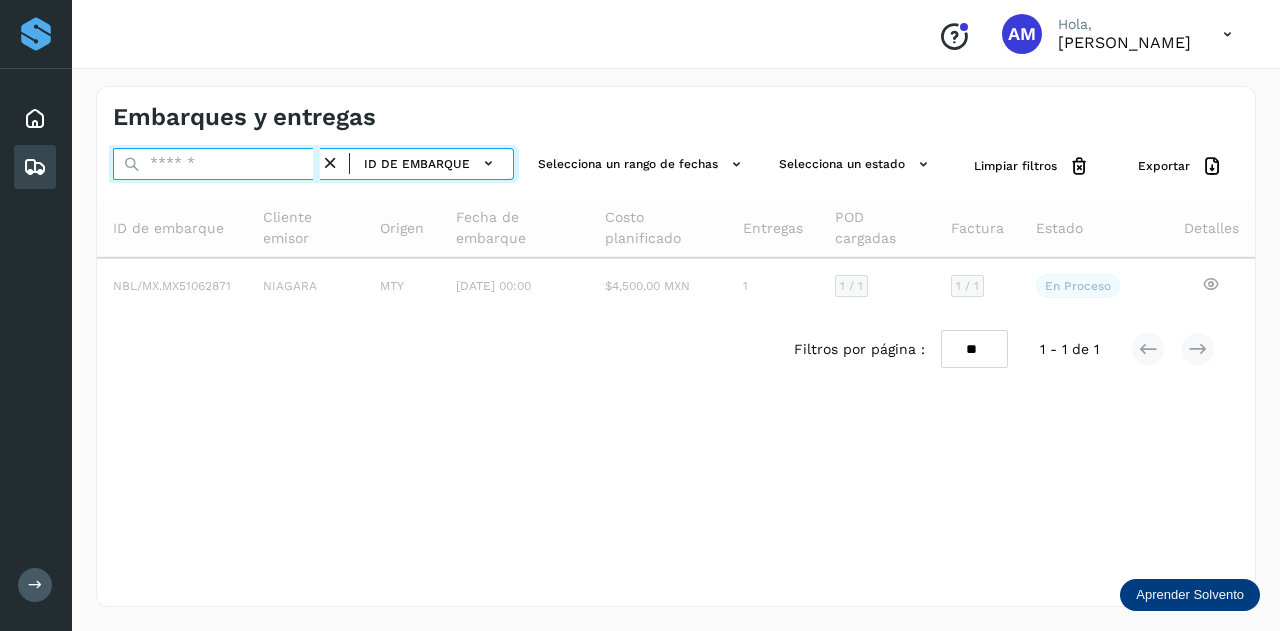 click at bounding box center (216, 164) 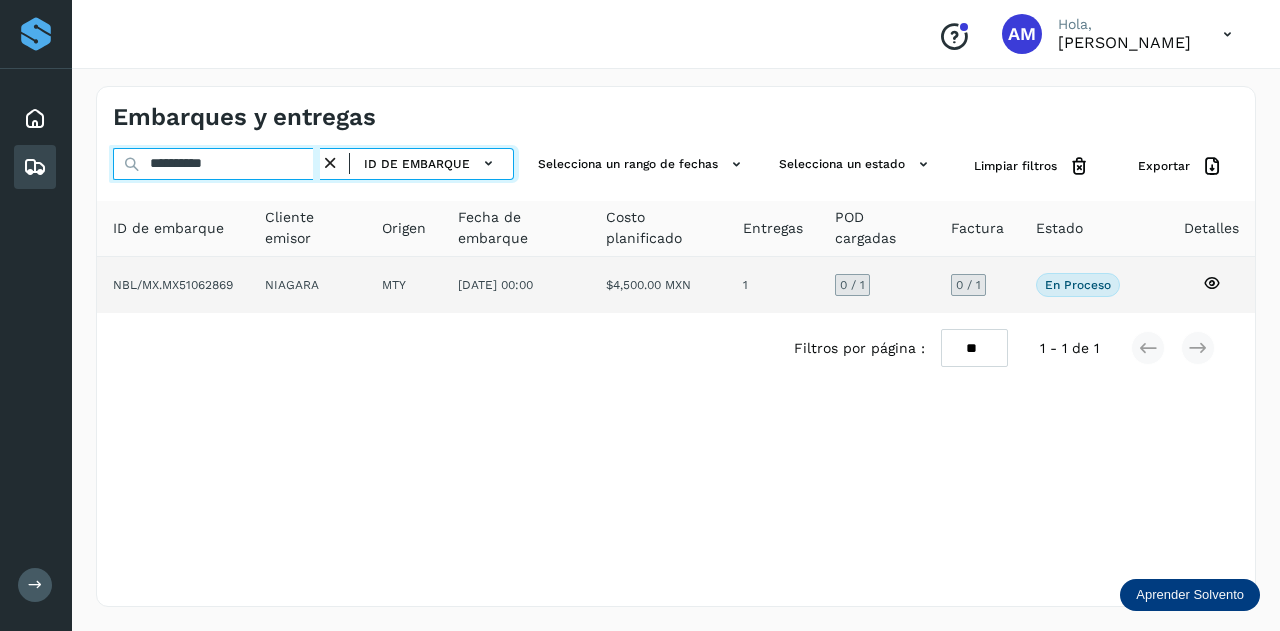 type on "**********" 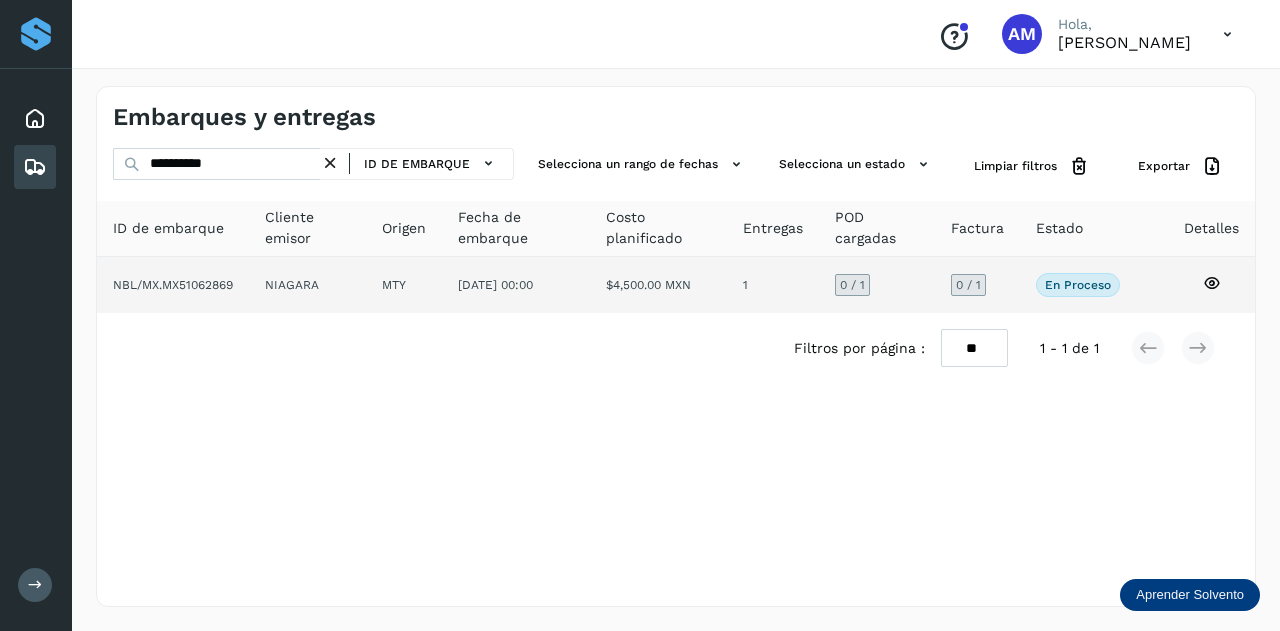 click on "NIAGARA" 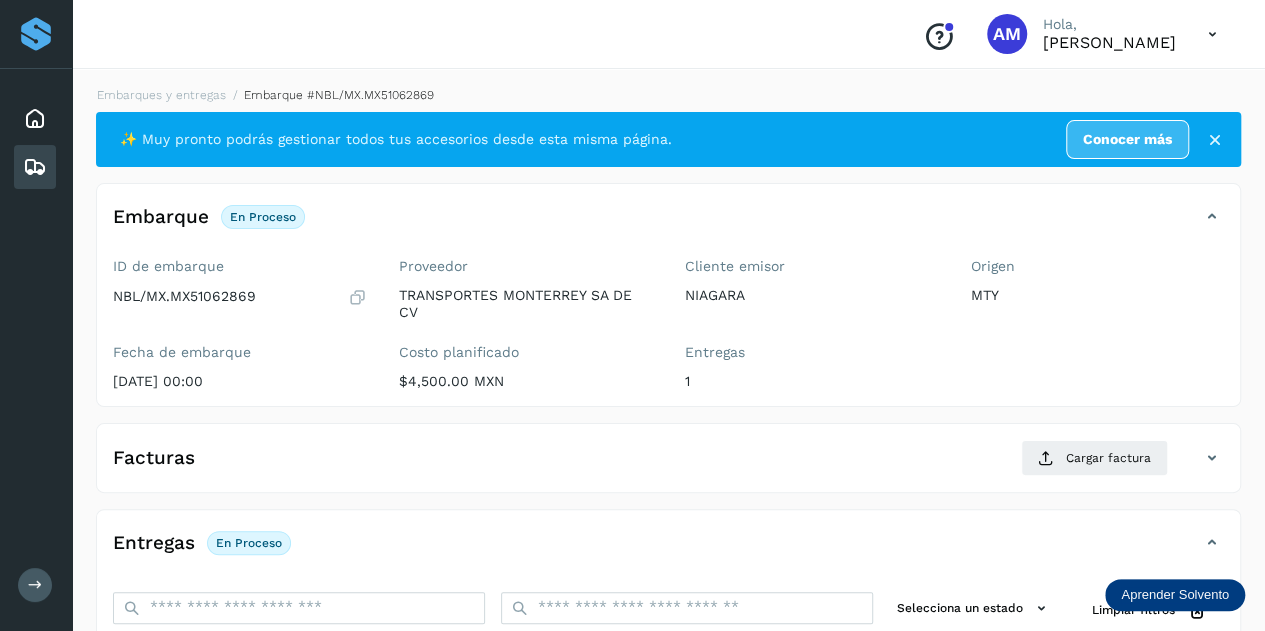 scroll, scrollTop: 300, scrollLeft: 0, axis: vertical 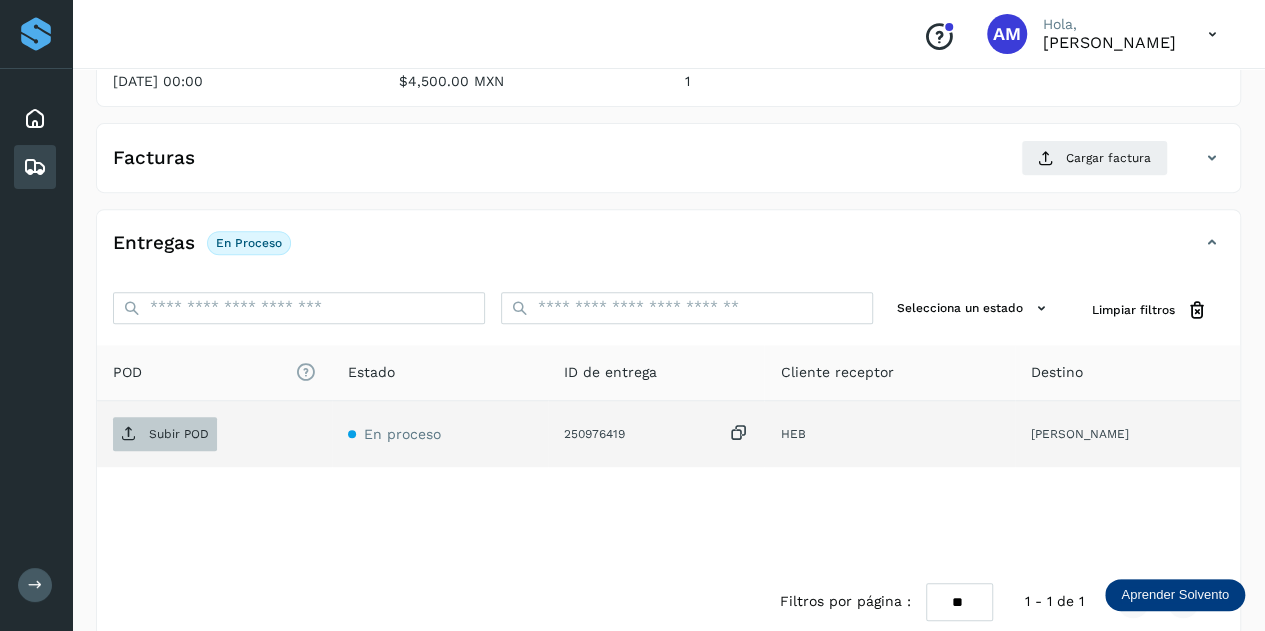 click on "Subir POD" at bounding box center [179, 434] 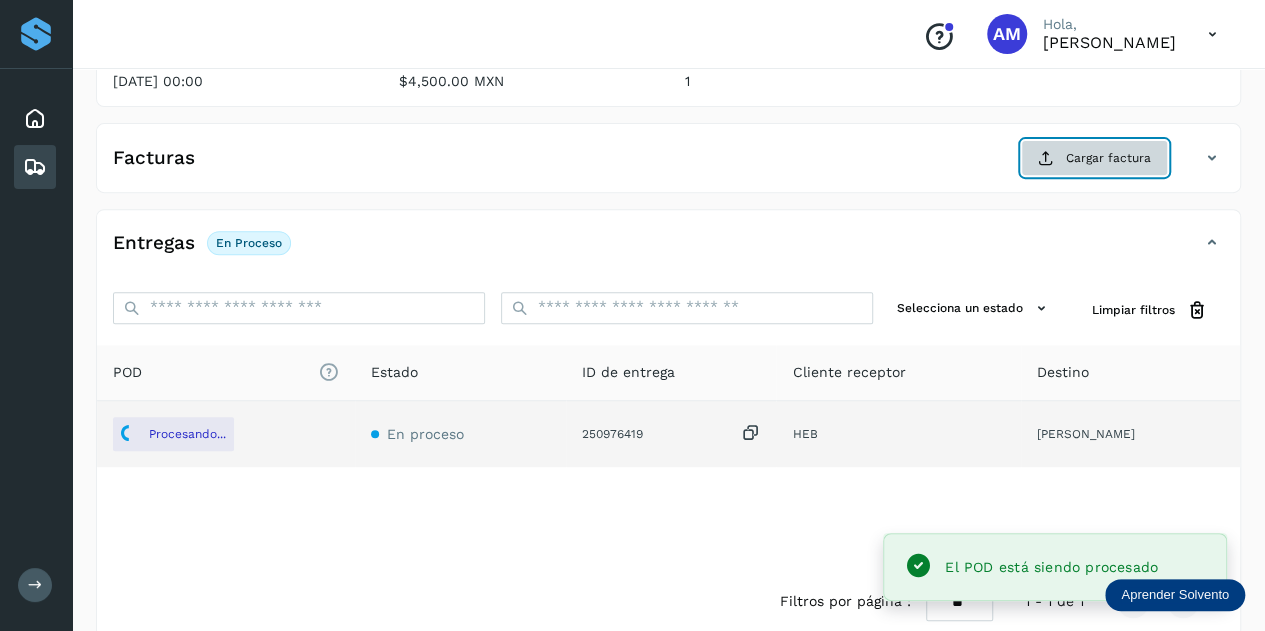 click on "Cargar factura" 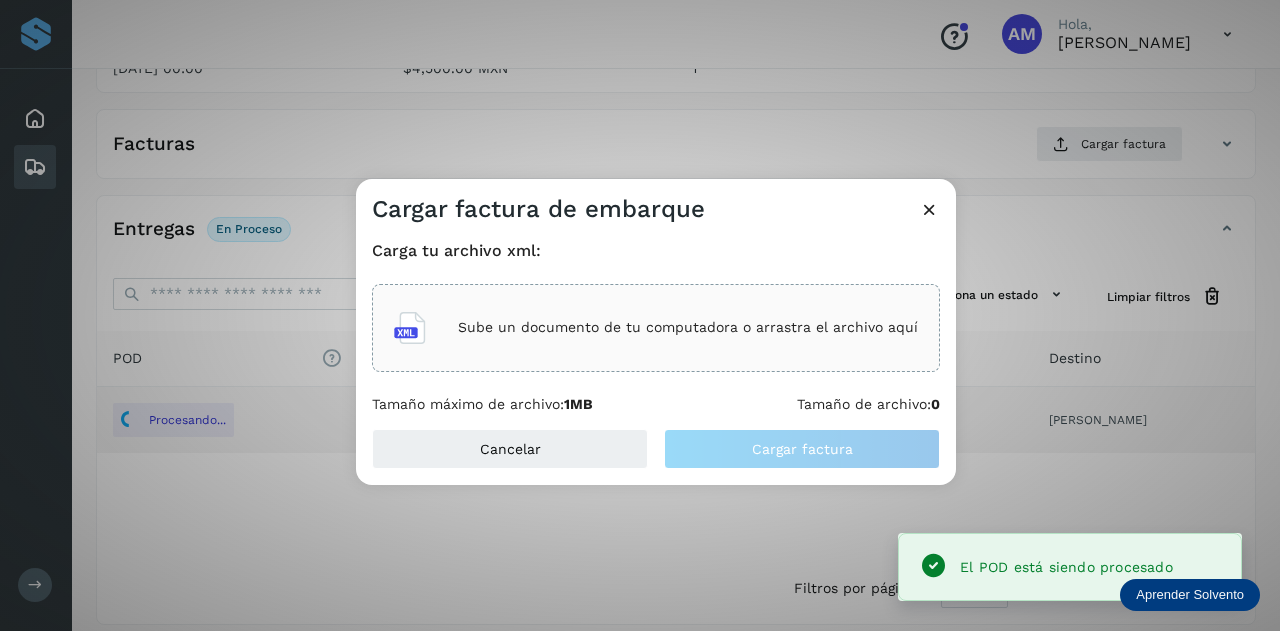 click on "Sube un documento de tu computadora o arrastra el archivo aquí" 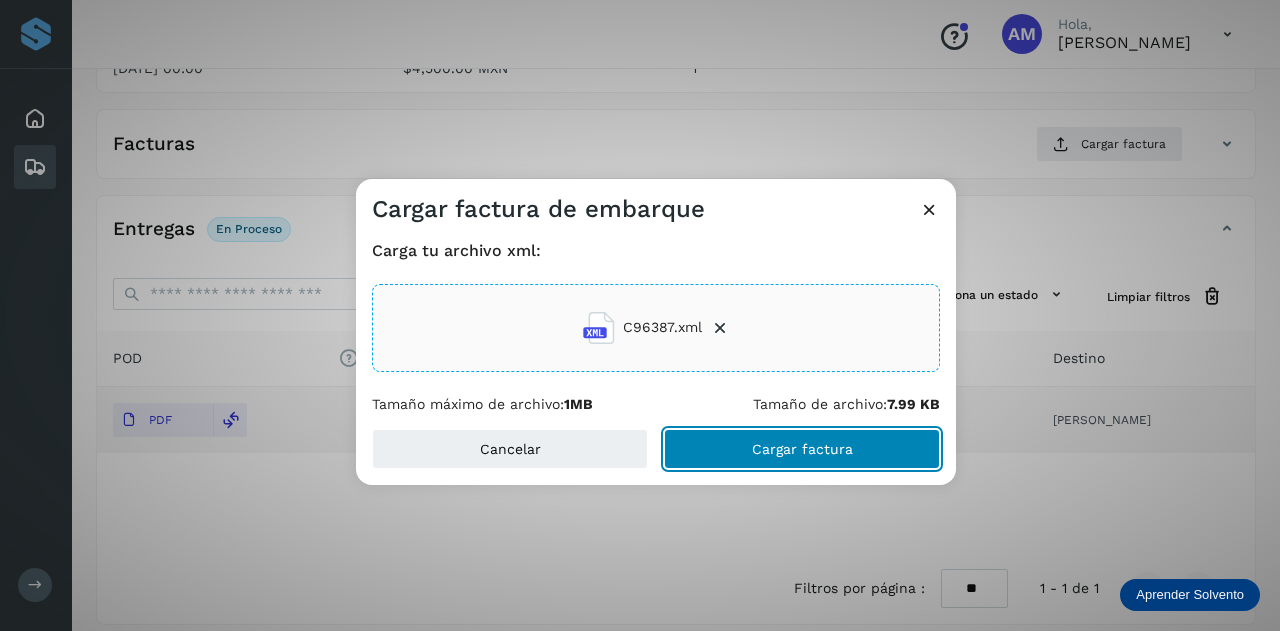 click on "Cargar factura" 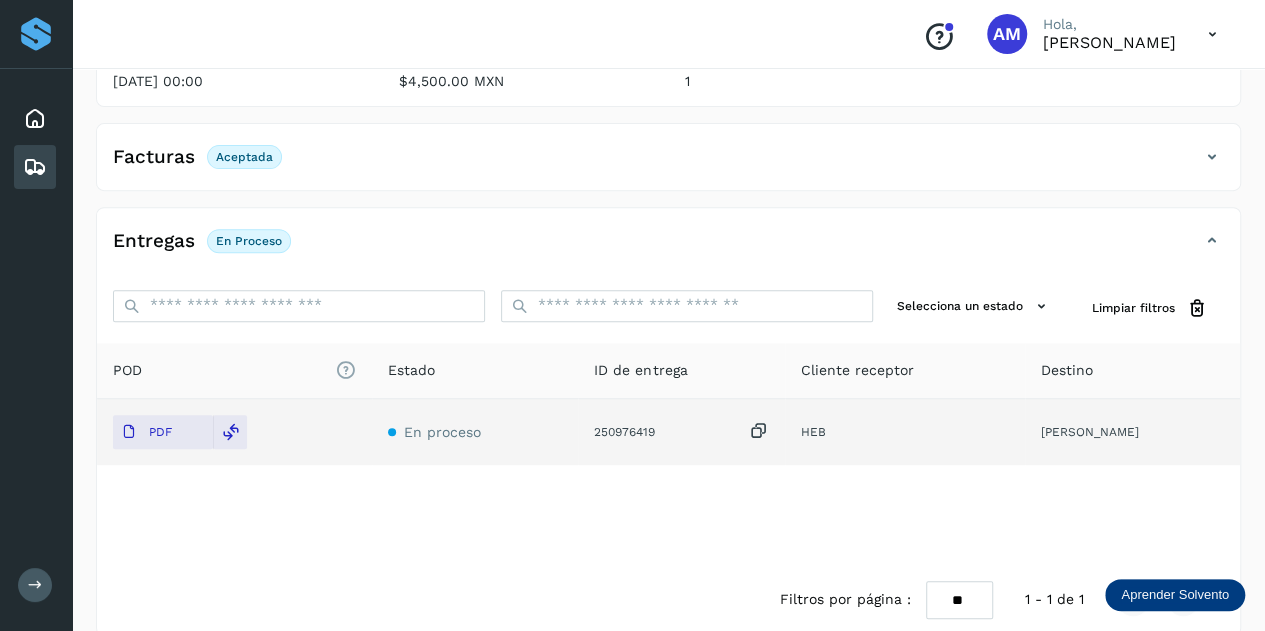 scroll, scrollTop: 0, scrollLeft: 0, axis: both 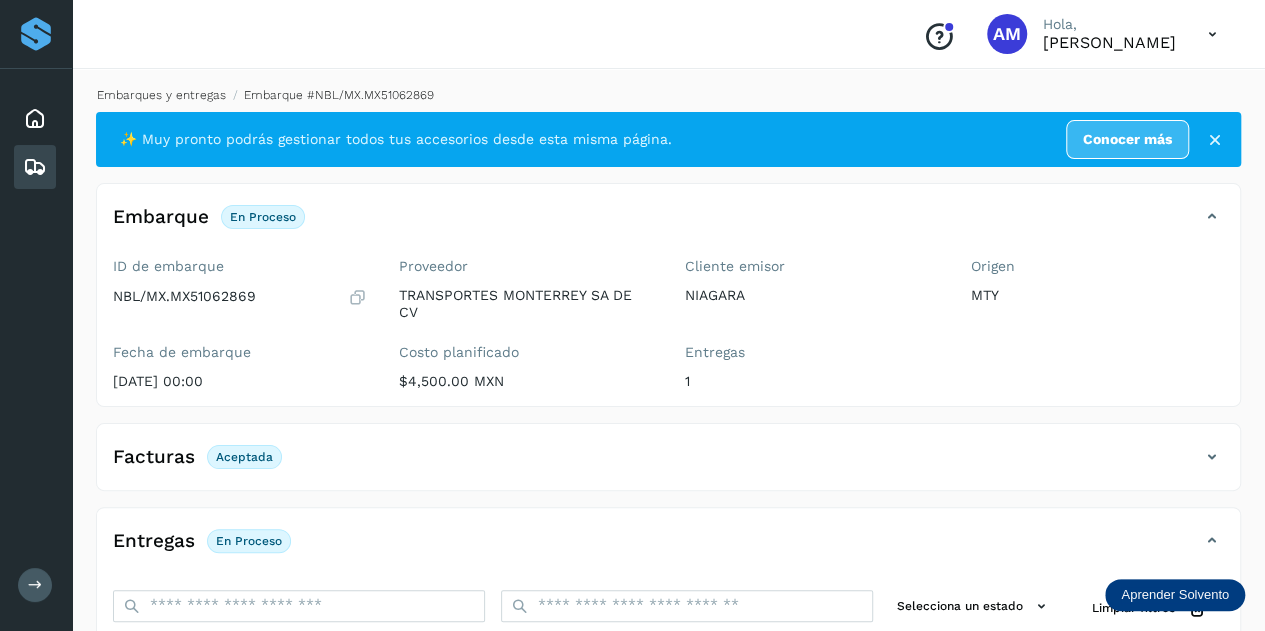 click on "Embarques y entregas" at bounding box center [161, 95] 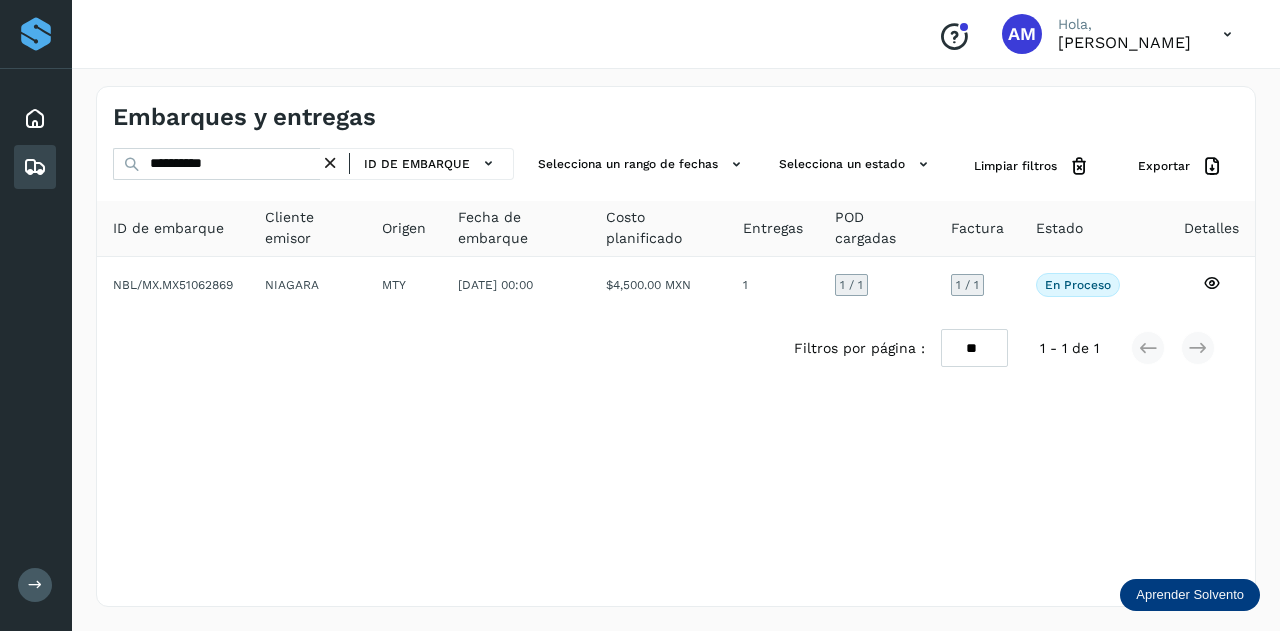 click at bounding box center [330, 163] 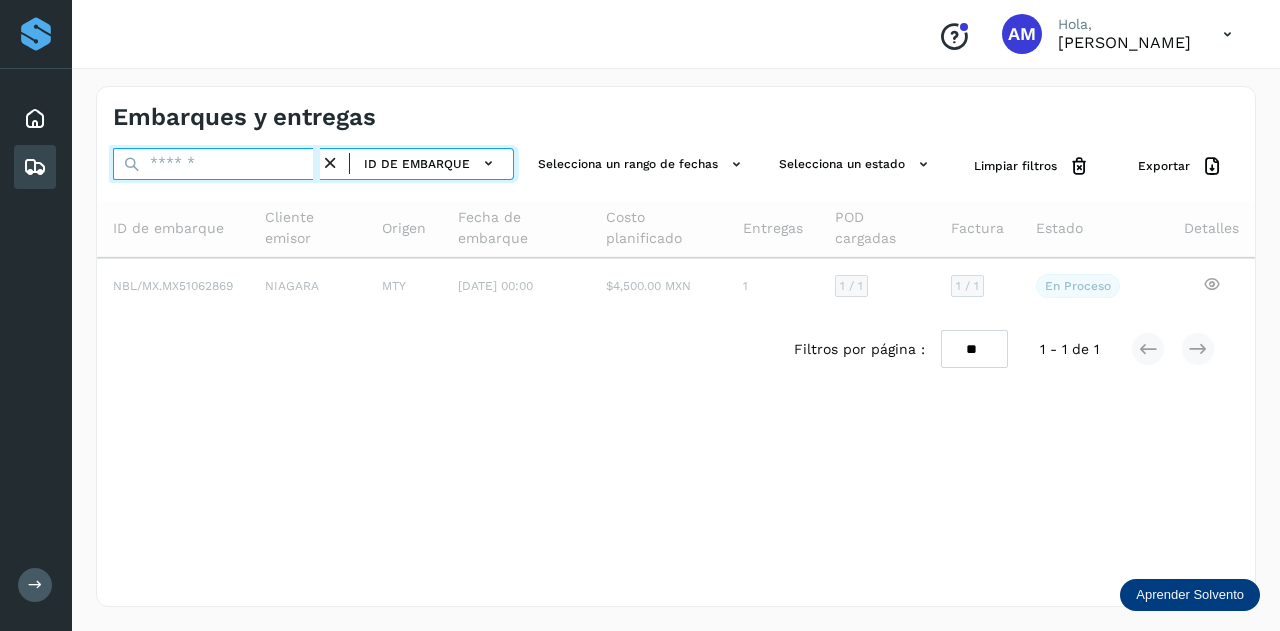 click at bounding box center (216, 164) 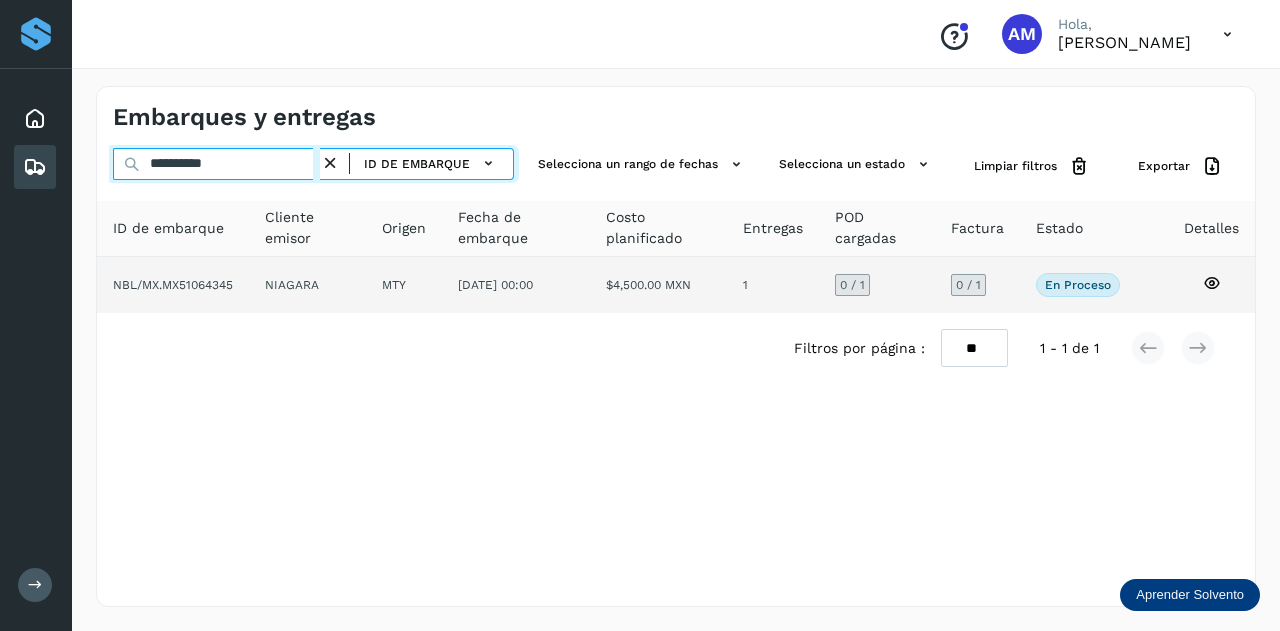 type on "**********" 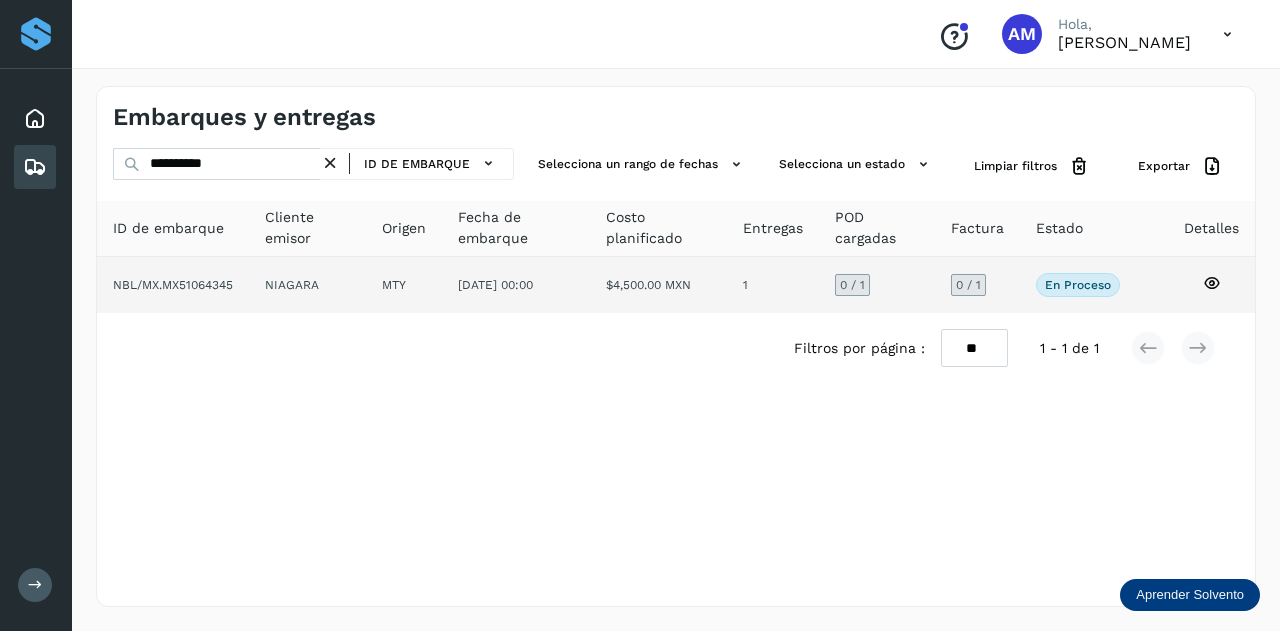 click on "NIAGARA" 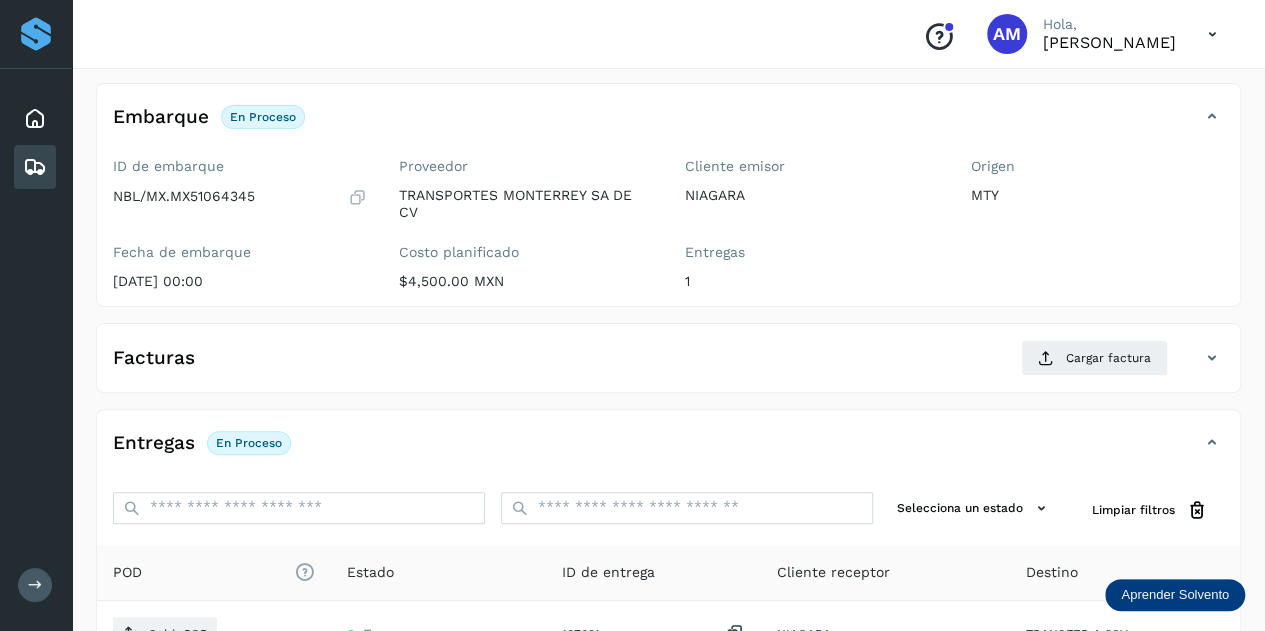 scroll, scrollTop: 300, scrollLeft: 0, axis: vertical 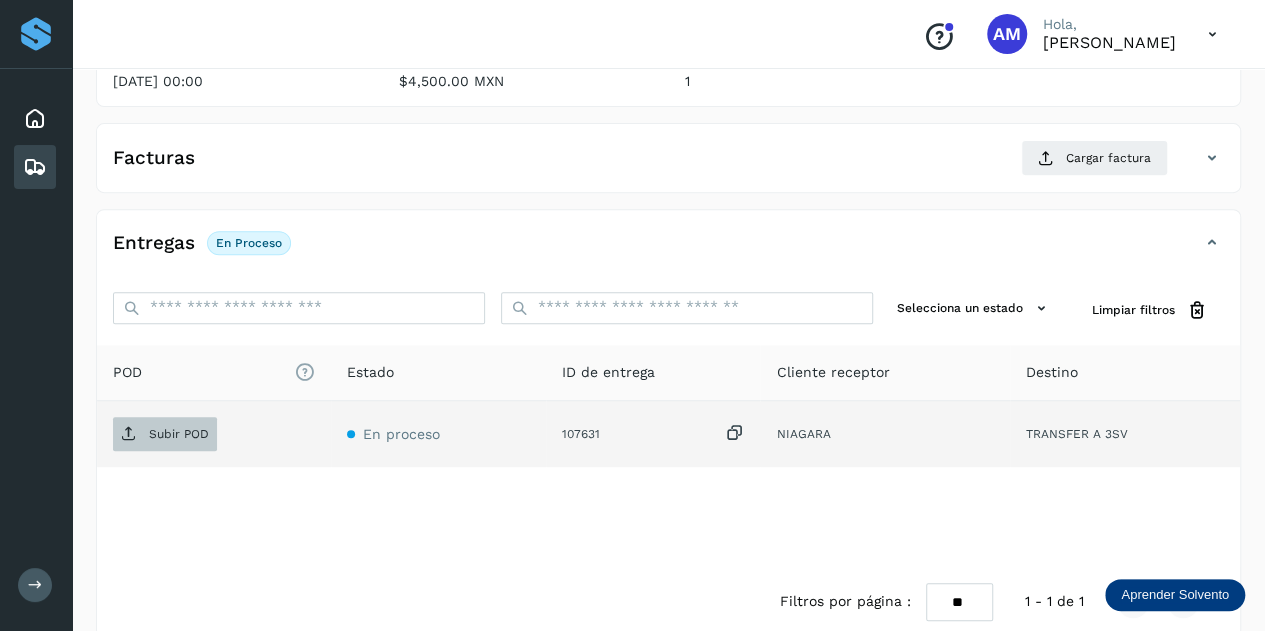 click on "Subir POD" at bounding box center (165, 434) 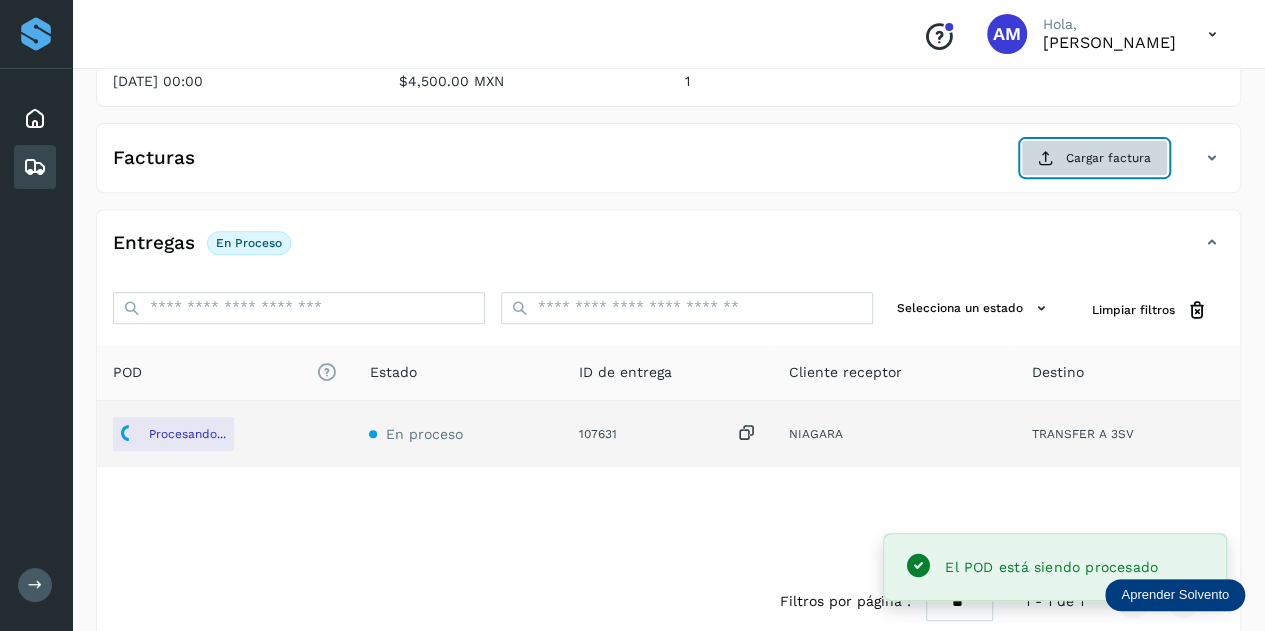 click on "Cargar factura" 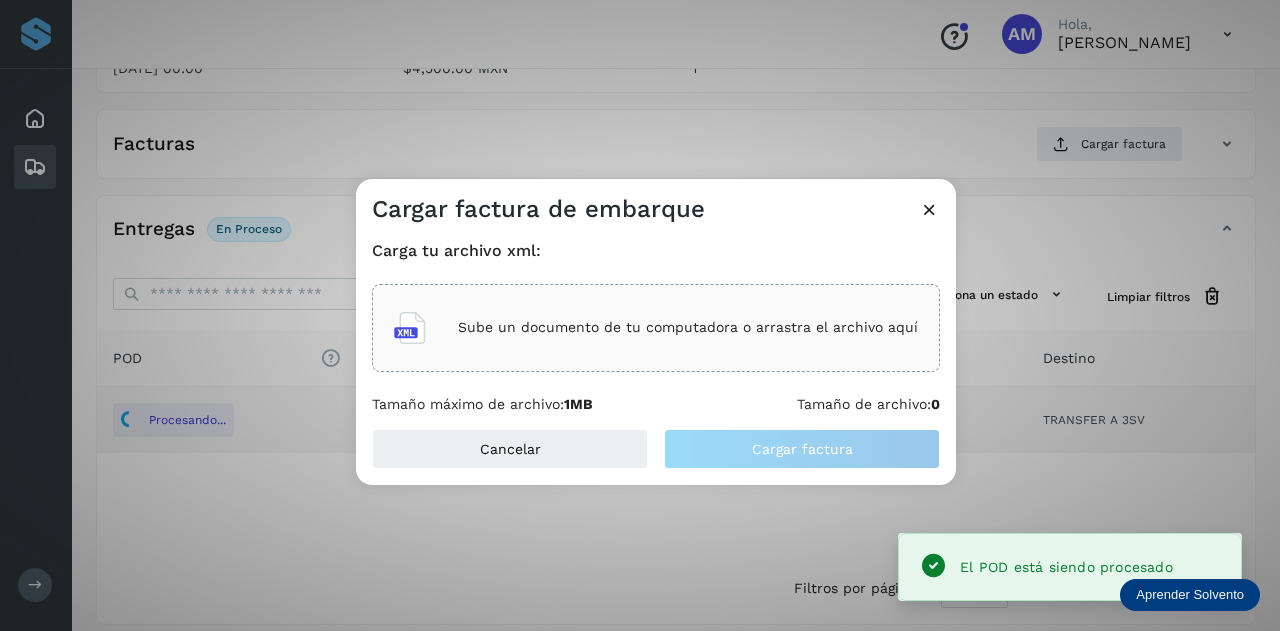 click on "Sube un documento de tu computadora o arrastra el archivo aquí" at bounding box center (688, 327) 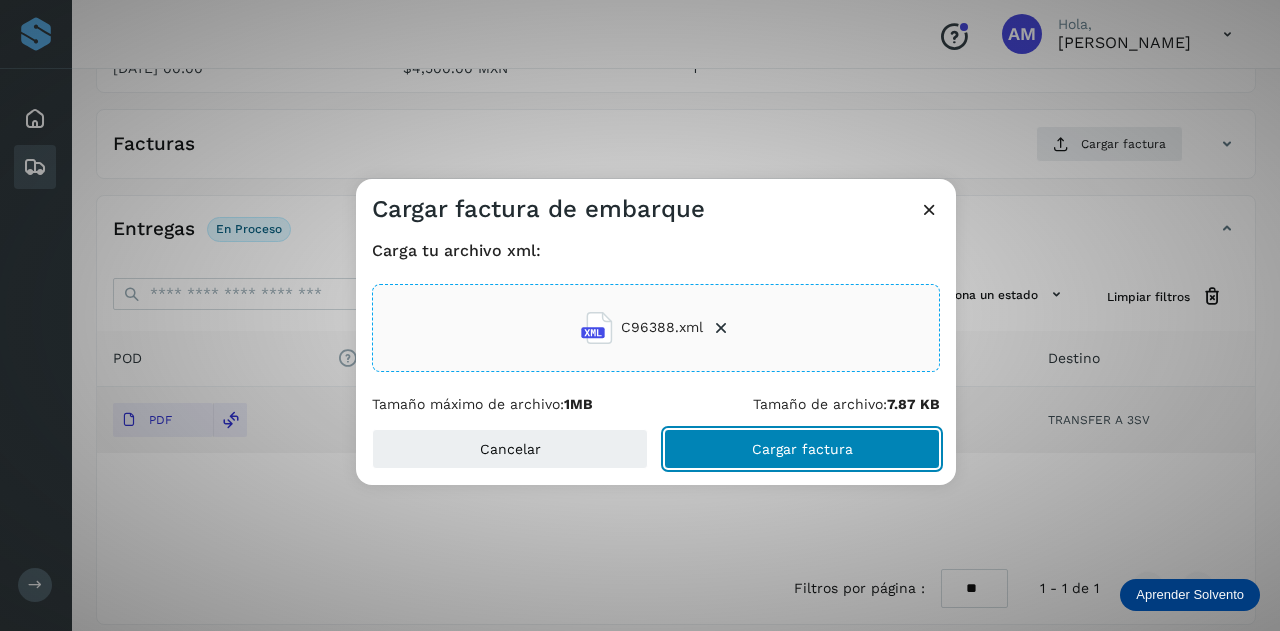 click on "Cargar factura" 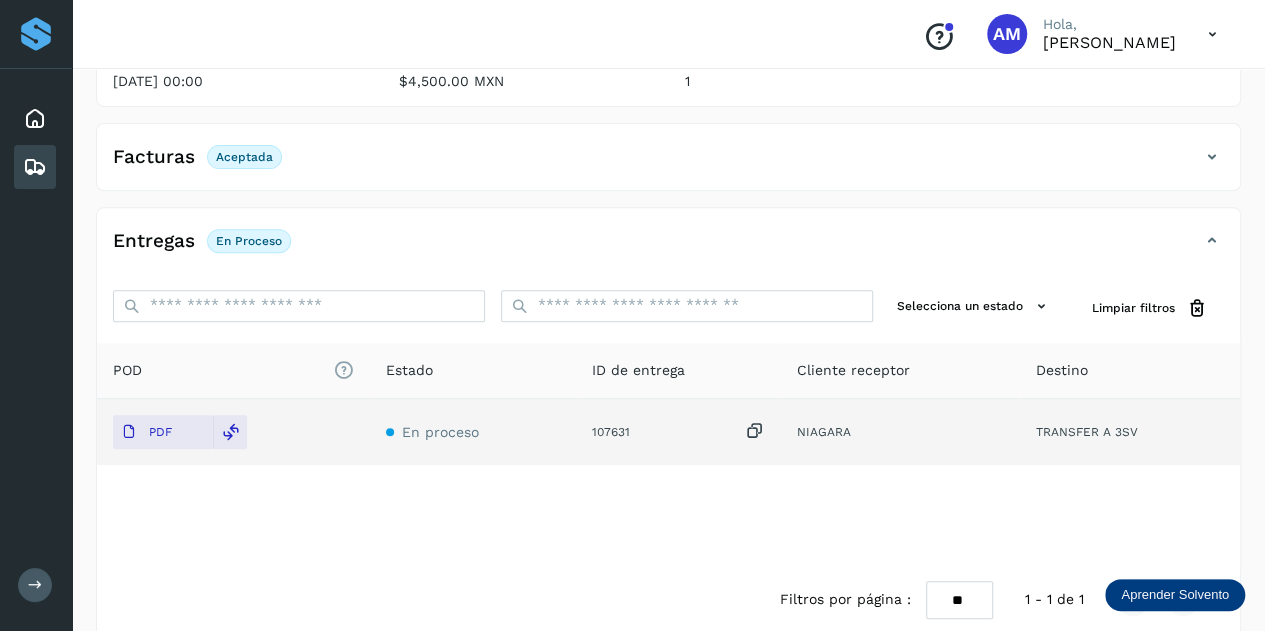 scroll, scrollTop: 0, scrollLeft: 0, axis: both 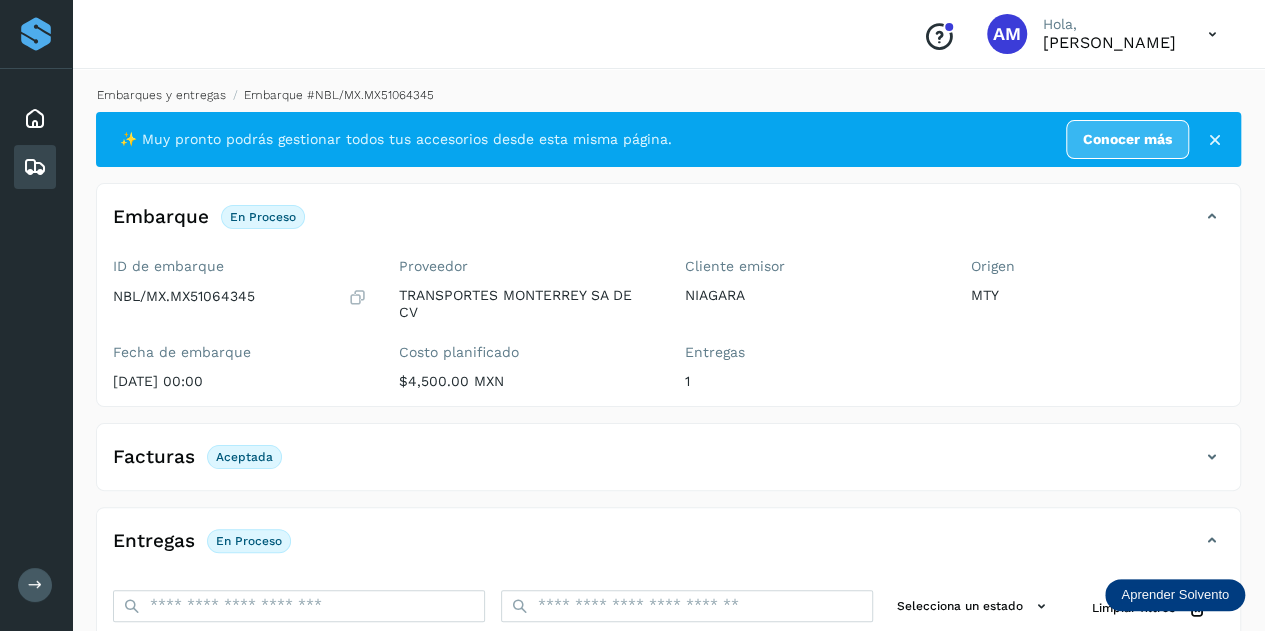 click on "Embarques y entregas" at bounding box center [161, 95] 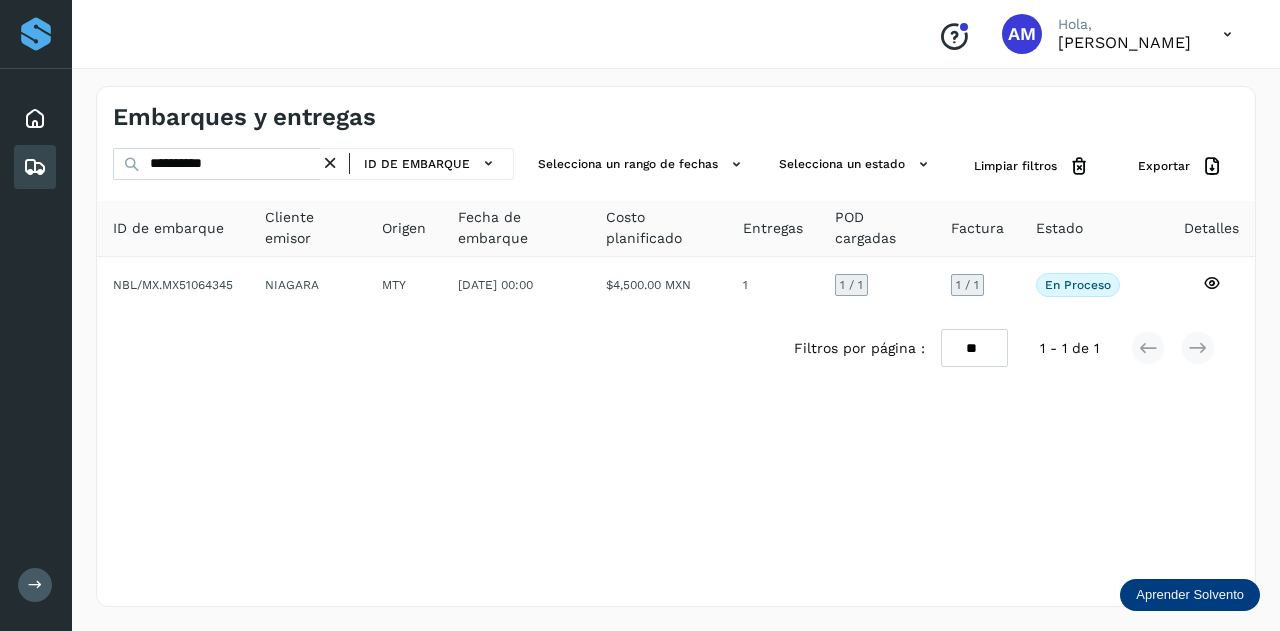 click at bounding box center [330, 163] 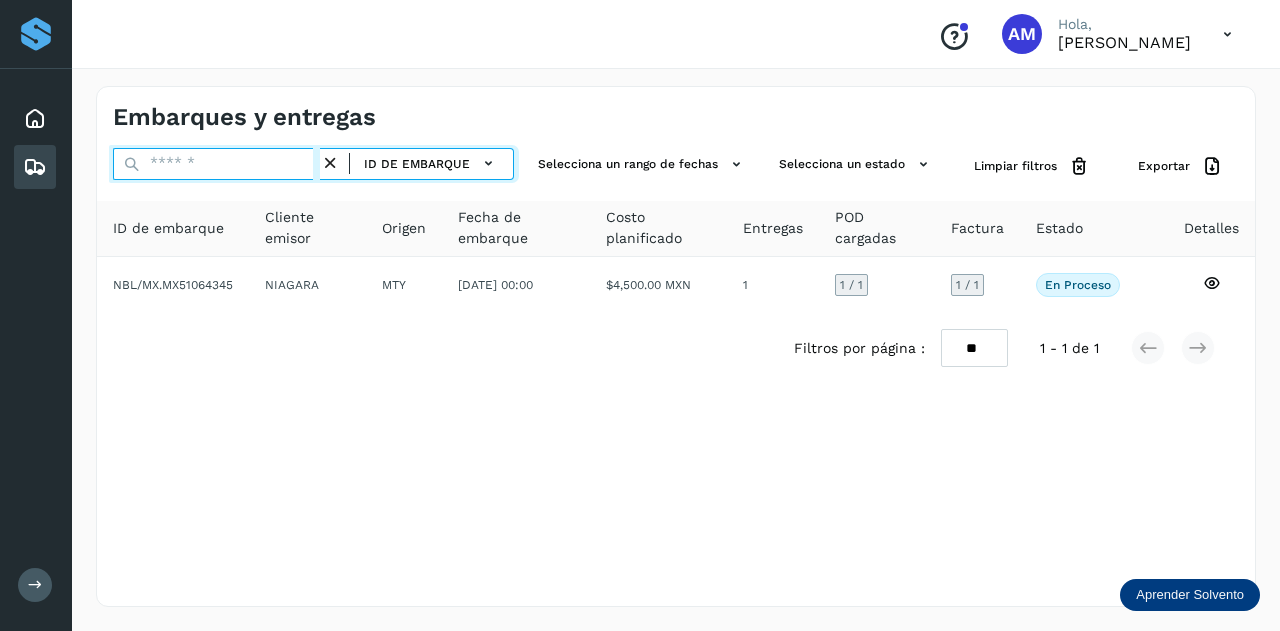 click at bounding box center [216, 164] 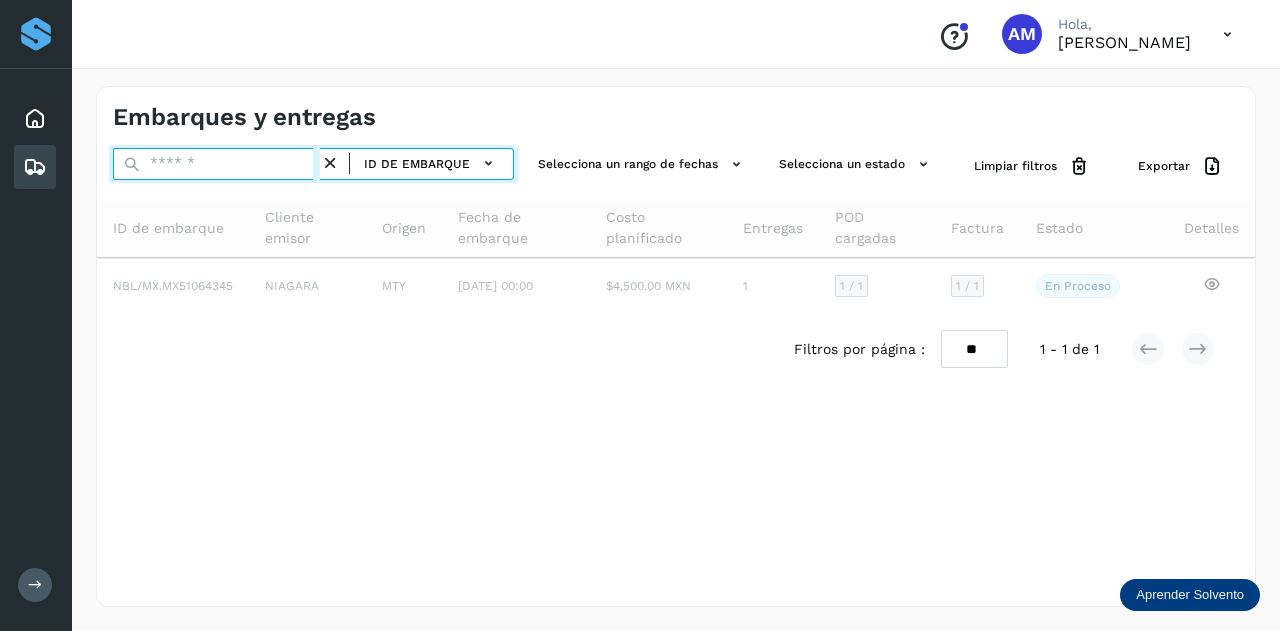 paste on "**********" 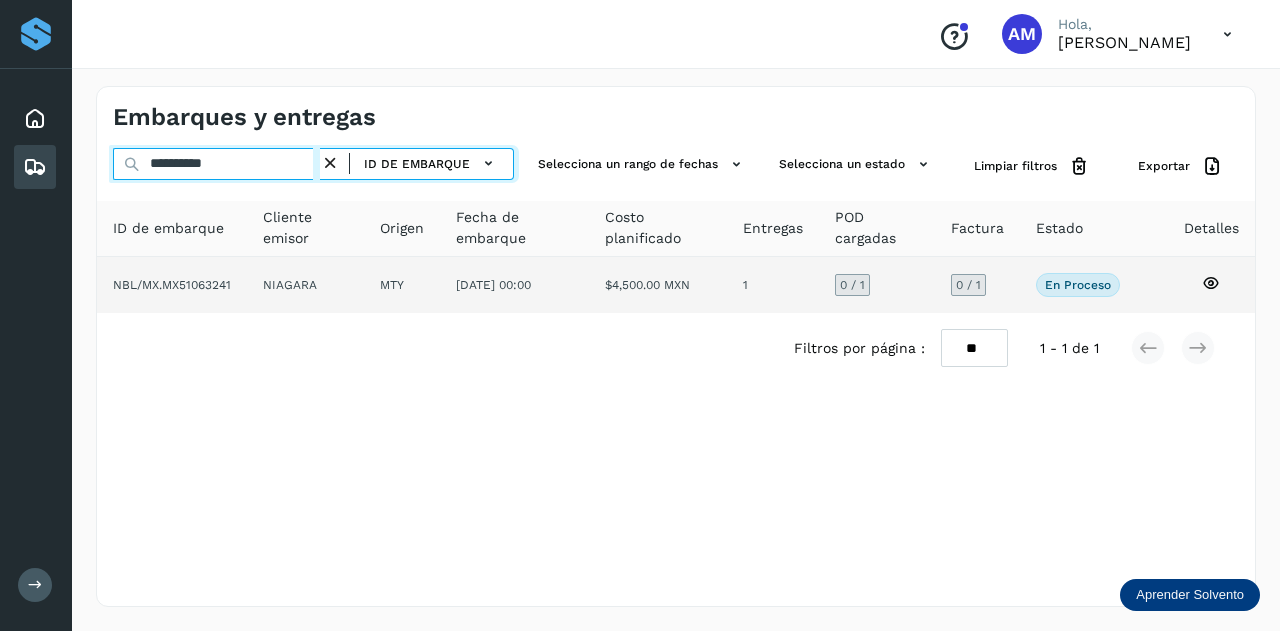 type on "**********" 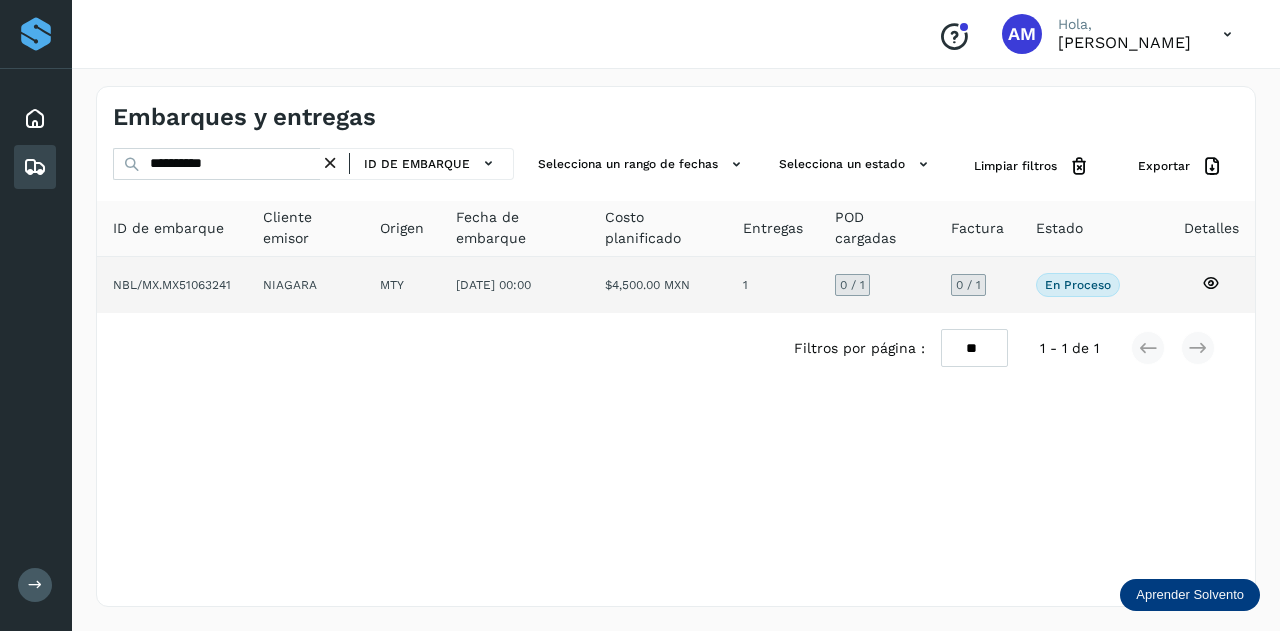 click on "MTY" 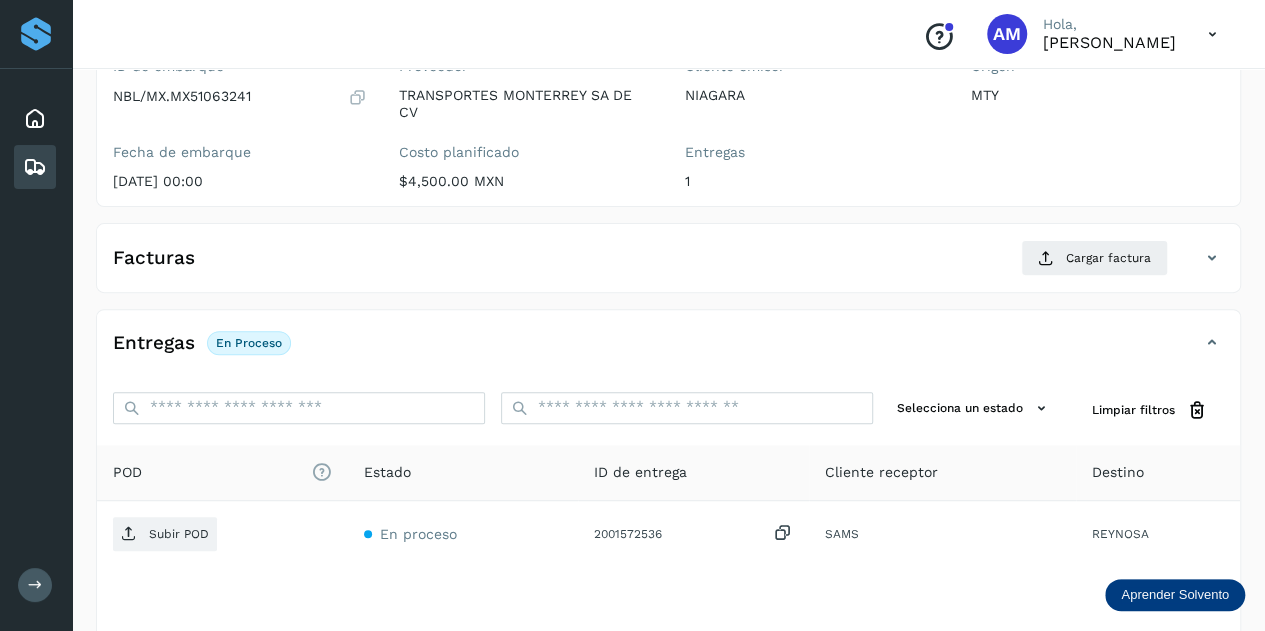 scroll, scrollTop: 300, scrollLeft: 0, axis: vertical 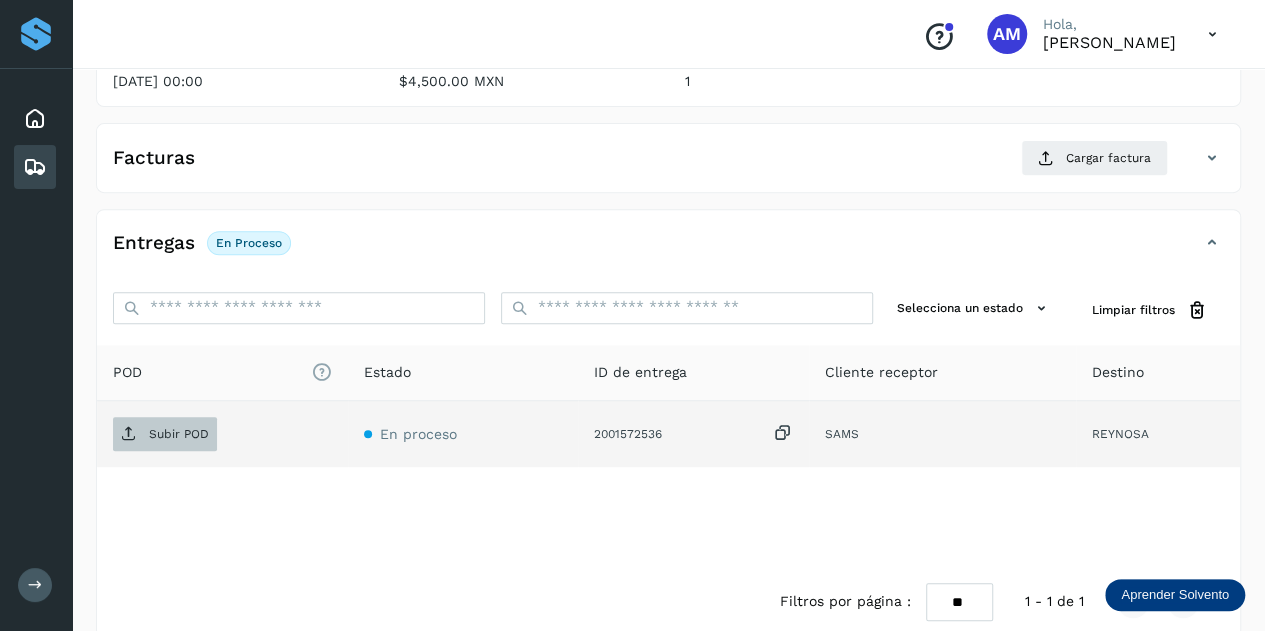 click on "Subir POD" at bounding box center [179, 434] 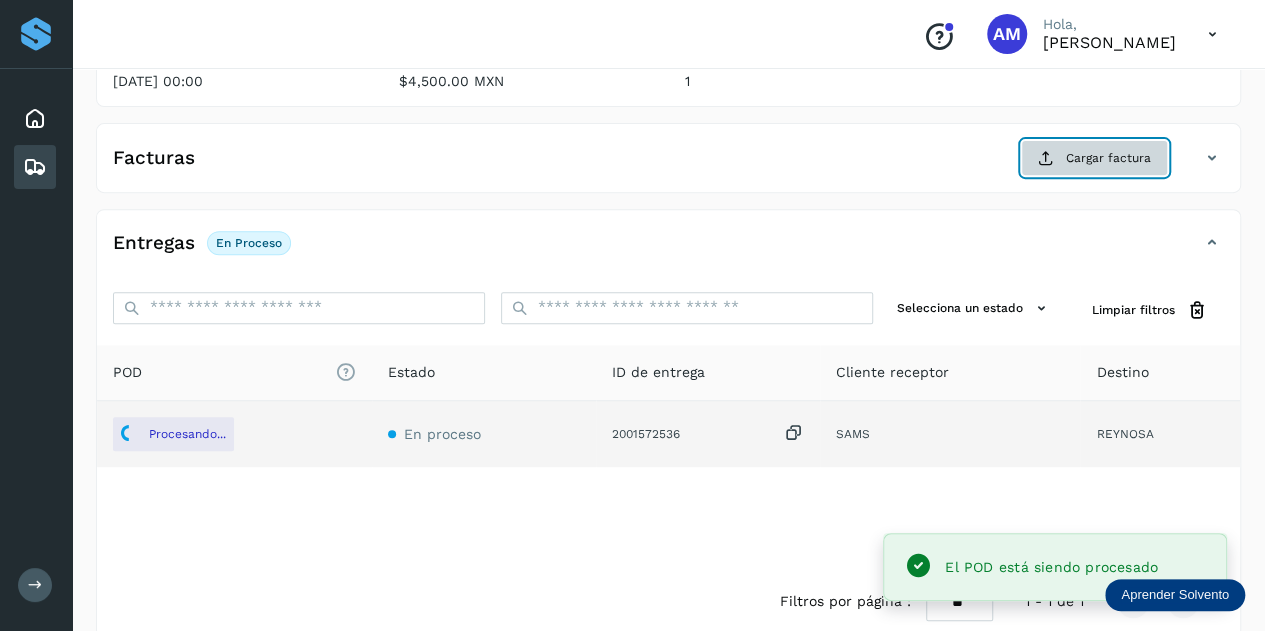 click on "Cargar factura" 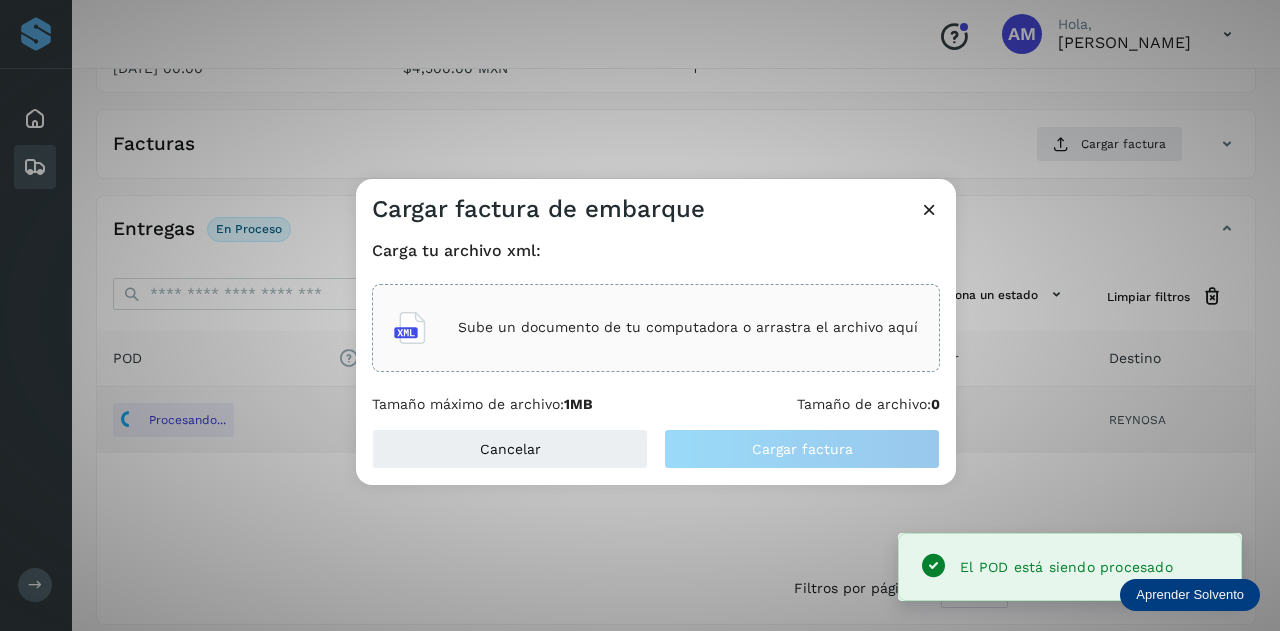 click on "Sube un documento de tu computadora o arrastra el archivo aquí" 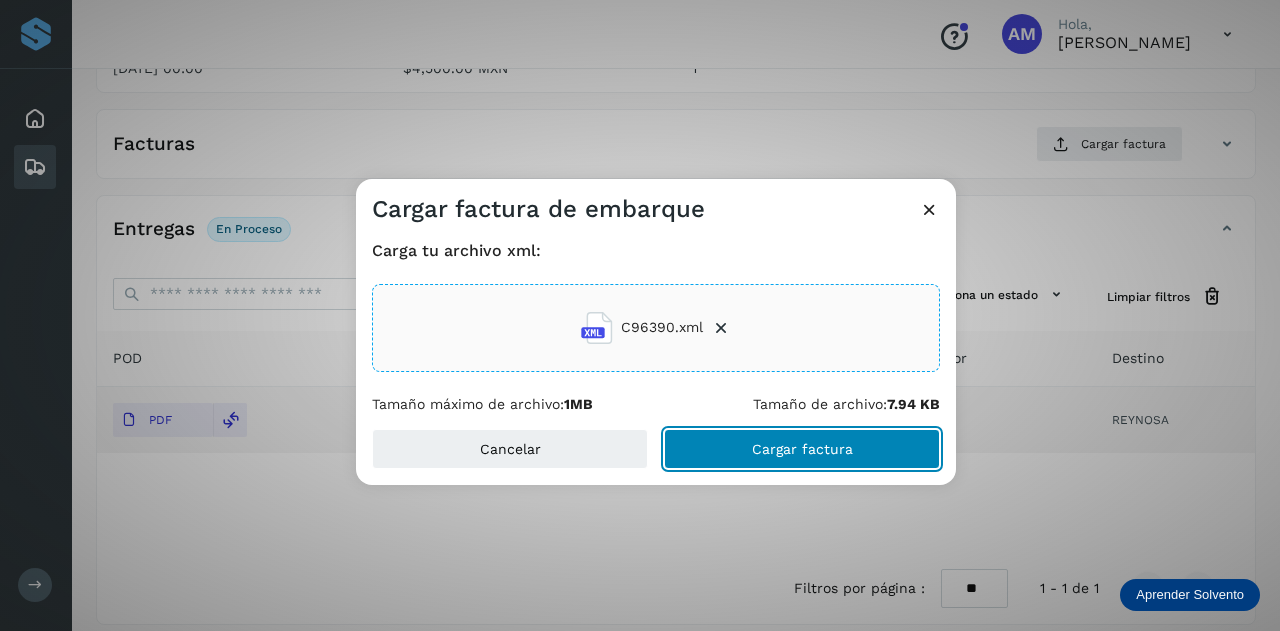 click on "Cargar factura" 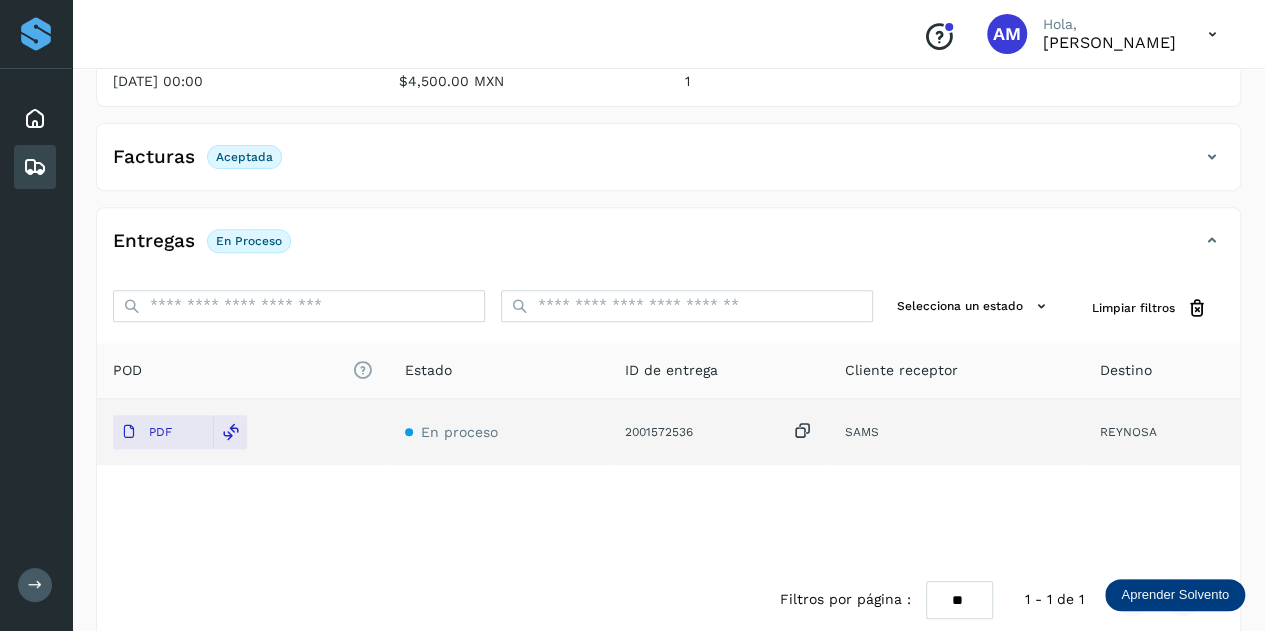 scroll, scrollTop: 0, scrollLeft: 0, axis: both 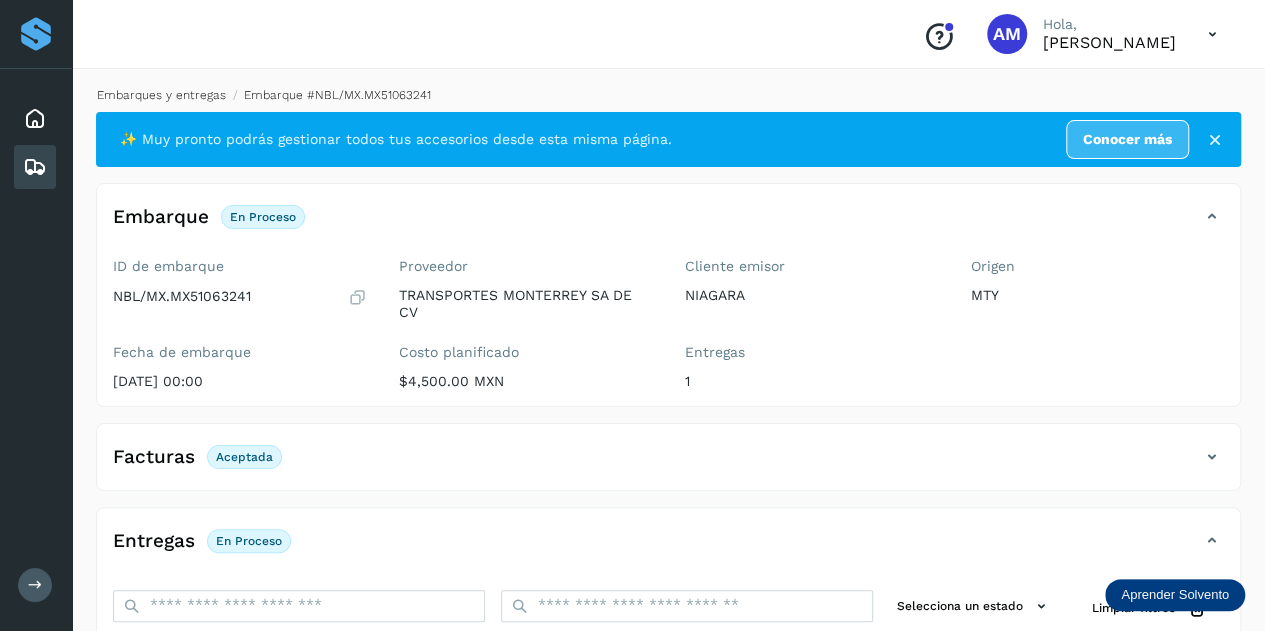 click on "Embarques y entregas" at bounding box center (161, 95) 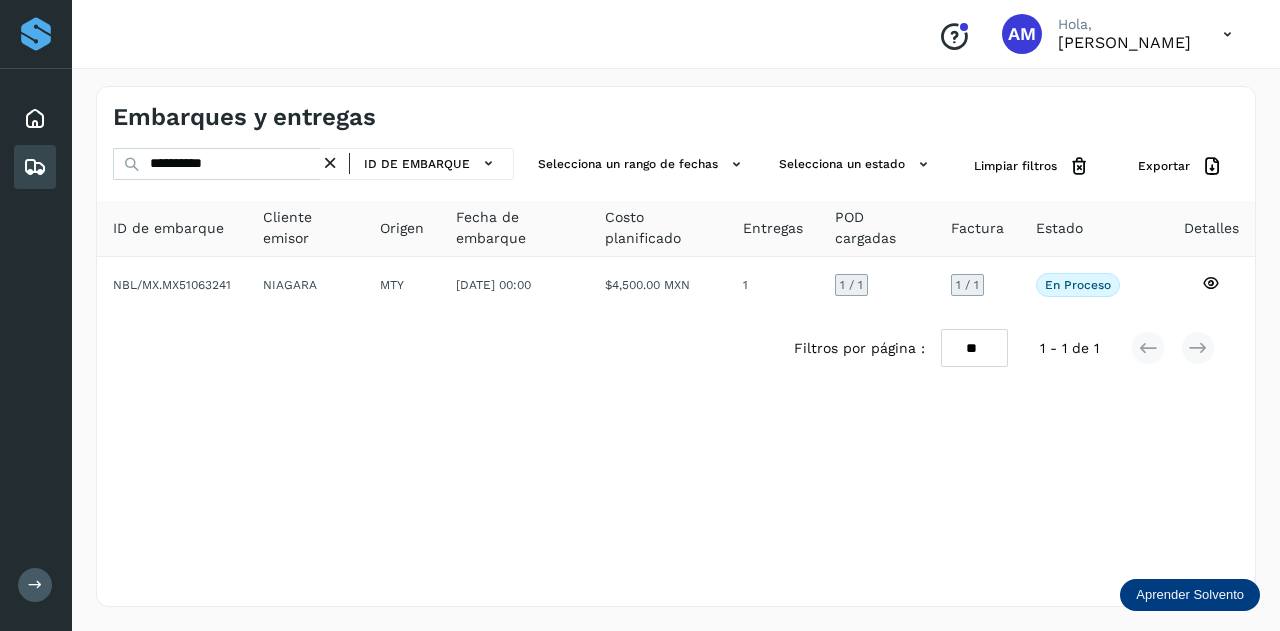 drag, startPoint x: 340, startPoint y: 164, endPoint x: 304, endPoint y: 166, distance: 36.05551 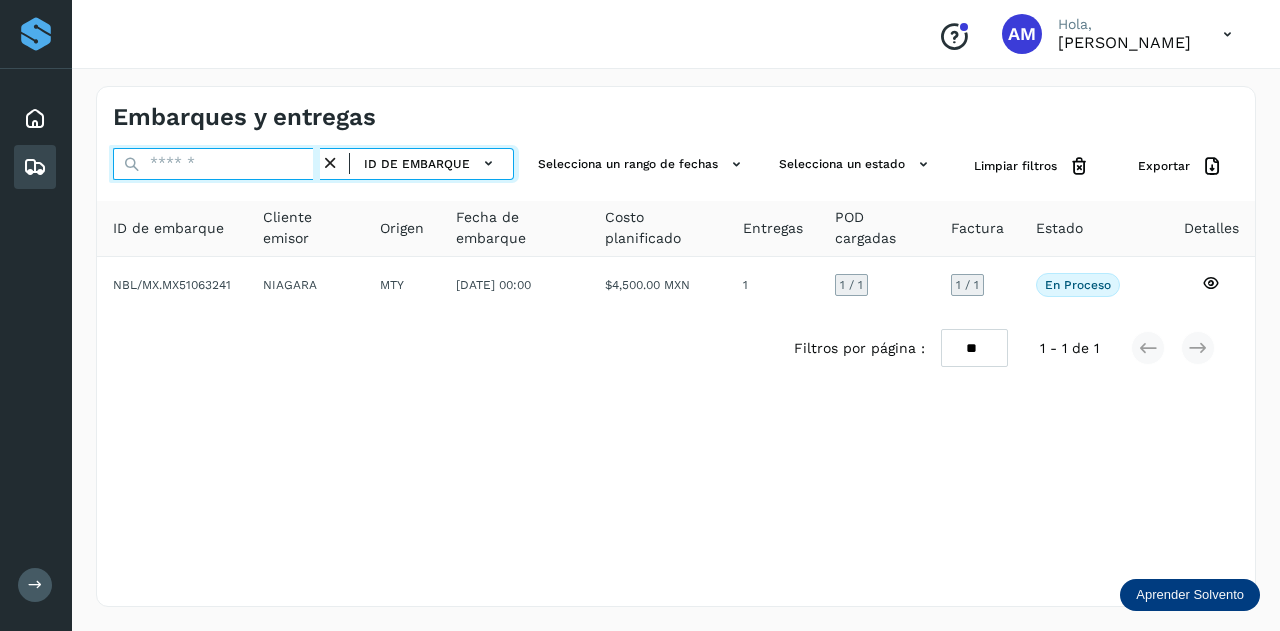 click at bounding box center (216, 164) 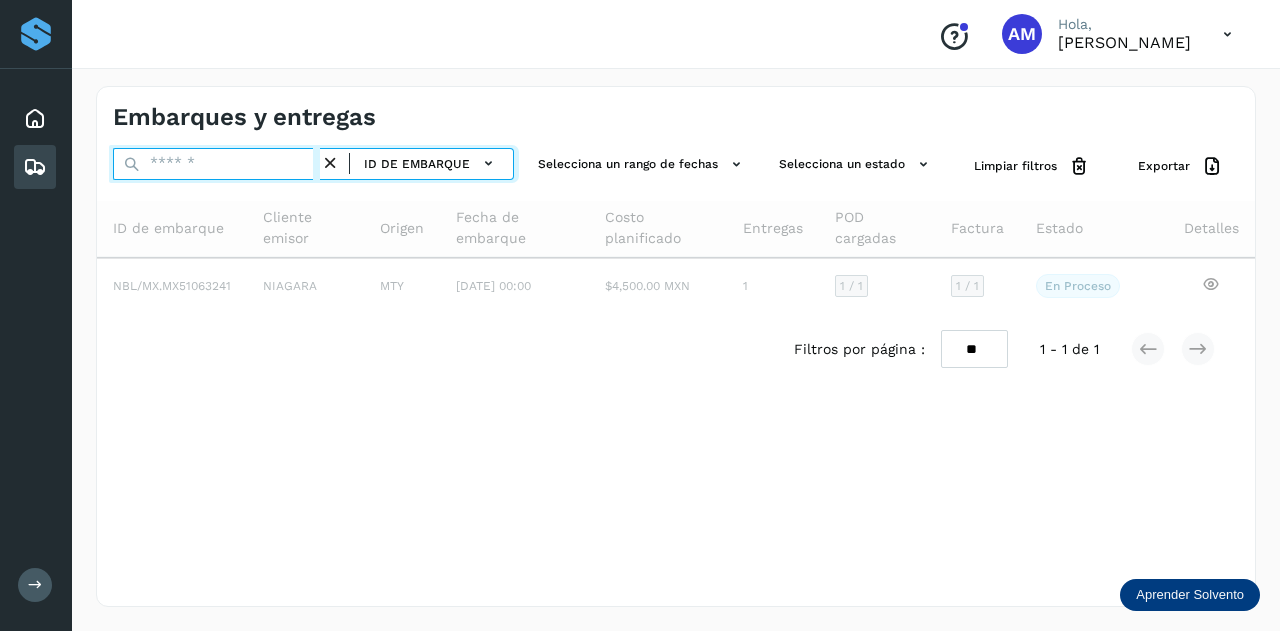 paste on "**********" 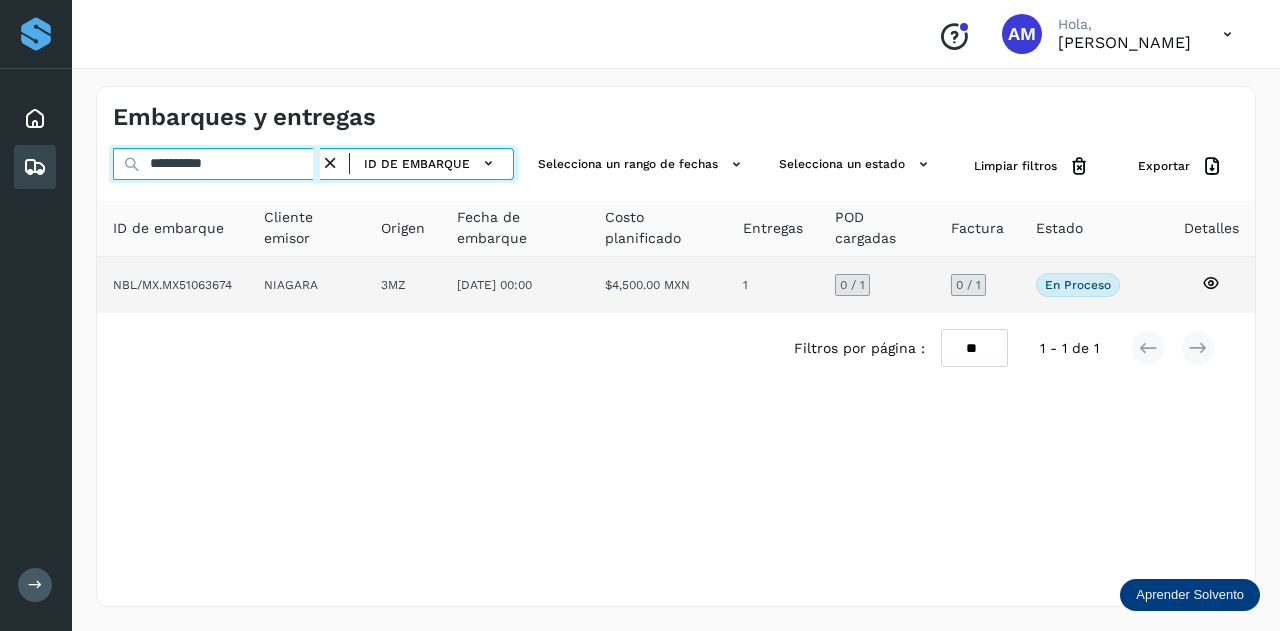 type on "**********" 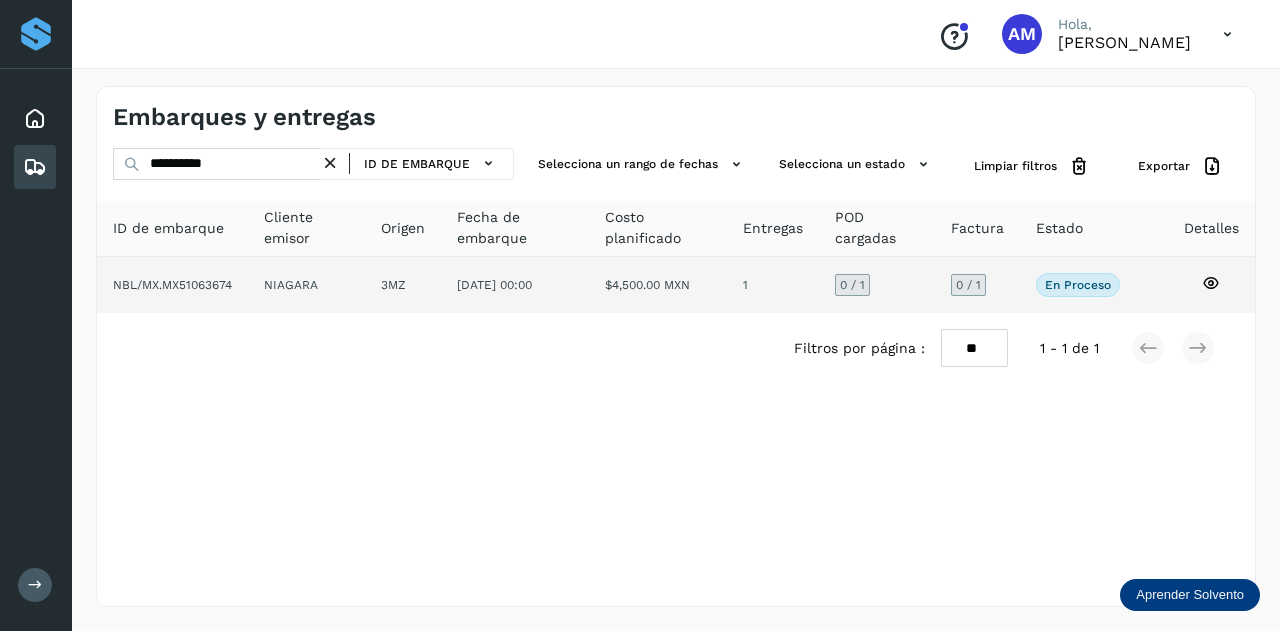 click on "NIAGARA" 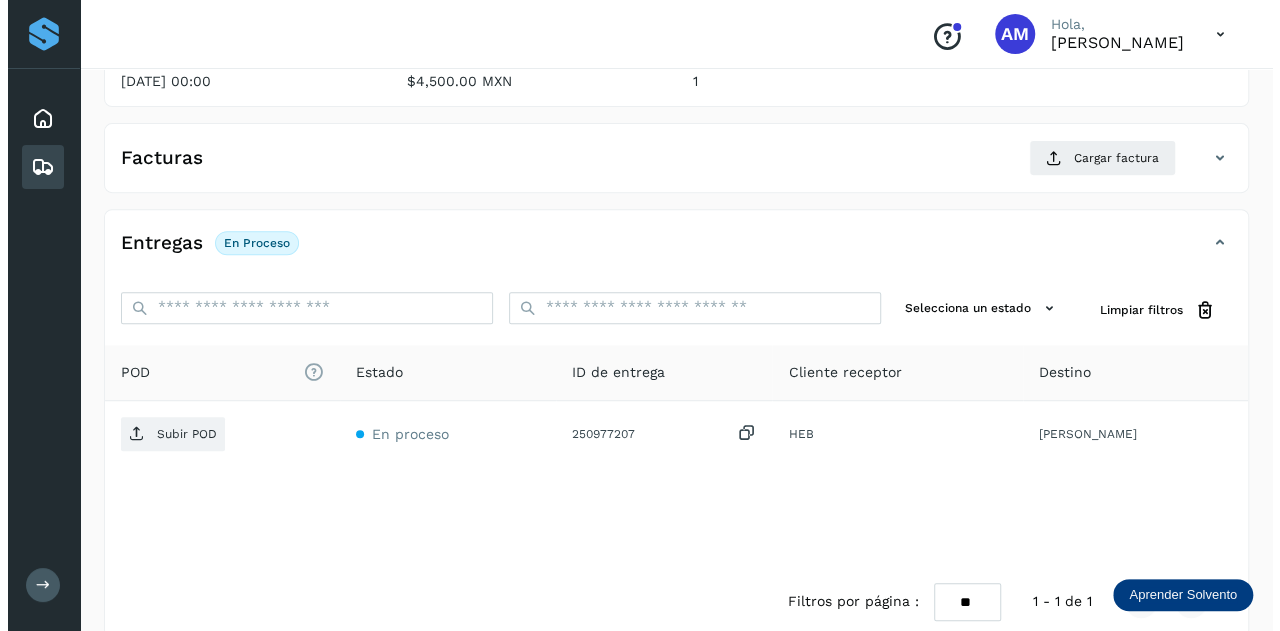 scroll, scrollTop: 327, scrollLeft: 0, axis: vertical 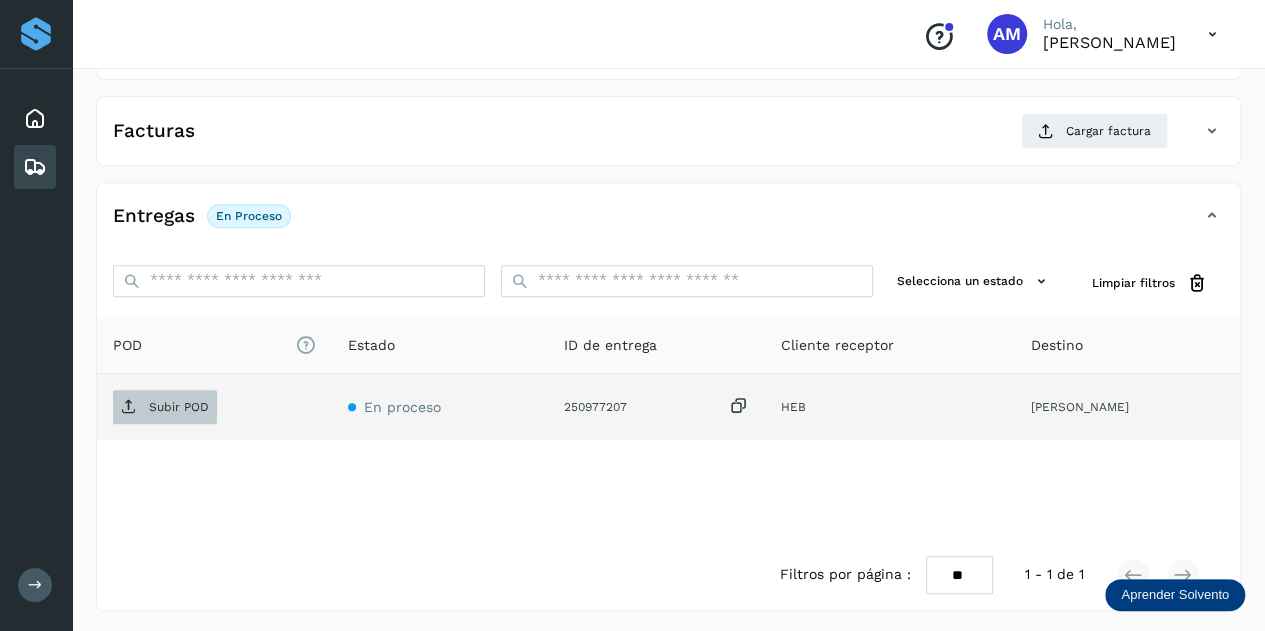 click on "Subir POD" at bounding box center [165, 407] 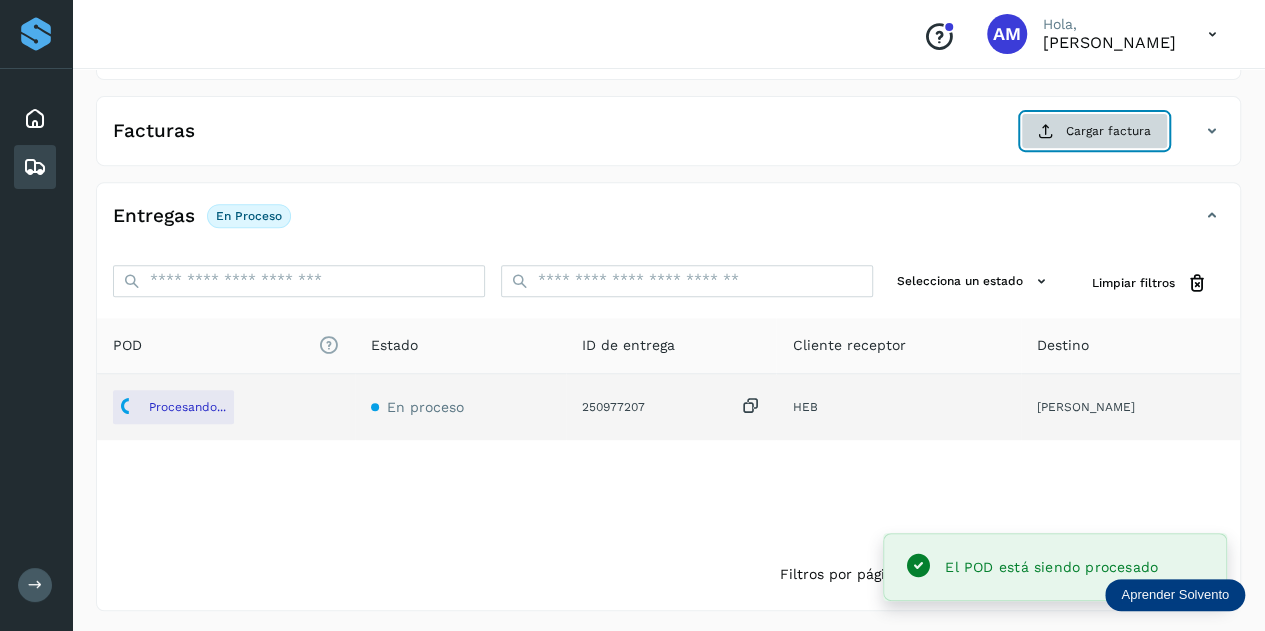 click on "Cargar factura" at bounding box center [1094, 131] 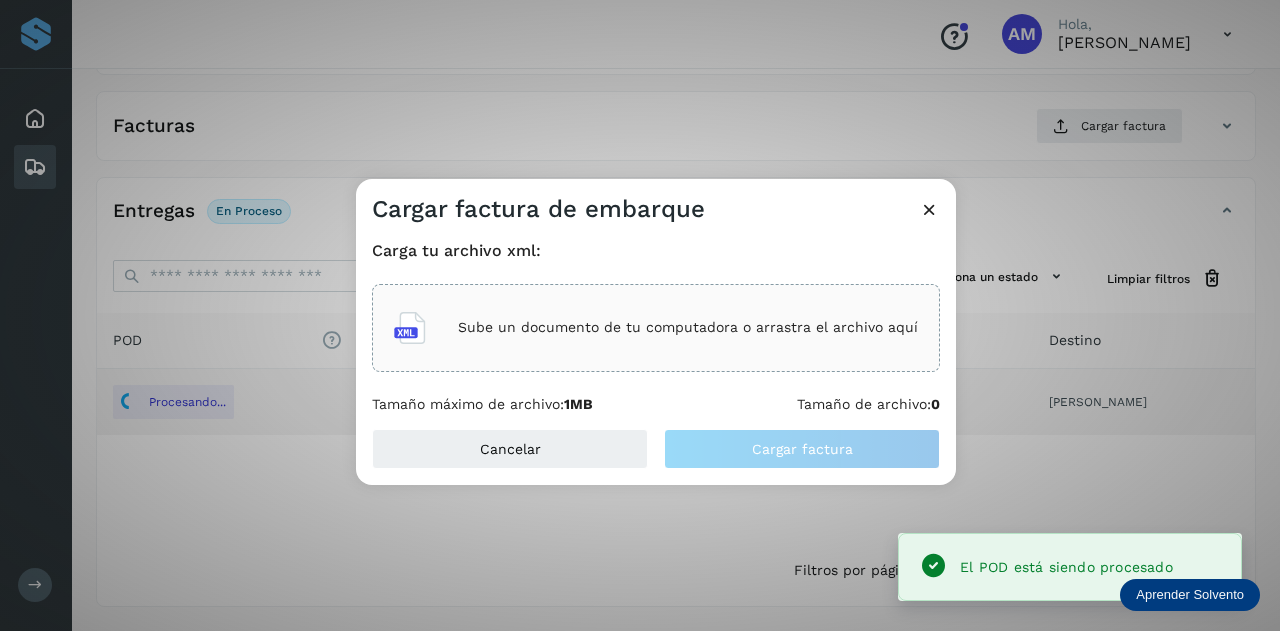 click on "Sube un documento de tu computadora o arrastra el archivo aquí" 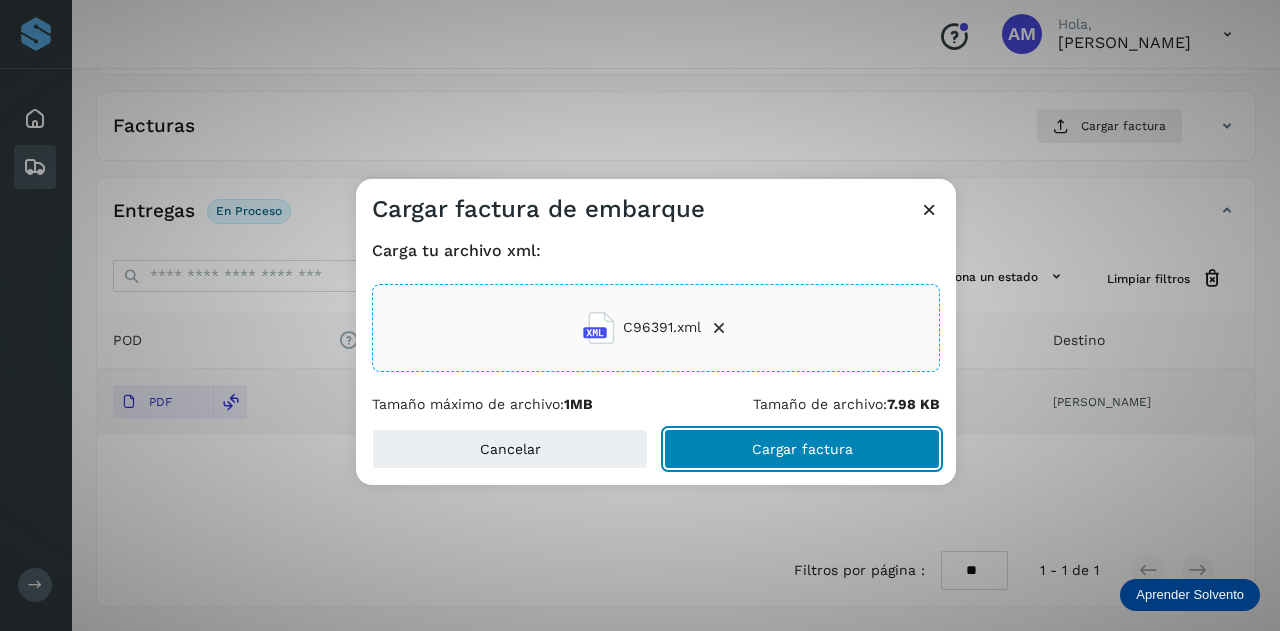 click on "Cargar factura" 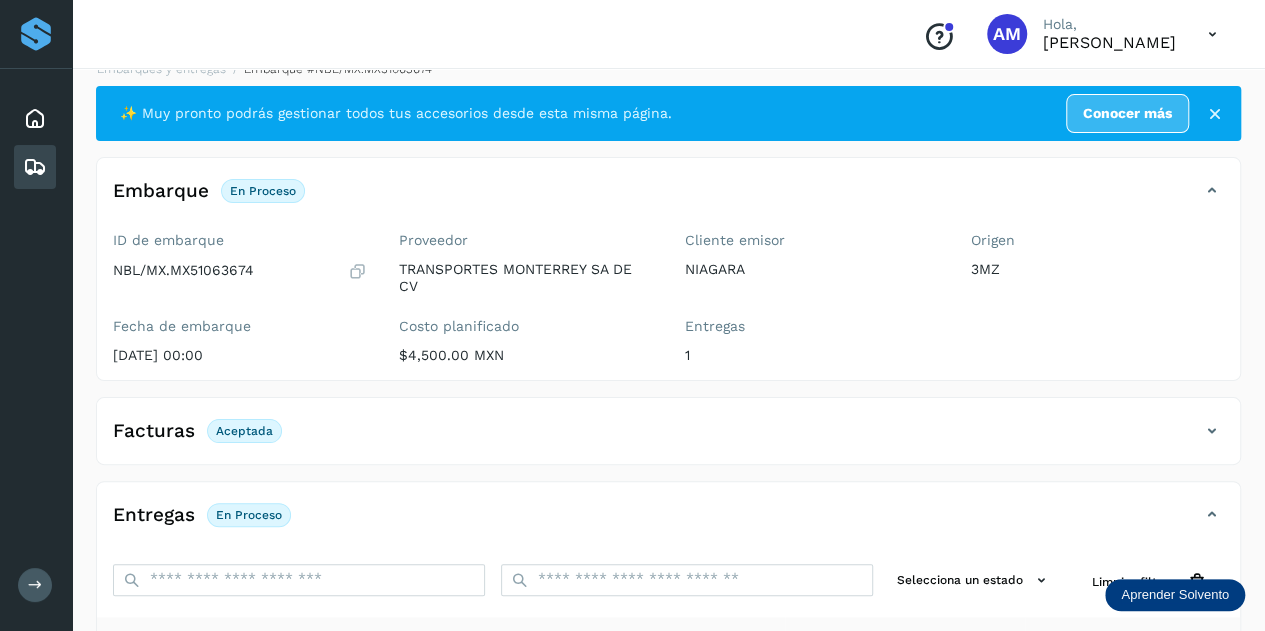 scroll, scrollTop: 0, scrollLeft: 0, axis: both 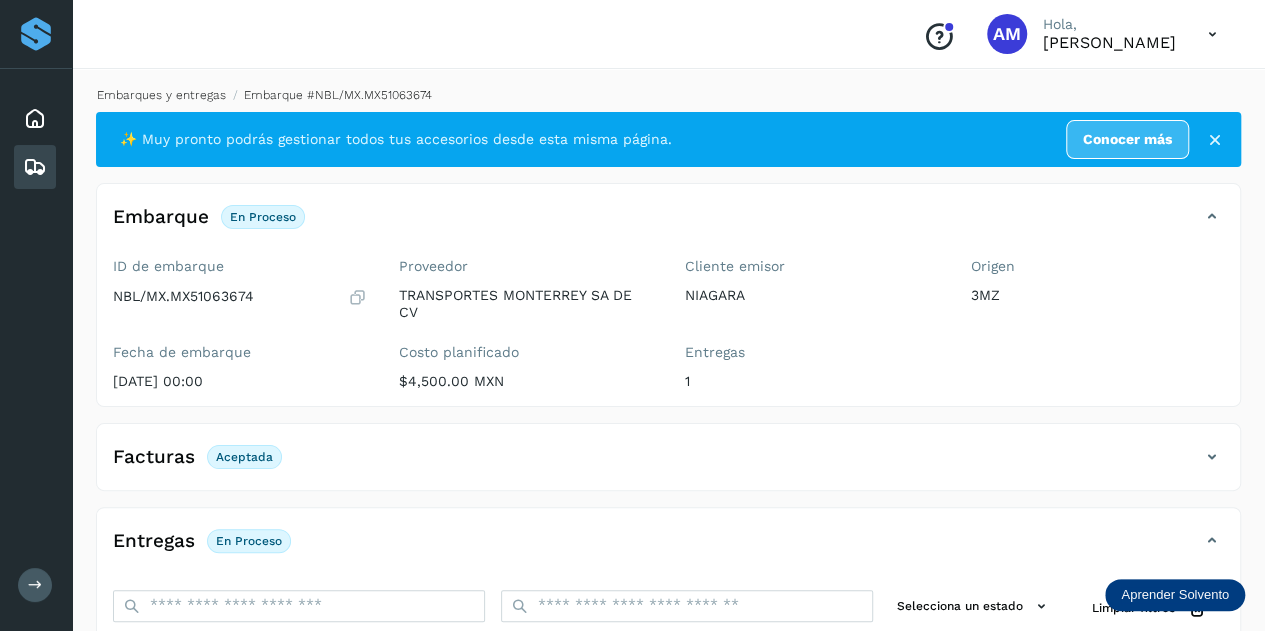click on "Embarques y entregas" at bounding box center (161, 95) 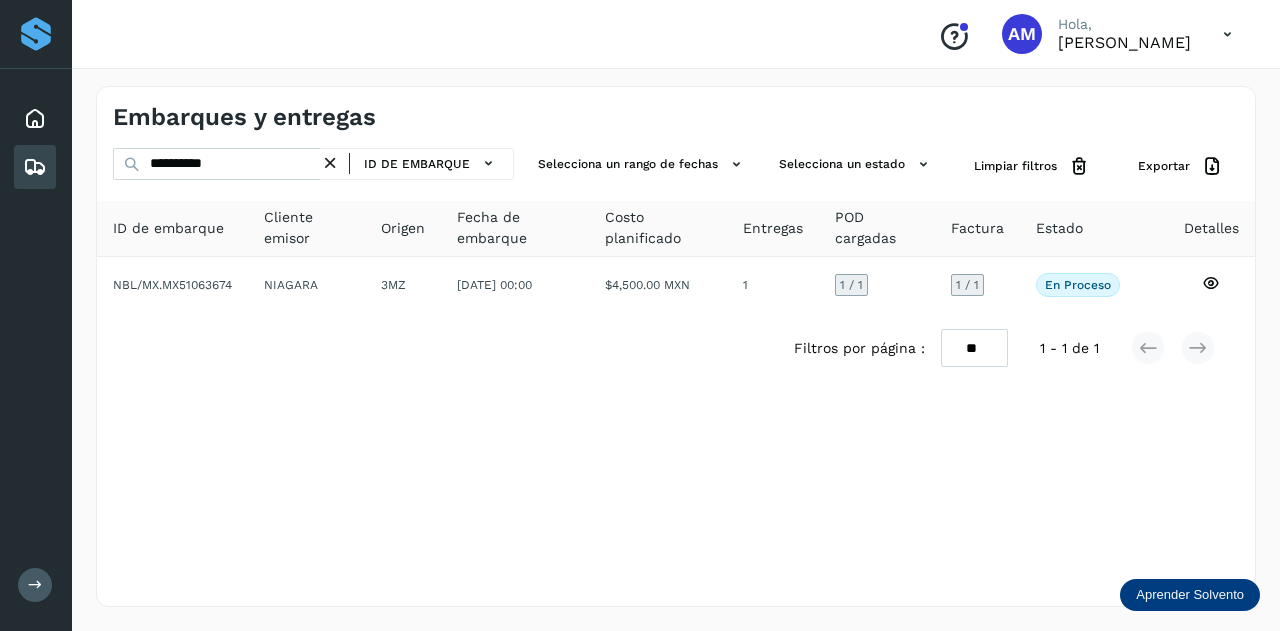 drag, startPoint x: 343, startPoint y: 163, endPoint x: 329, endPoint y: 165, distance: 14.142136 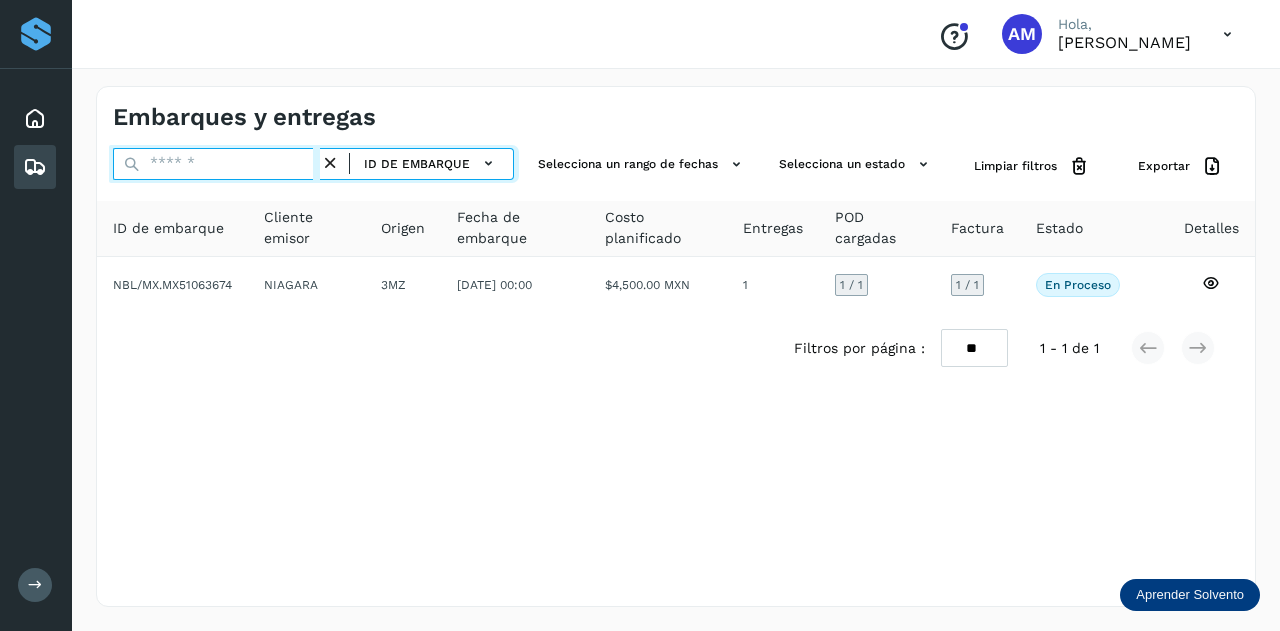 click at bounding box center (216, 164) 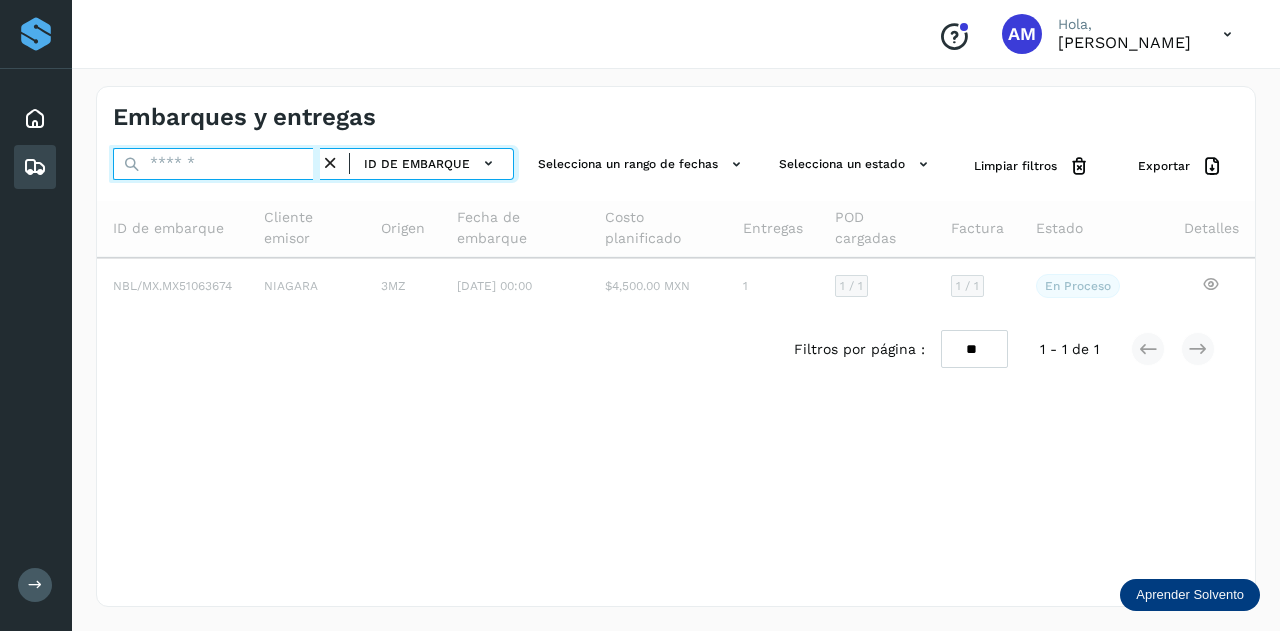 paste on "**********" 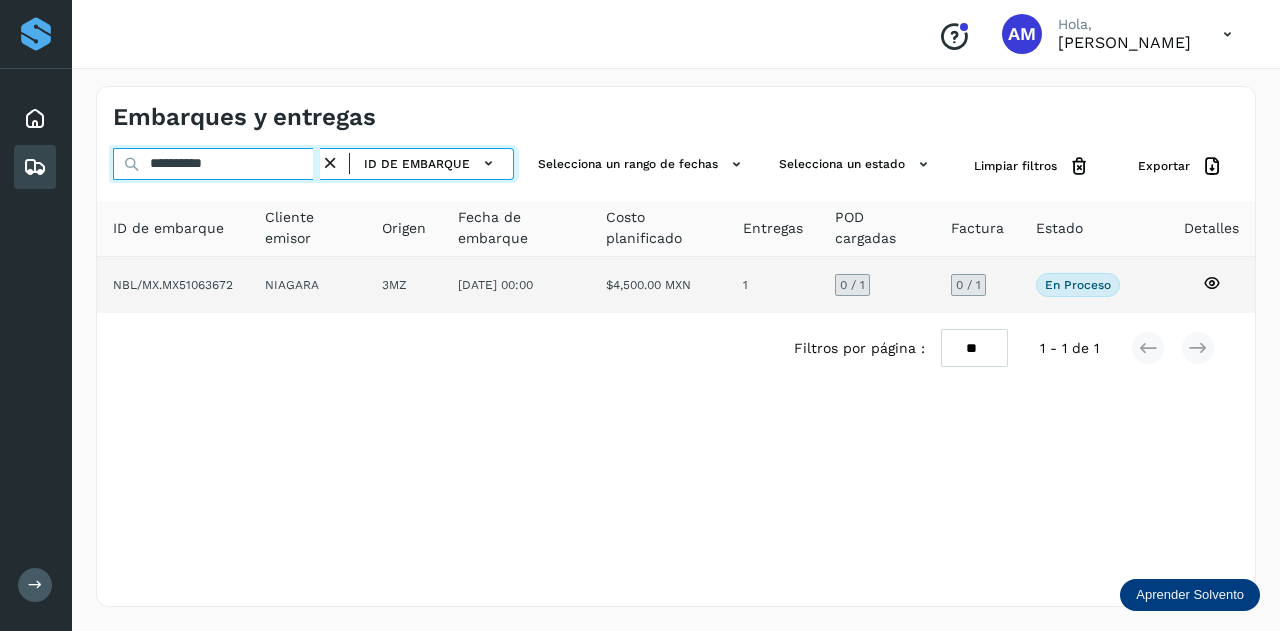 type on "**********" 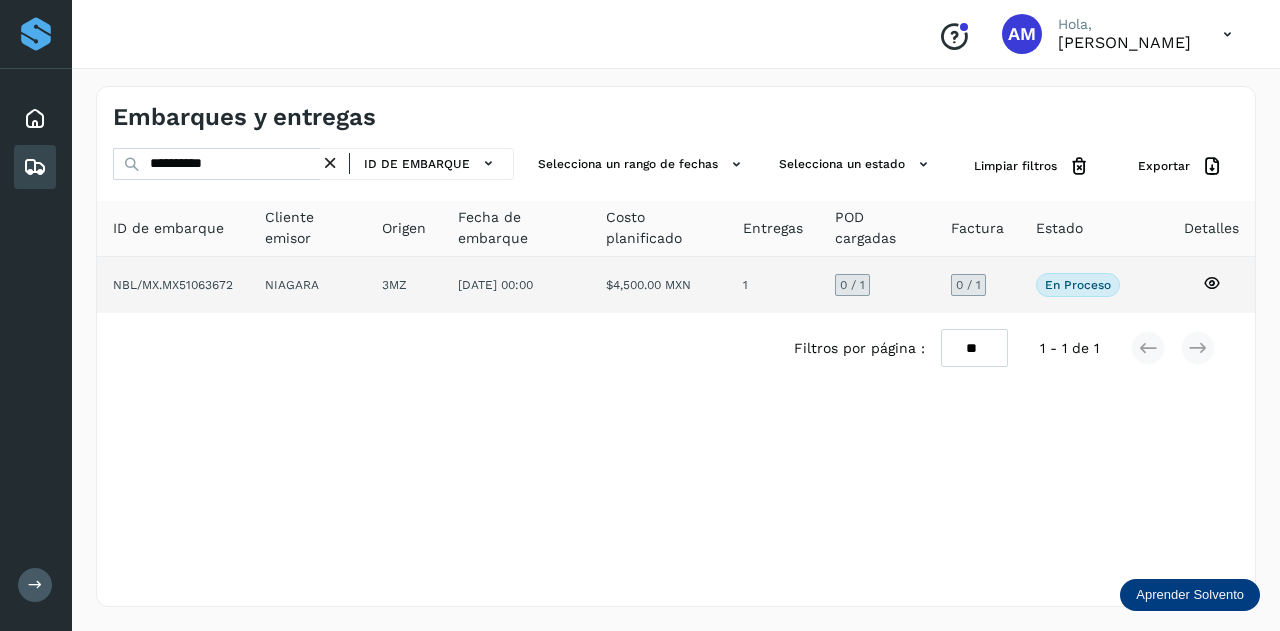 click on "3MZ" 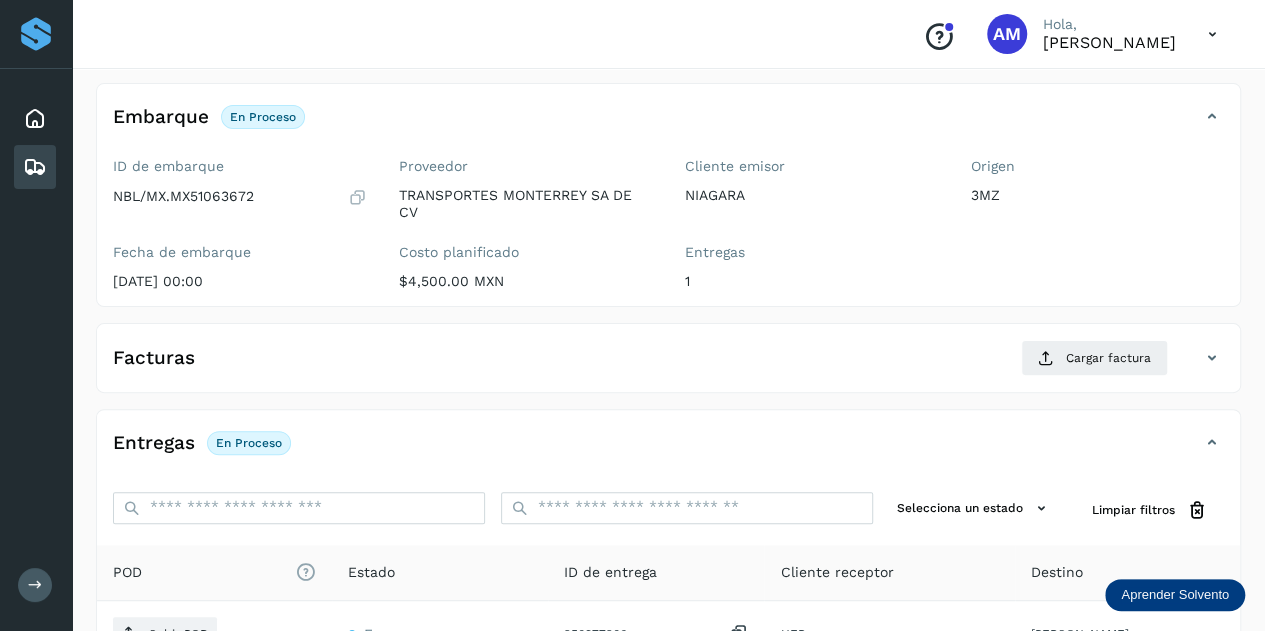 scroll, scrollTop: 200, scrollLeft: 0, axis: vertical 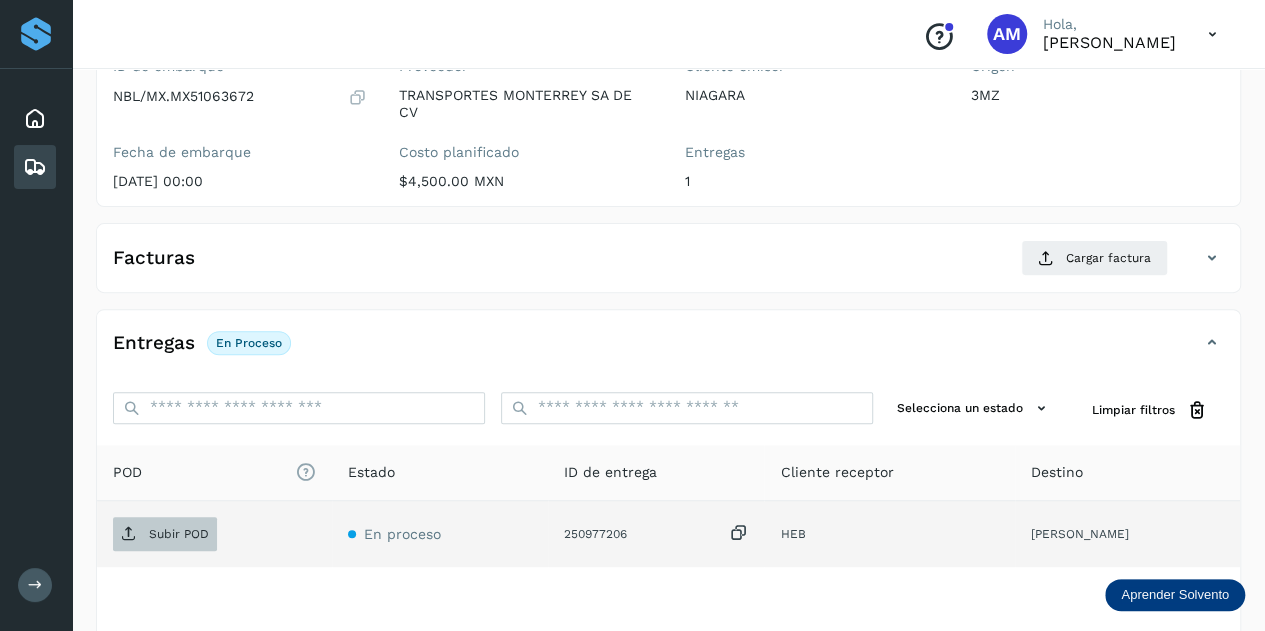 click on "Subir POD" at bounding box center [165, 534] 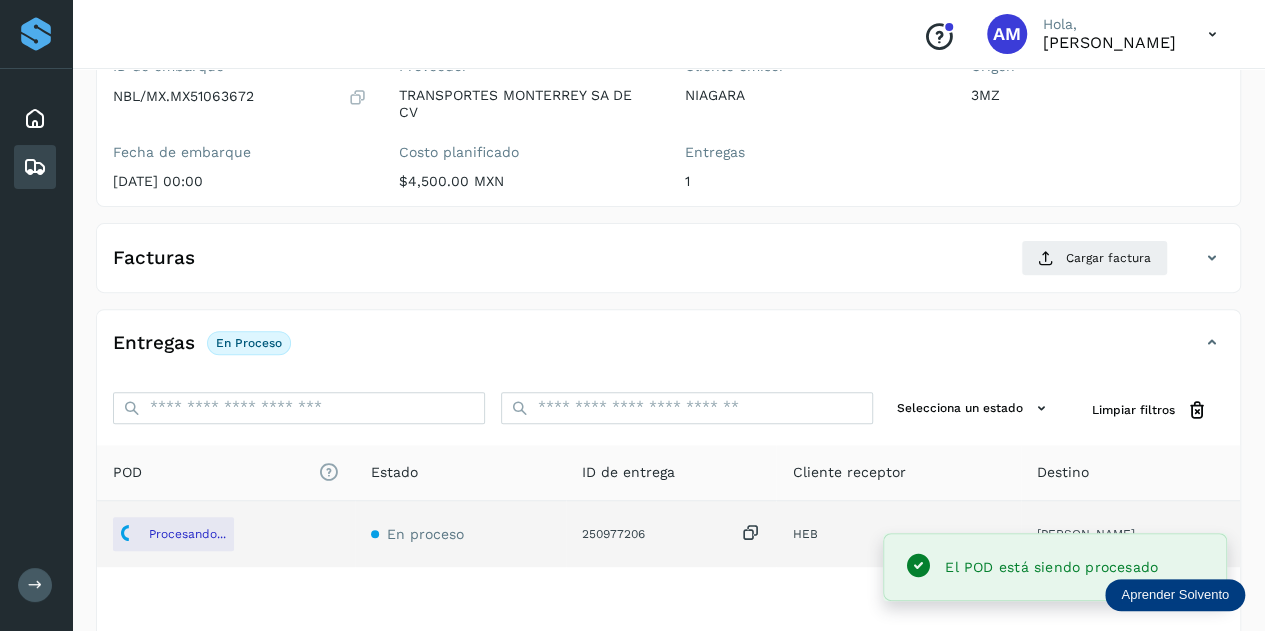 click on "Facturas Cargar factura Aún no has subido ninguna factura" 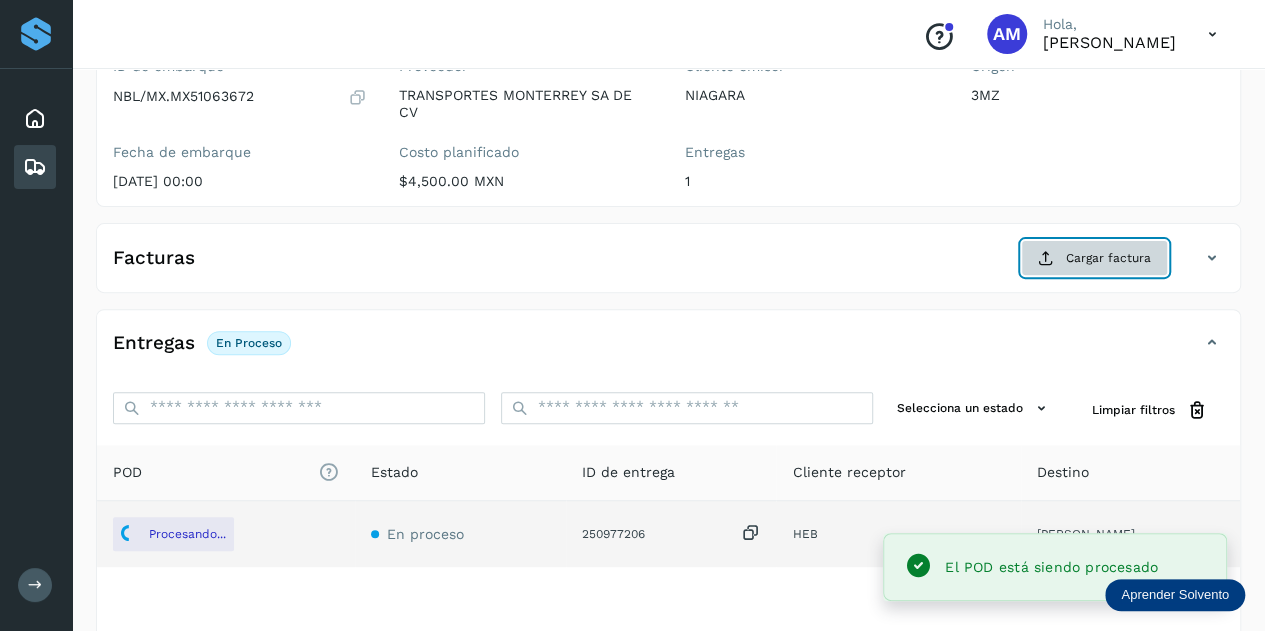 click on "Cargar factura" at bounding box center (1094, 258) 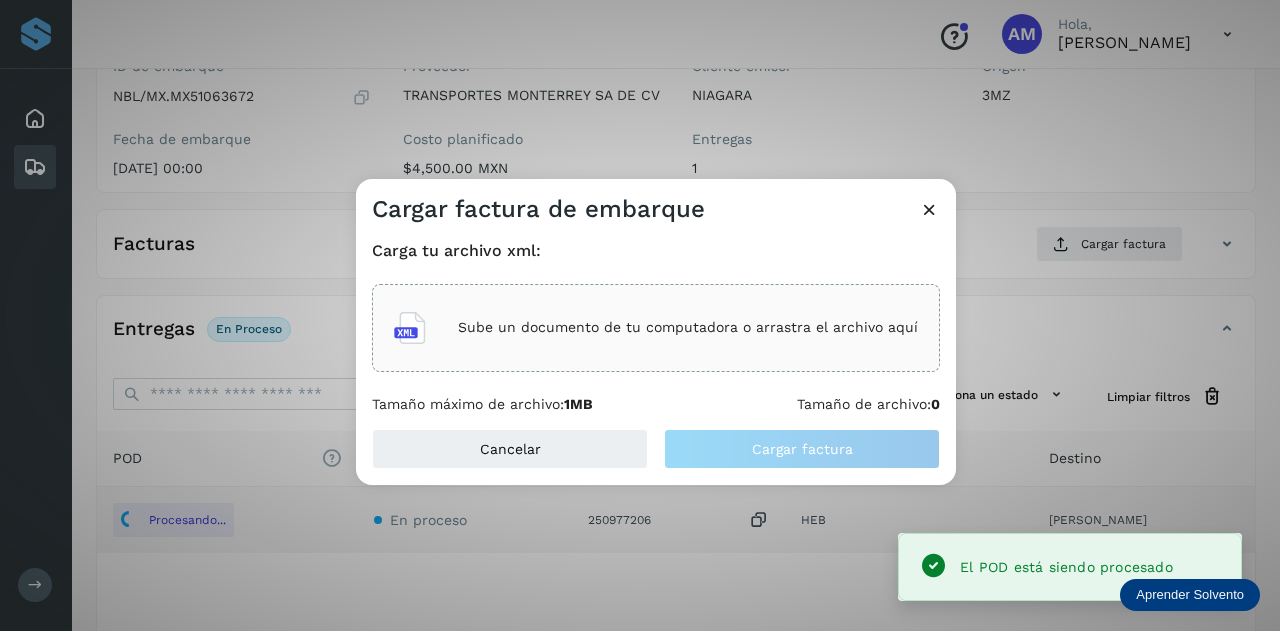 click on "Sube un documento de tu computadora o arrastra el archivo aquí" 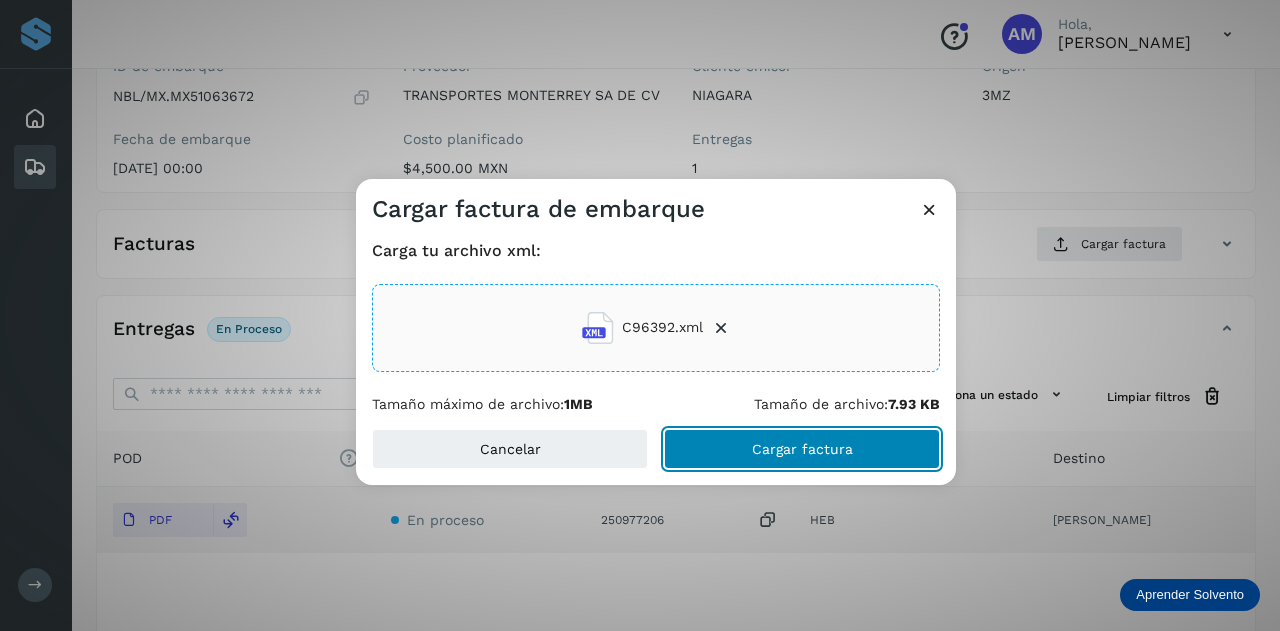 click on "Cargar factura" 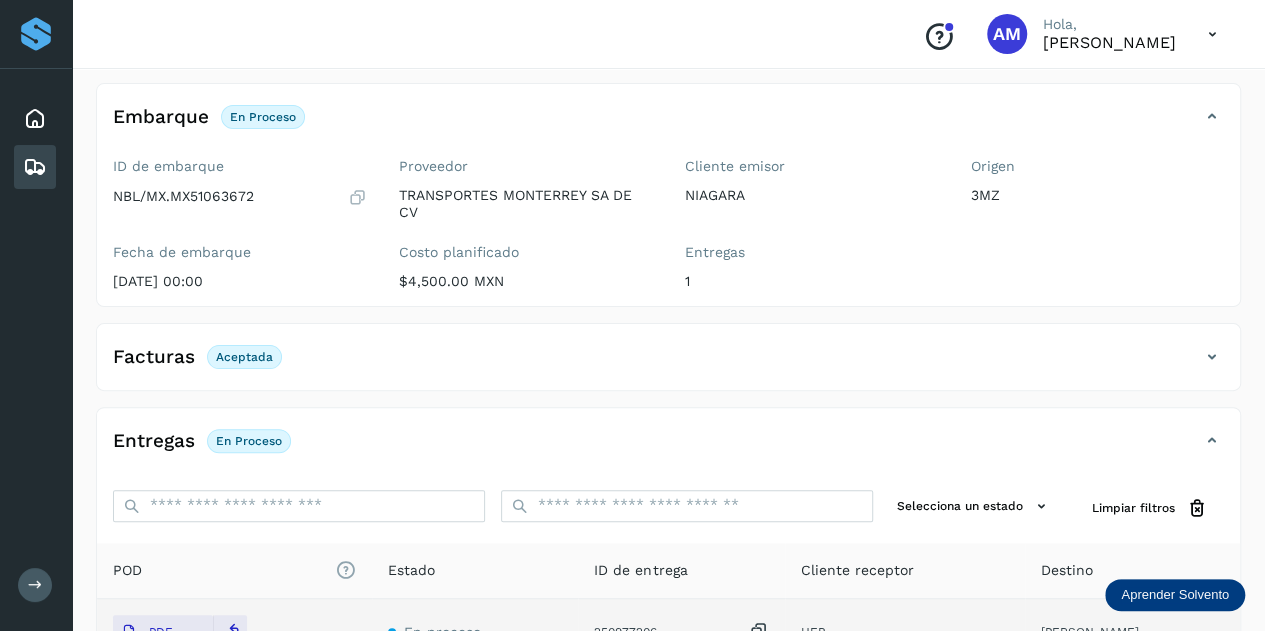 scroll, scrollTop: 0, scrollLeft: 0, axis: both 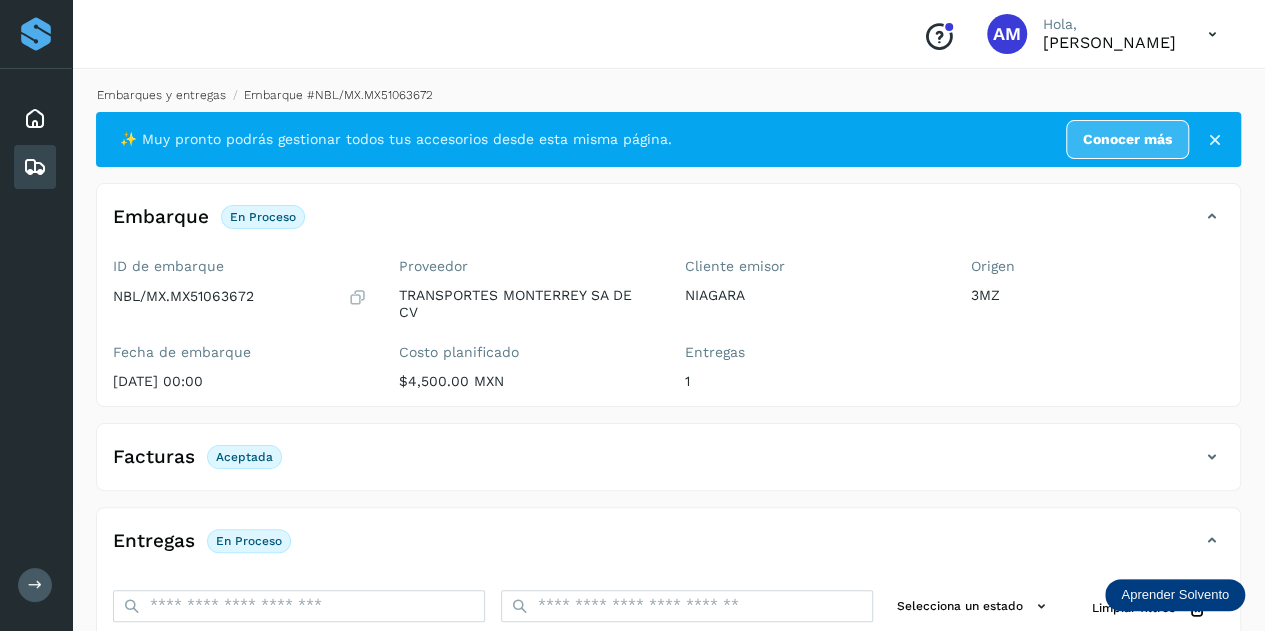 click on "Embarques y entregas" at bounding box center (161, 95) 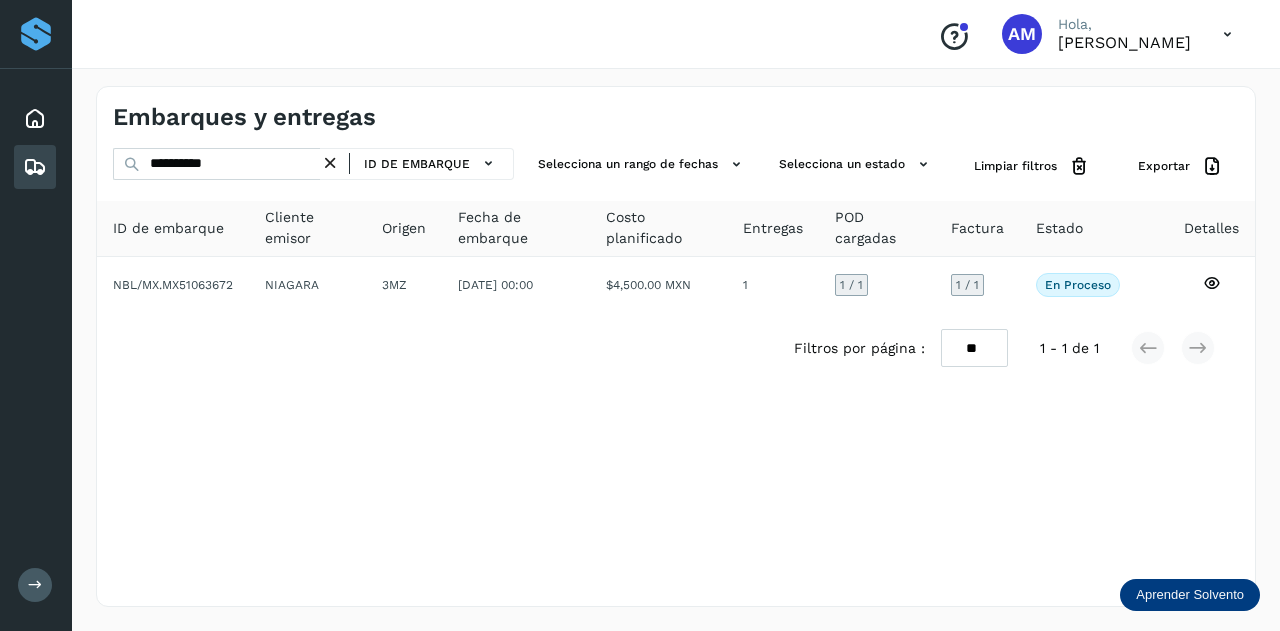 click at bounding box center (330, 163) 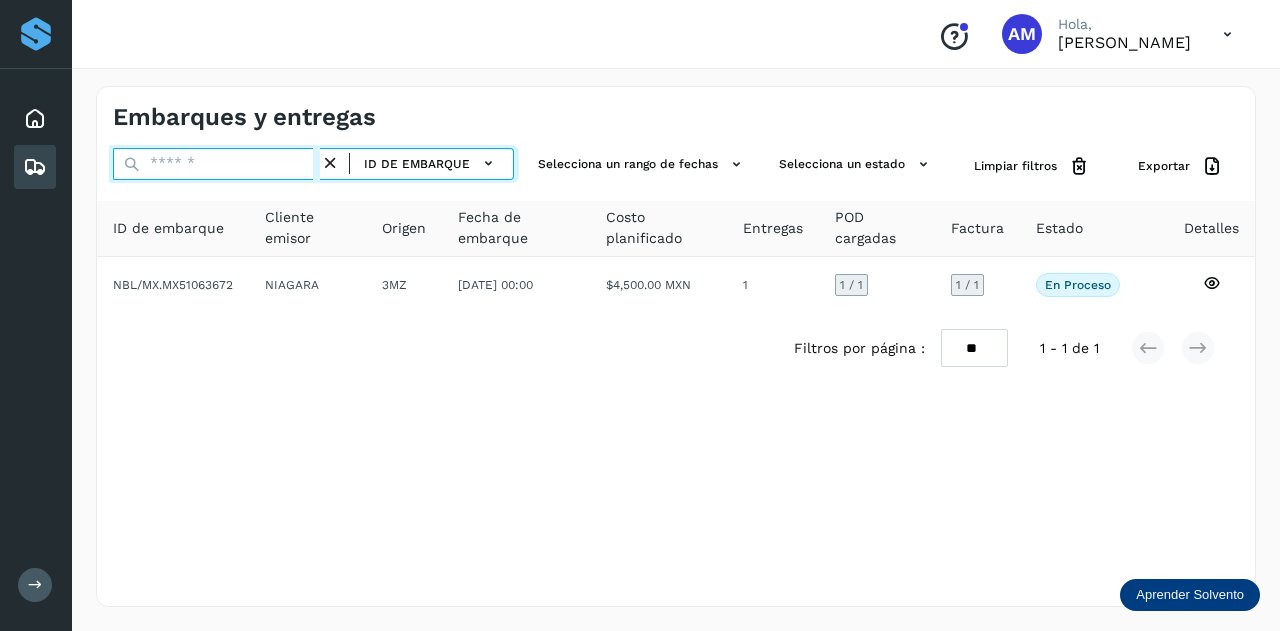 click at bounding box center (216, 164) 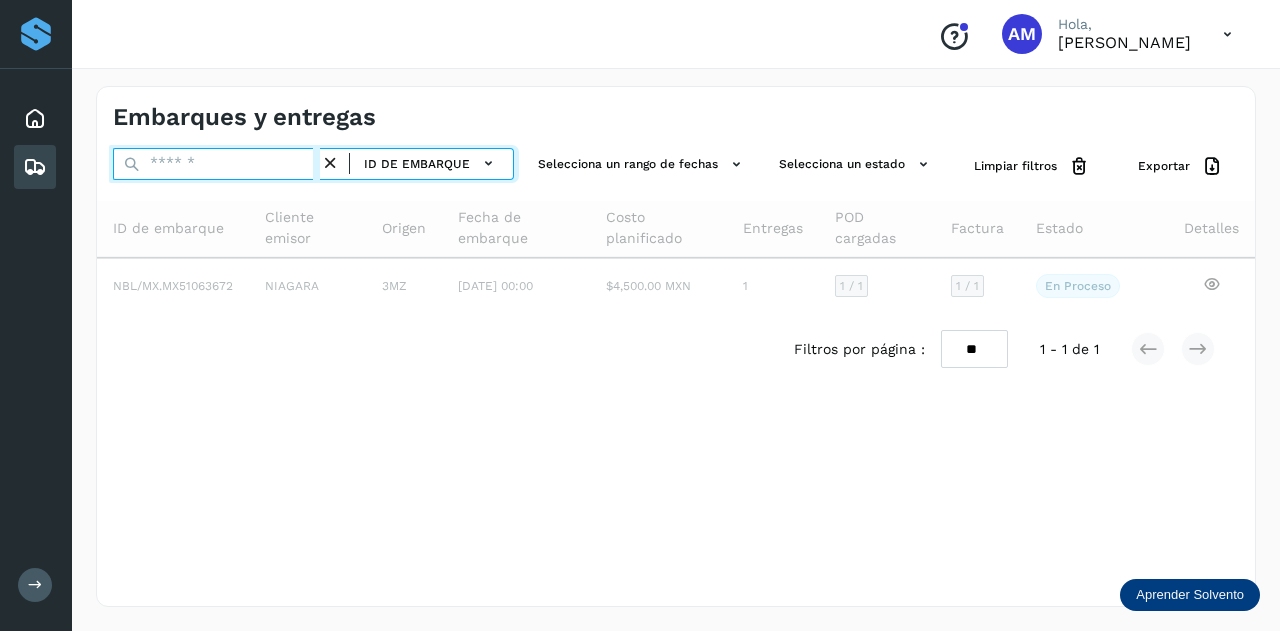 paste on "**********" 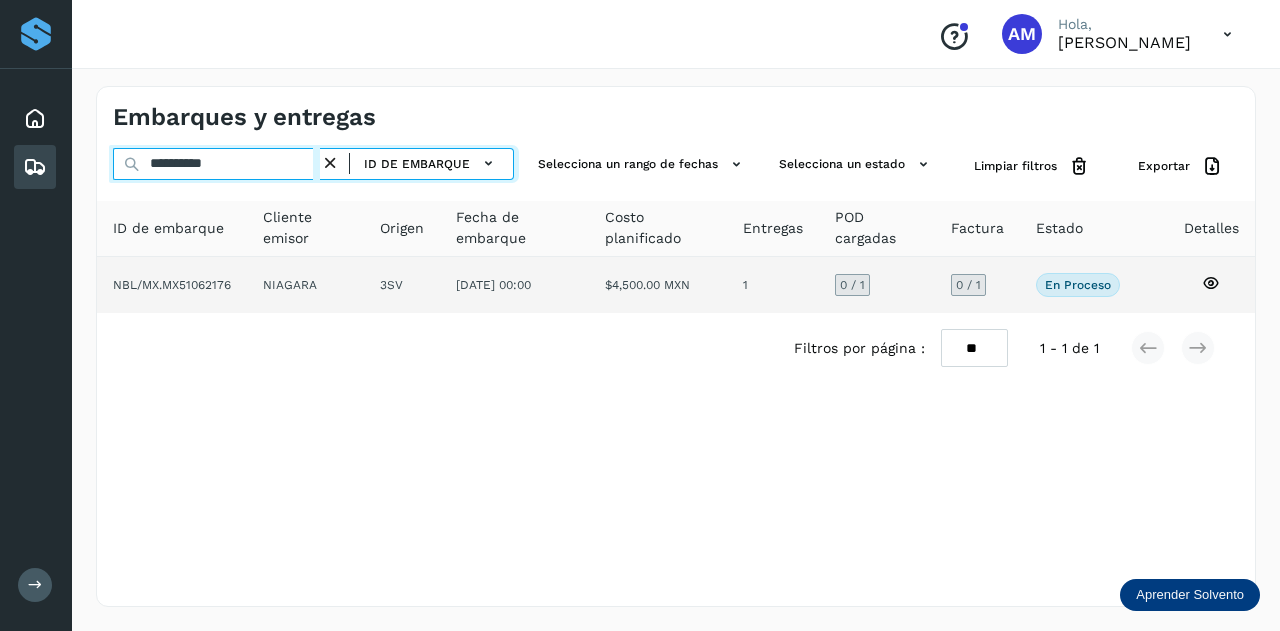 type on "**********" 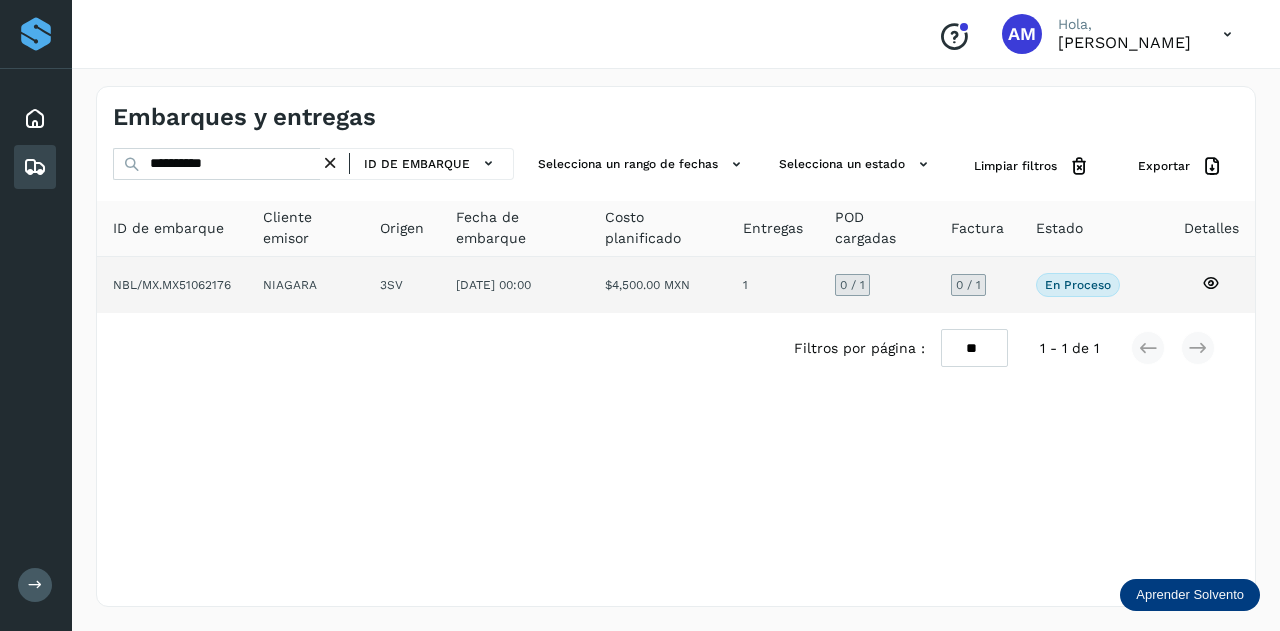 click on "3SV" 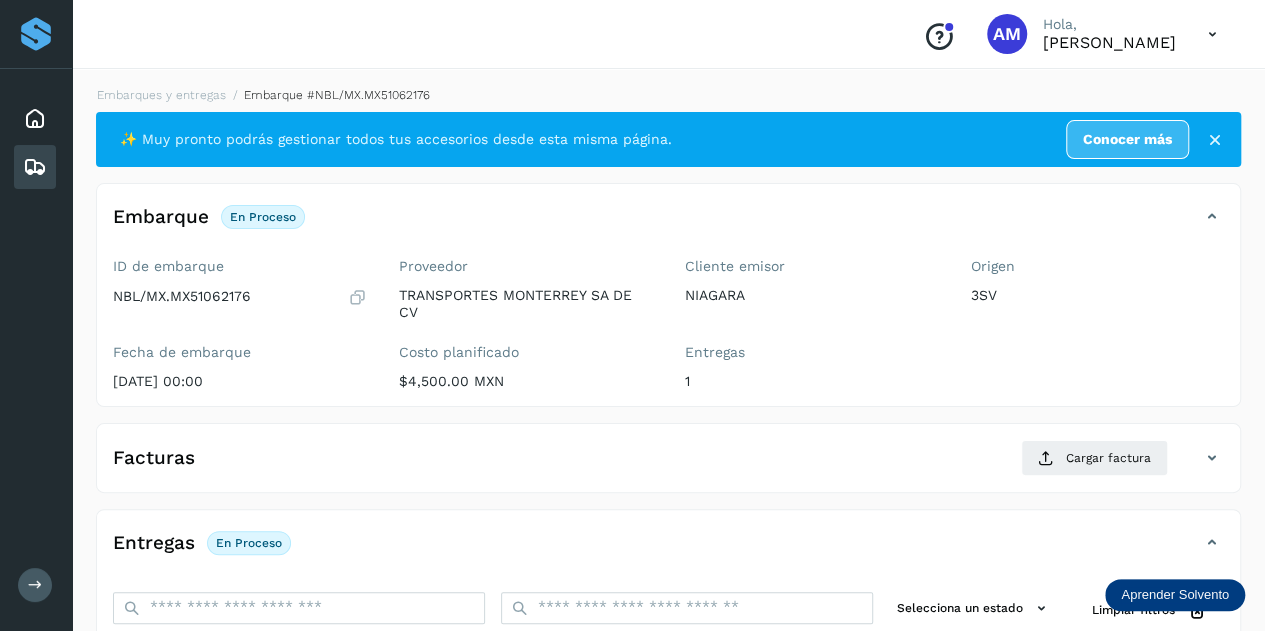 scroll, scrollTop: 200, scrollLeft: 0, axis: vertical 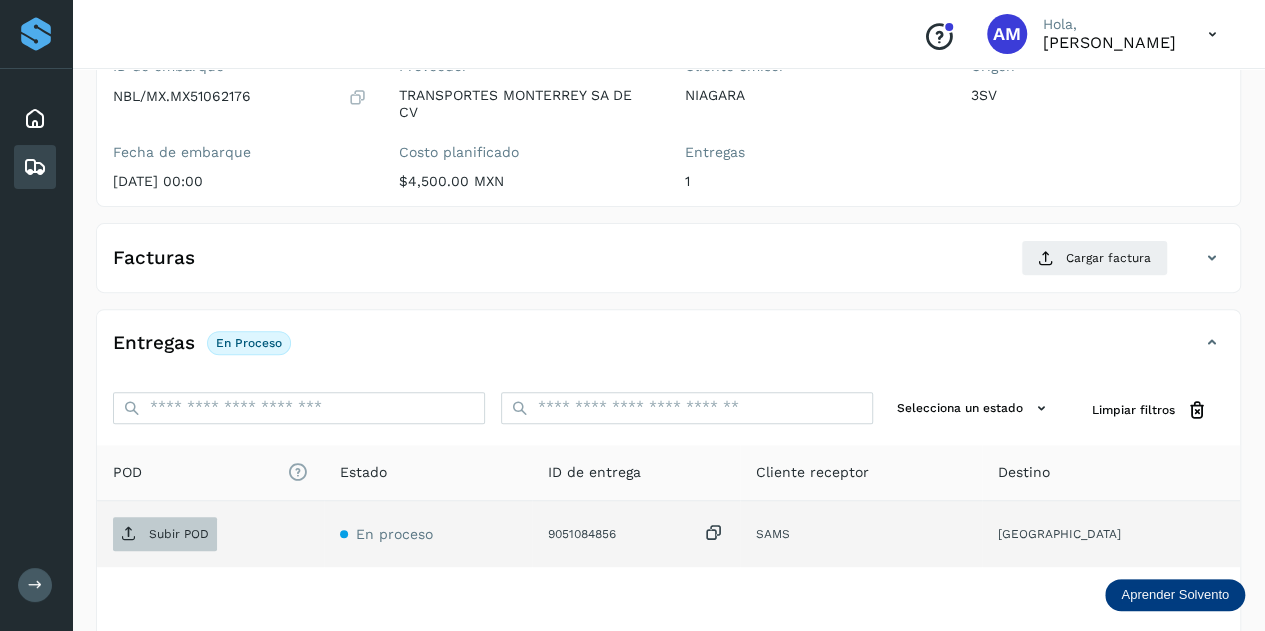 click on "Subir POD" at bounding box center [165, 534] 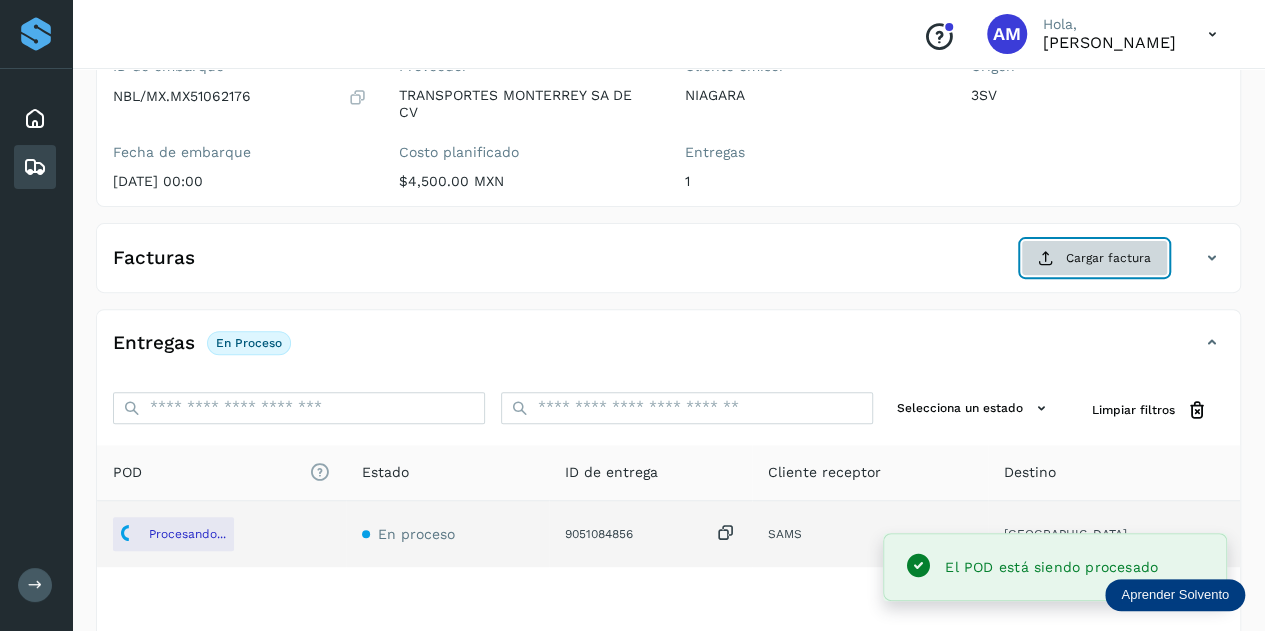 click on "Cargar factura" 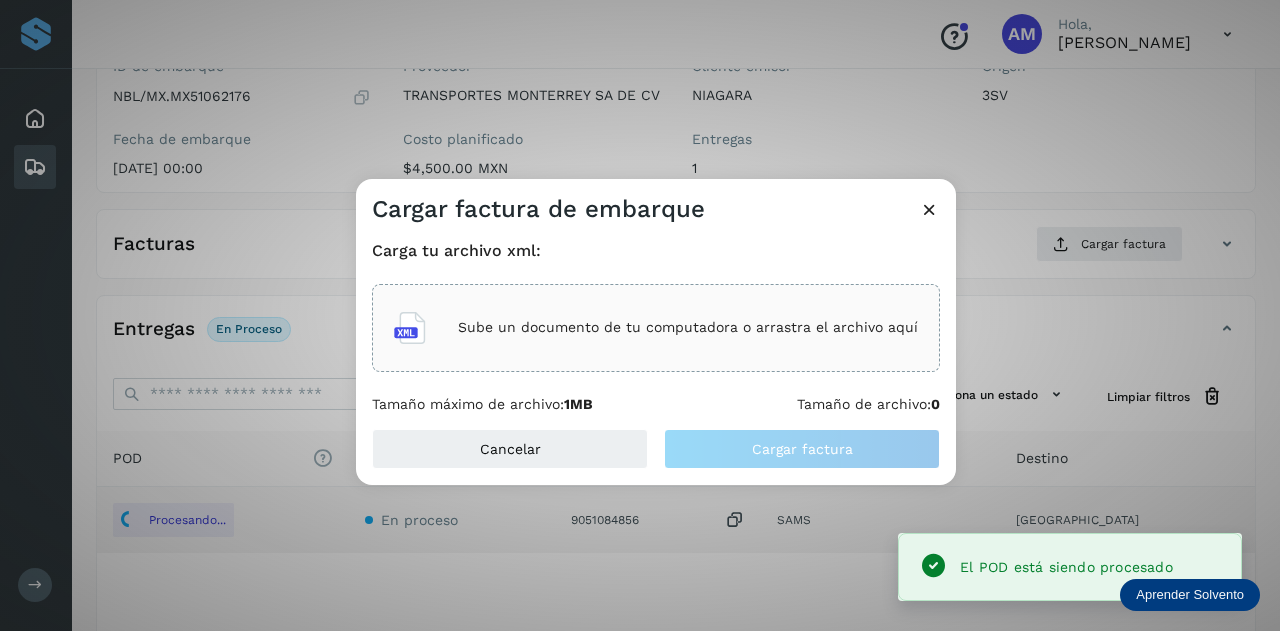 click on "Sube un documento de tu computadora o arrastra el archivo aquí" at bounding box center [688, 327] 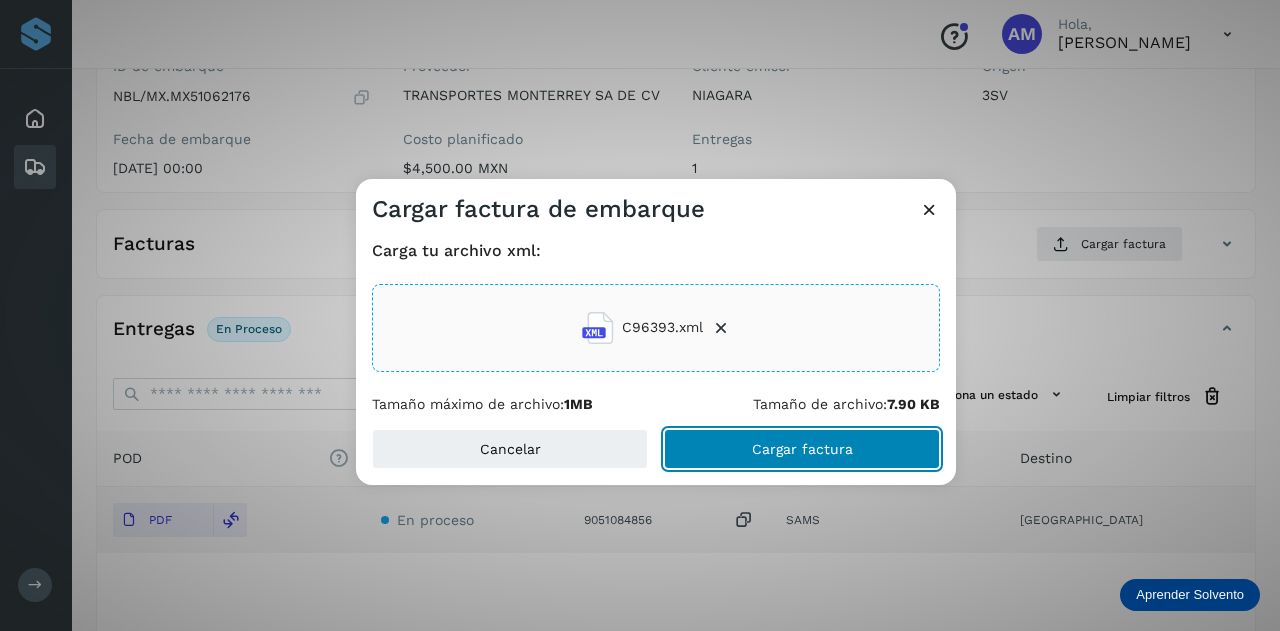 click on "Cargar factura" 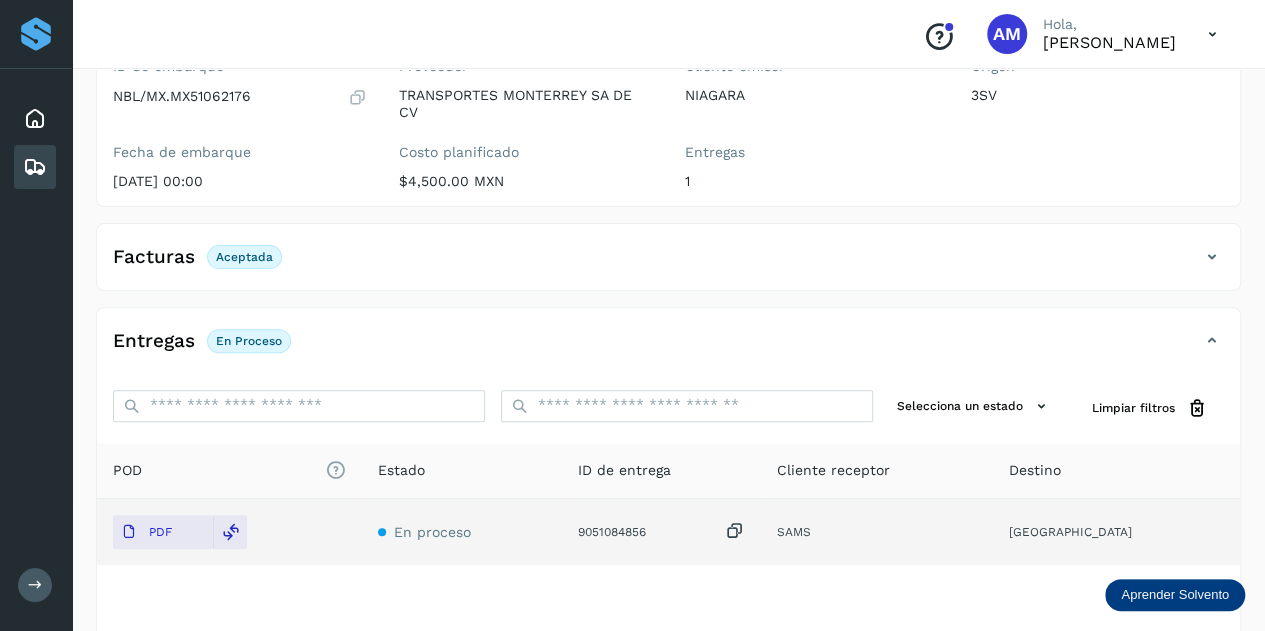 scroll, scrollTop: 0, scrollLeft: 0, axis: both 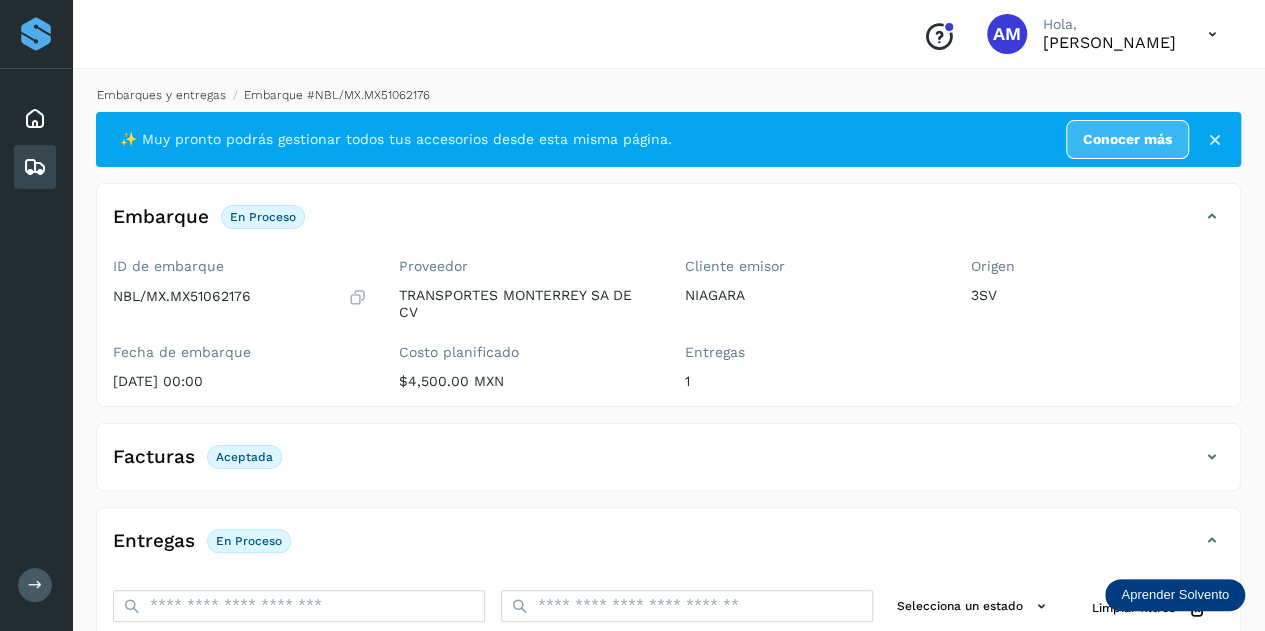 click on "Embarques y entregas" at bounding box center [161, 95] 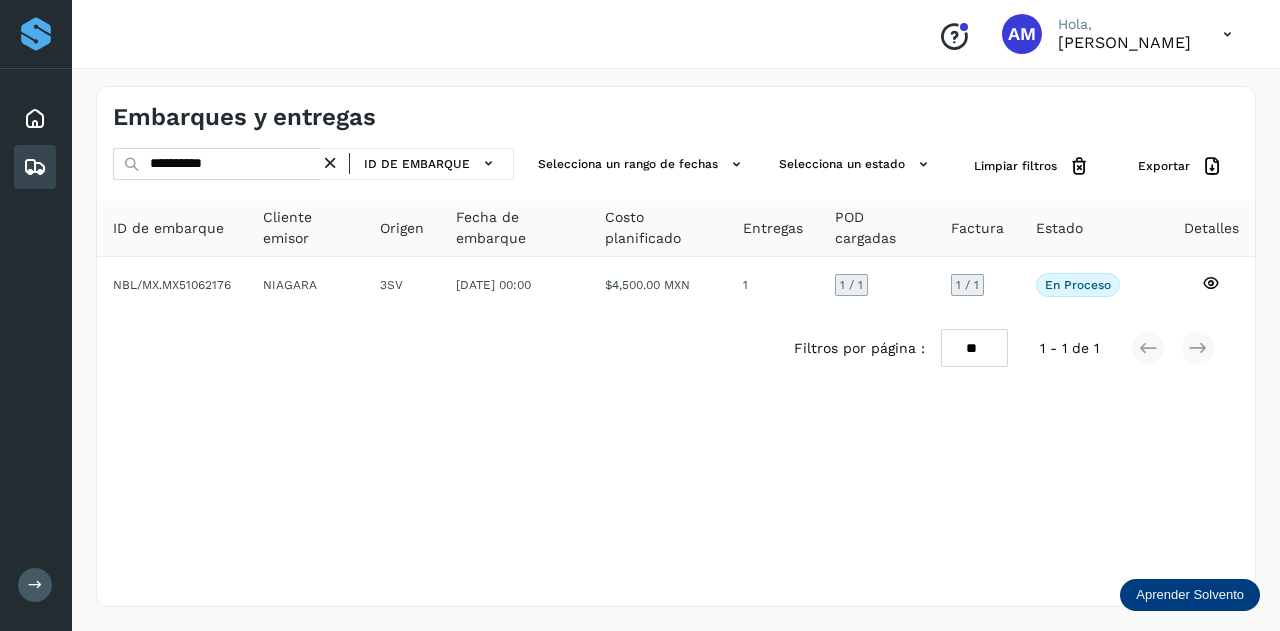 click at bounding box center (330, 163) 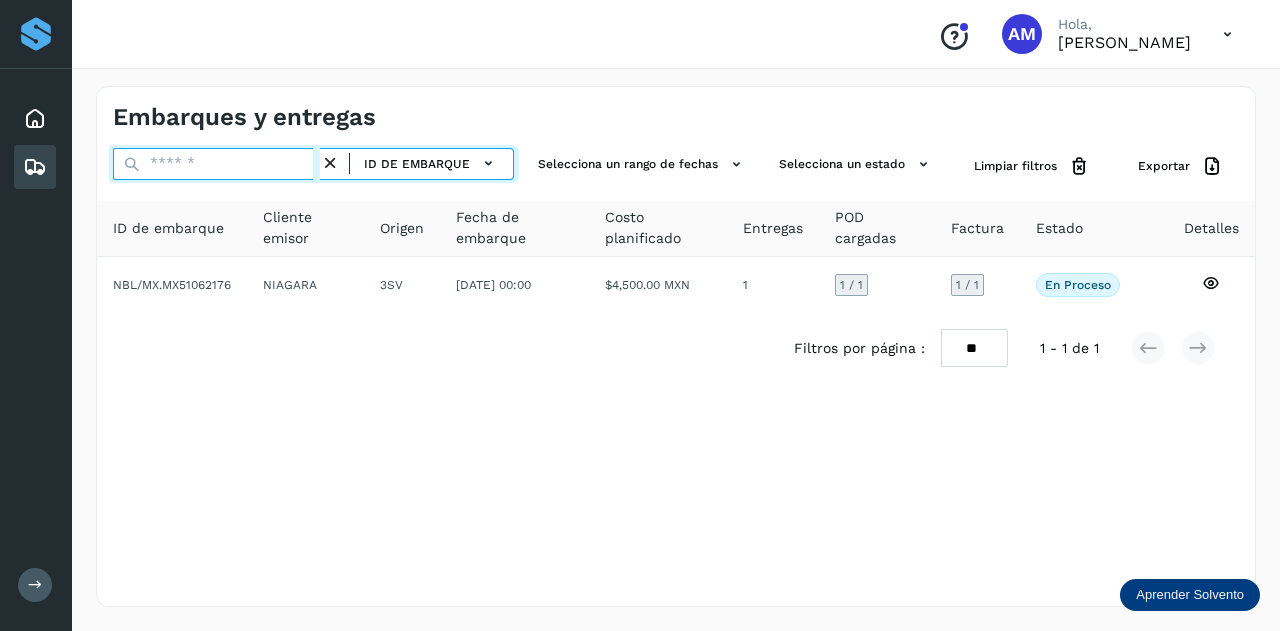 click at bounding box center [216, 164] 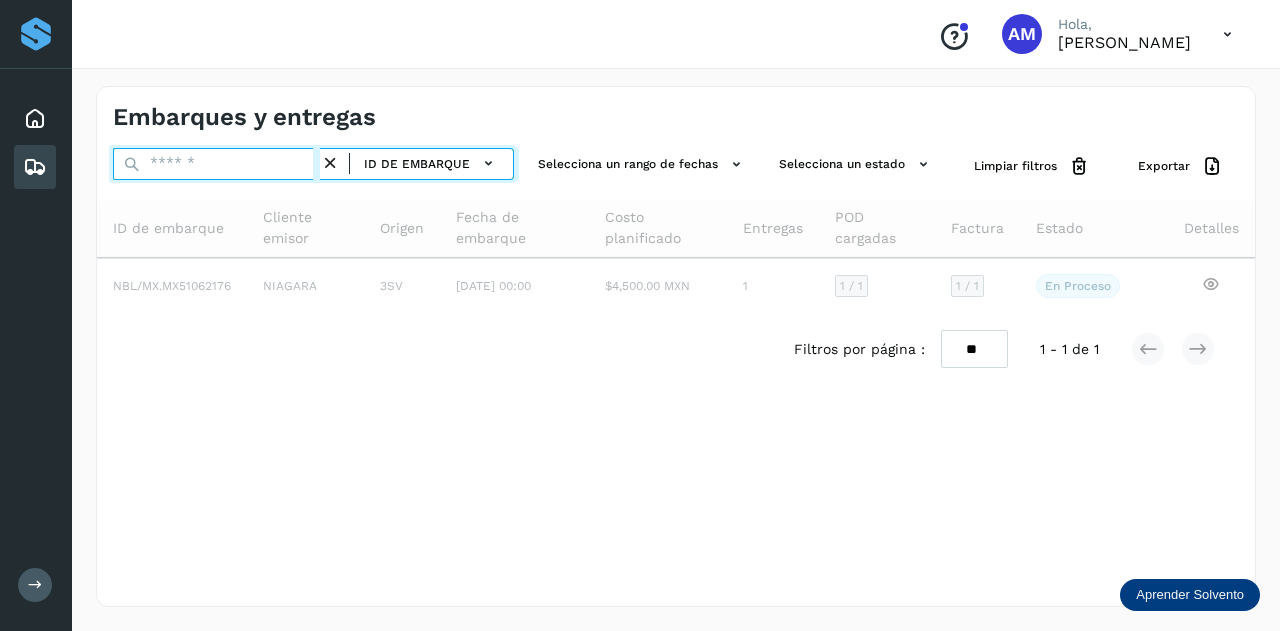 paste on "**********" 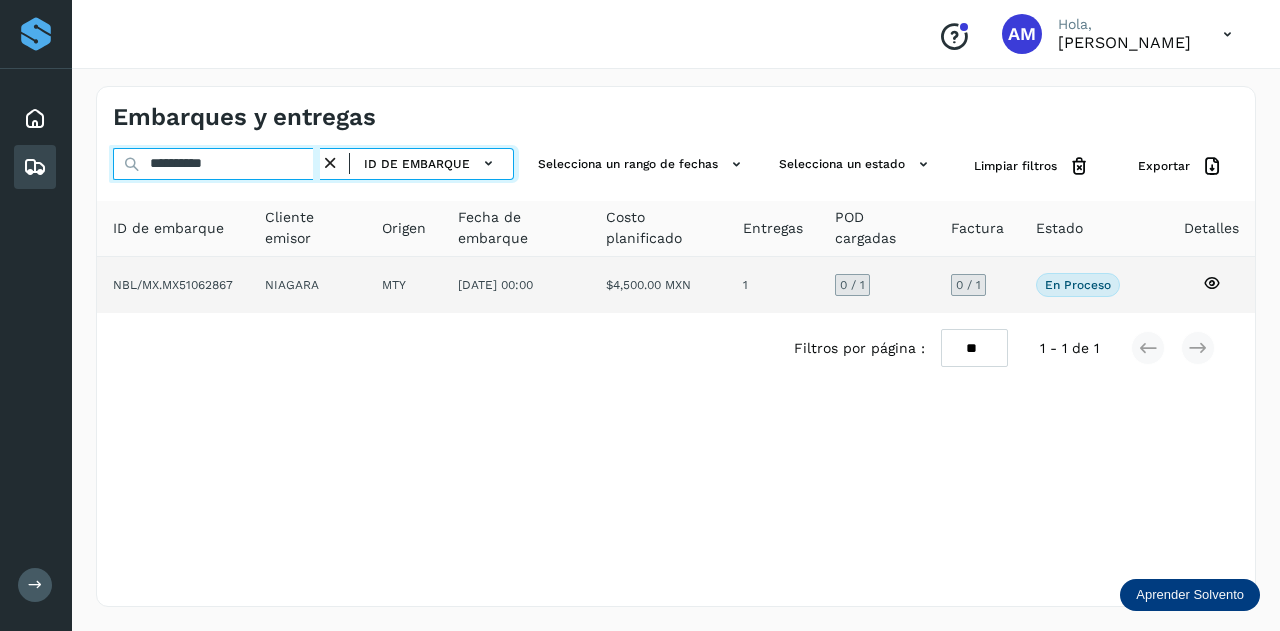 type on "**********" 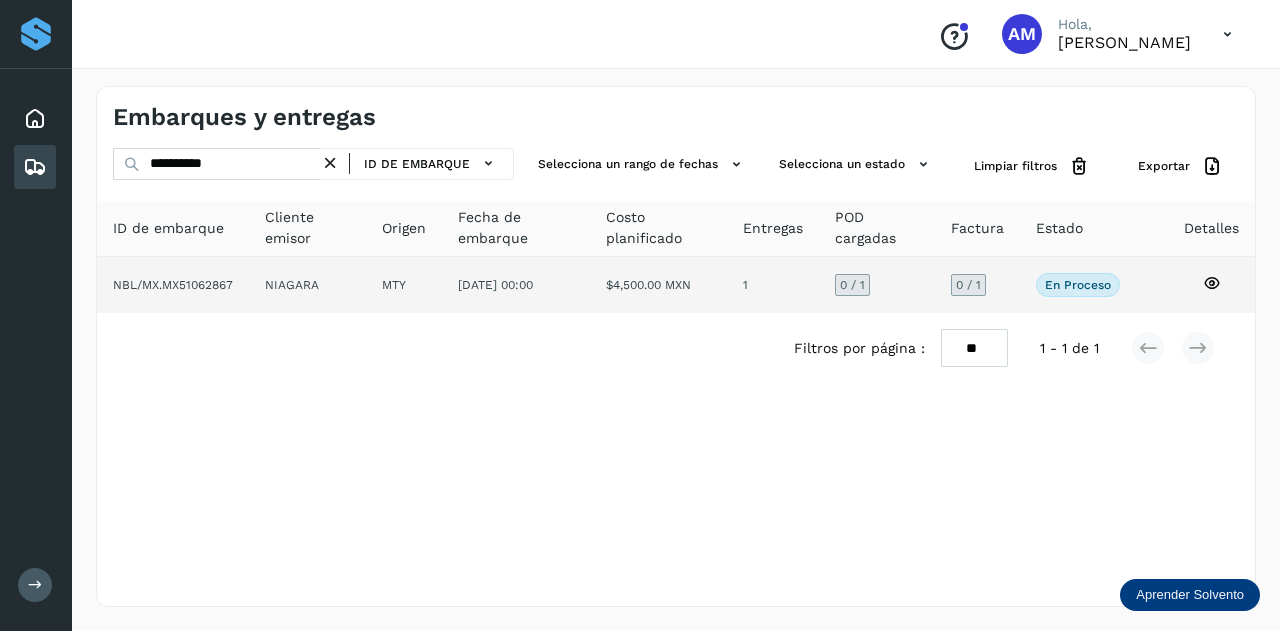click on "MTY" 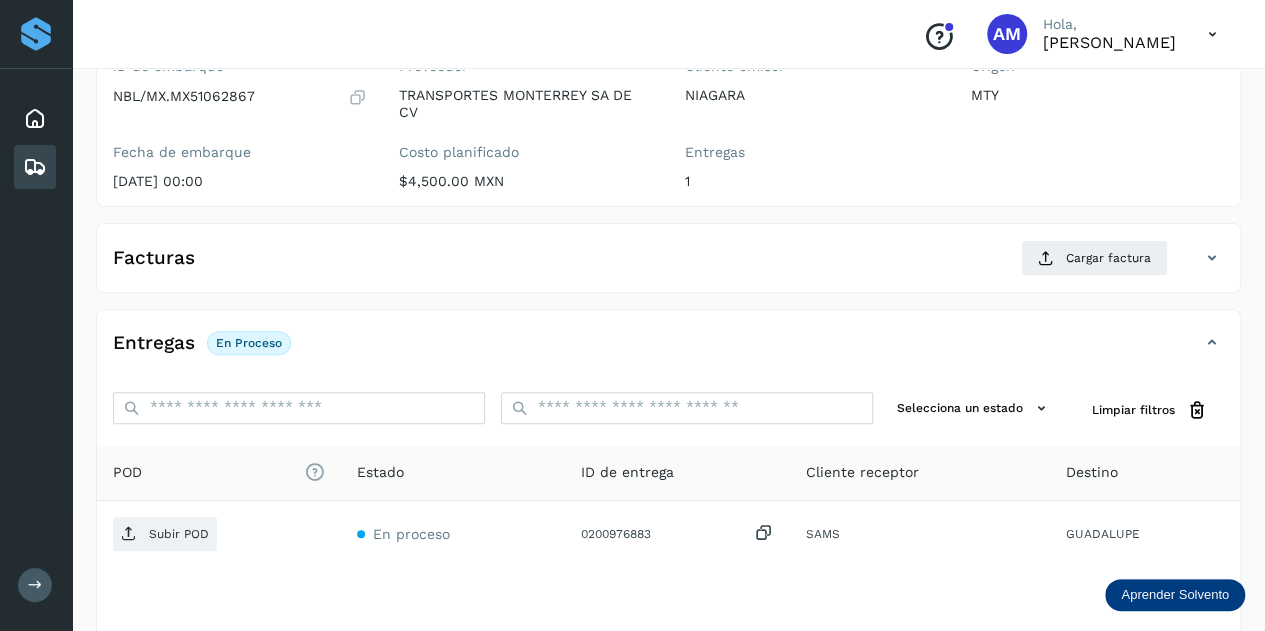 scroll, scrollTop: 300, scrollLeft: 0, axis: vertical 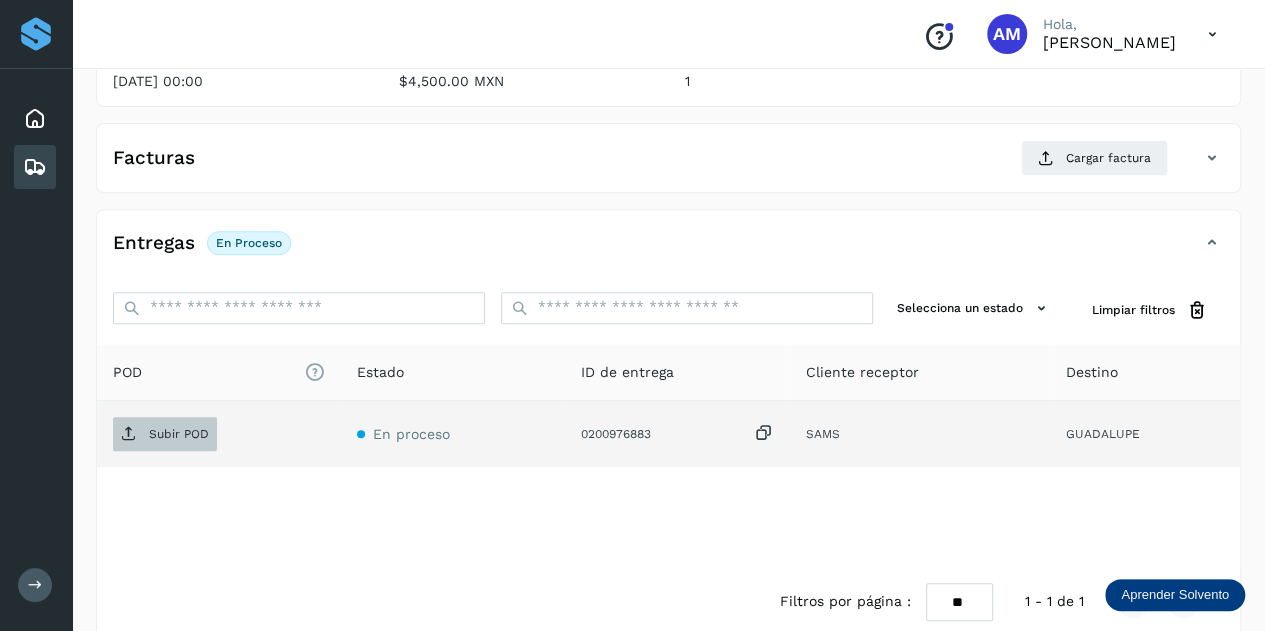 click on "Subir POD" at bounding box center [165, 434] 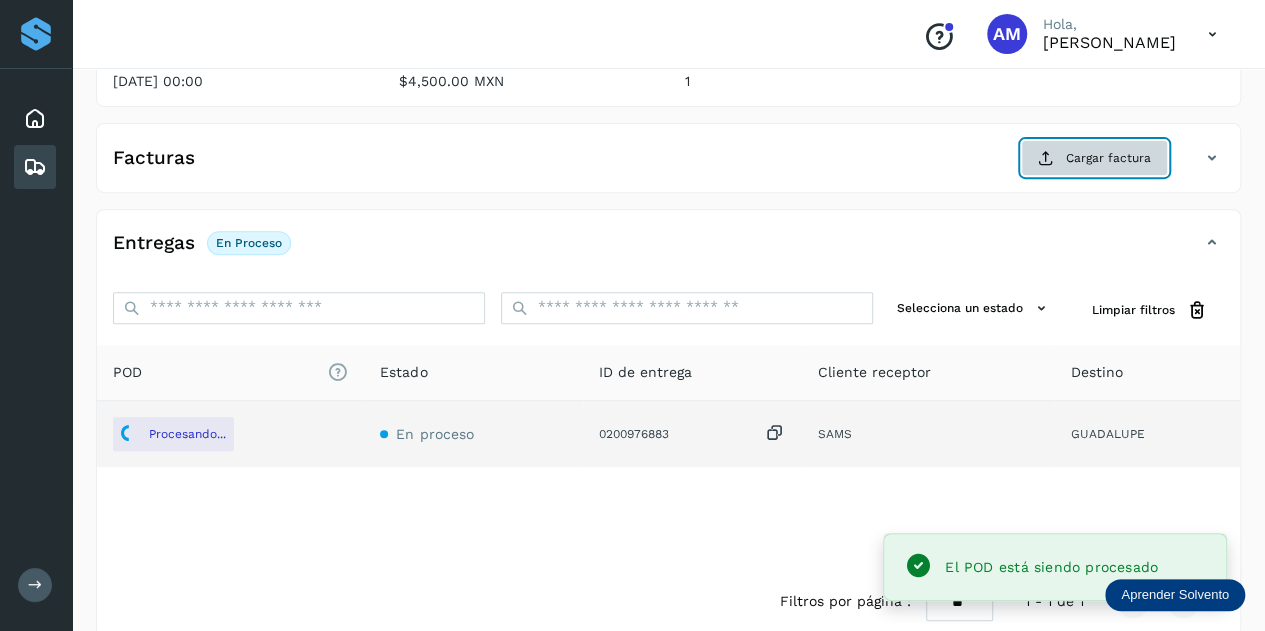 click on "Cargar factura" at bounding box center (1094, 158) 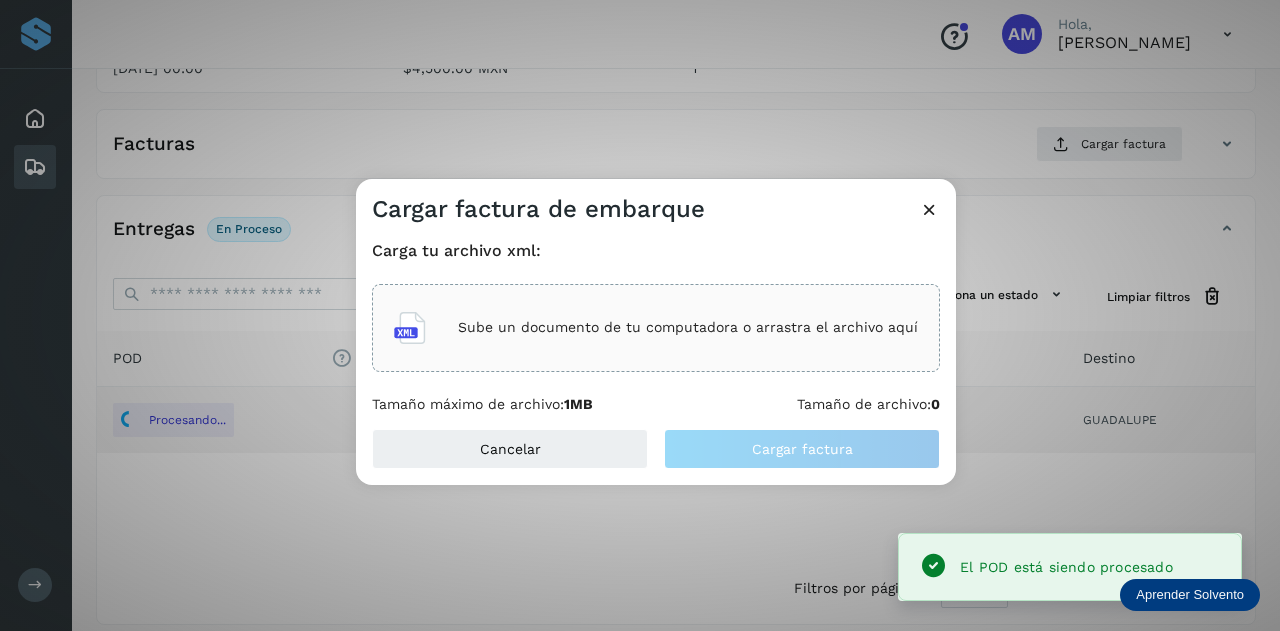 click on "Sube un documento de tu computadora o arrastra el archivo aquí" at bounding box center (656, 328) 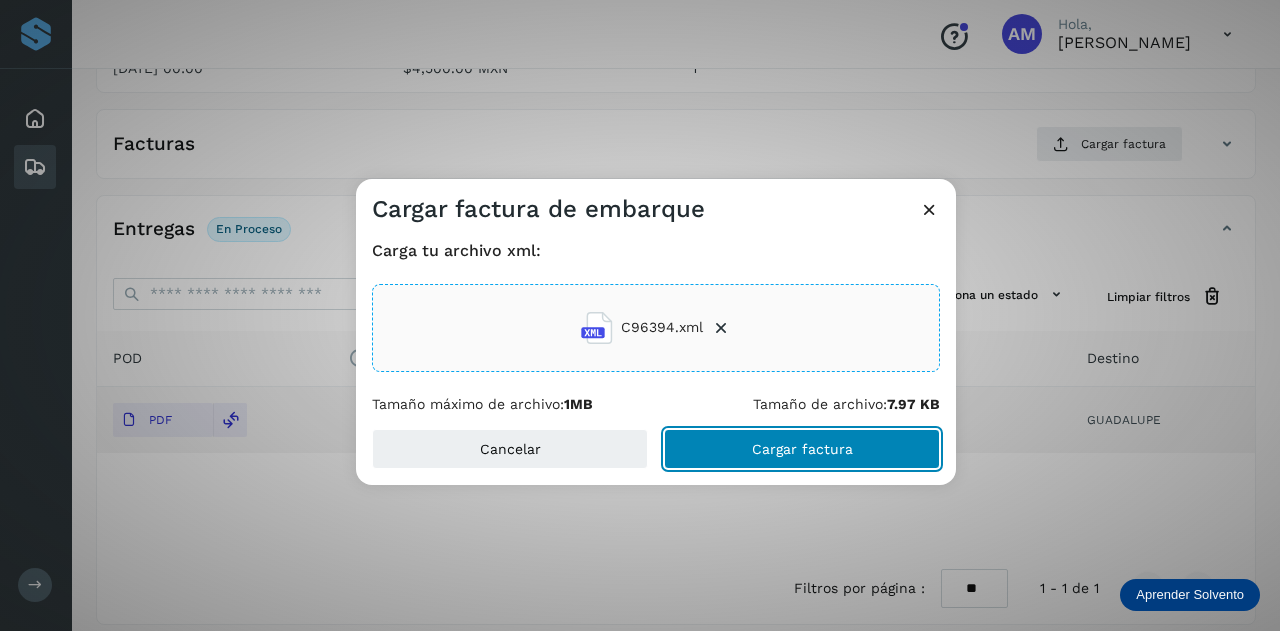 click on "Cargar factura" 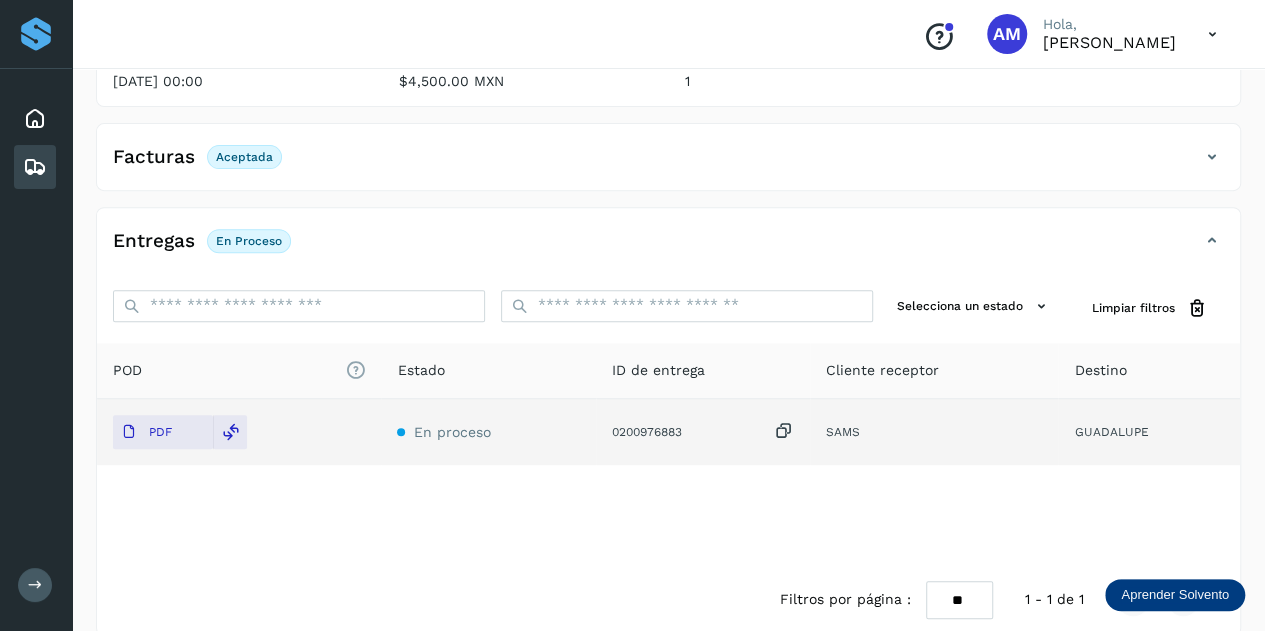 scroll, scrollTop: 0, scrollLeft: 0, axis: both 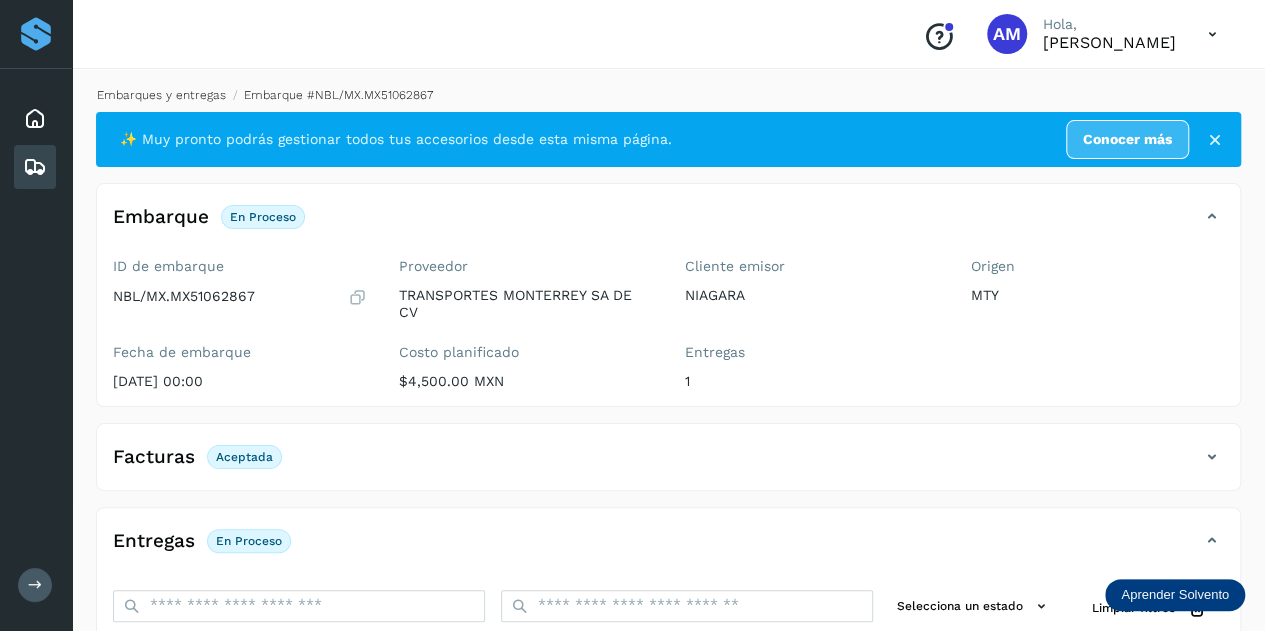 click on "Embarques y entregas" at bounding box center (161, 95) 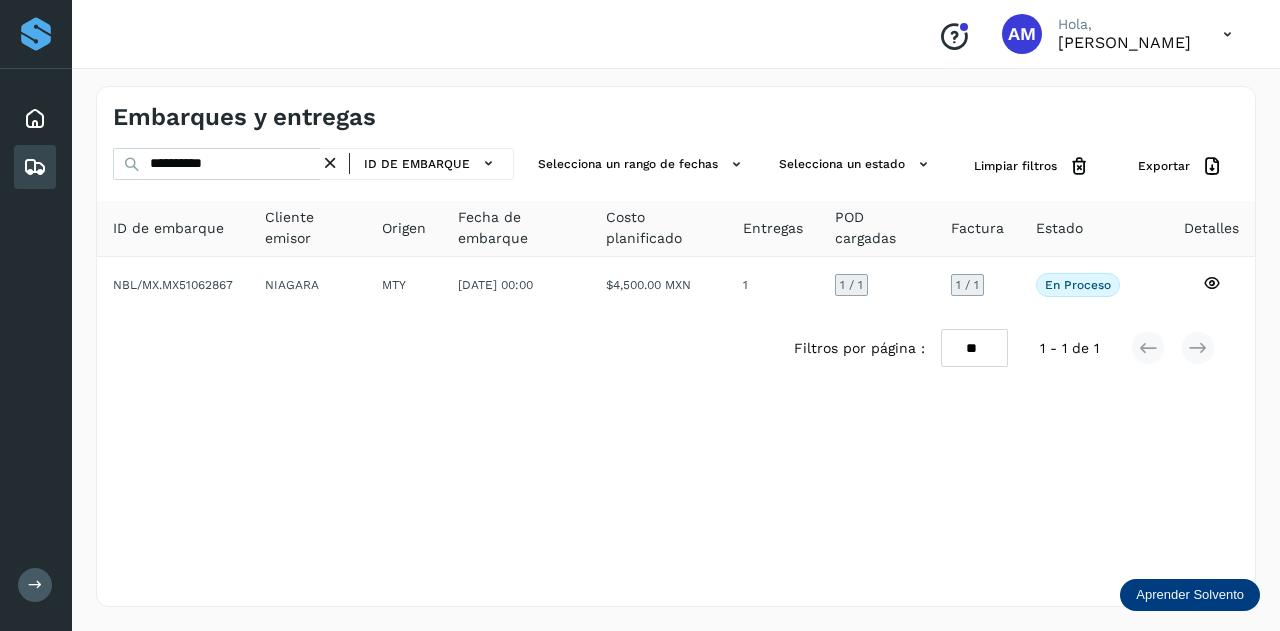 click at bounding box center (330, 163) 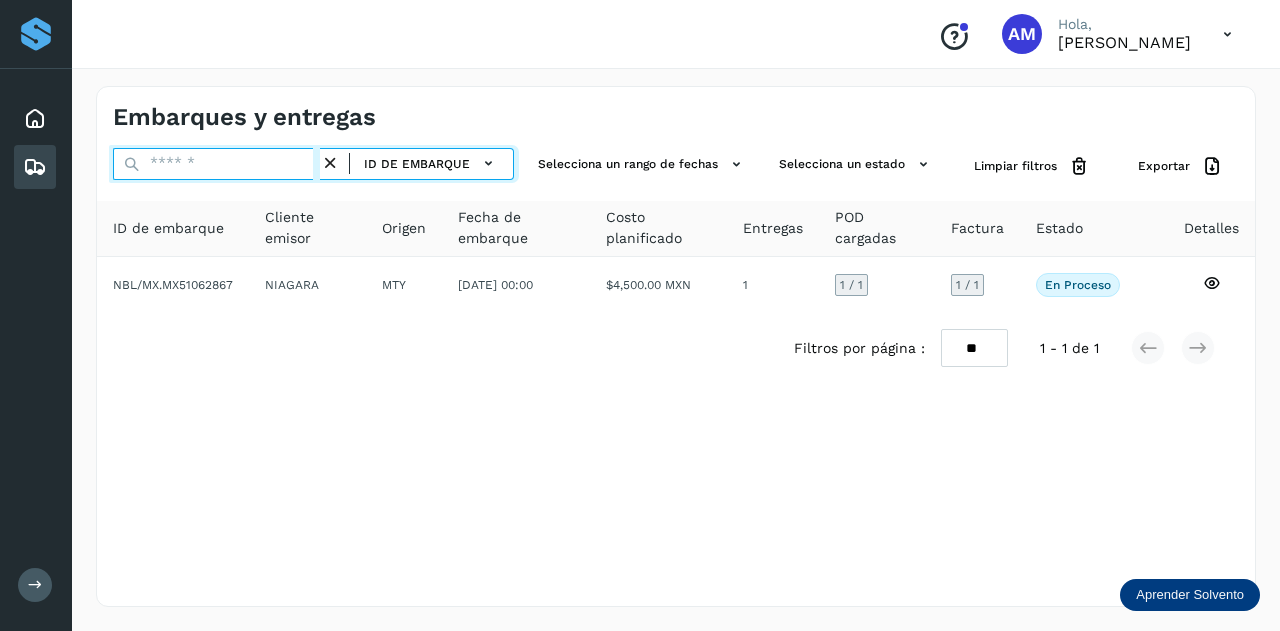 click at bounding box center (216, 164) 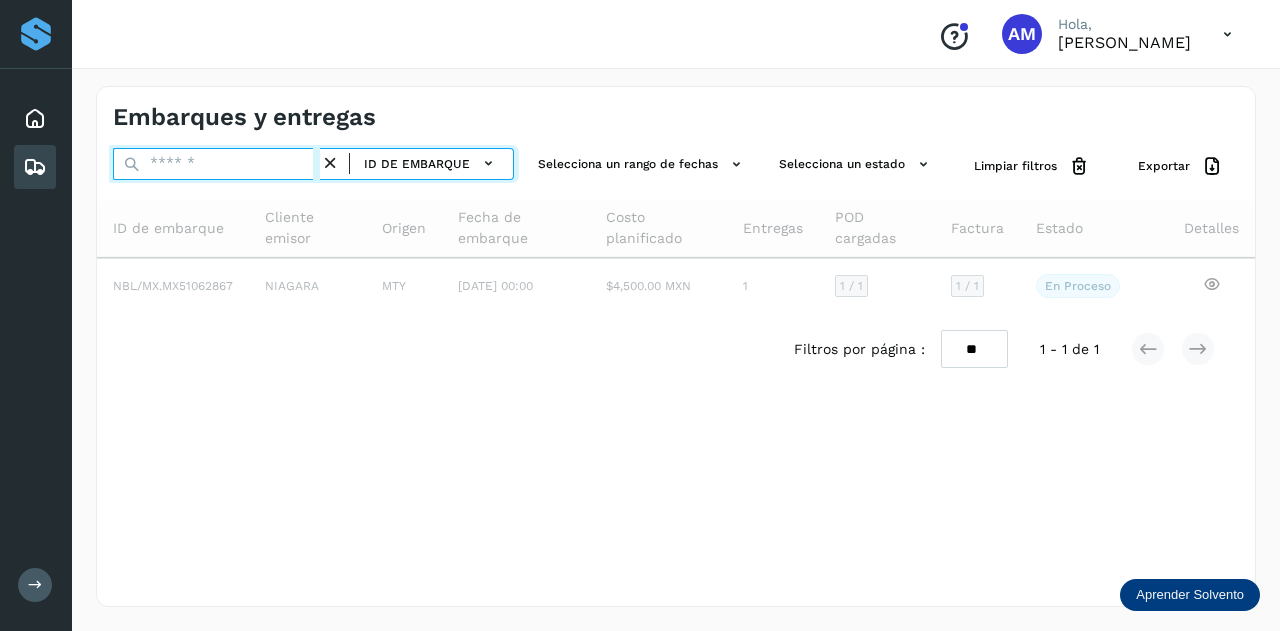 paste on "**********" 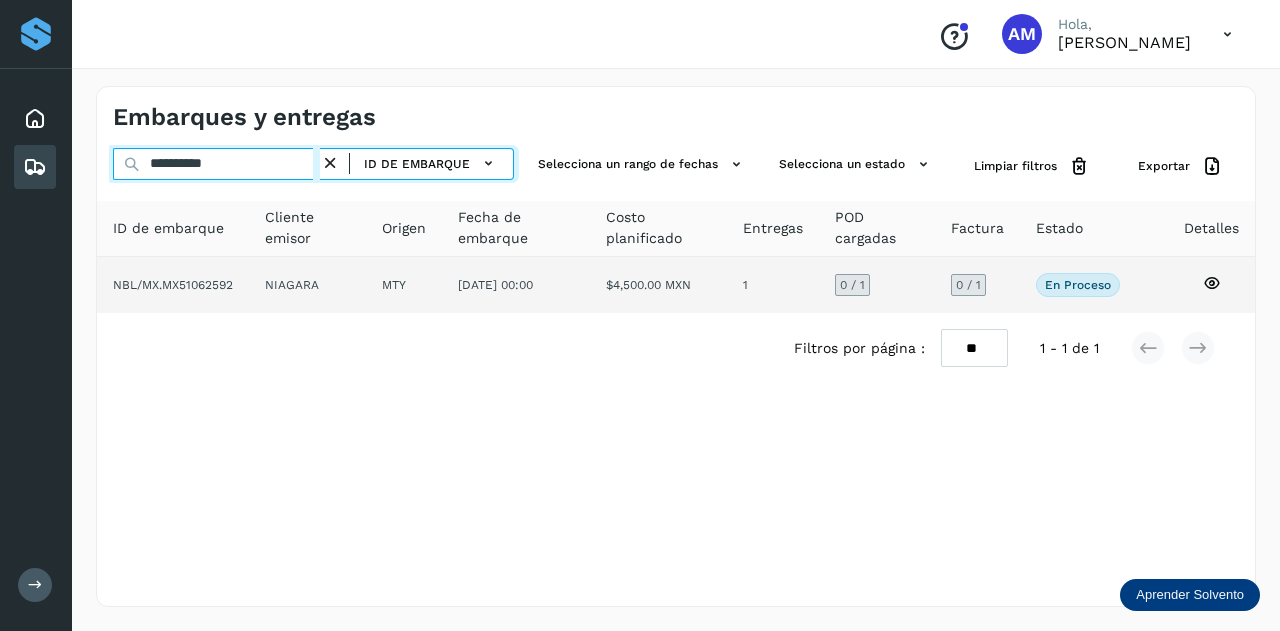 type on "**********" 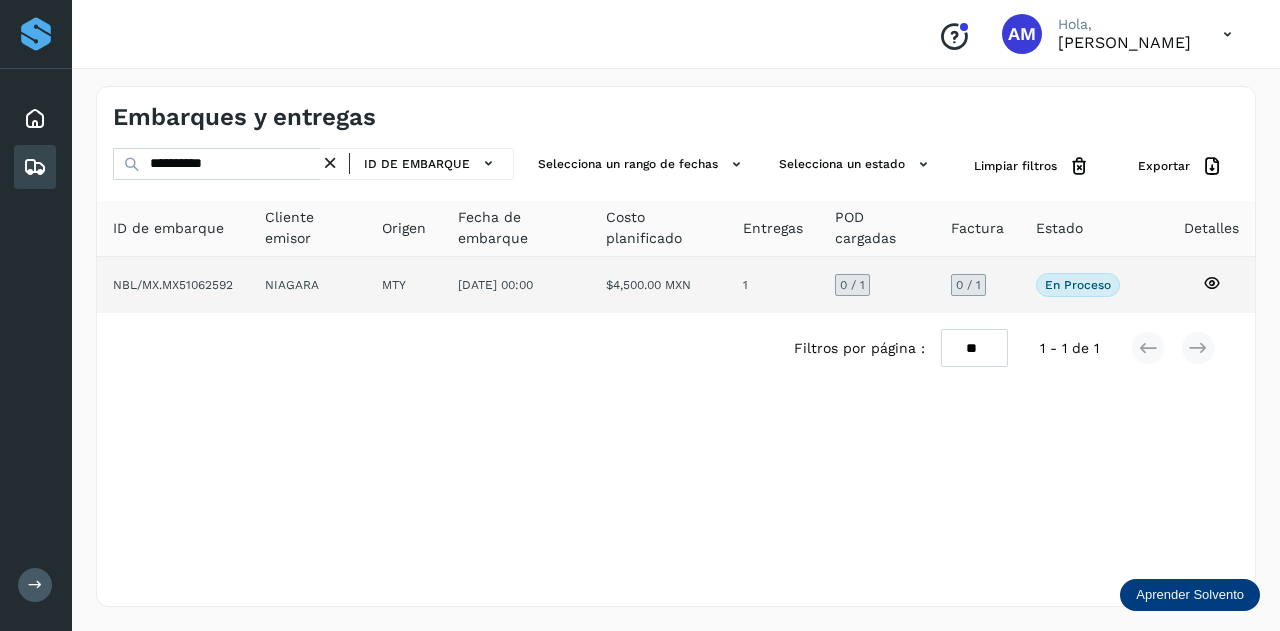 click on "NIAGARA" 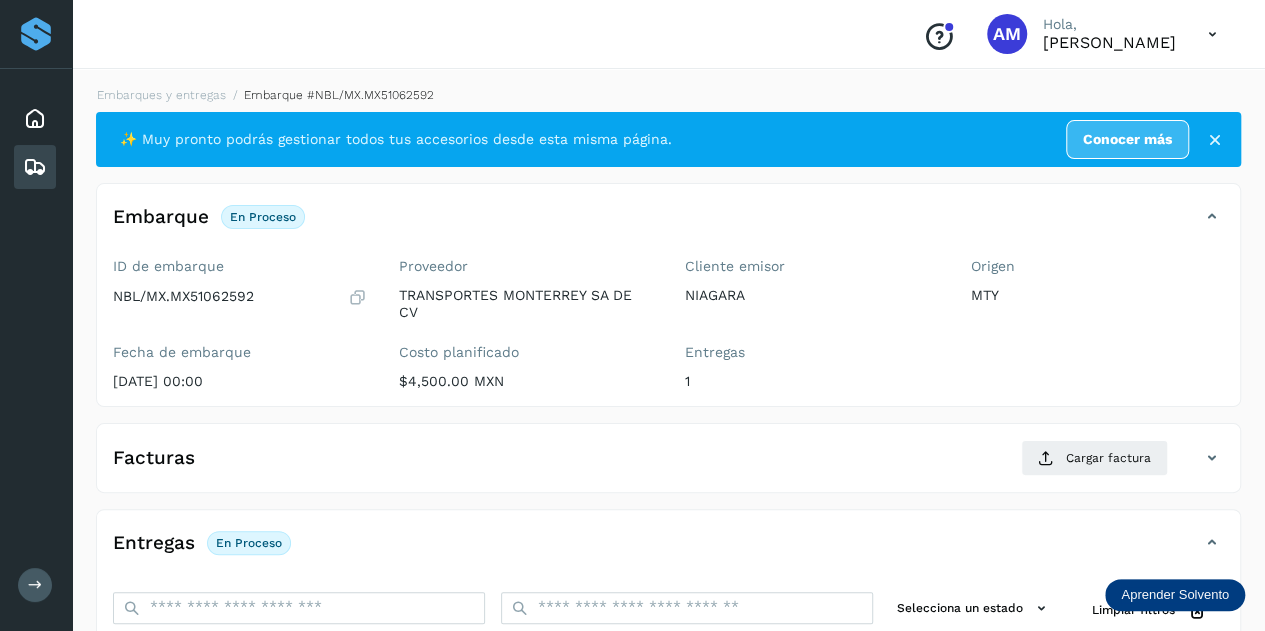 scroll, scrollTop: 200, scrollLeft: 0, axis: vertical 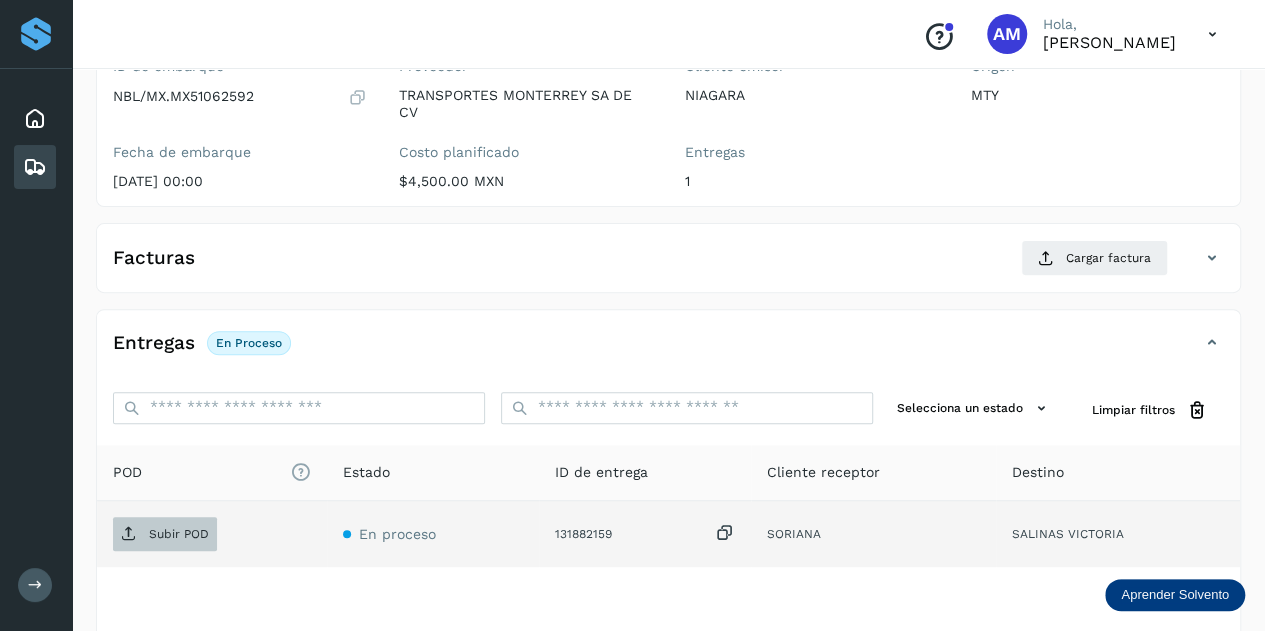click on "Subir POD" at bounding box center (165, 534) 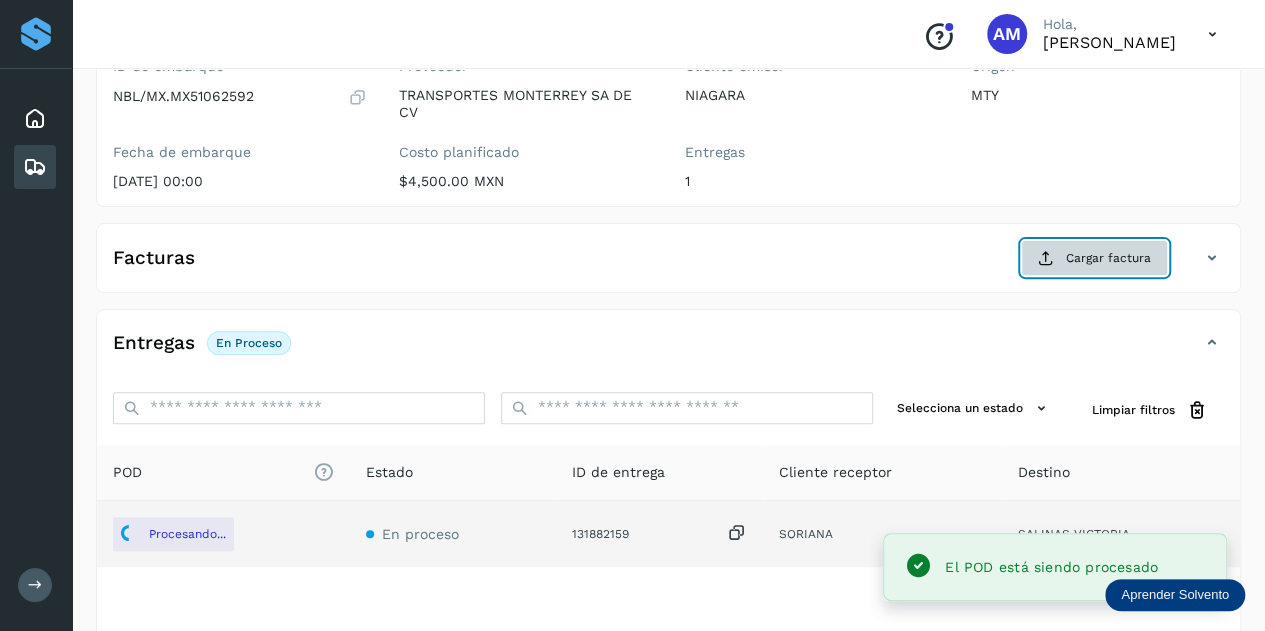 click on "Cargar factura" 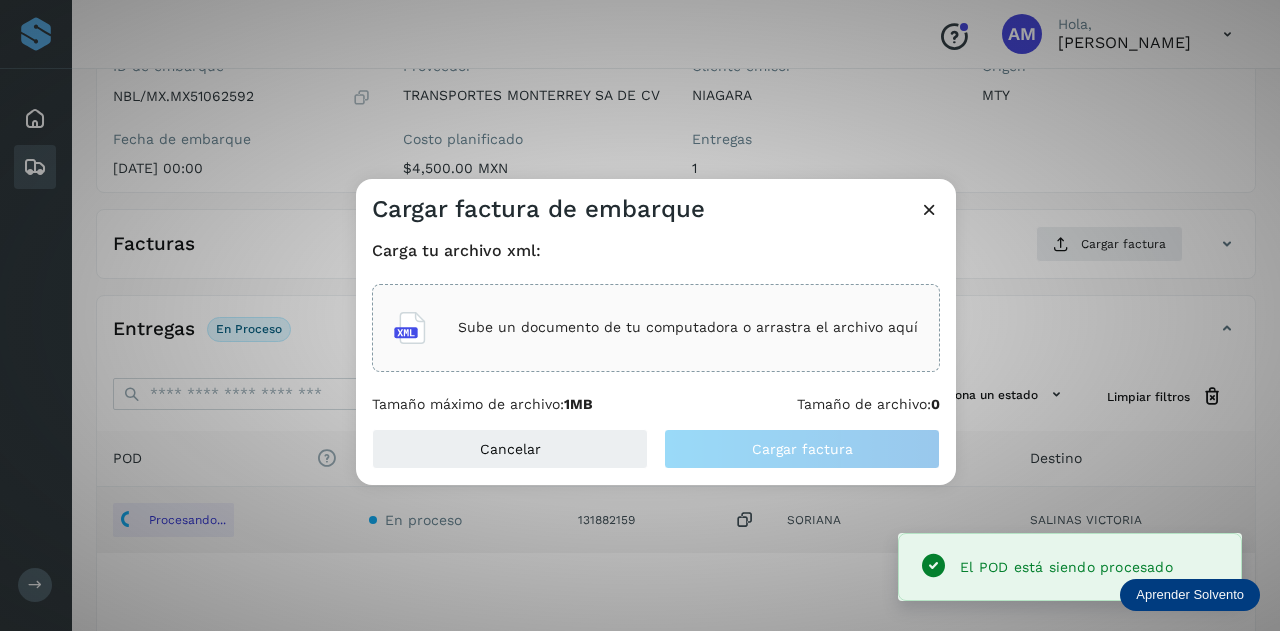 click on "Sube un documento de tu computadora o arrastra el archivo aquí" at bounding box center [688, 327] 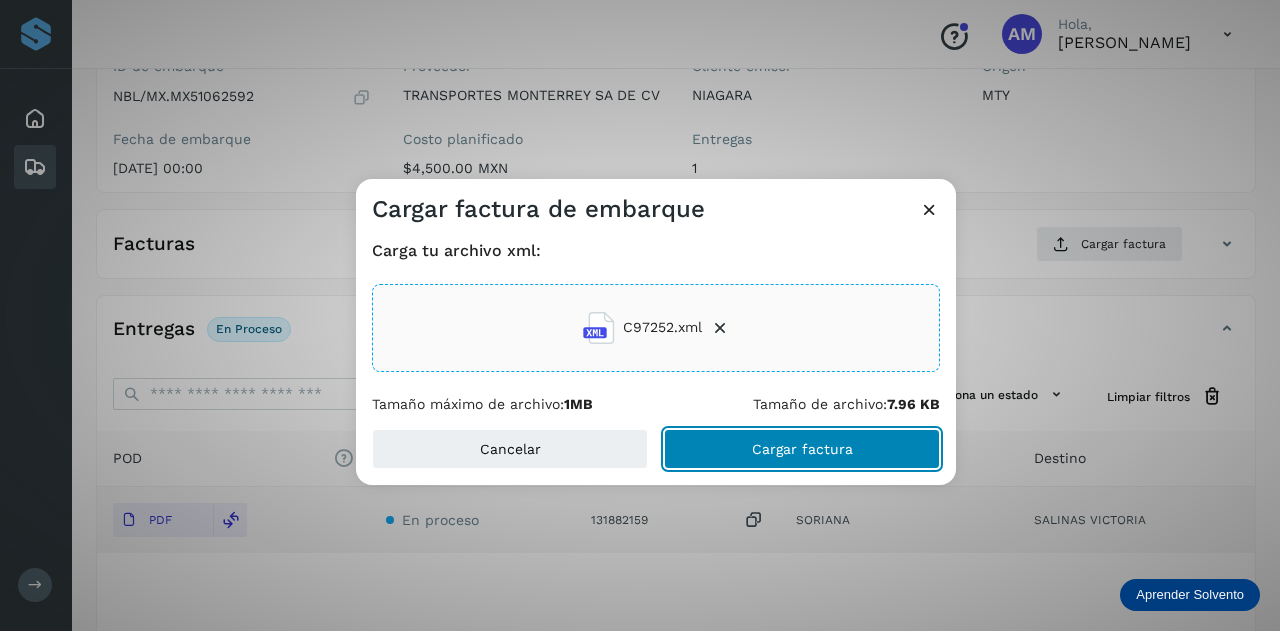 click on "Cargar factura" 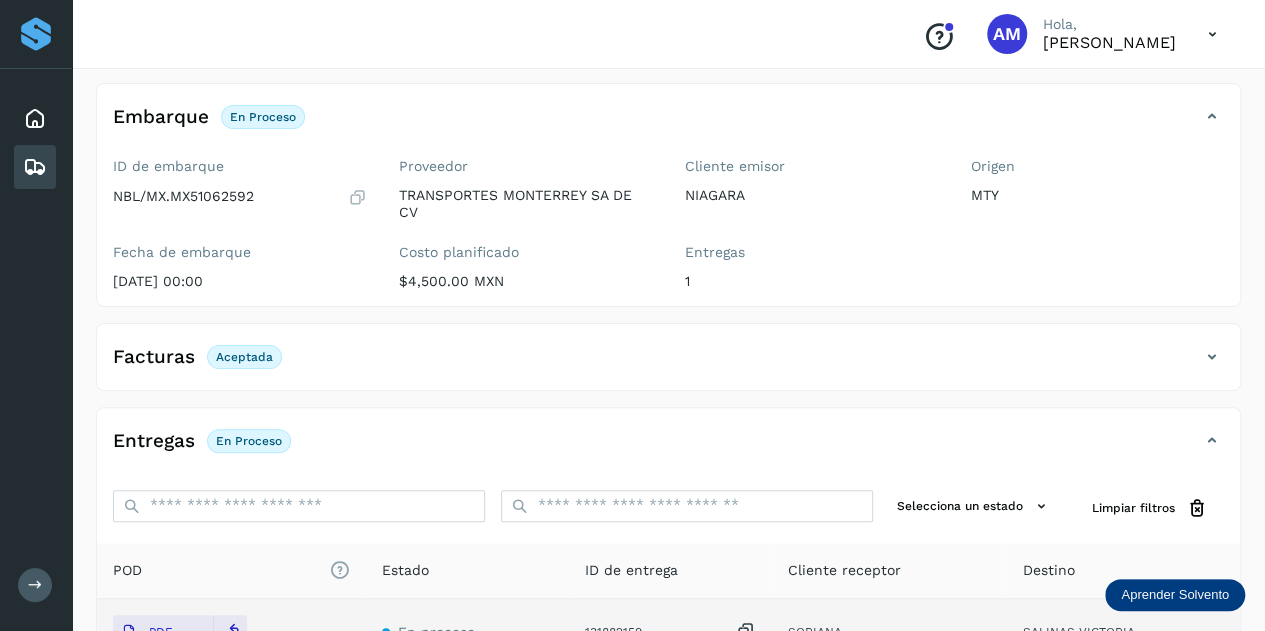 scroll, scrollTop: 0, scrollLeft: 0, axis: both 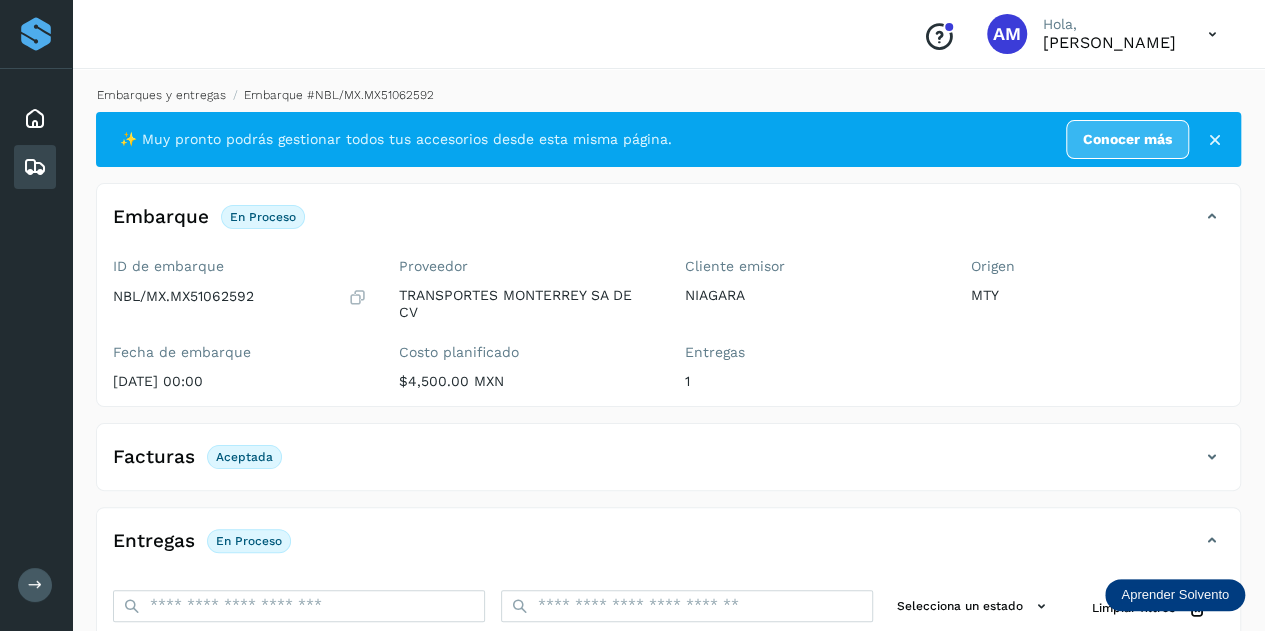 click on "Embarques y entregas" at bounding box center [161, 95] 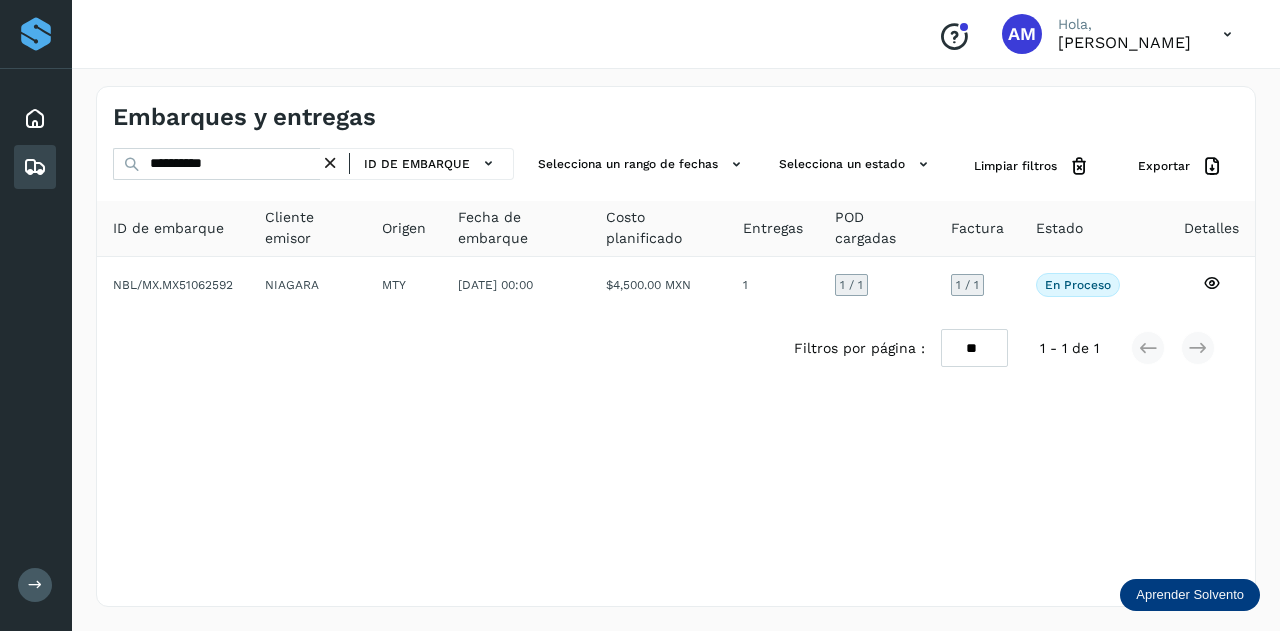 click at bounding box center (330, 163) 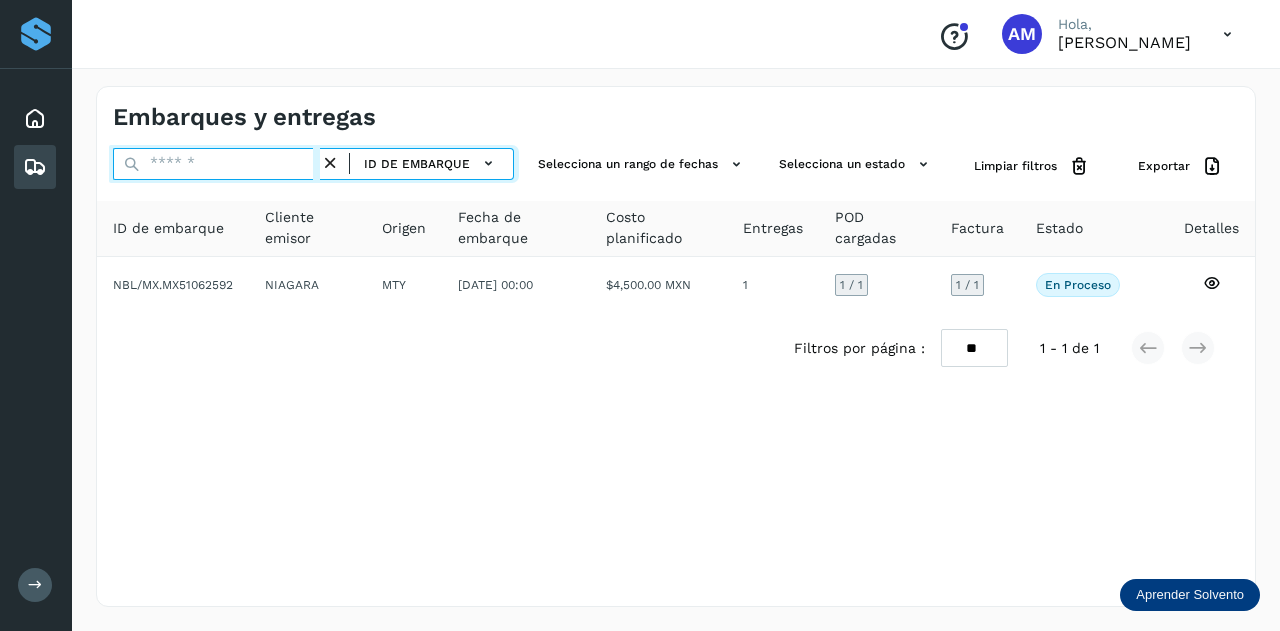 click at bounding box center [216, 164] 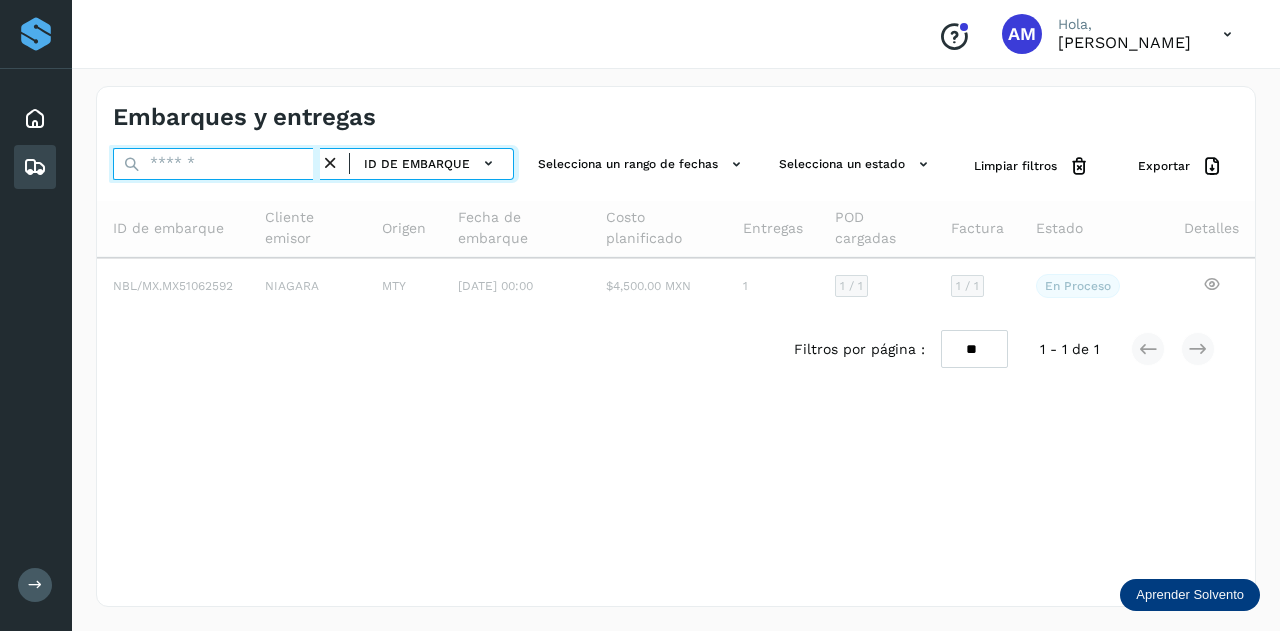 paste on "**********" 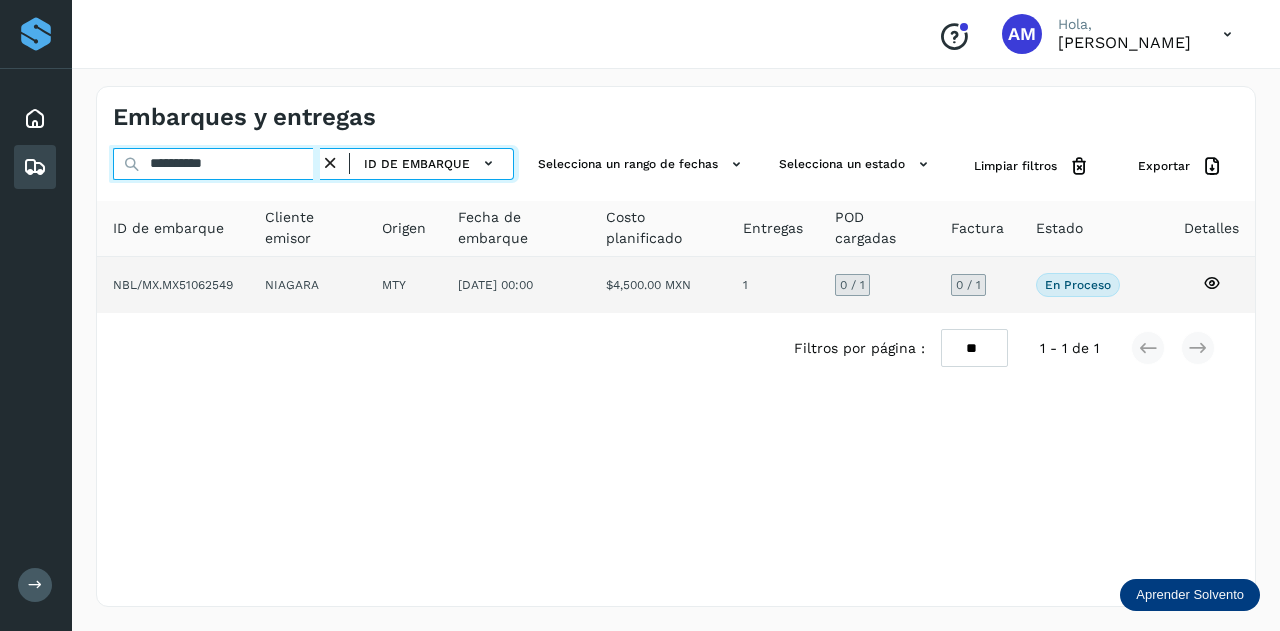 type on "**********" 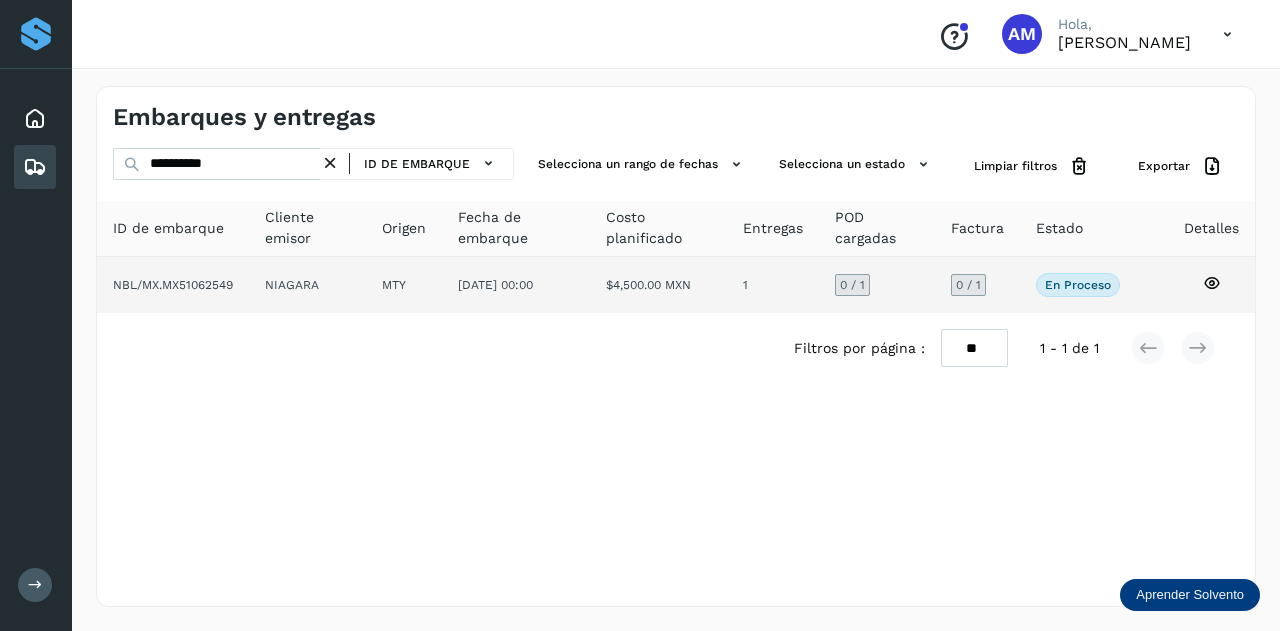 click on "NIAGARA" 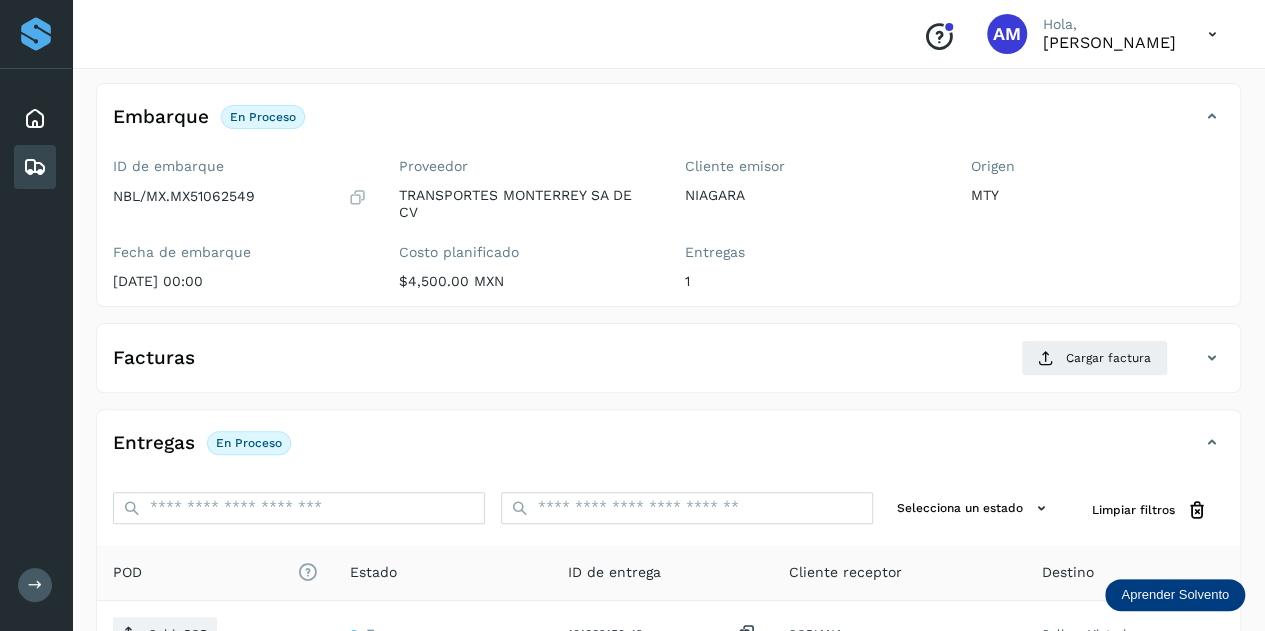 scroll, scrollTop: 200, scrollLeft: 0, axis: vertical 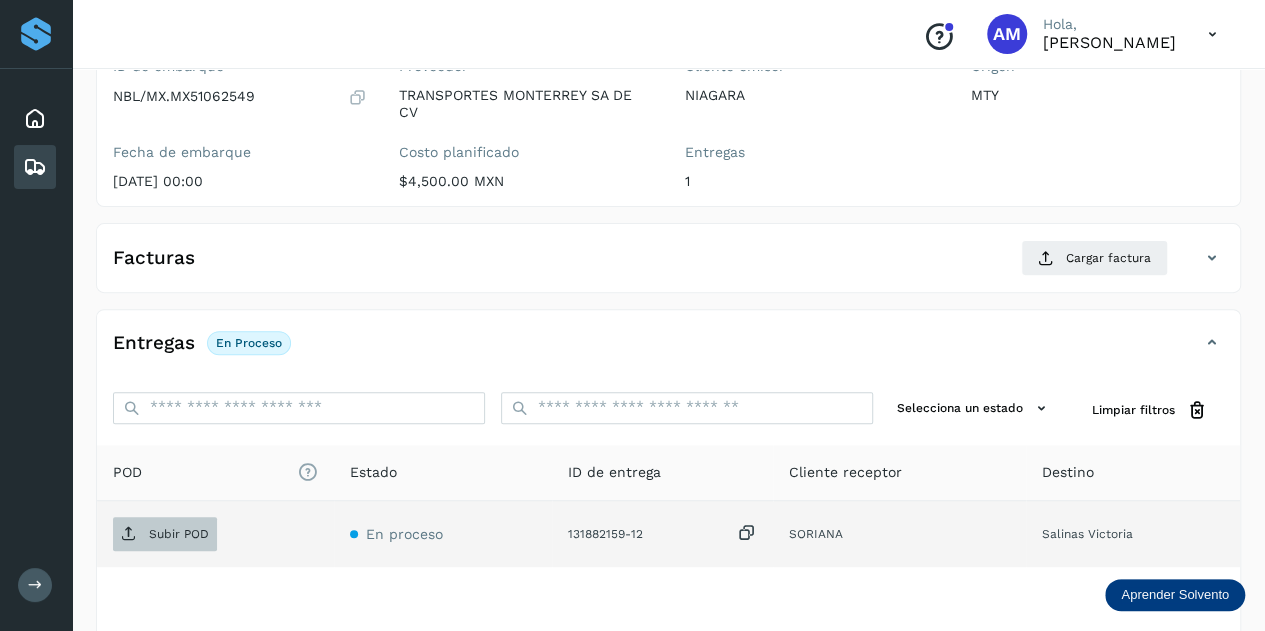click on "Subir POD" at bounding box center [165, 534] 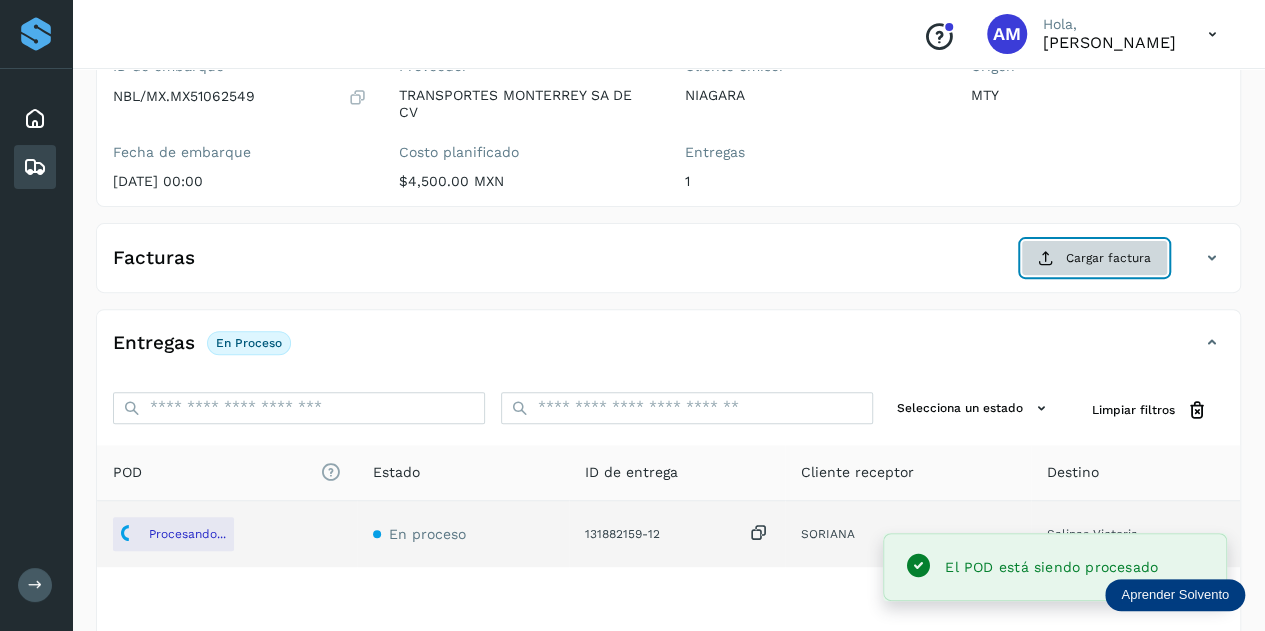 click on "Cargar factura" 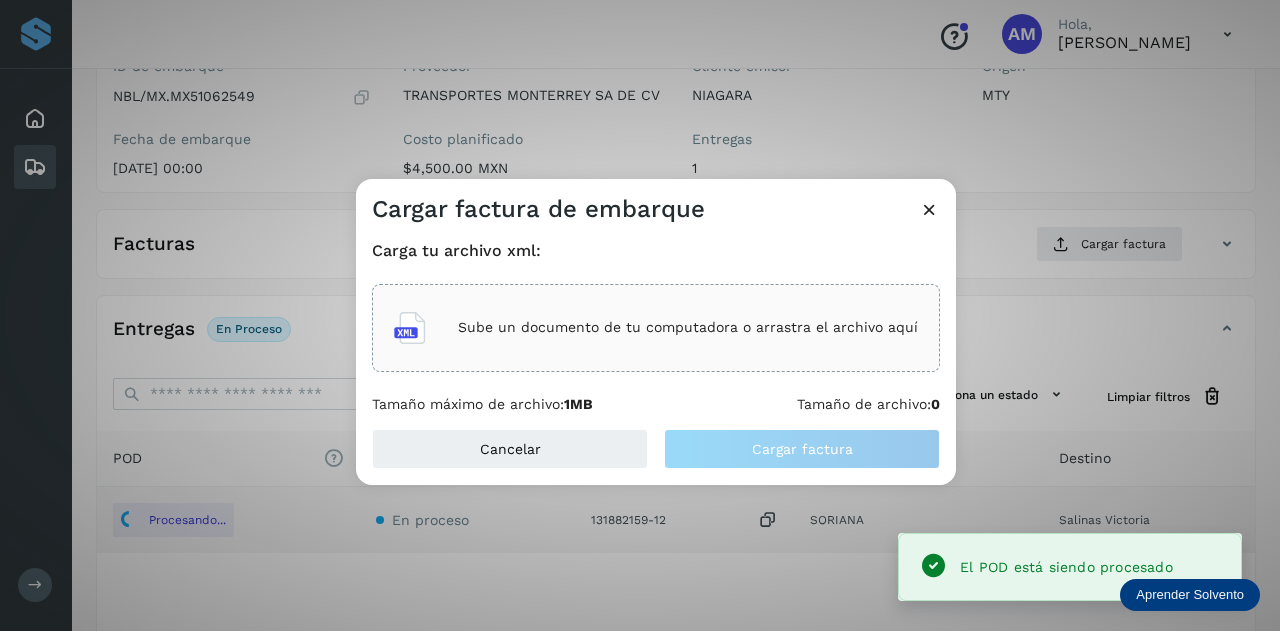 click on "Sube un documento de tu computadora o arrastra el archivo aquí" at bounding box center [688, 327] 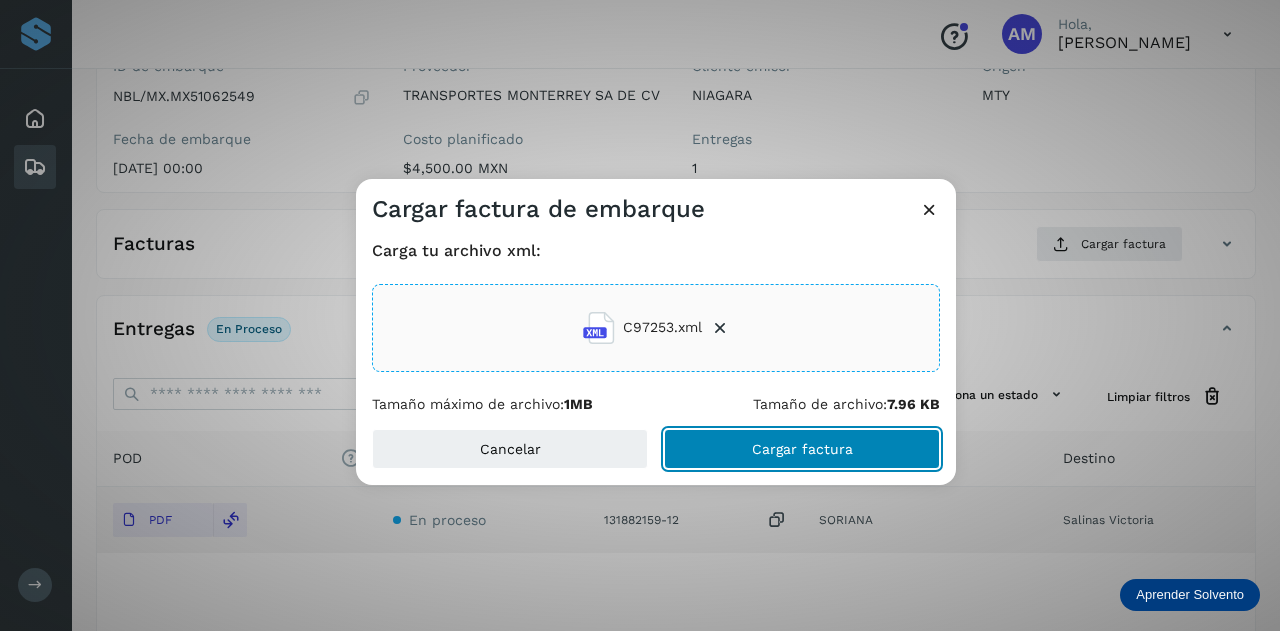 click on "Cargar factura" 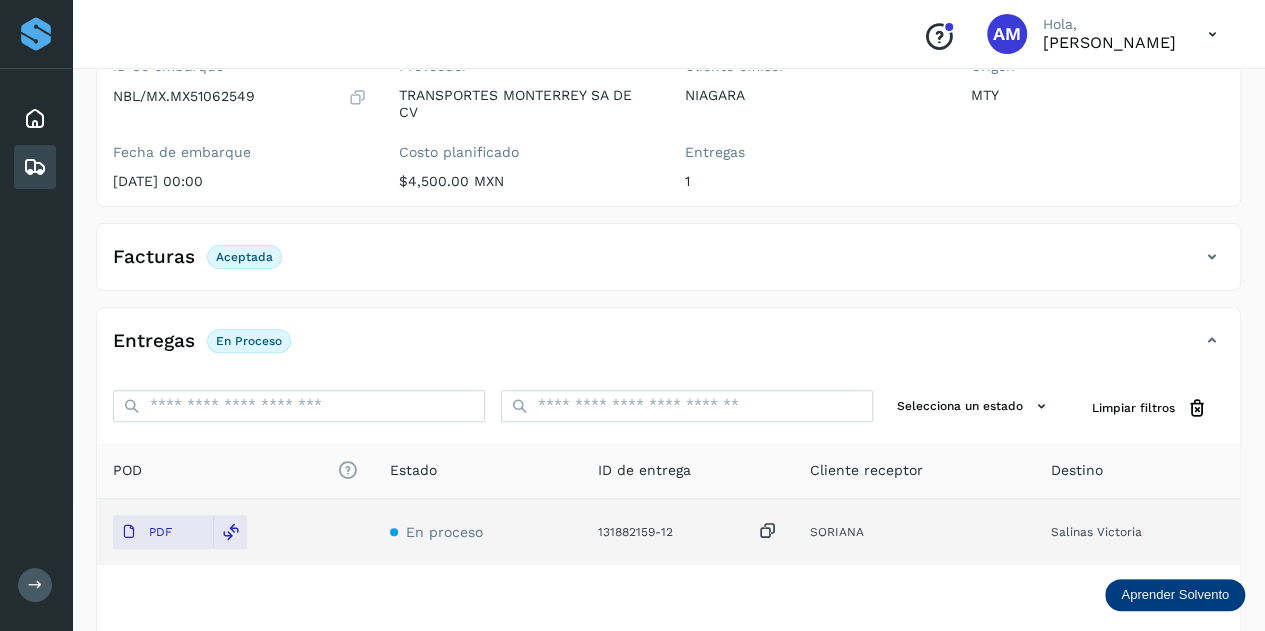 scroll, scrollTop: 0, scrollLeft: 0, axis: both 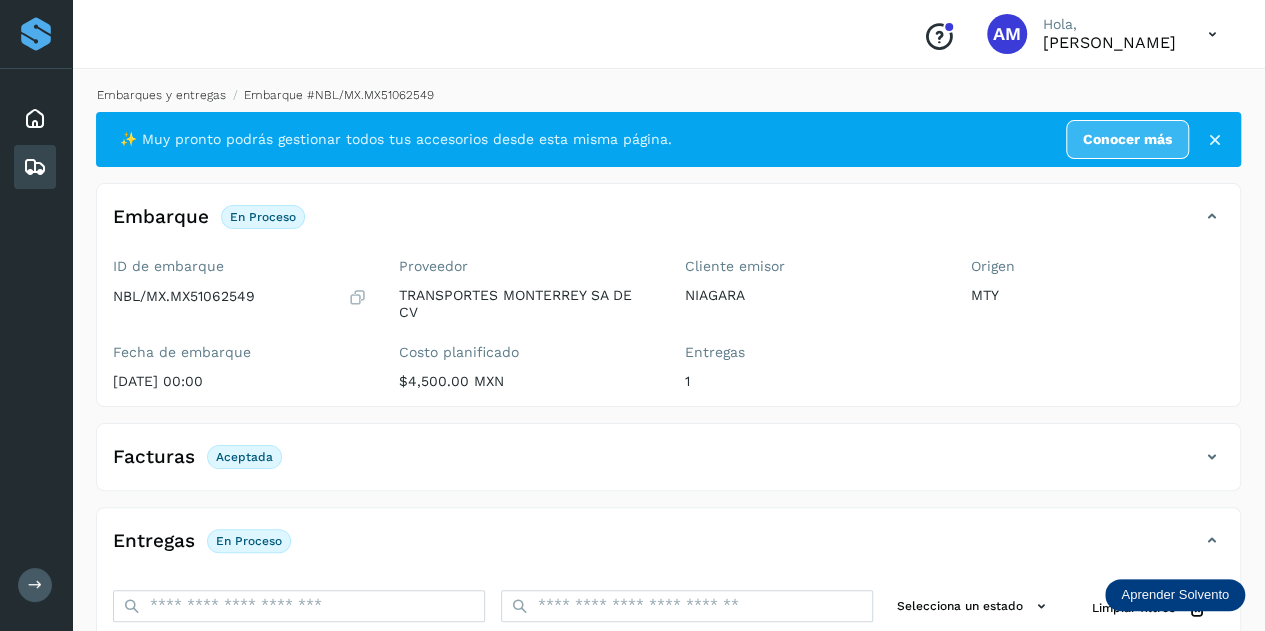 click on "Embarques y entregas" at bounding box center [161, 95] 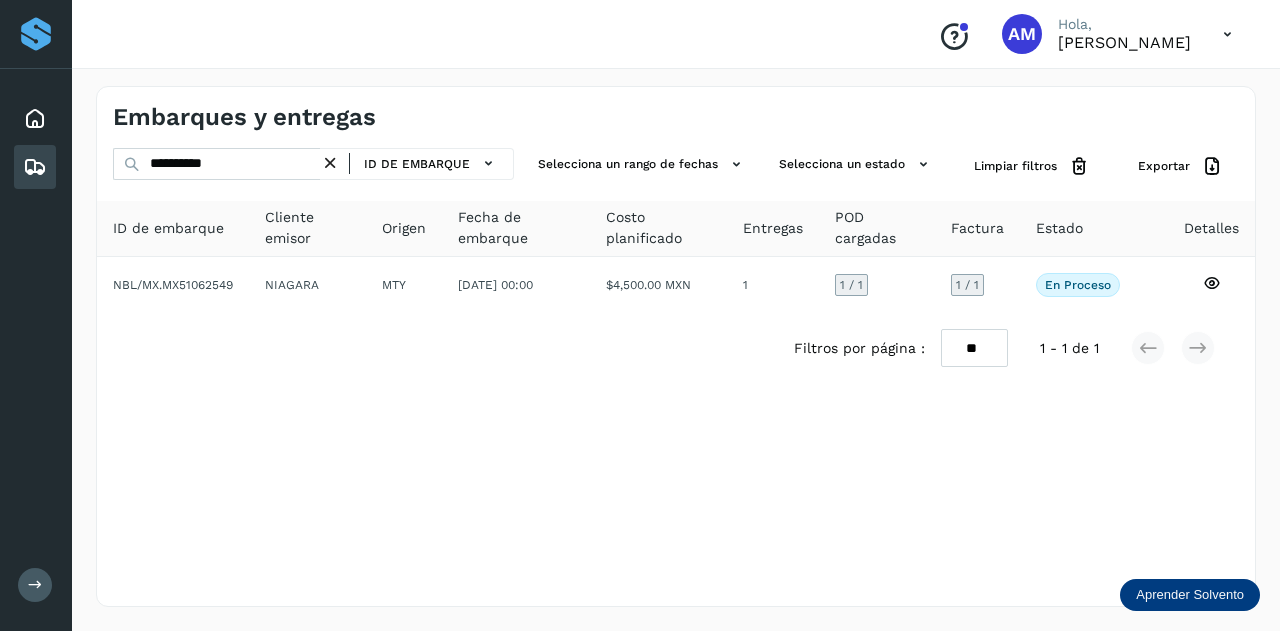 drag, startPoint x: 332, startPoint y: 164, endPoint x: 277, endPoint y: 169, distance: 55.226807 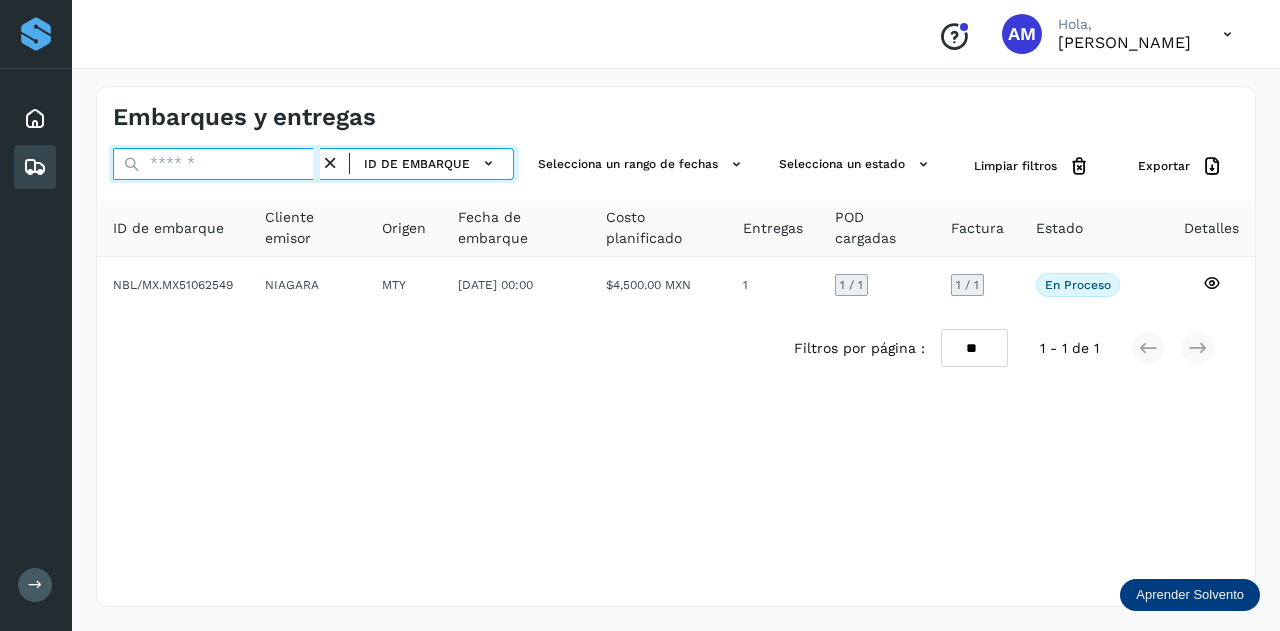 click at bounding box center [216, 164] 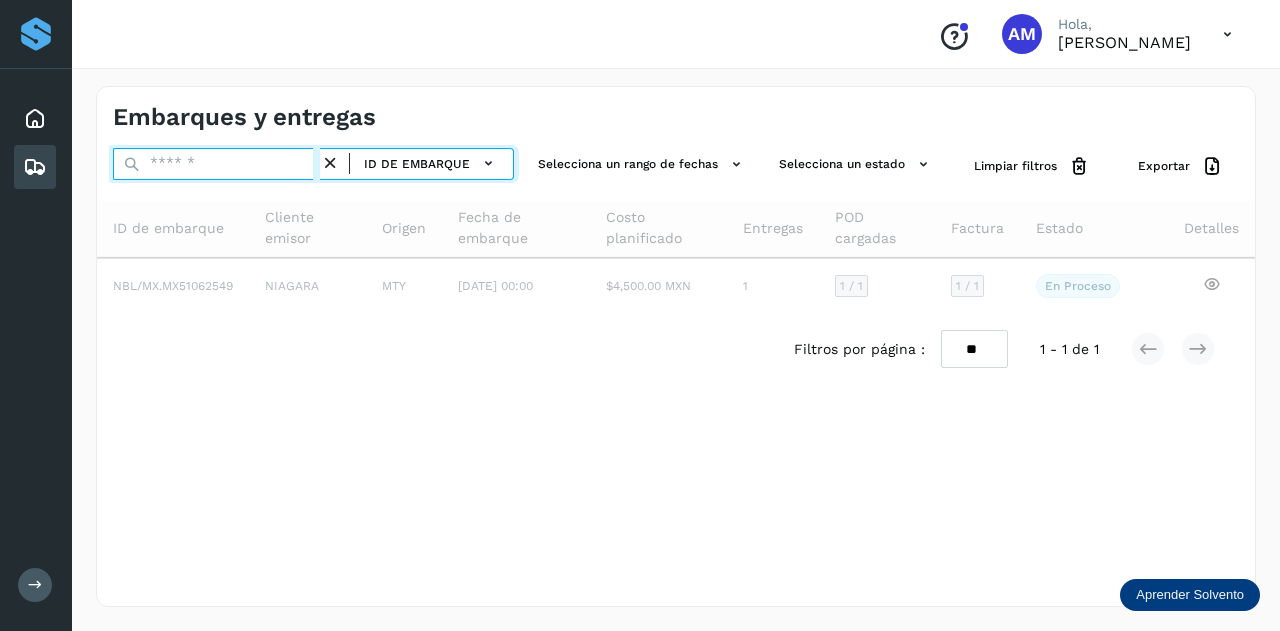 paste on "**********" 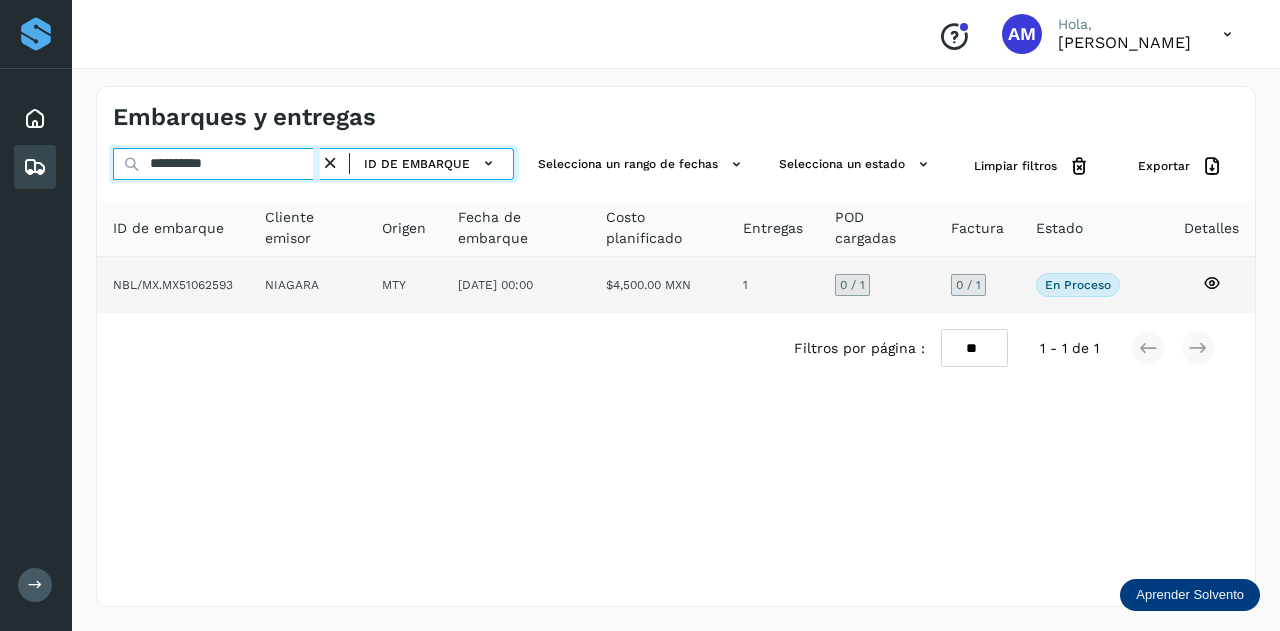 type on "**********" 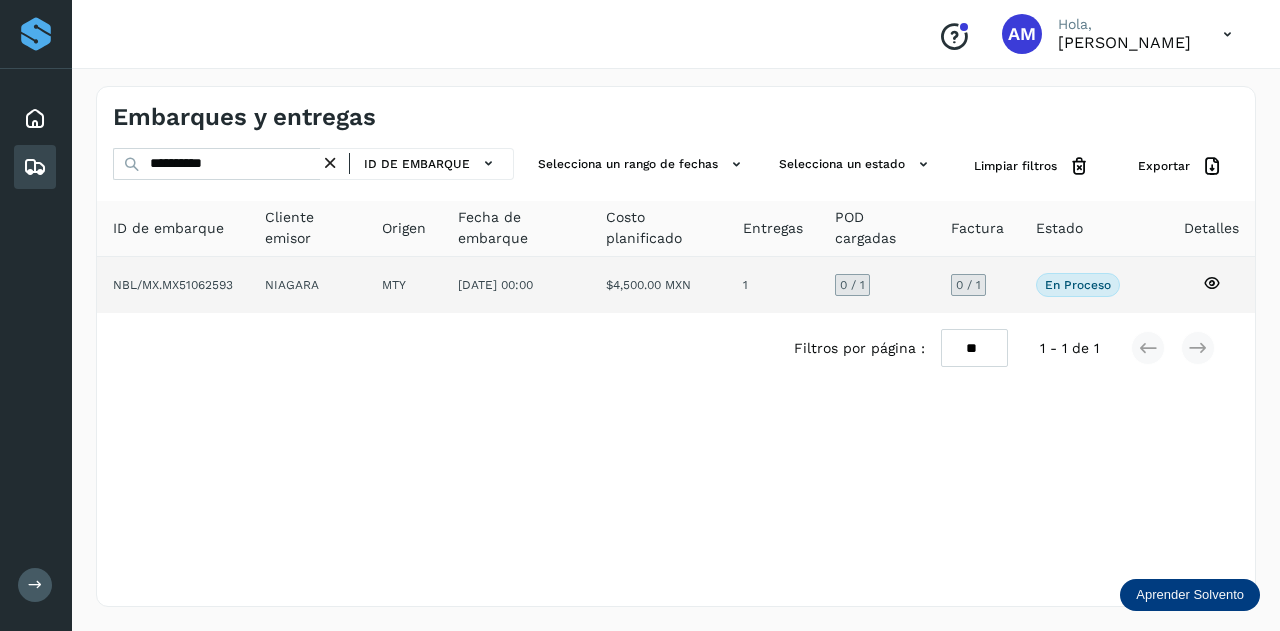 click on "NIAGARA" 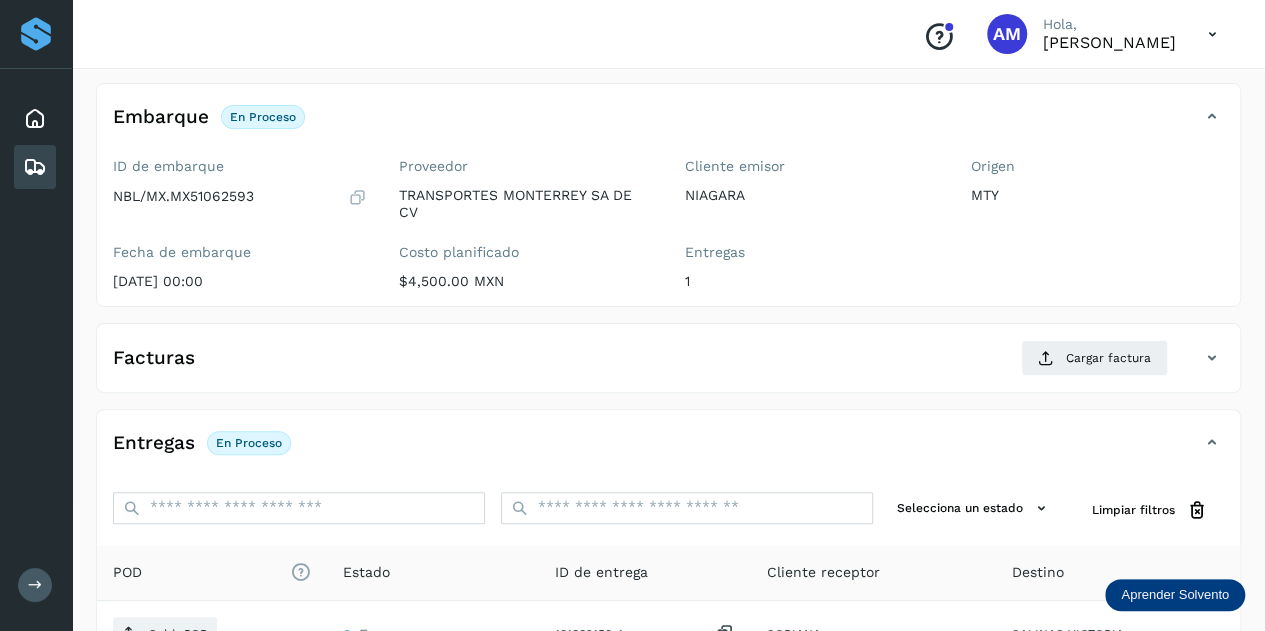 scroll, scrollTop: 200, scrollLeft: 0, axis: vertical 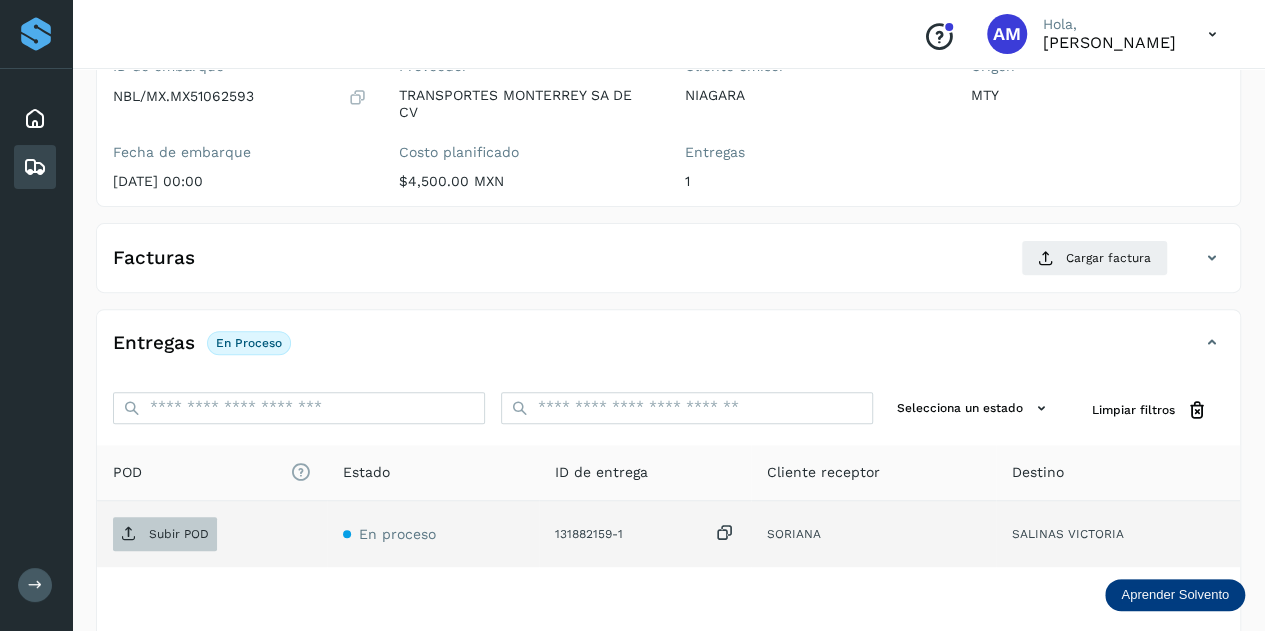 click on "Subir POD" at bounding box center [165, 534] 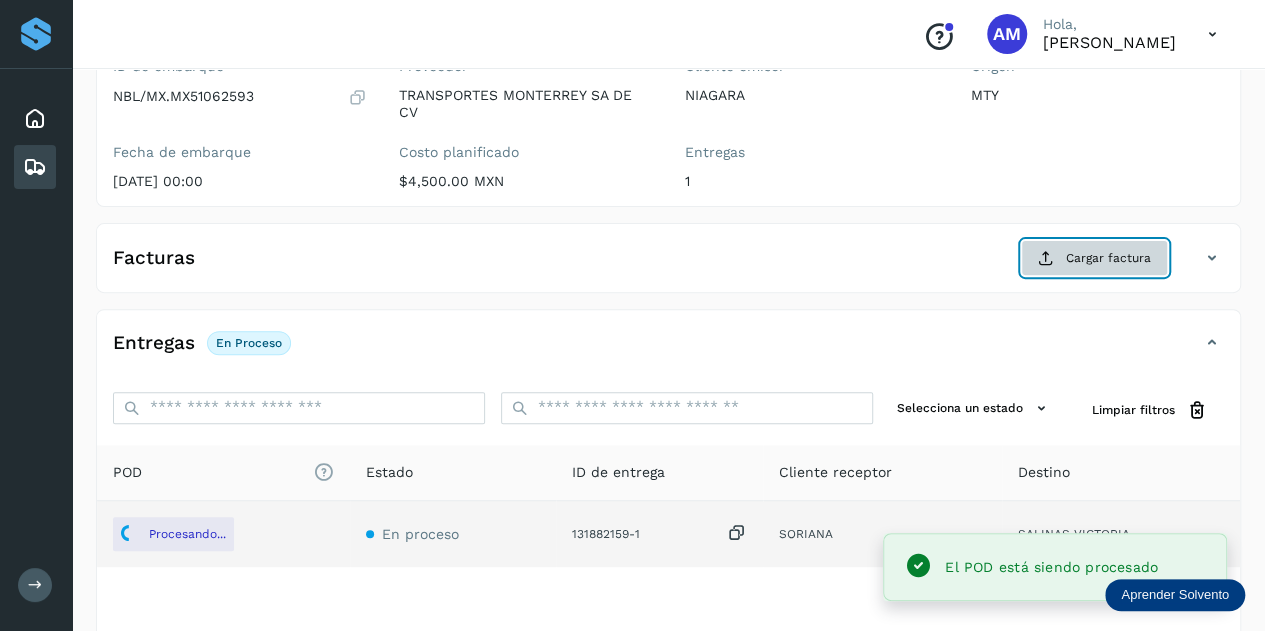 click on "Cargar factura" 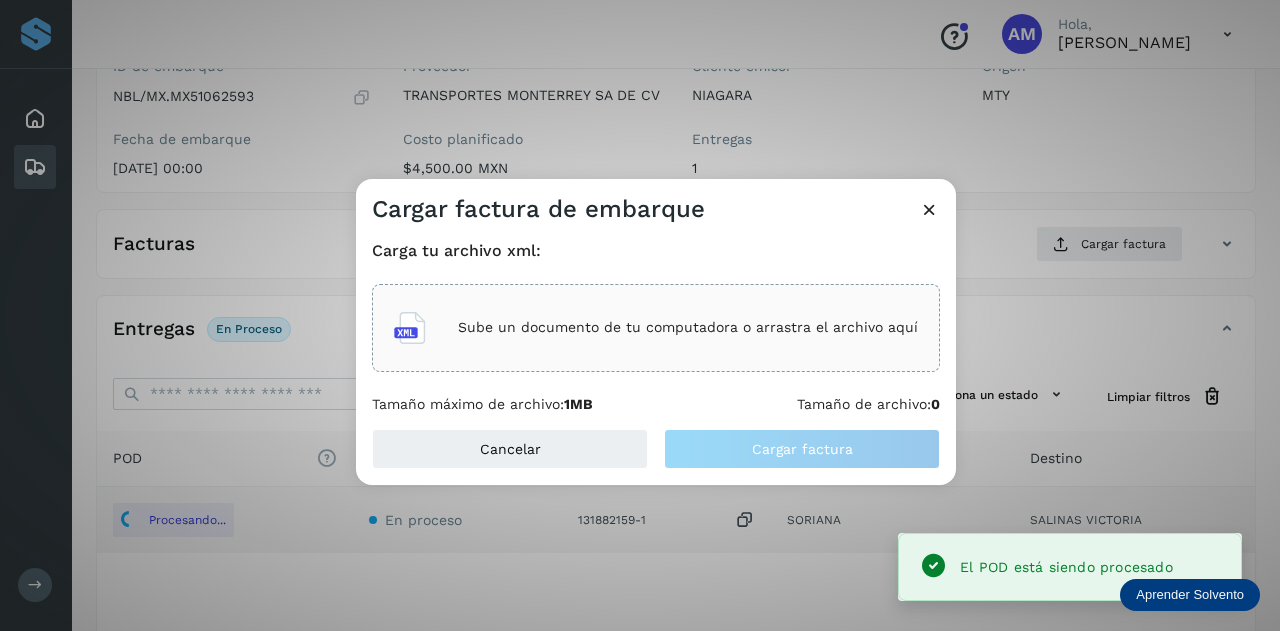 click on "Sube un documento de tu computadora o arrastra el archivo aquí" at bounding box center [688, 327] 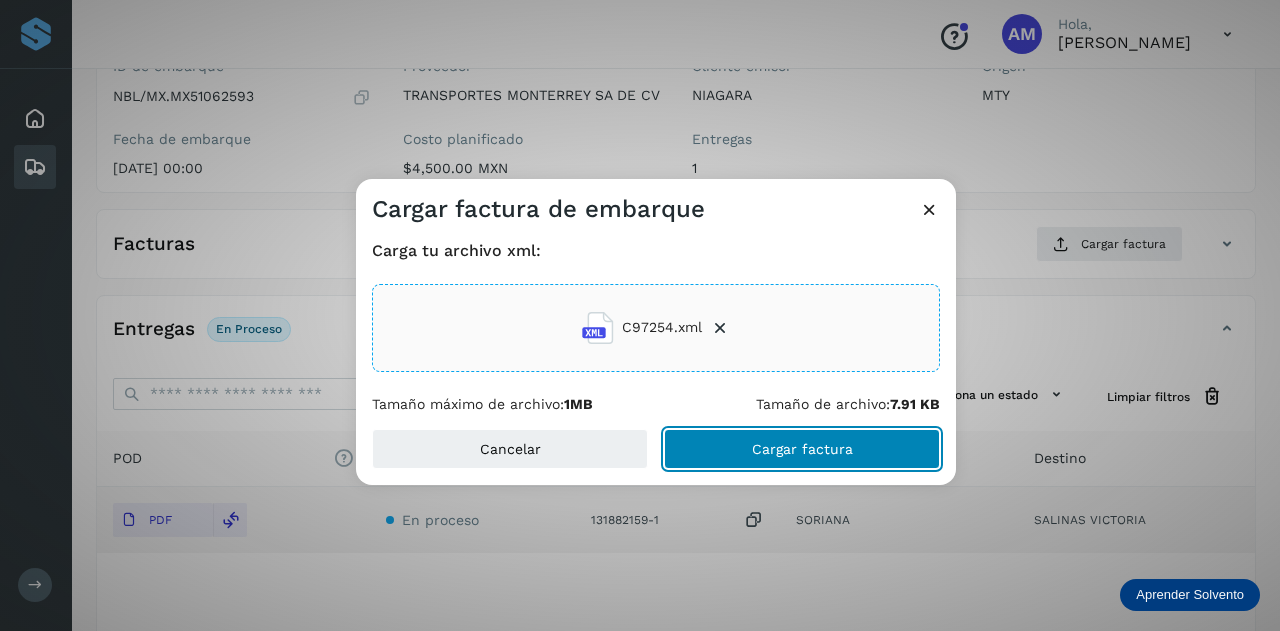 click on "Cargar factura" 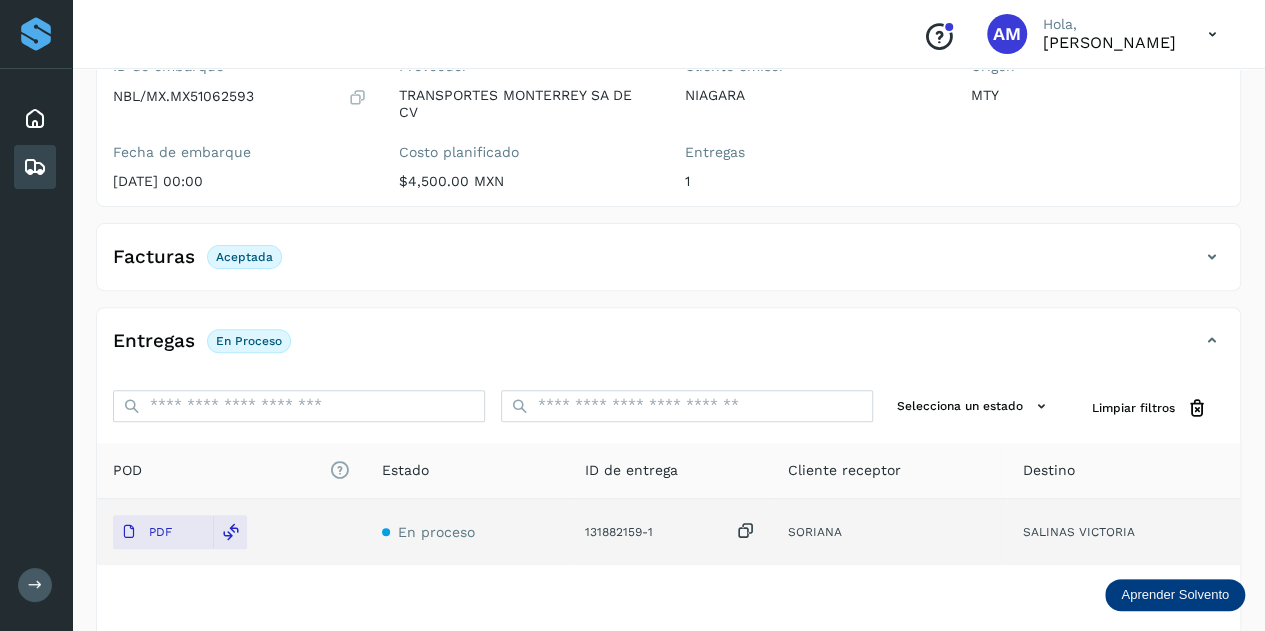 scroll, scrollTop: 0, scrollLeft: 0, axis: both 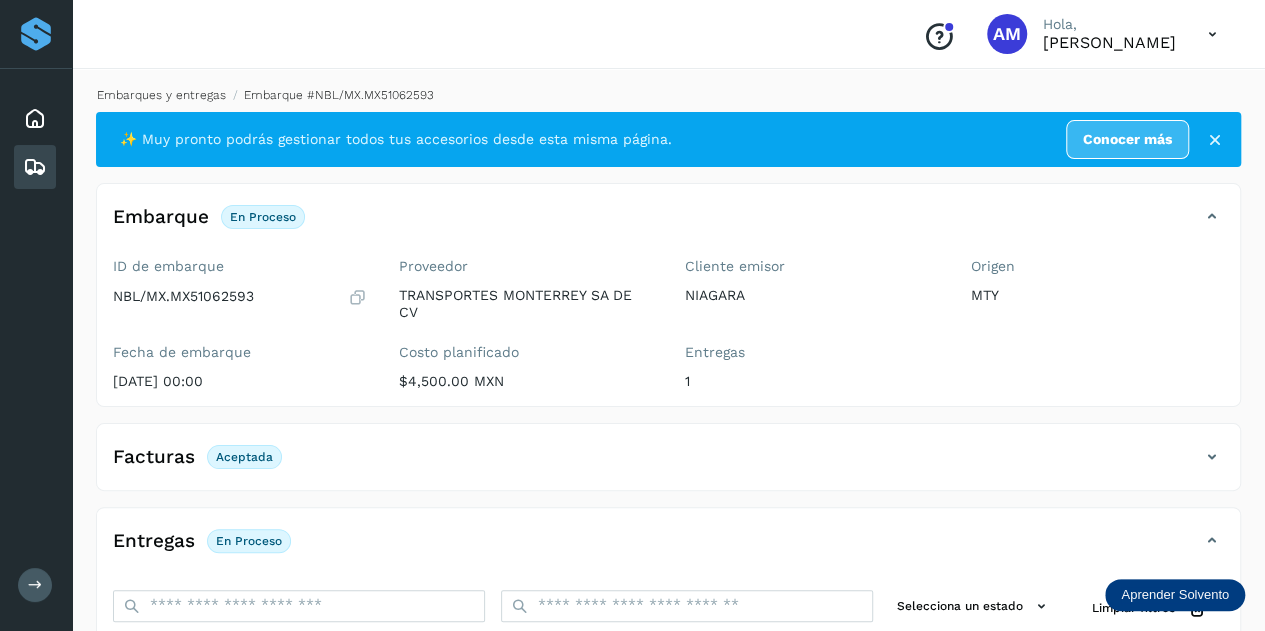 click on "Embarques y entregas" at bounding box center [161, 95] 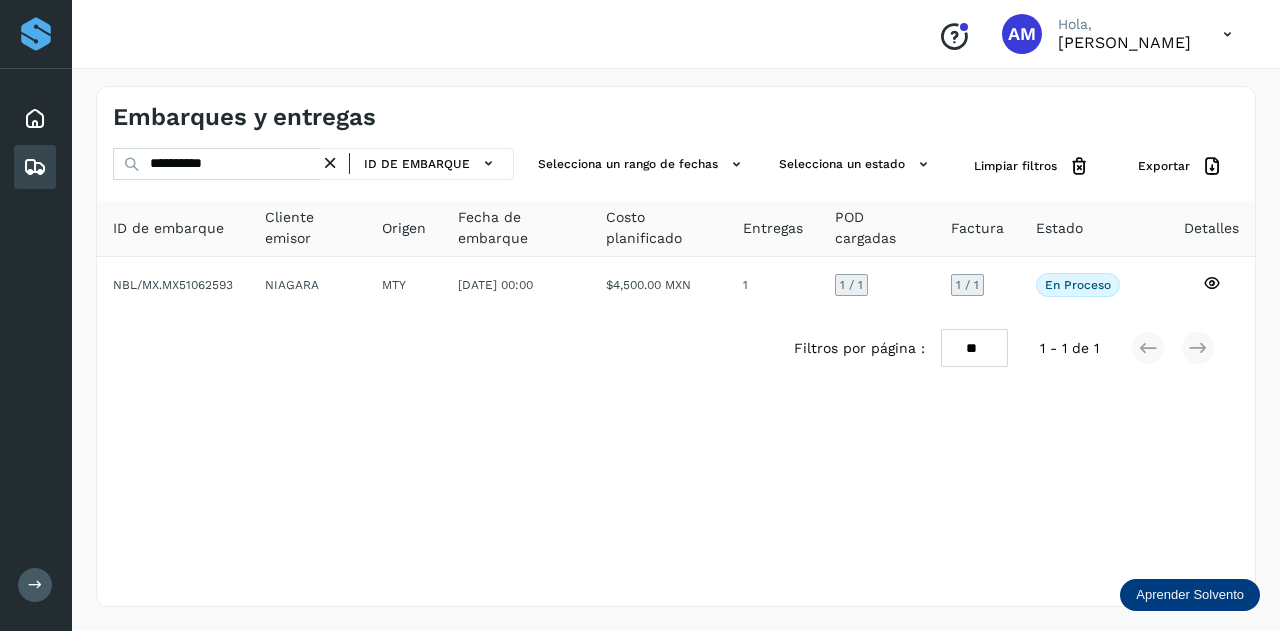 click at bounding box center (330, 163) 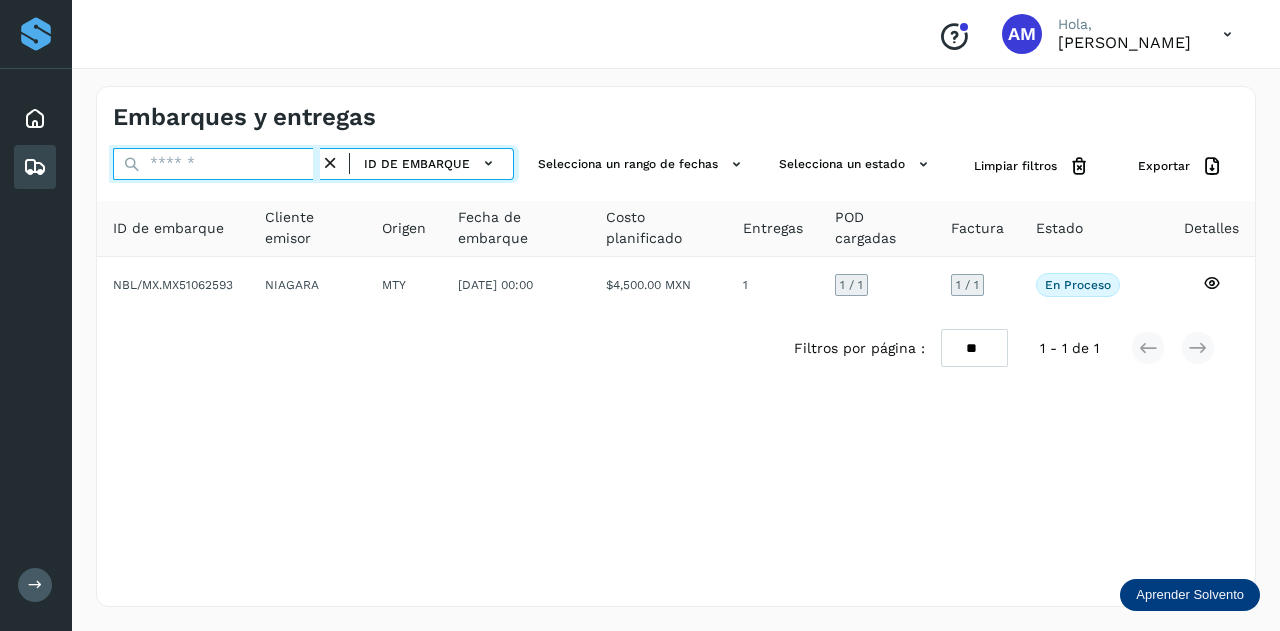 click at bounding box center (216, 164) 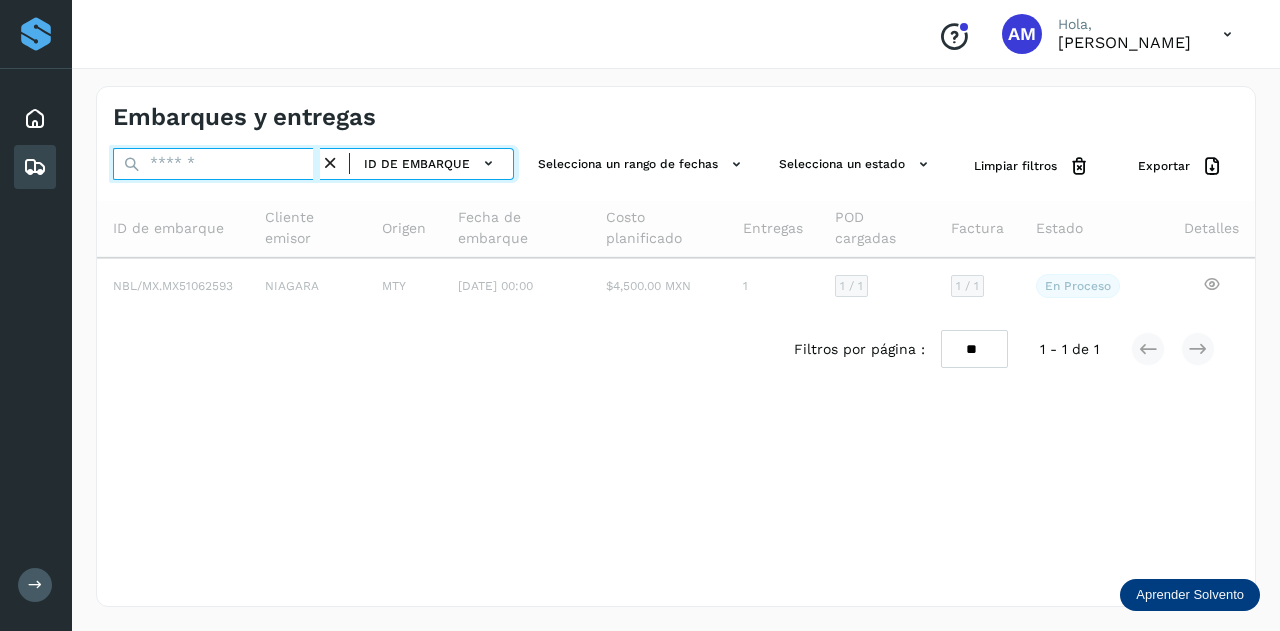 paste on "**********" 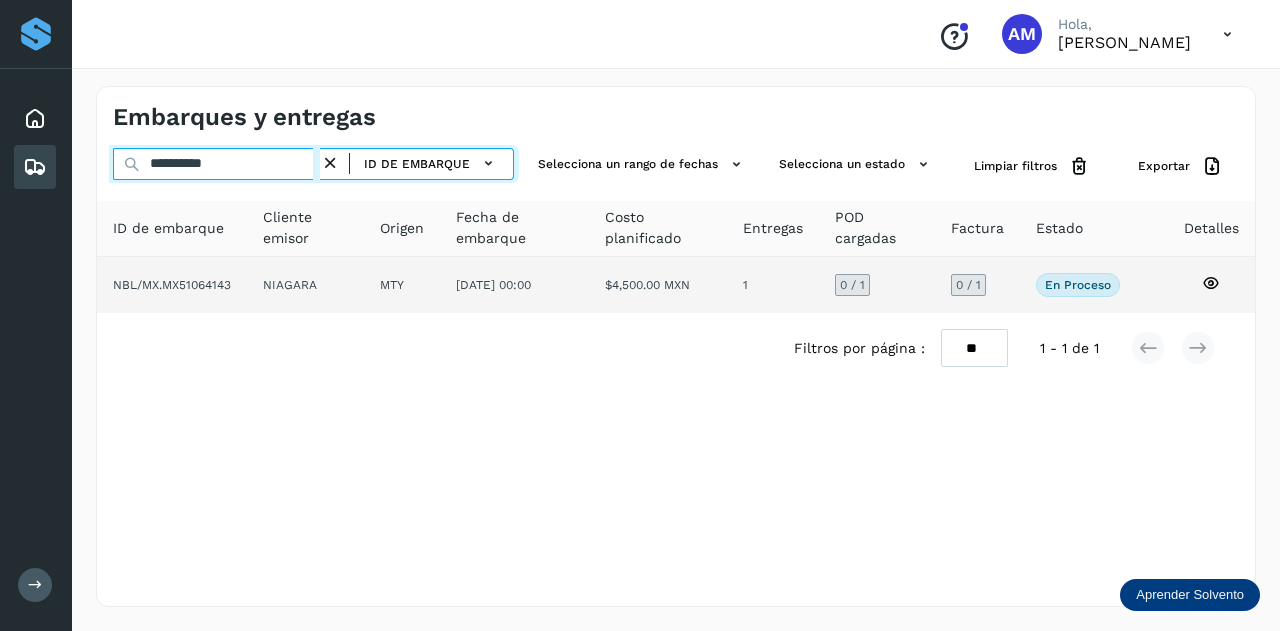 type on "**********" 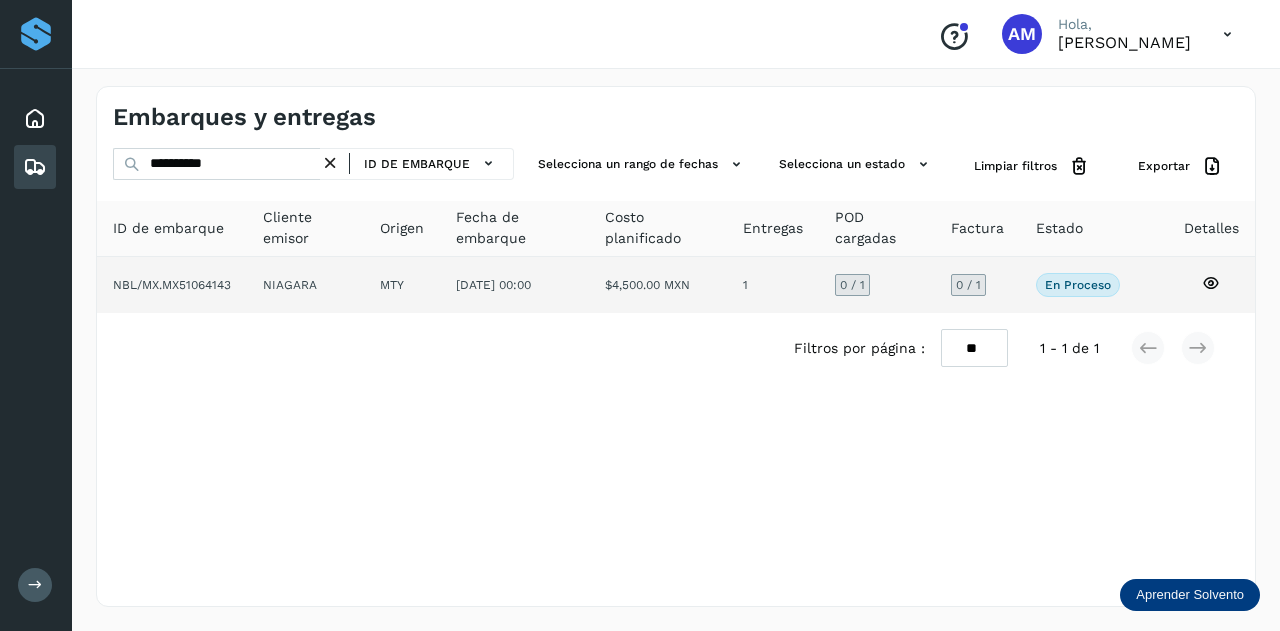 click on "NIAGARA" 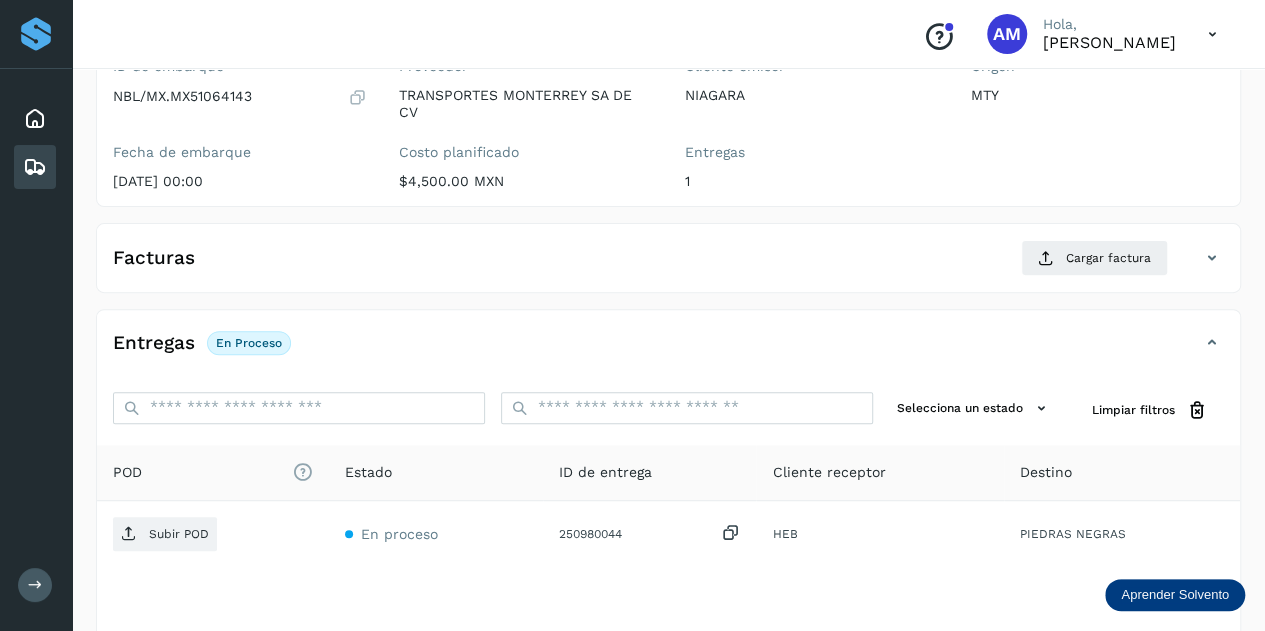 scroll, scrollTop: 300, scrollLeft: 0, axis: vertical 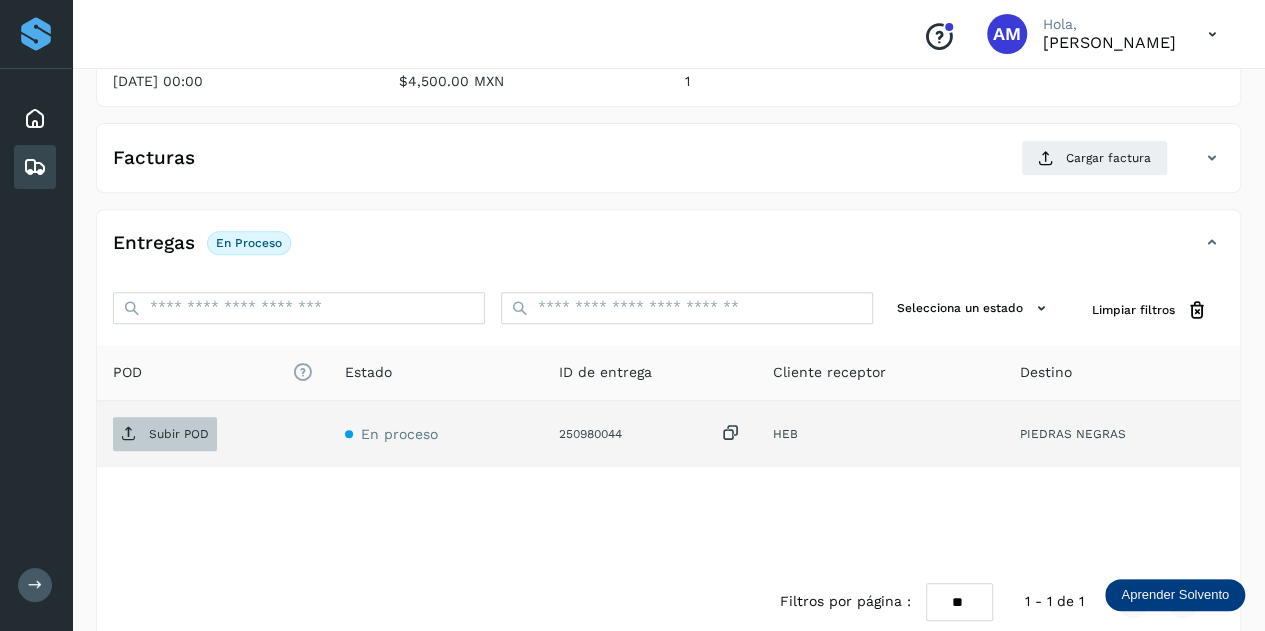 click on "Subir POD" at bounding box center (165, 434) 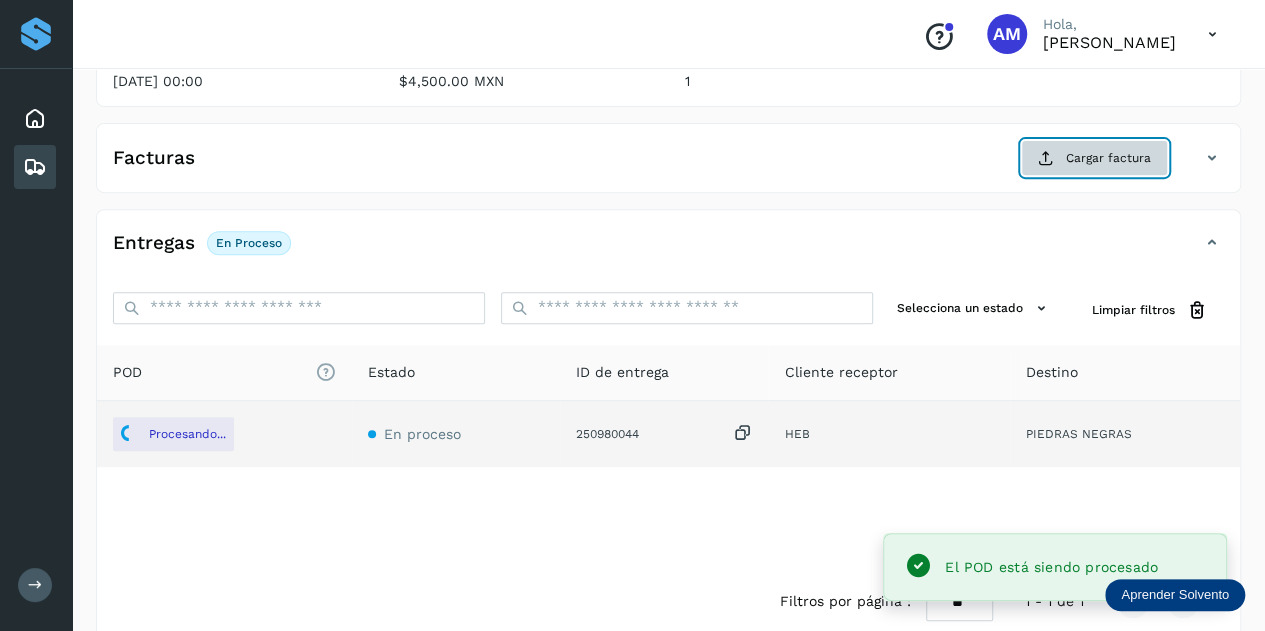 click on "Cargar factura" 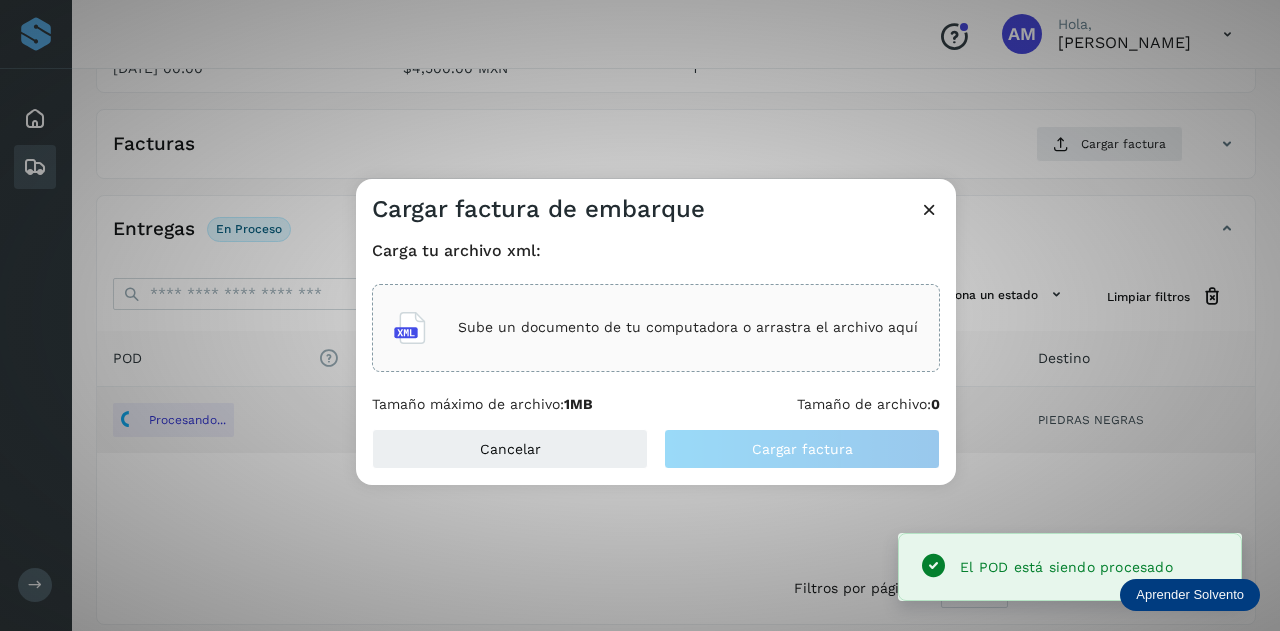 click on "Sube un documento de tu computadora o arrastra el archivo aquí" at bounding box center (688, 327) 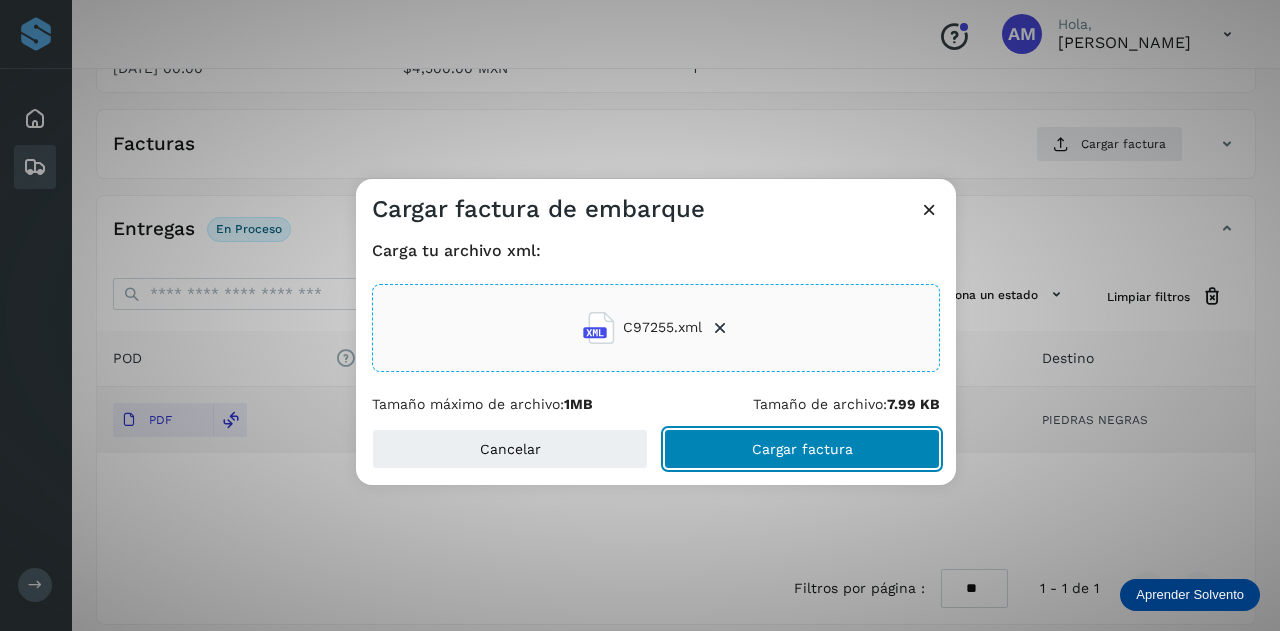 click on "Cargar factura" 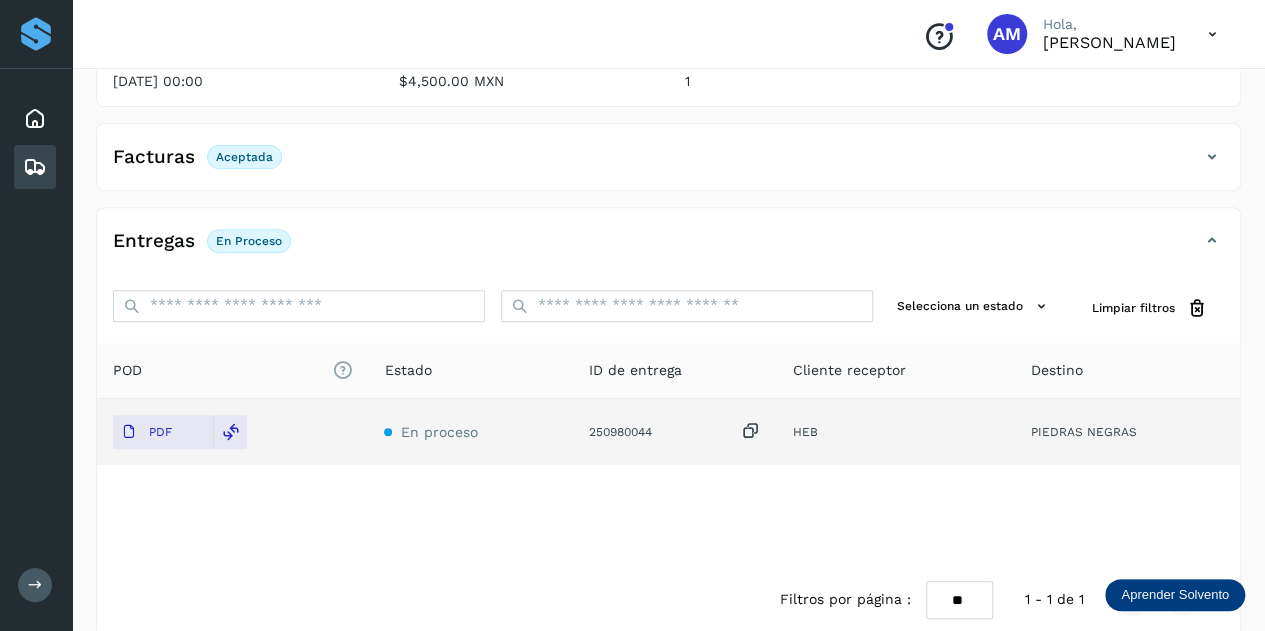 scroll, scrollTop: 0, scrollLeft: 0, axis: both 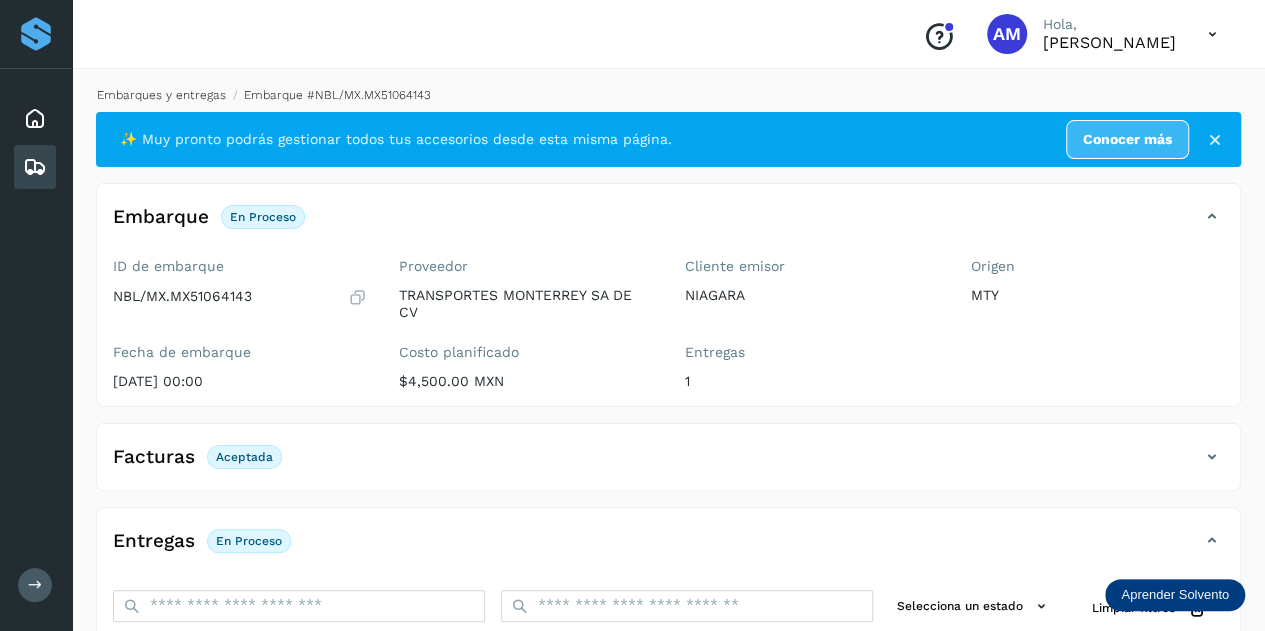 click on "Embarques y entregas" at bounding box center (161, 95) 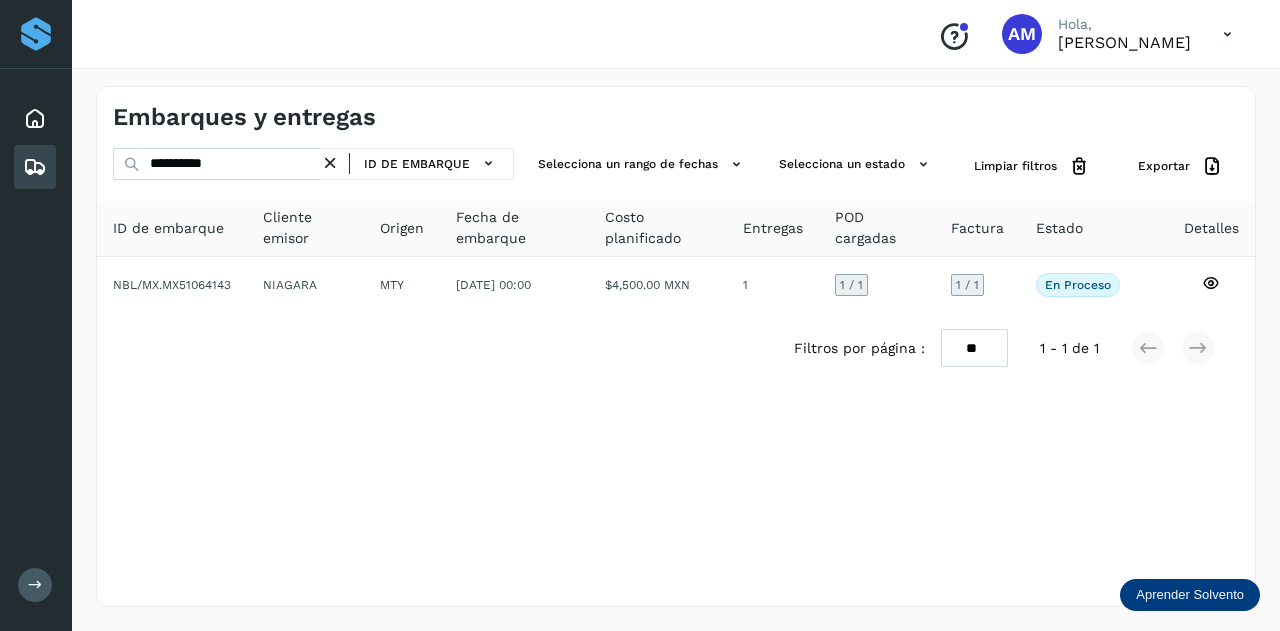 click at bounding box center [330, 163] 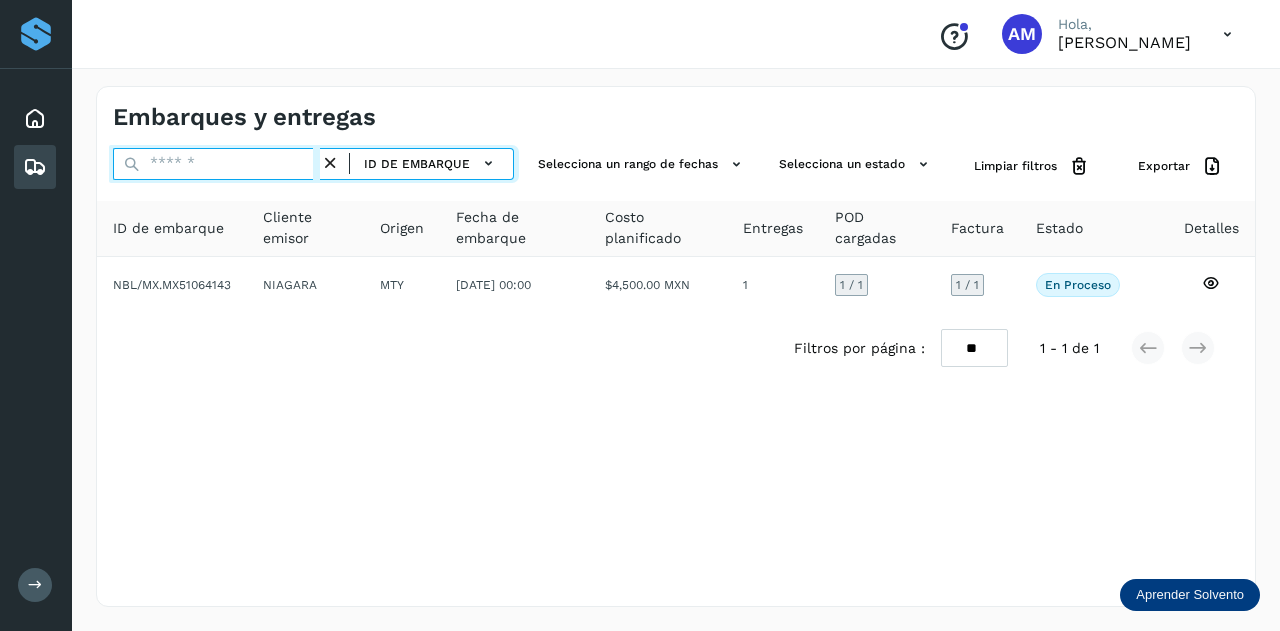 click at bounding box center (216, 164) 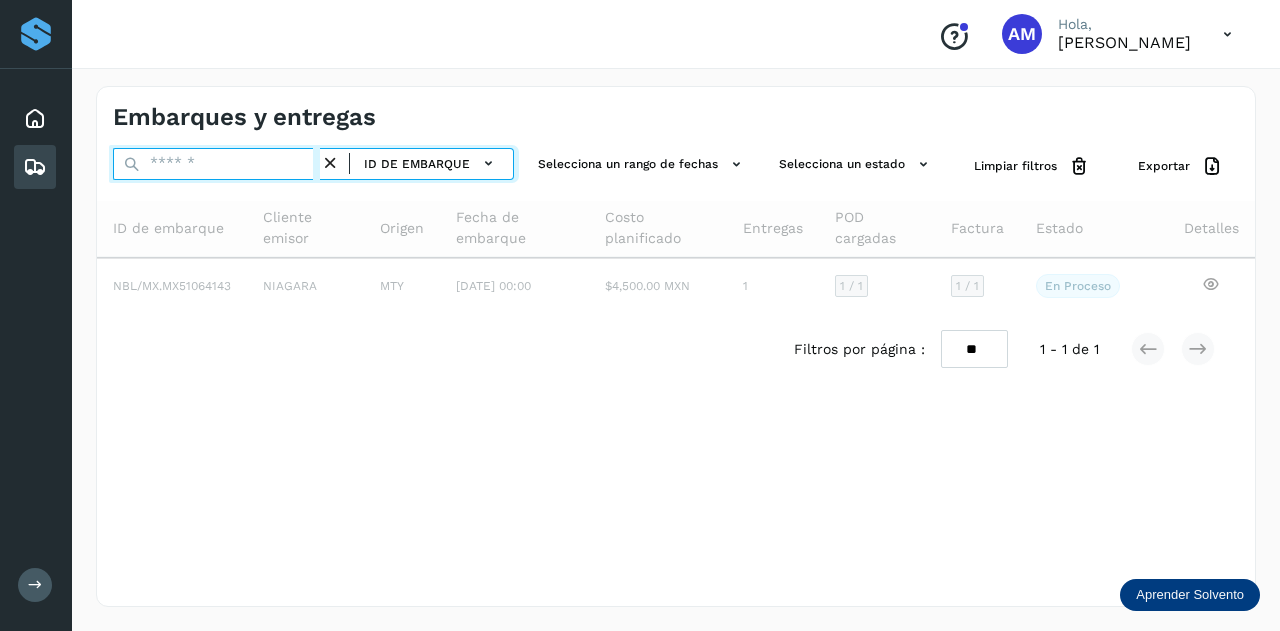 paste on "**********" 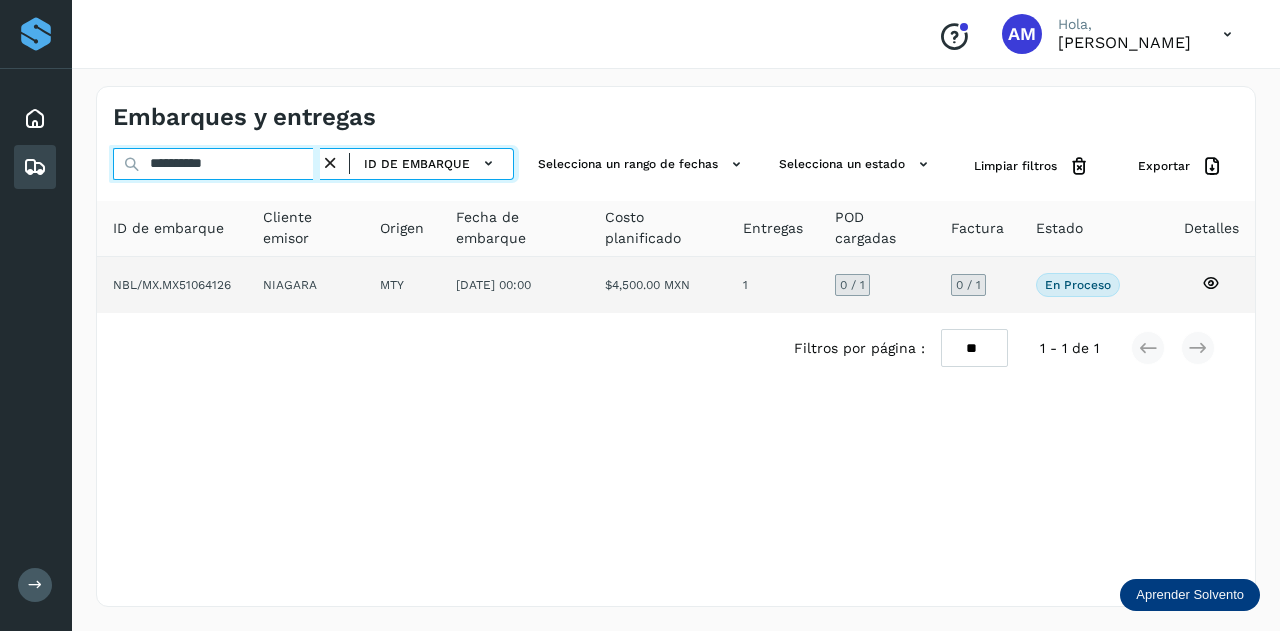 type on "**********" 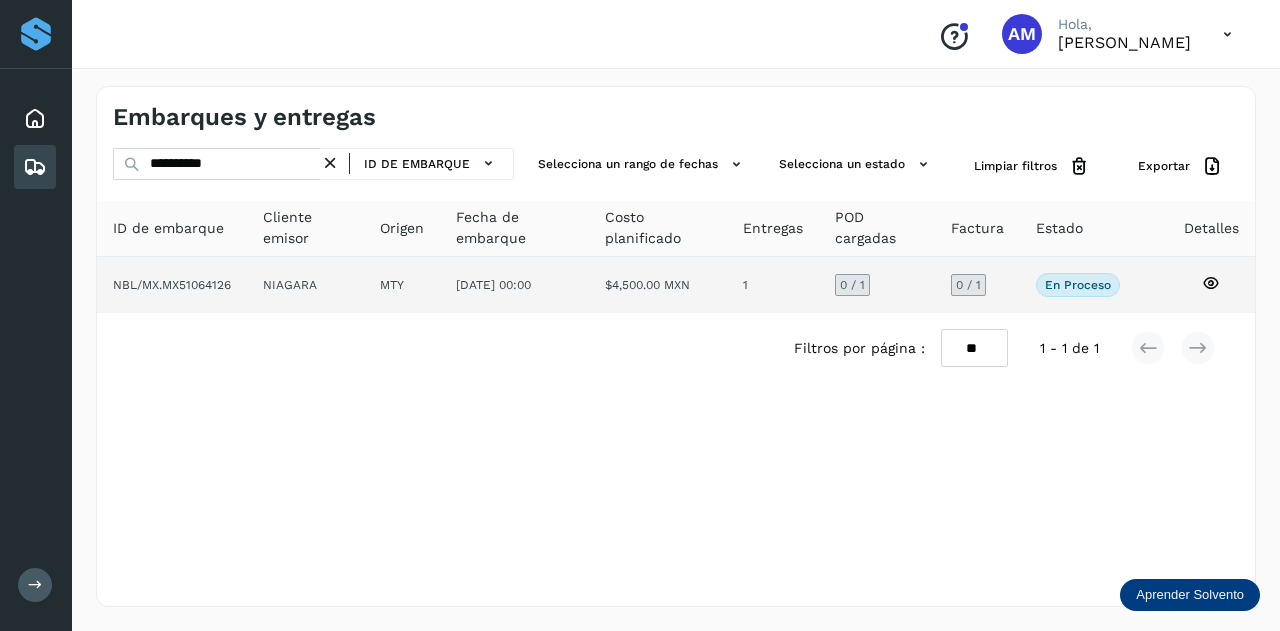 click on "NIAGARA" 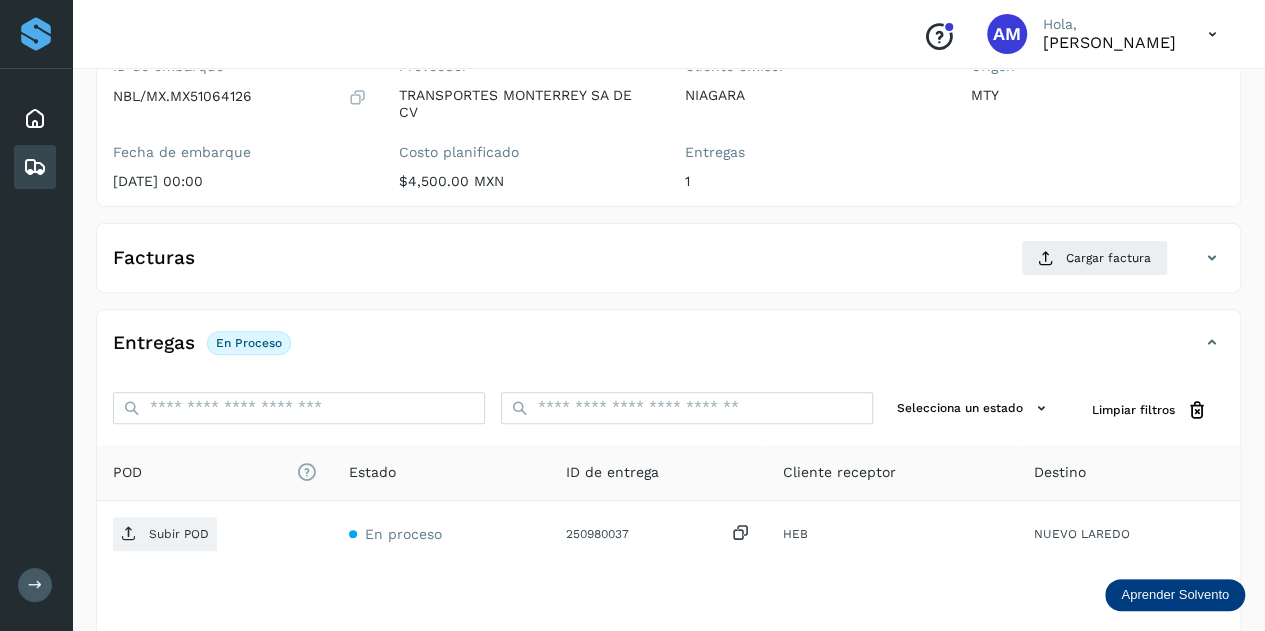 scroll, scrollTop: 300, scrollLeft: 0, axis: vertical 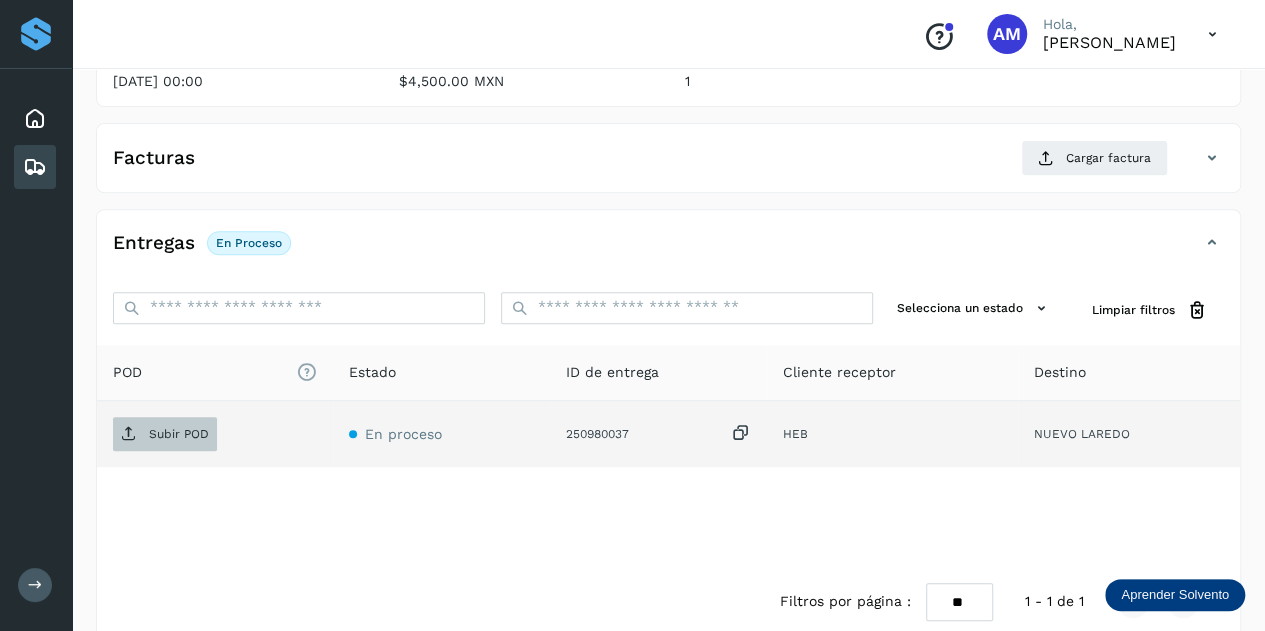 click on "Subir POD" at bounding box center [179, 434] 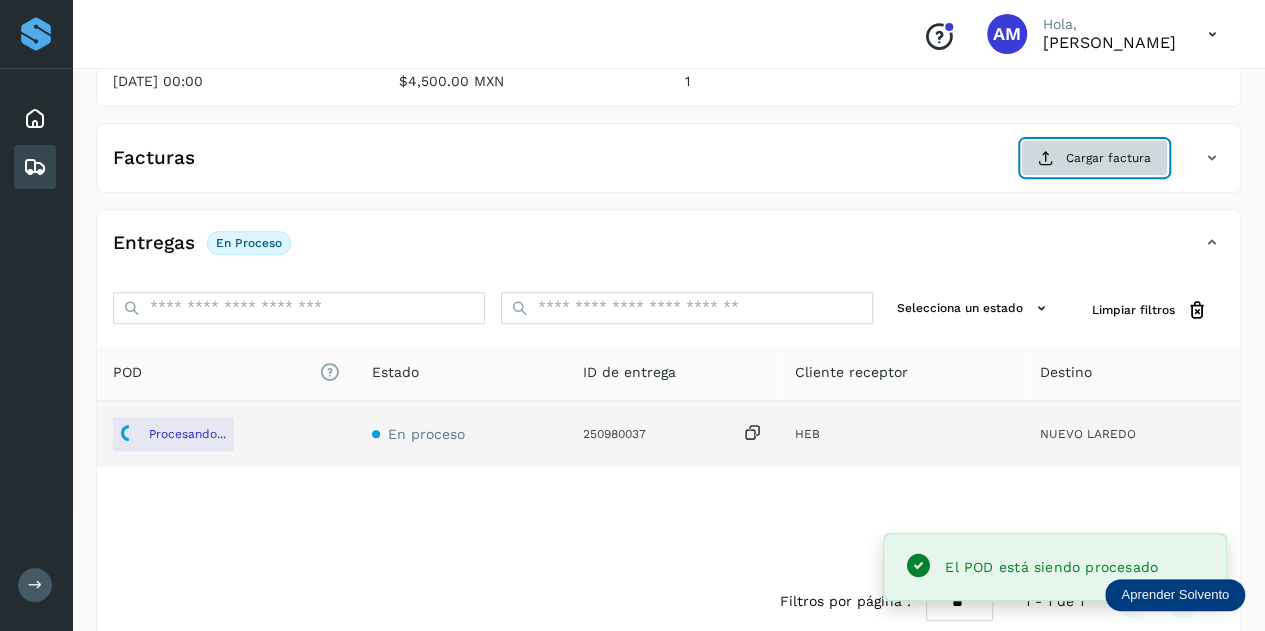 click on "Cargar factura" at bounding box center [1094, 158] 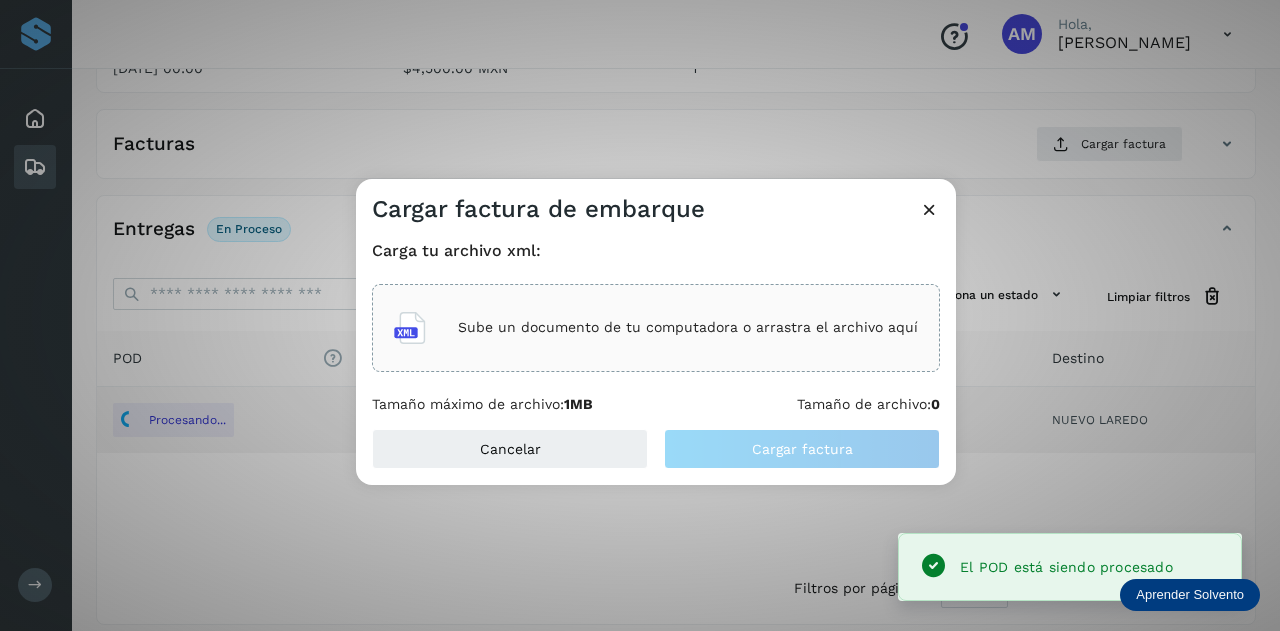 click on "Sube un documento de tu computadora o arrastra el archivo aquí" 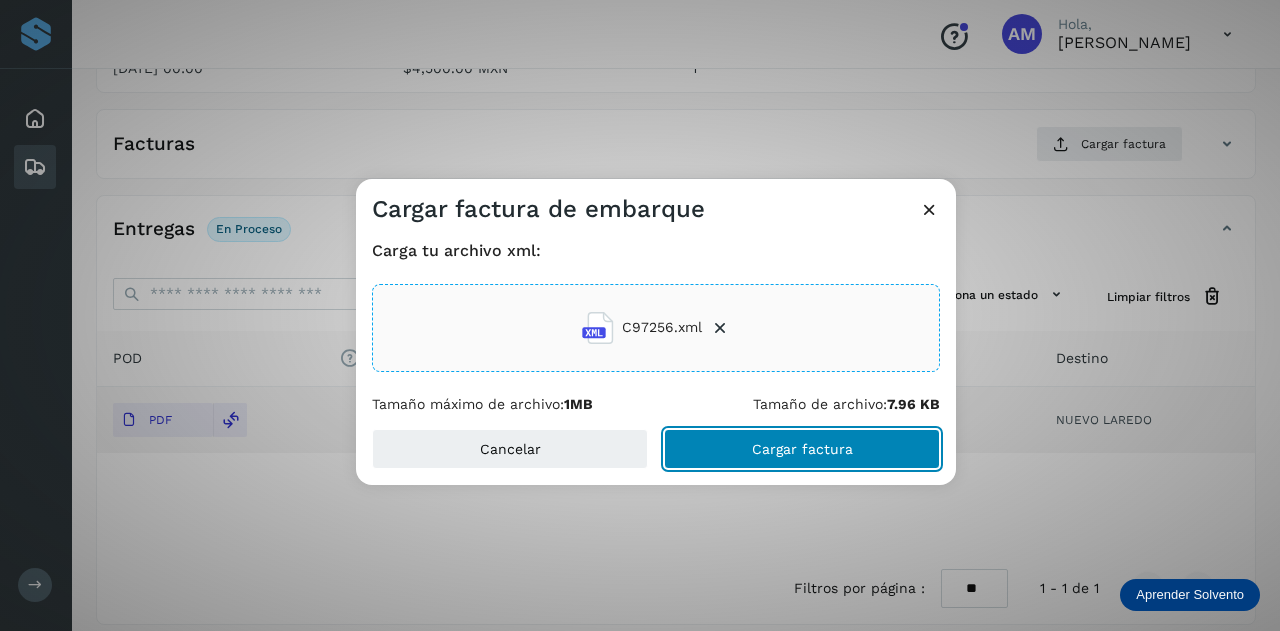 click on "Cargar factura" 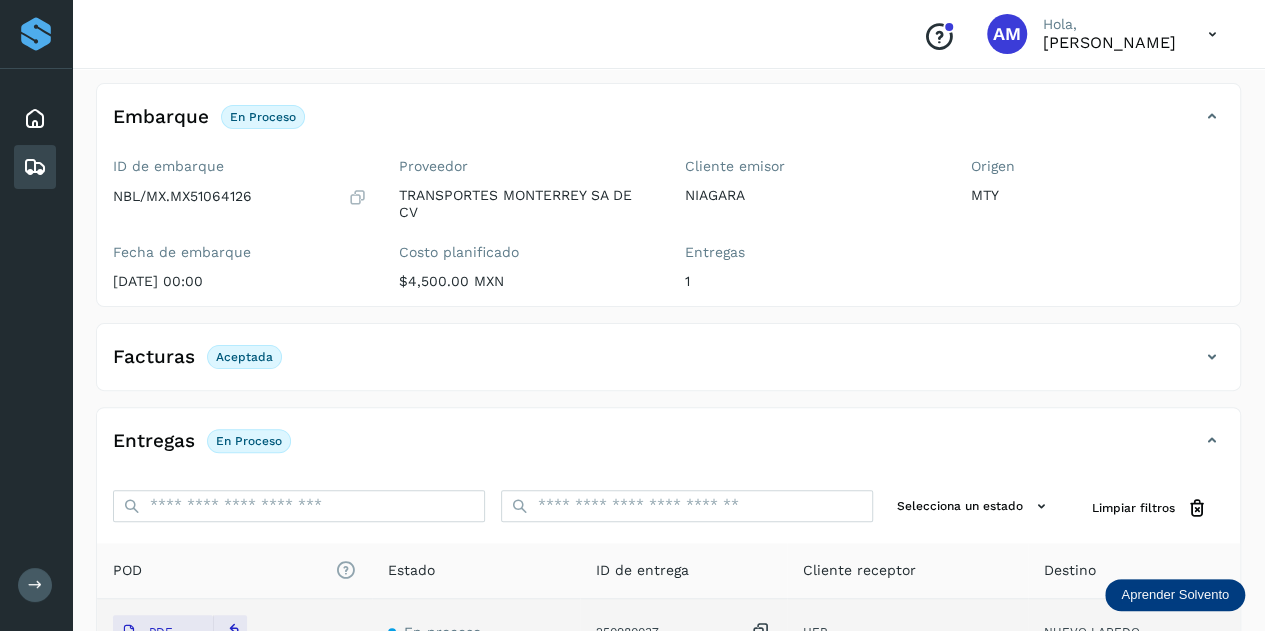 scroll, scrollTop: 0, scrollLeft: 0, axis: both 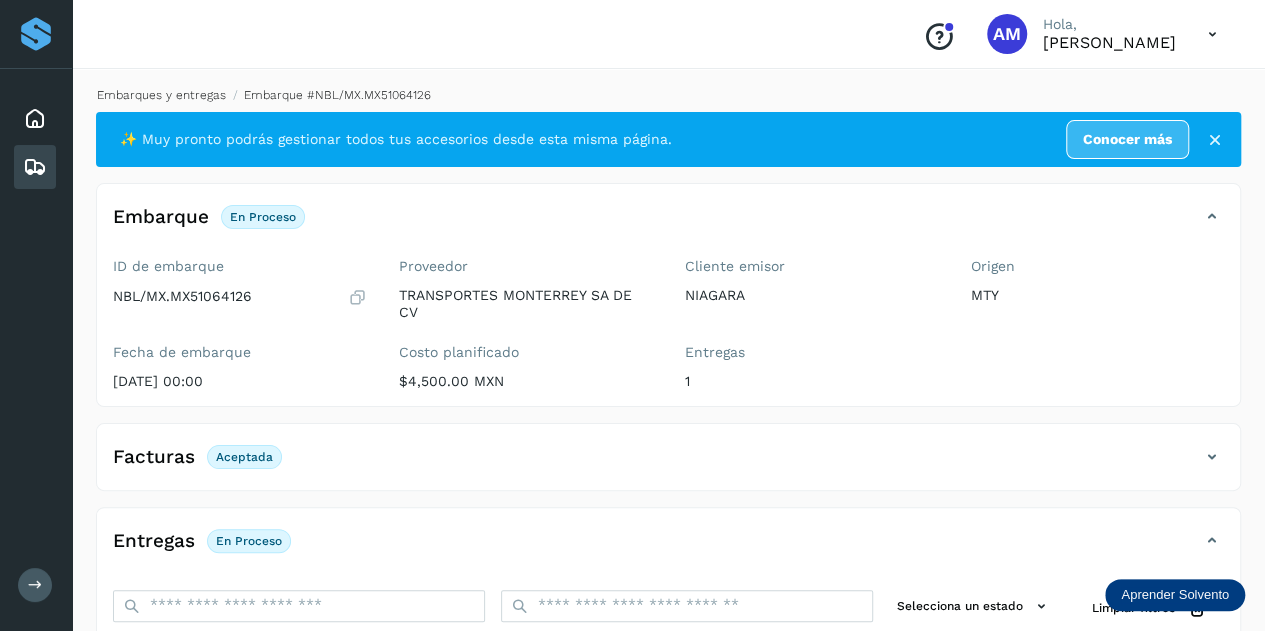 click on "Embarques y entregas" at bounding box center [161, 95] 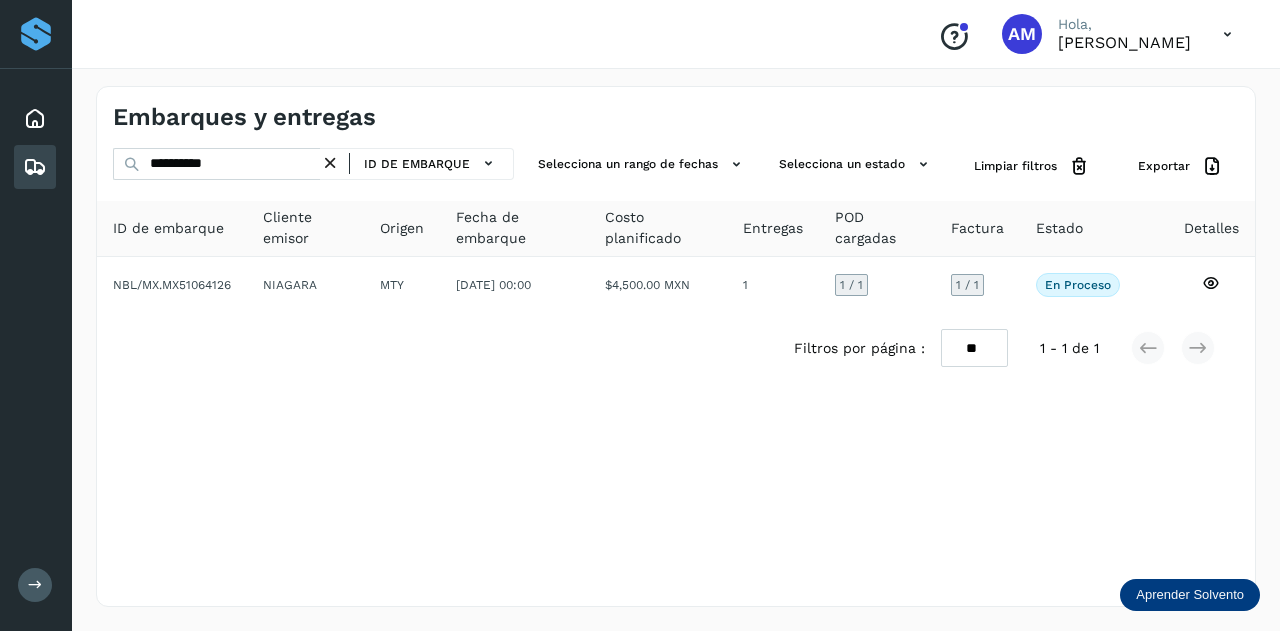 click at bounding box center (330, 163) 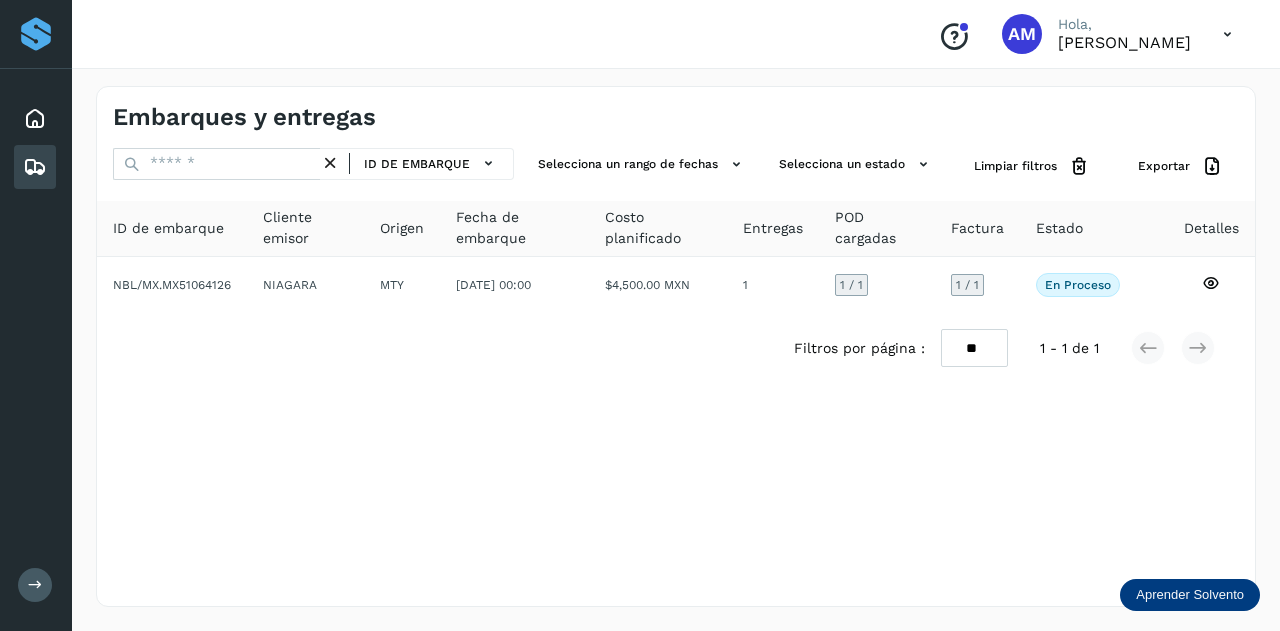 click at bounding box center [330, 163] 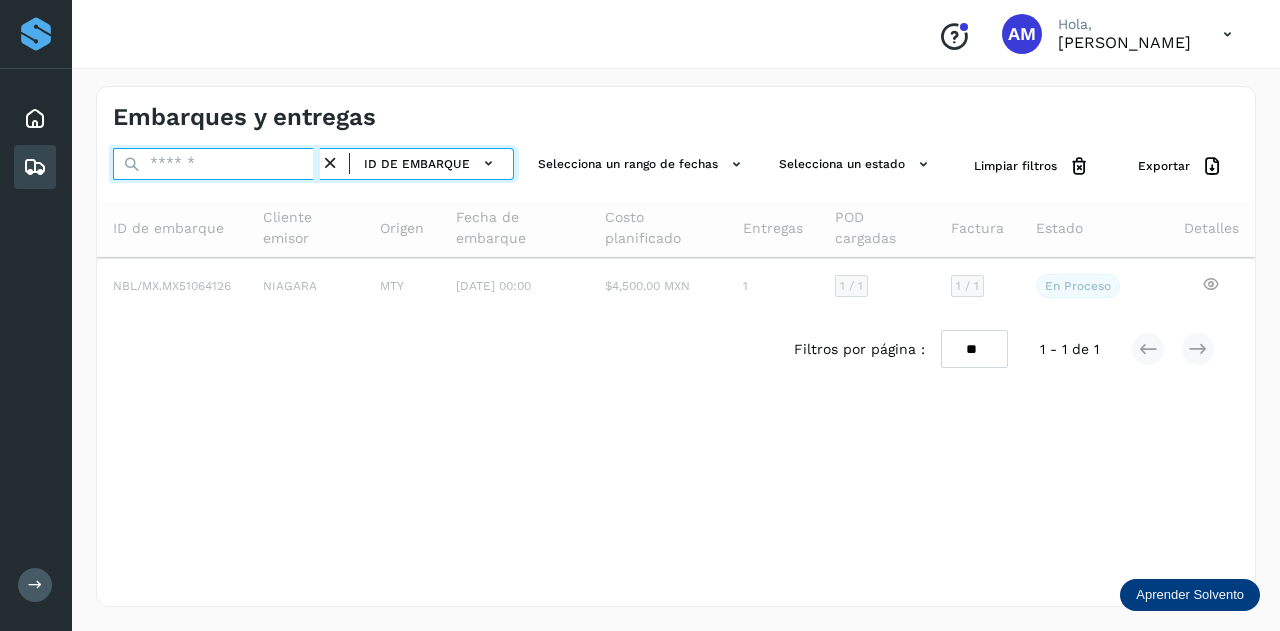 click at bounding box center [216, 164] 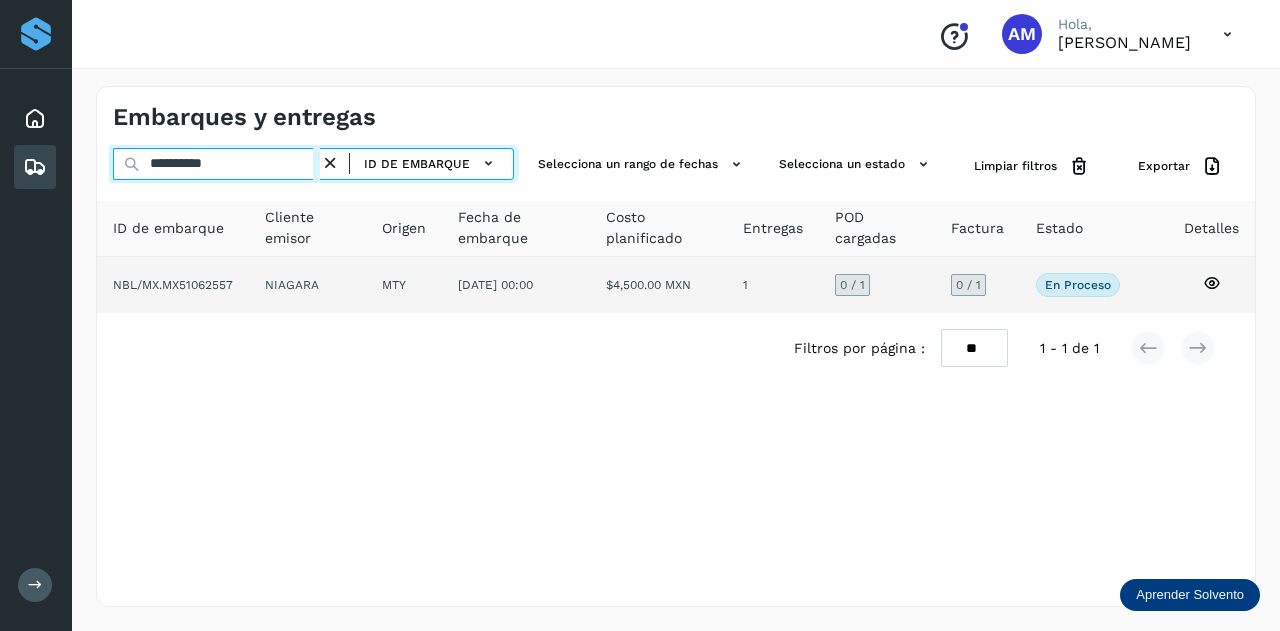 type on "**********" 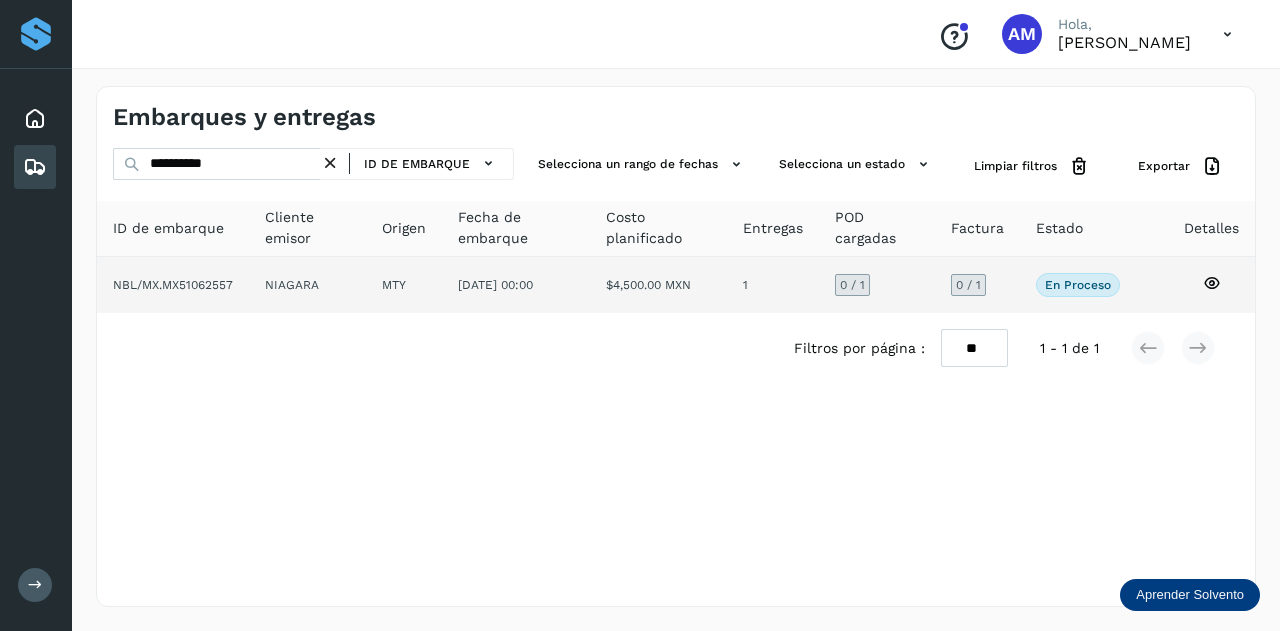 click on "MTY" 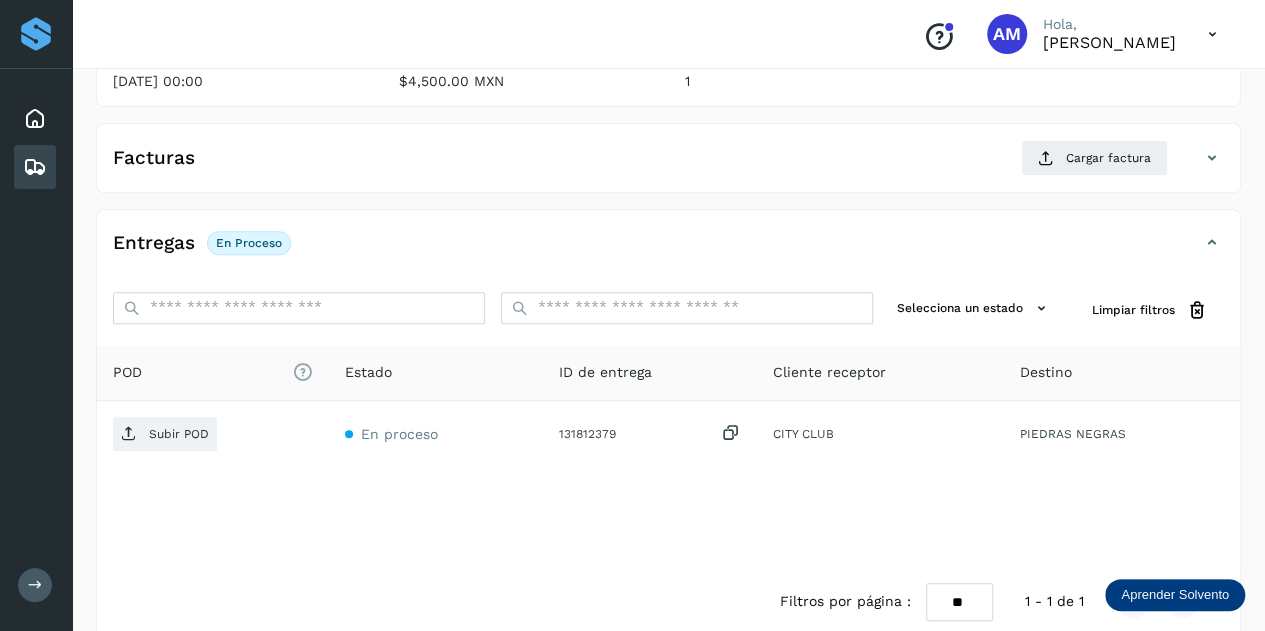 scroll, scrollTop: 327, scrollLeft: 0, axis: vertical 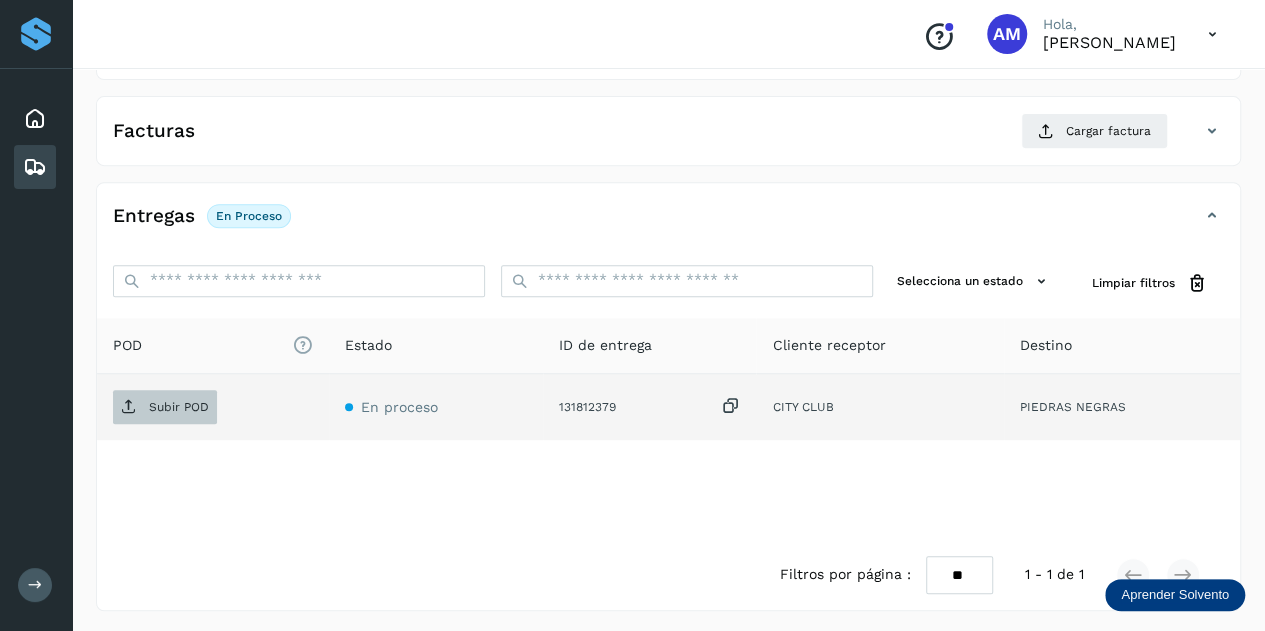 click on "Subir POD" at bounding box center (165, 407) 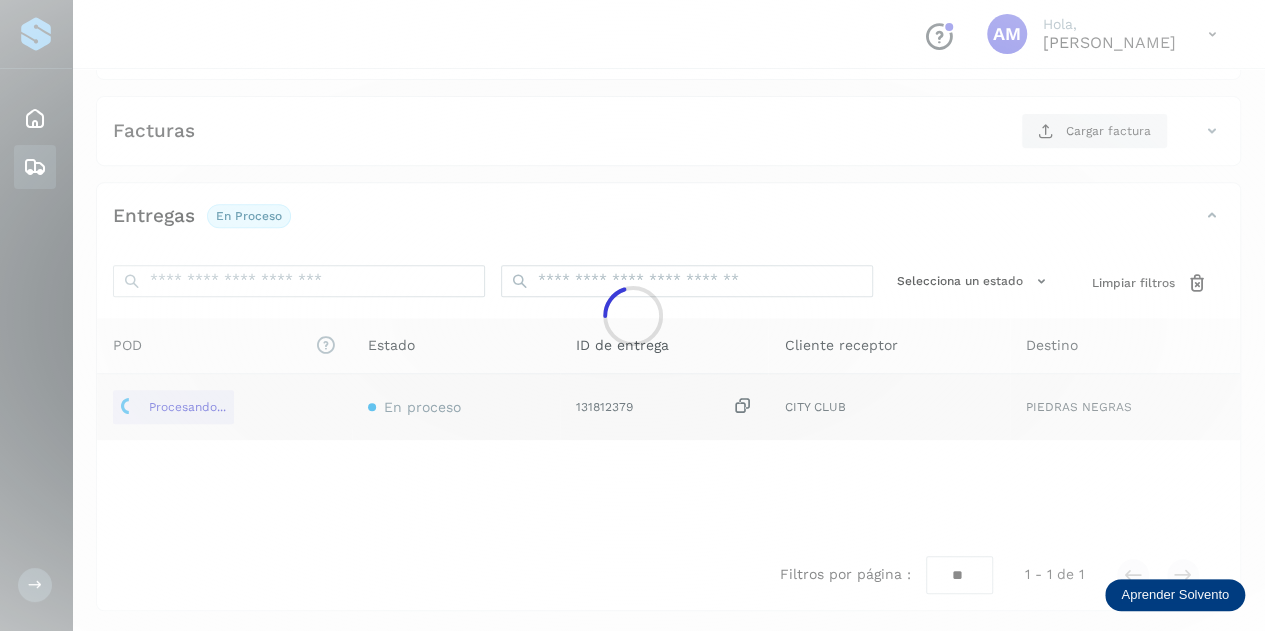 scroll, scrollTop: 127, scrollLeft: 0, axis: vertical 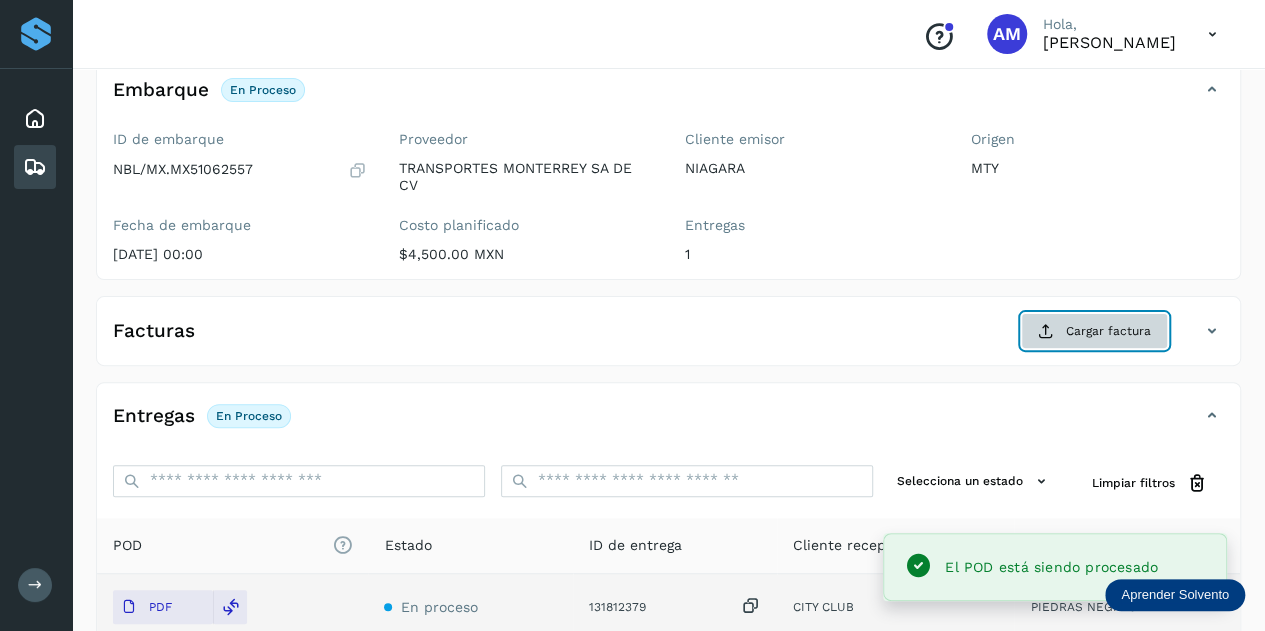 click on "Cargar factura" 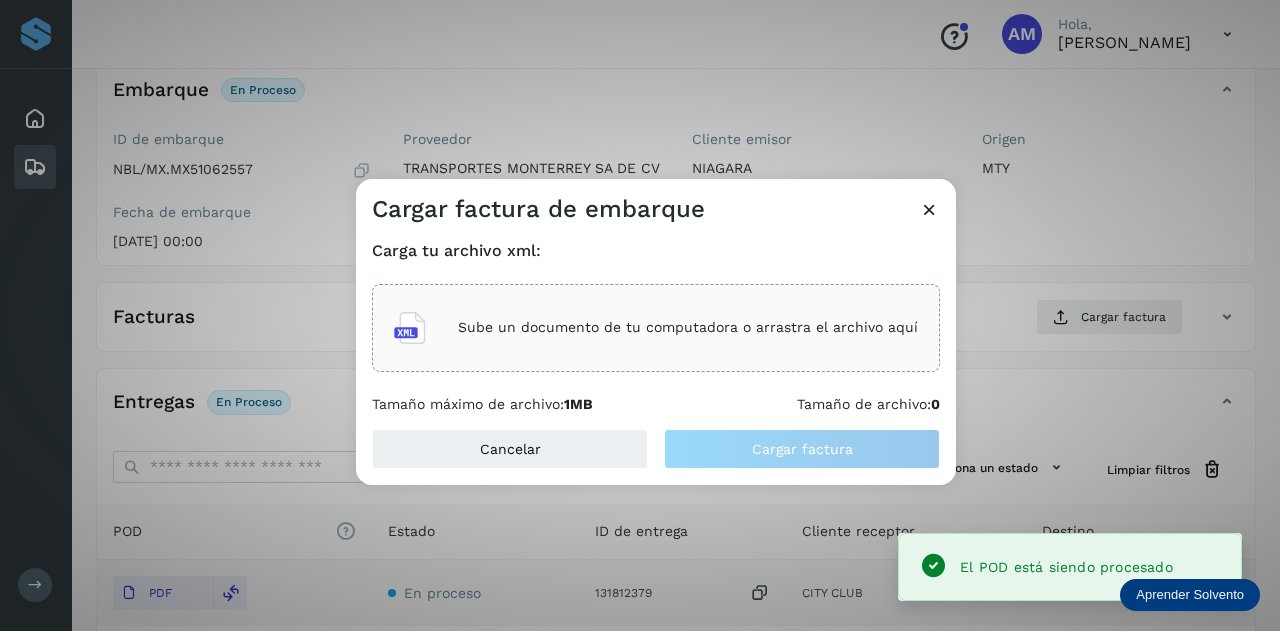 click on "Sube un documento de tu computadora o arrastra el archivo aquí" 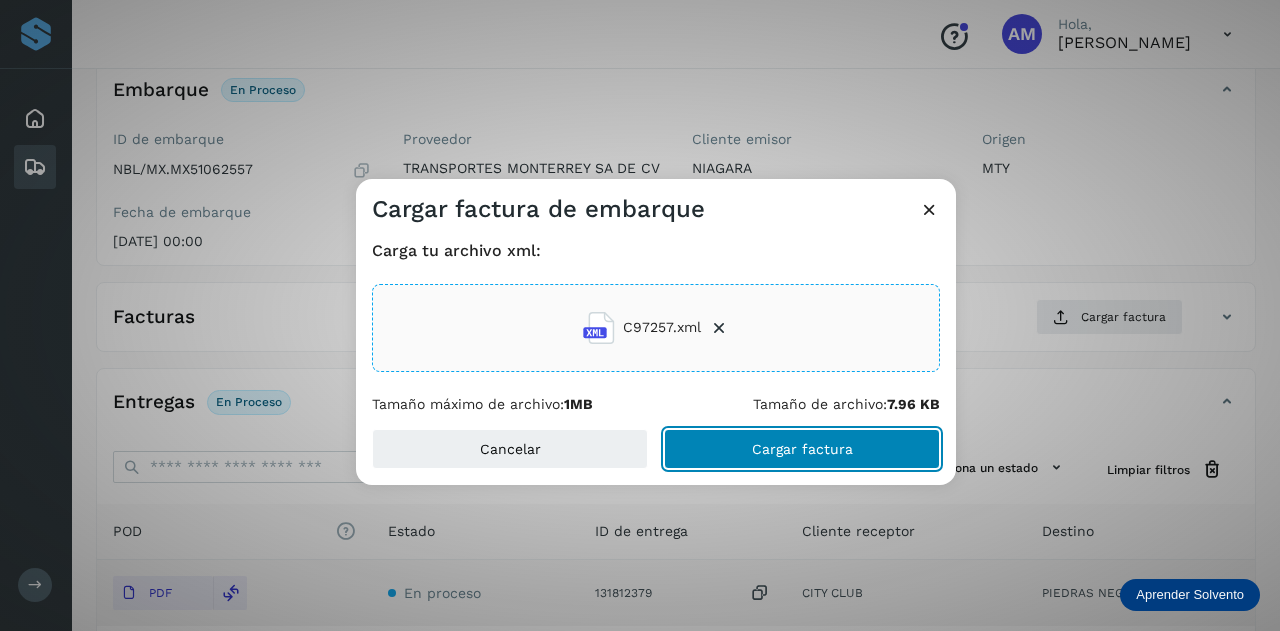 click on "Cargar factura" 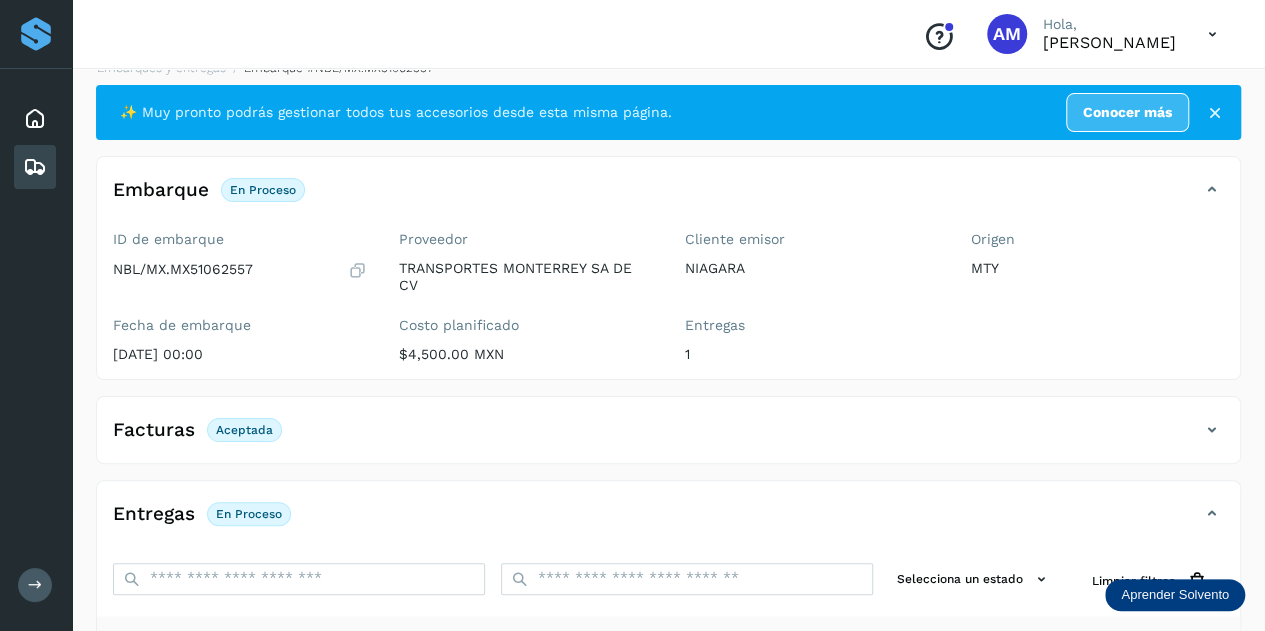 scroll, scrollTop: 0, scrollLeft: 0, axis: both 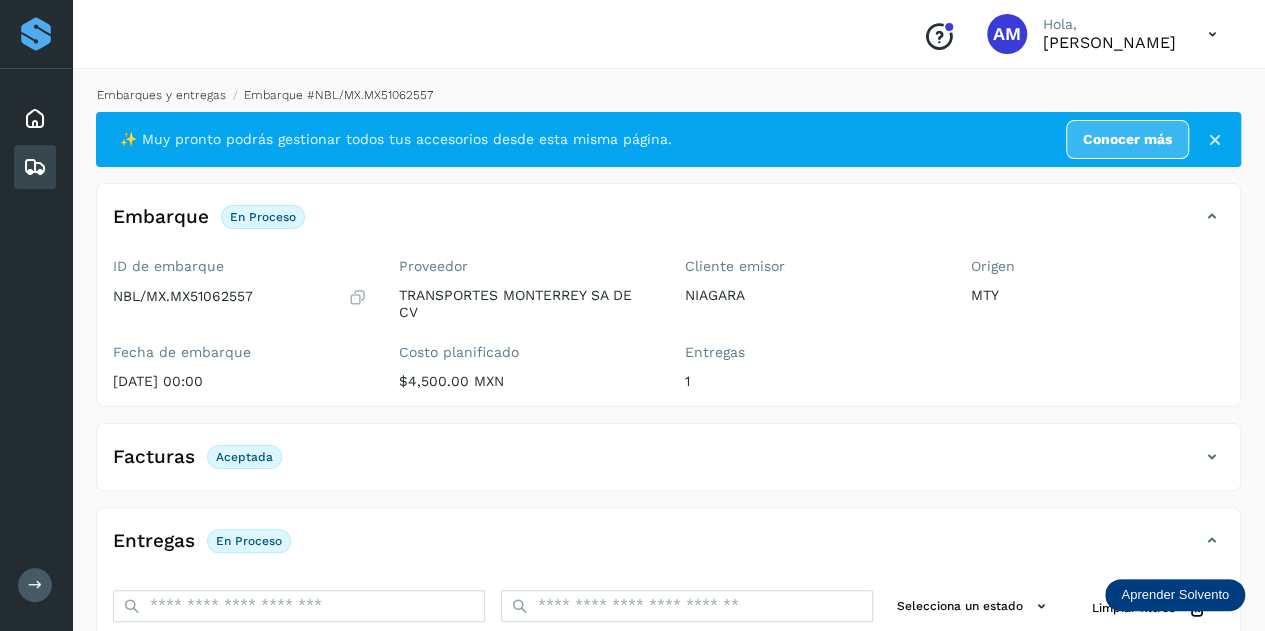 click on "Embarques y entregas" at bounding box center [161, 95] 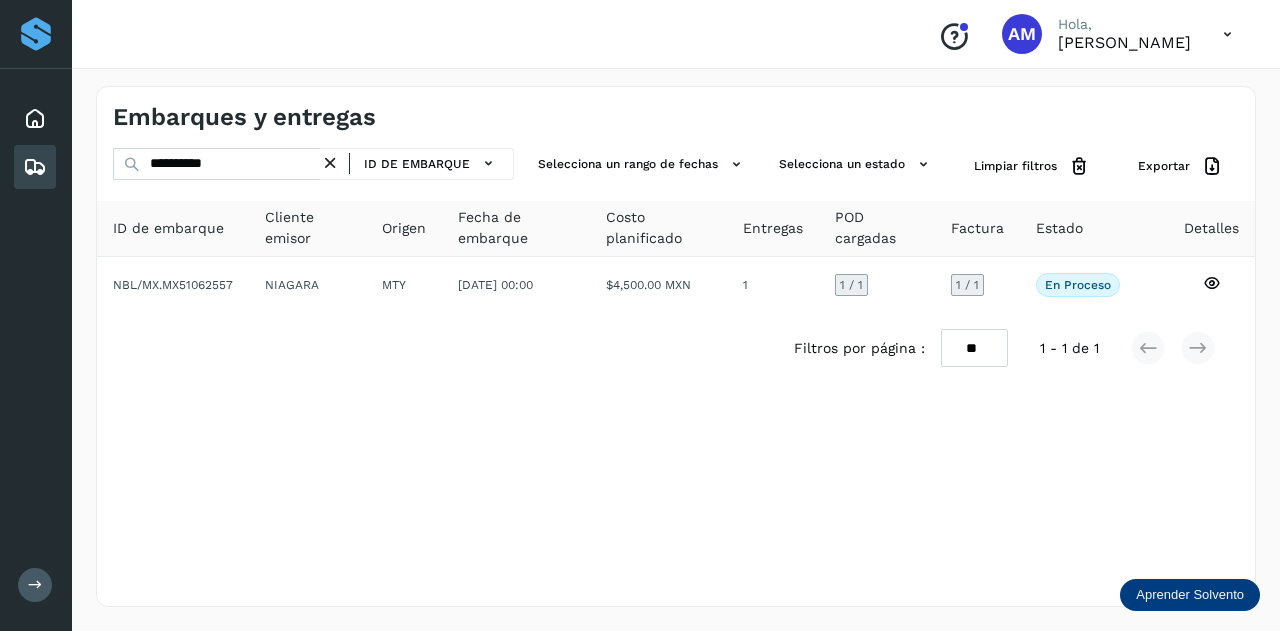 click at bounding box center (330, 163) 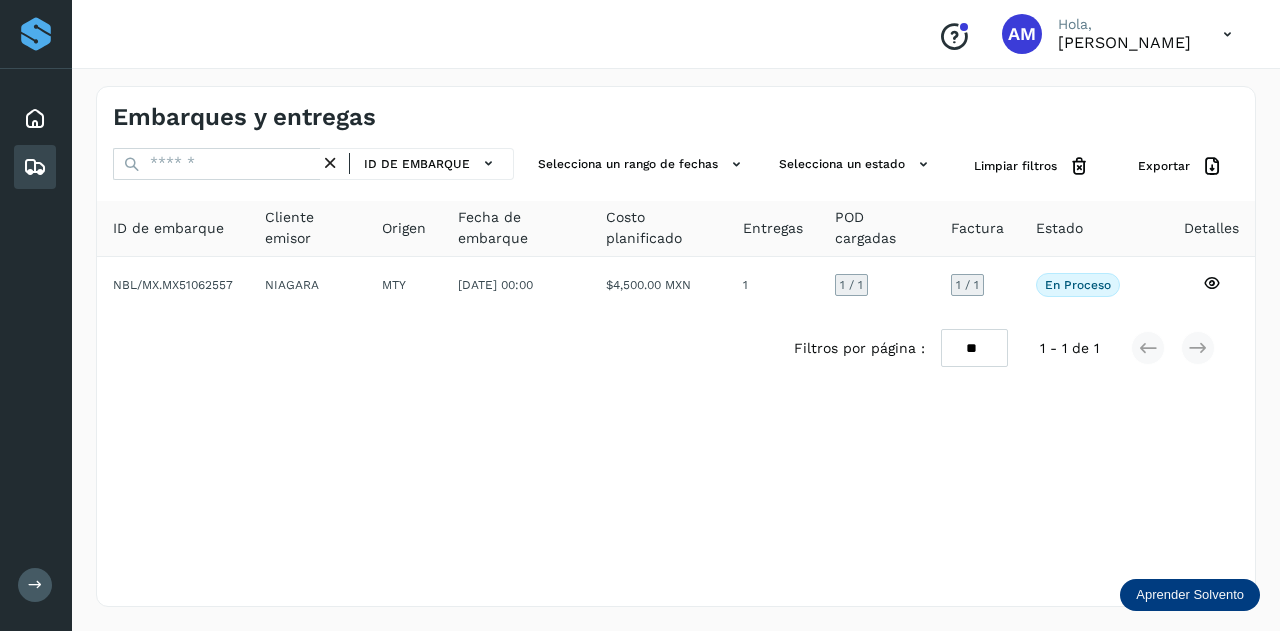 click at bounding box center (330, 163) 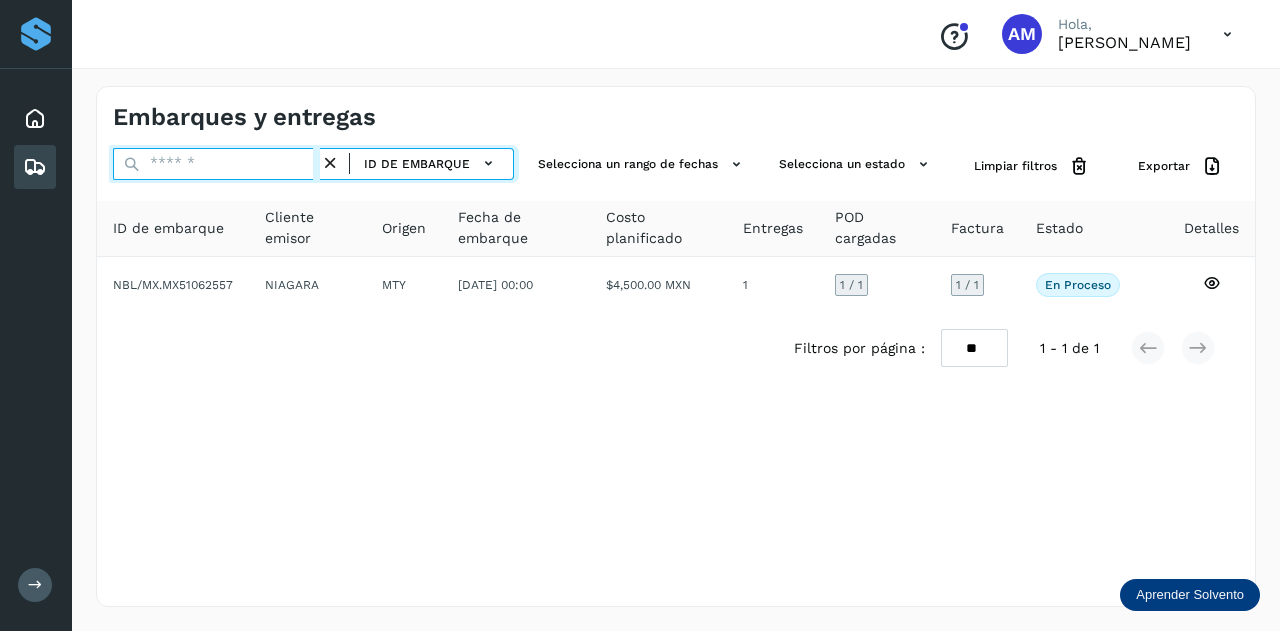 click at bounding box center [216, 164] 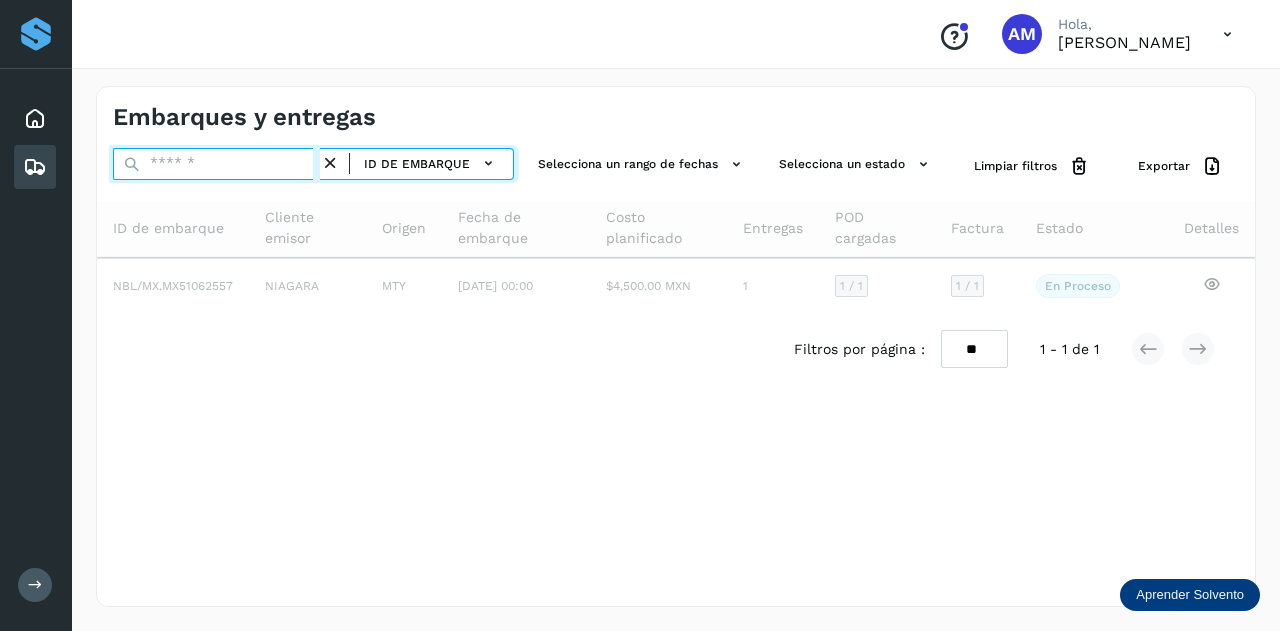 paste on "**********" 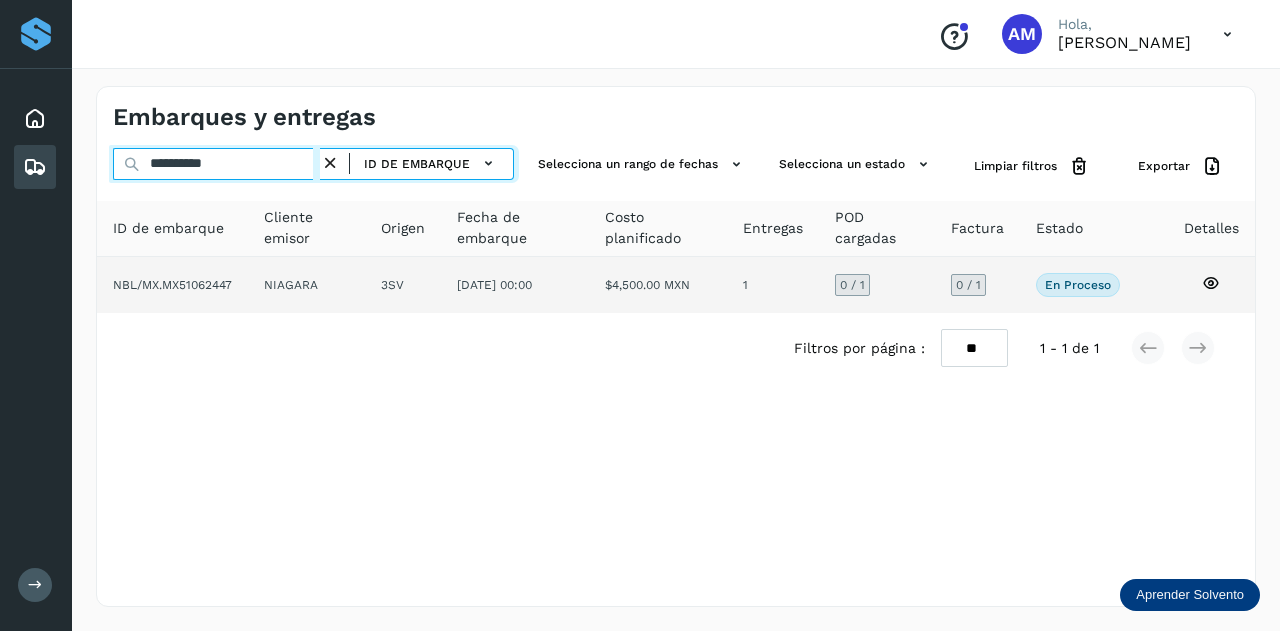 type on "**********" 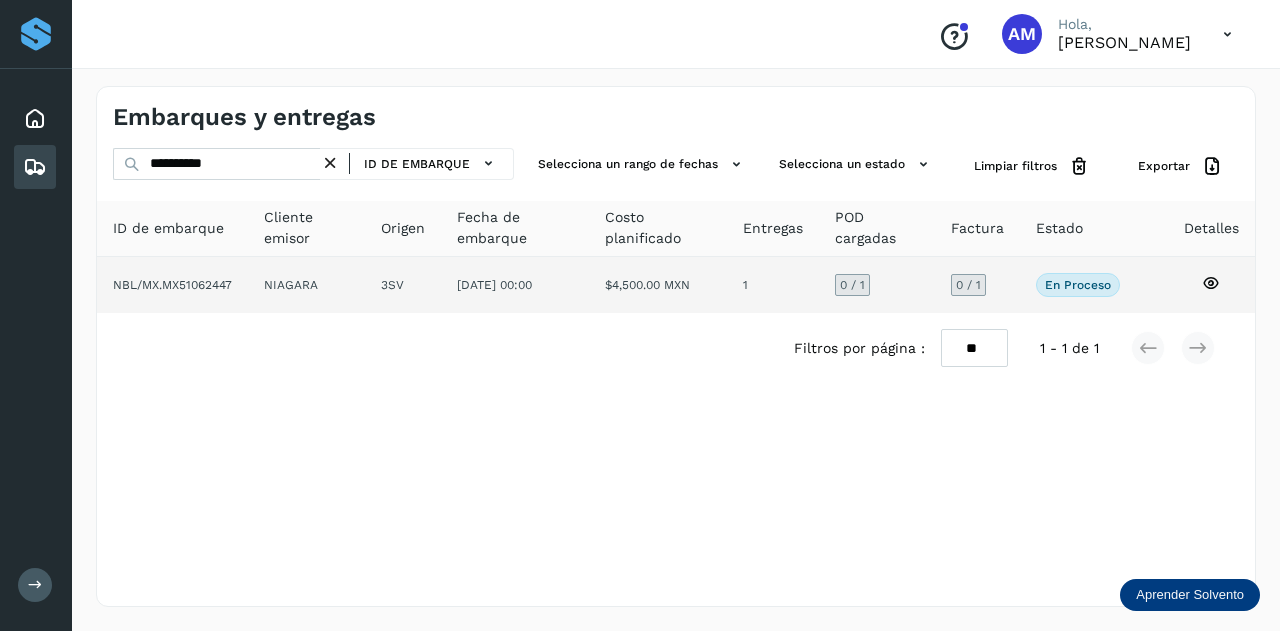 click on "3SV" 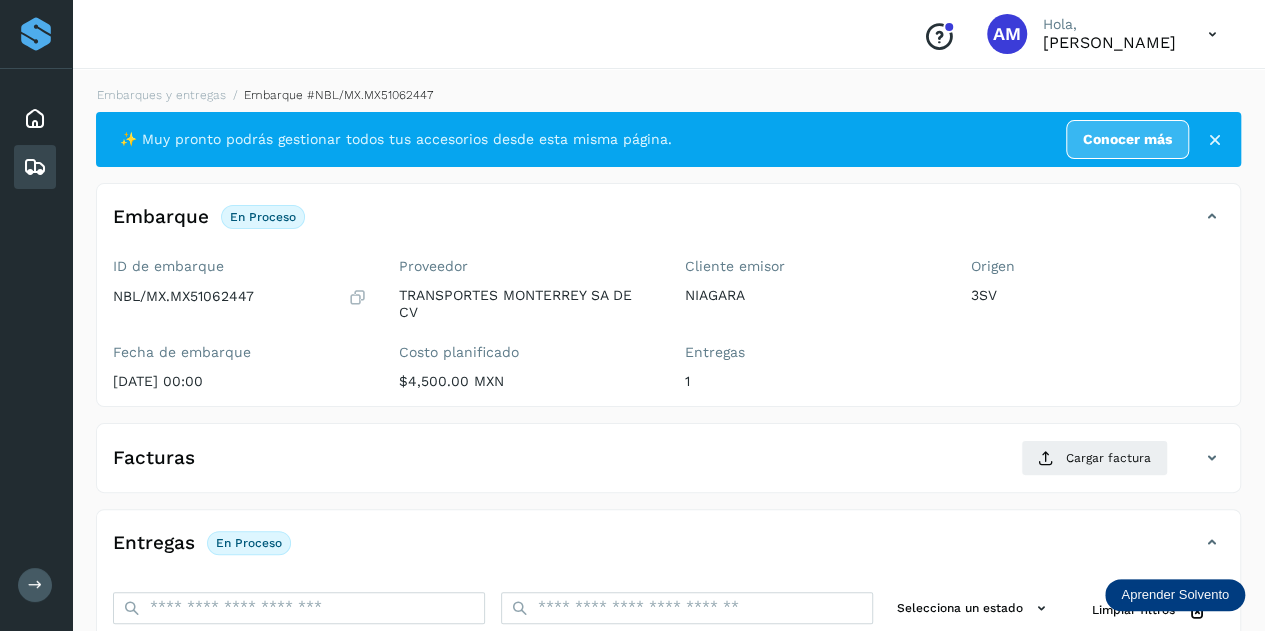 scroll, scrollTop: 200, scrollLeft: 0, axis: vertical 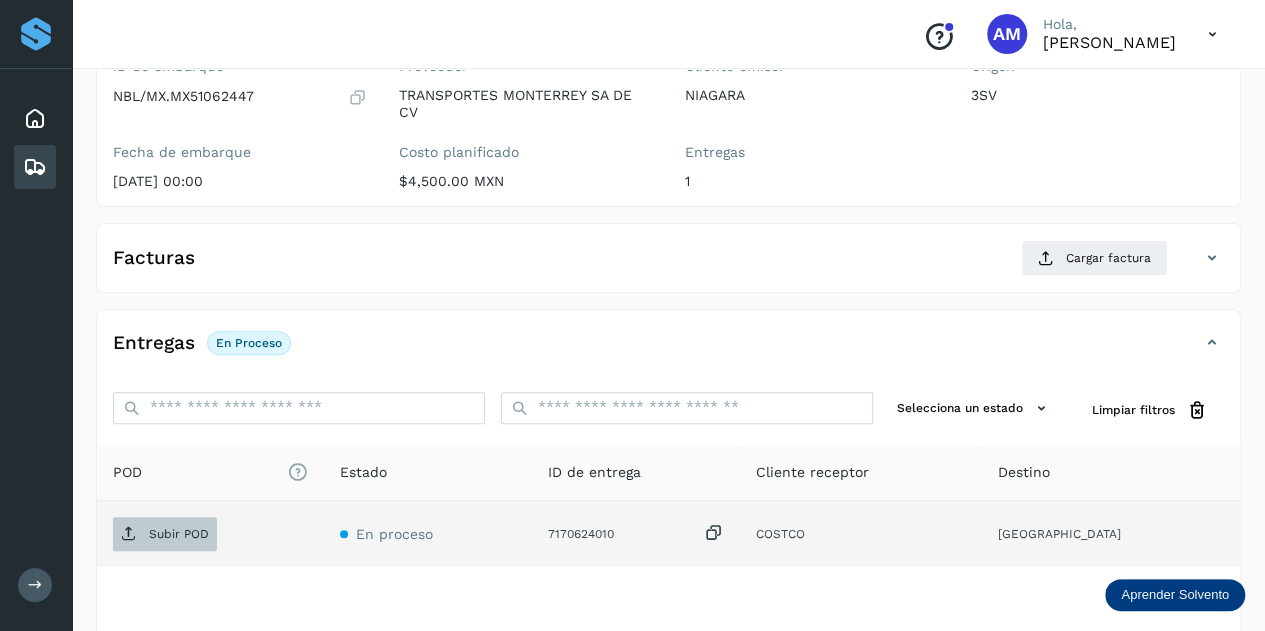 click on "Subir POD" at bounding box center [165, 534] 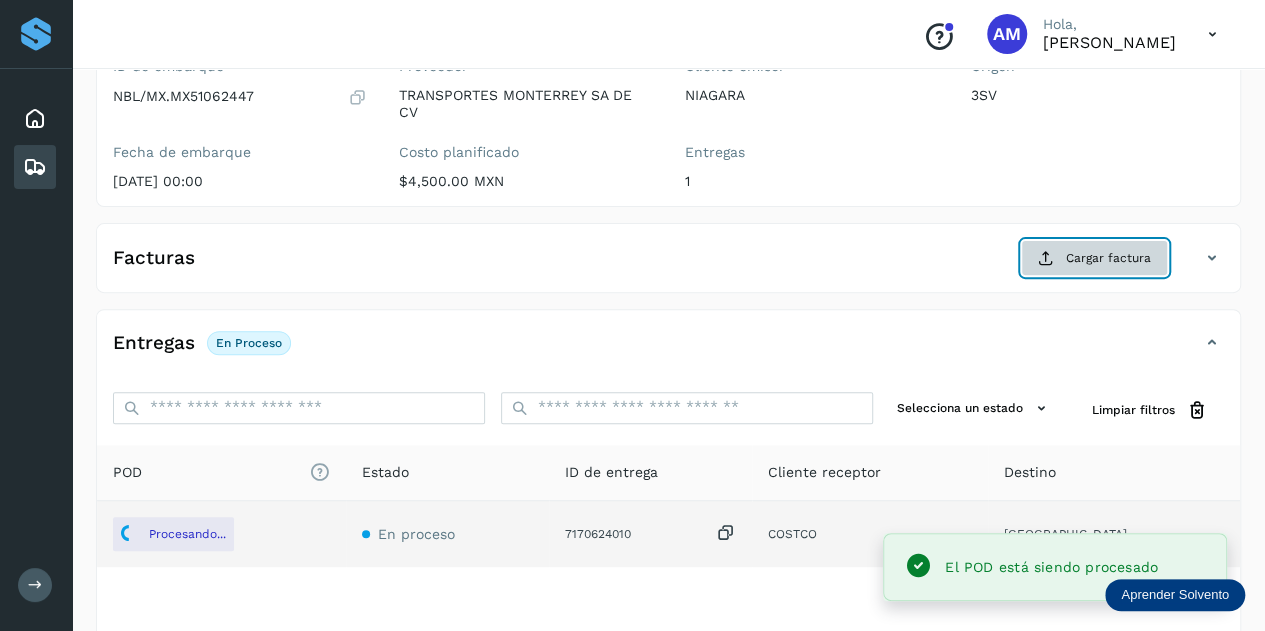 click on "Cargar factura" at bounding box center [1094, 258] 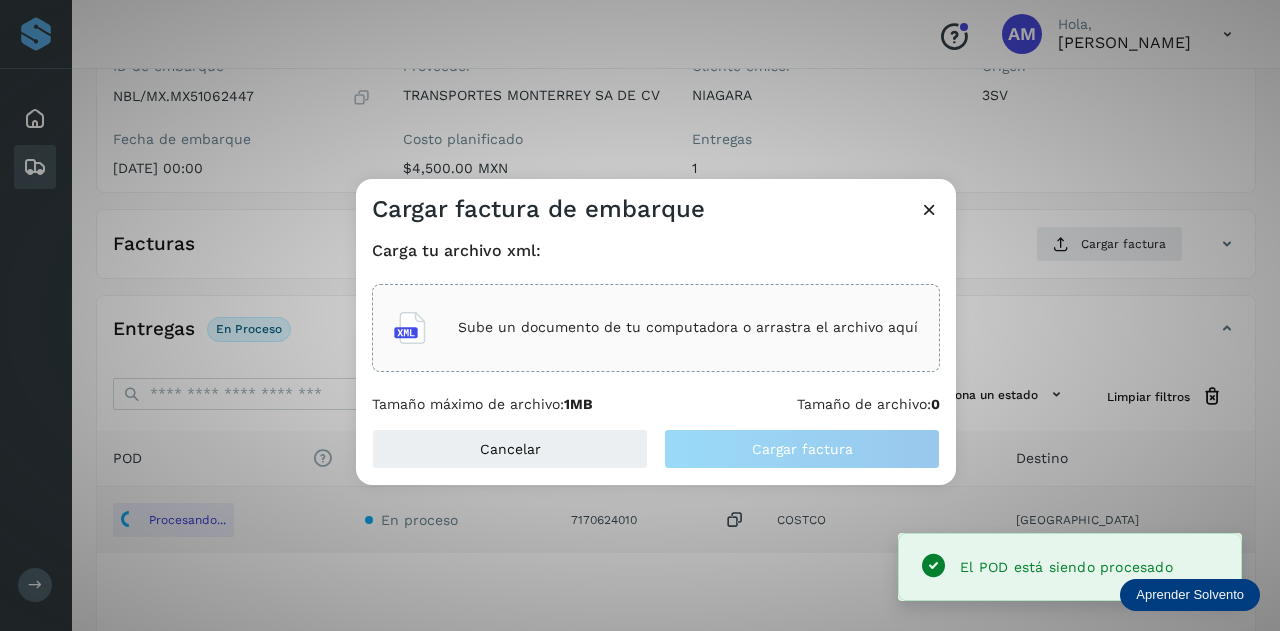 click on "Sube un documento de tu computadora o arrastra el archivo aquí" 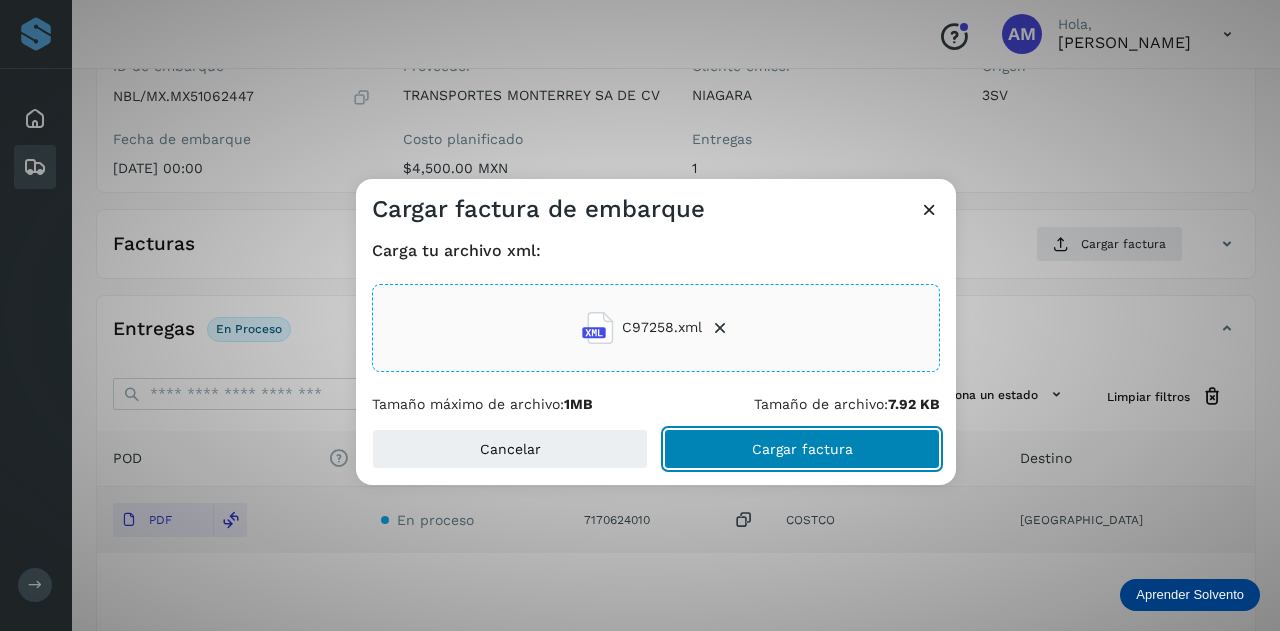 click on "Cargar factura" 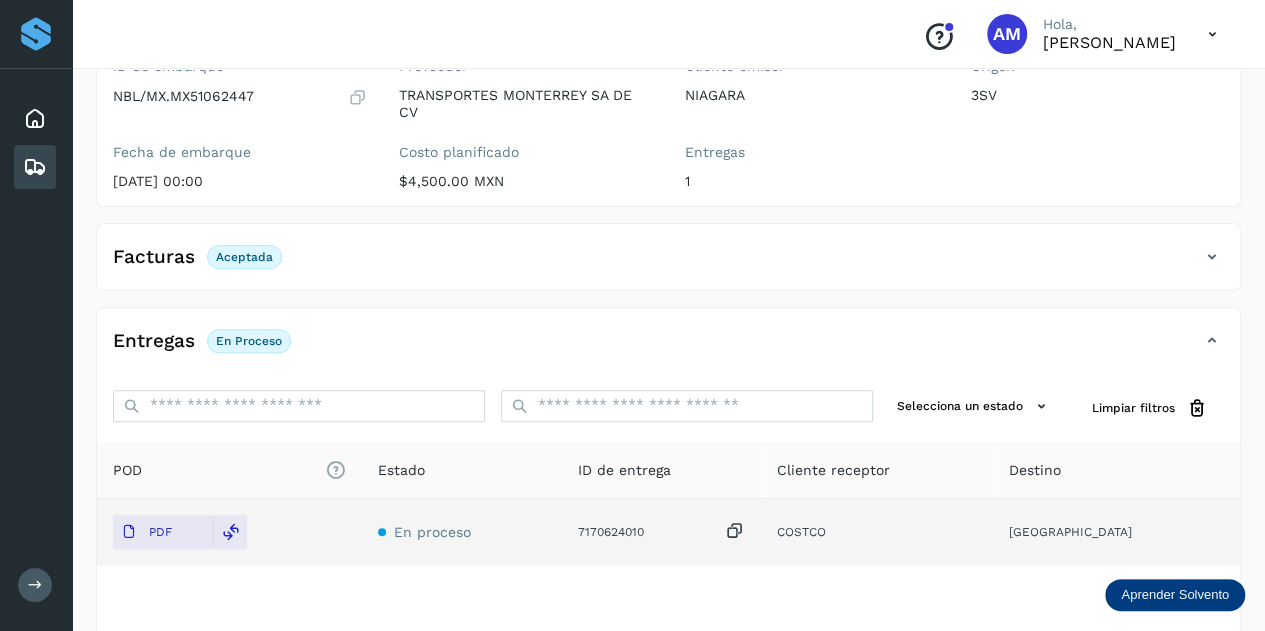 scroll, scrollTop: 0, scrollLeft: 0, axis: both 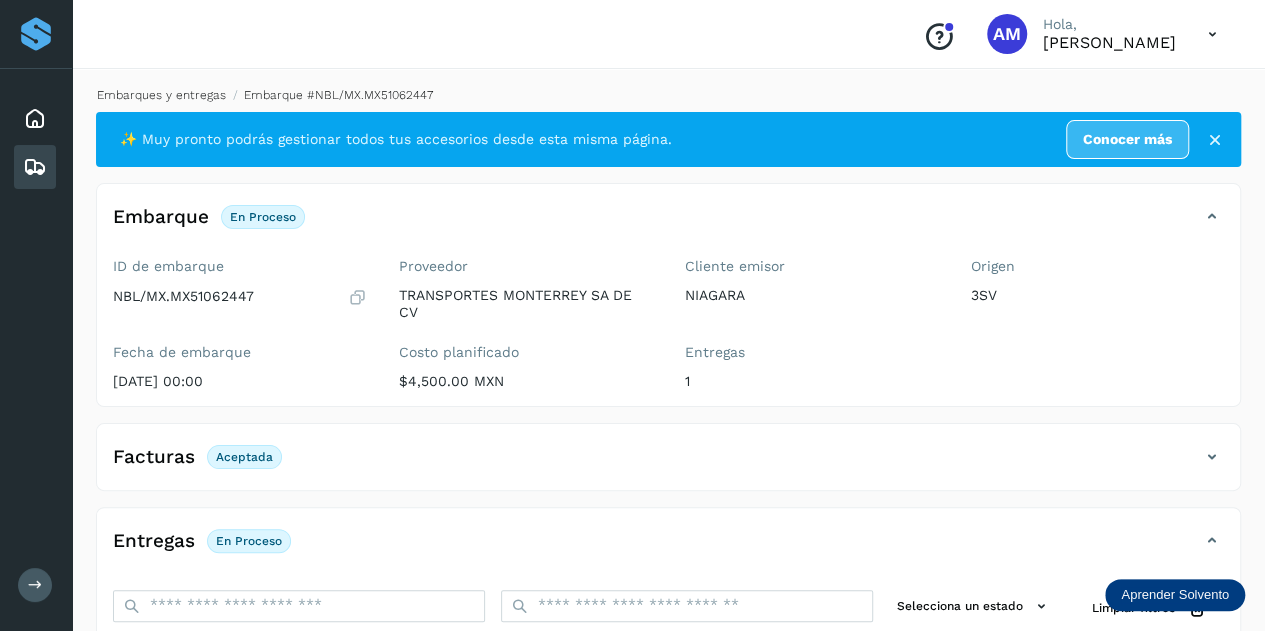click on "Embarques y entregas" at bounding box center (161, 95) 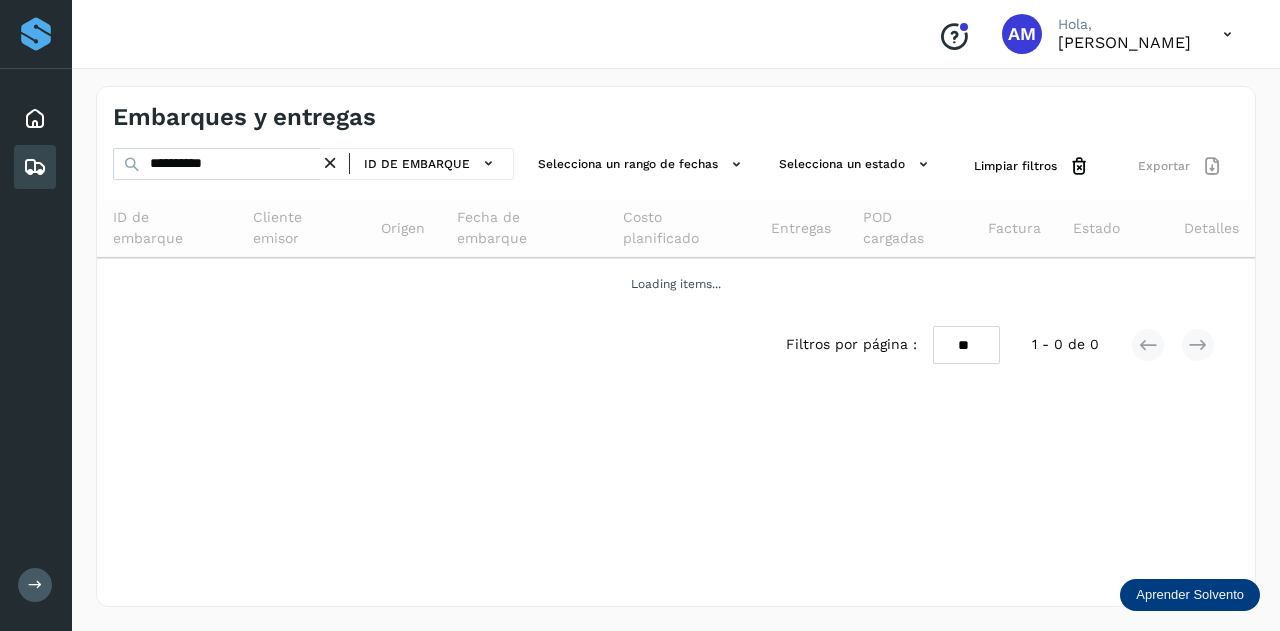 drag, startPoint x: 343, startPoint y: 162, endPoint x: 323, endPoint y: 162, distance: 20 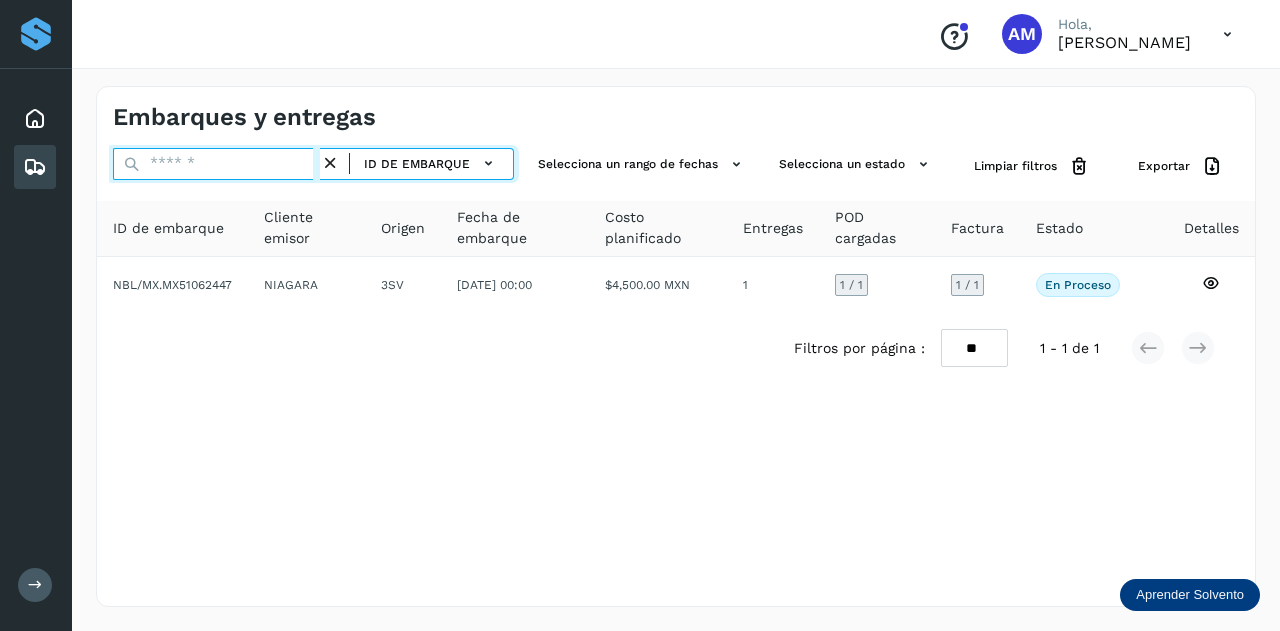click at bounding box center (216, 164) 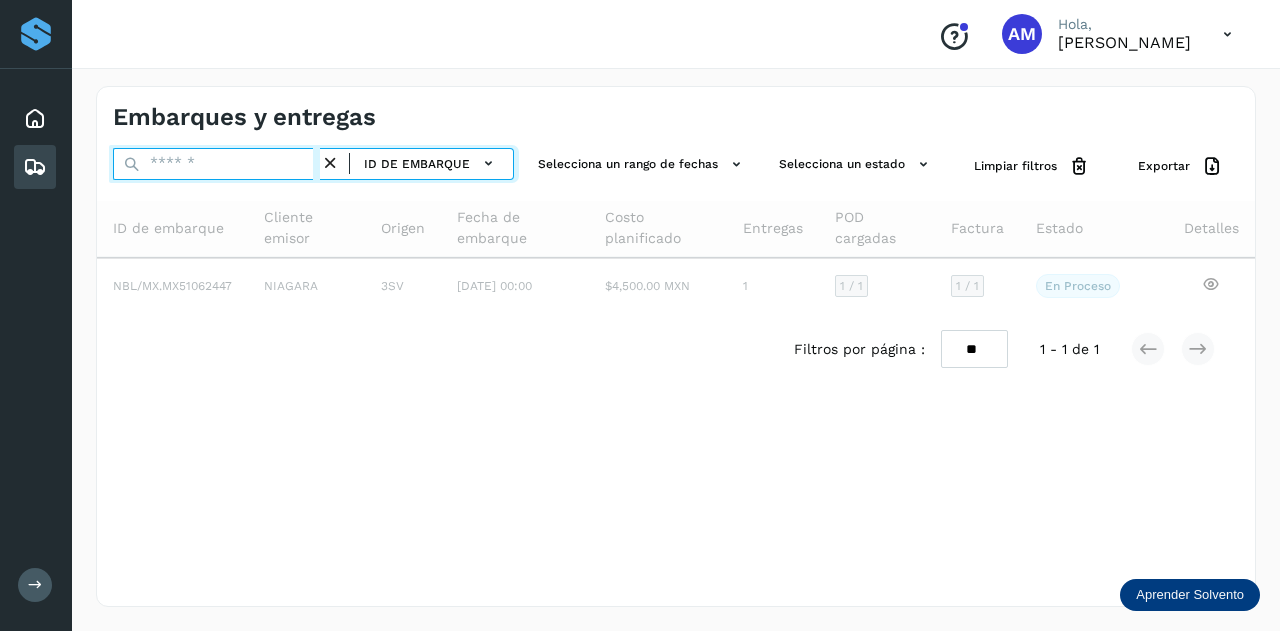 paste on "**********" 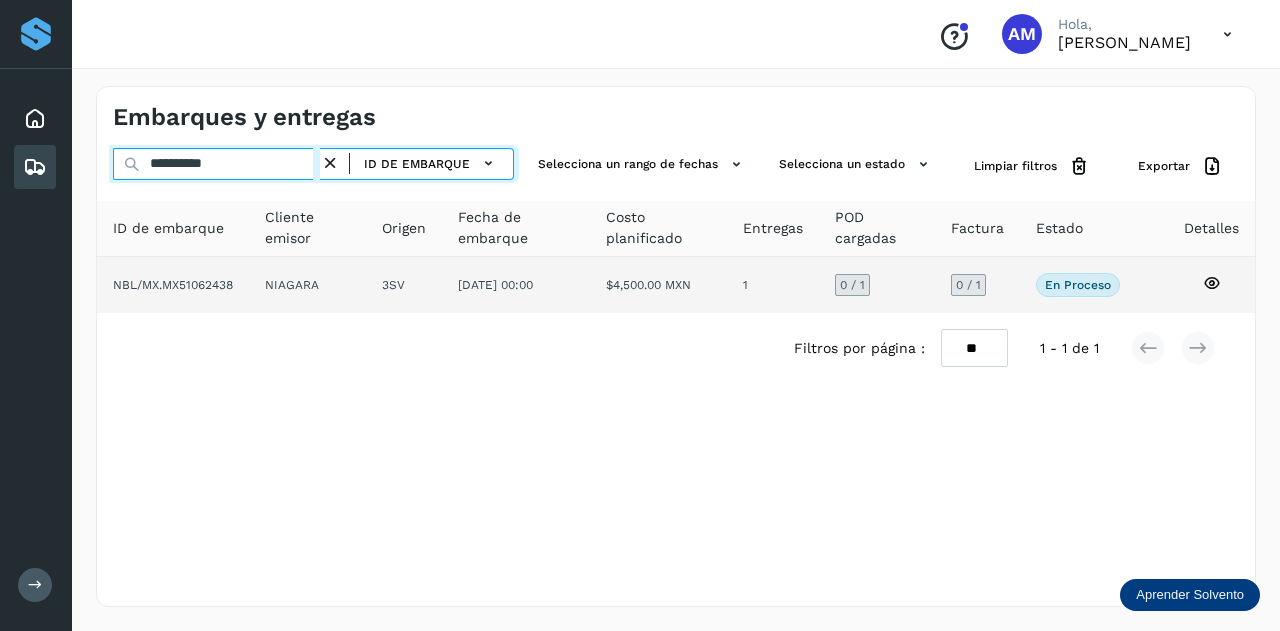 type on "**********" 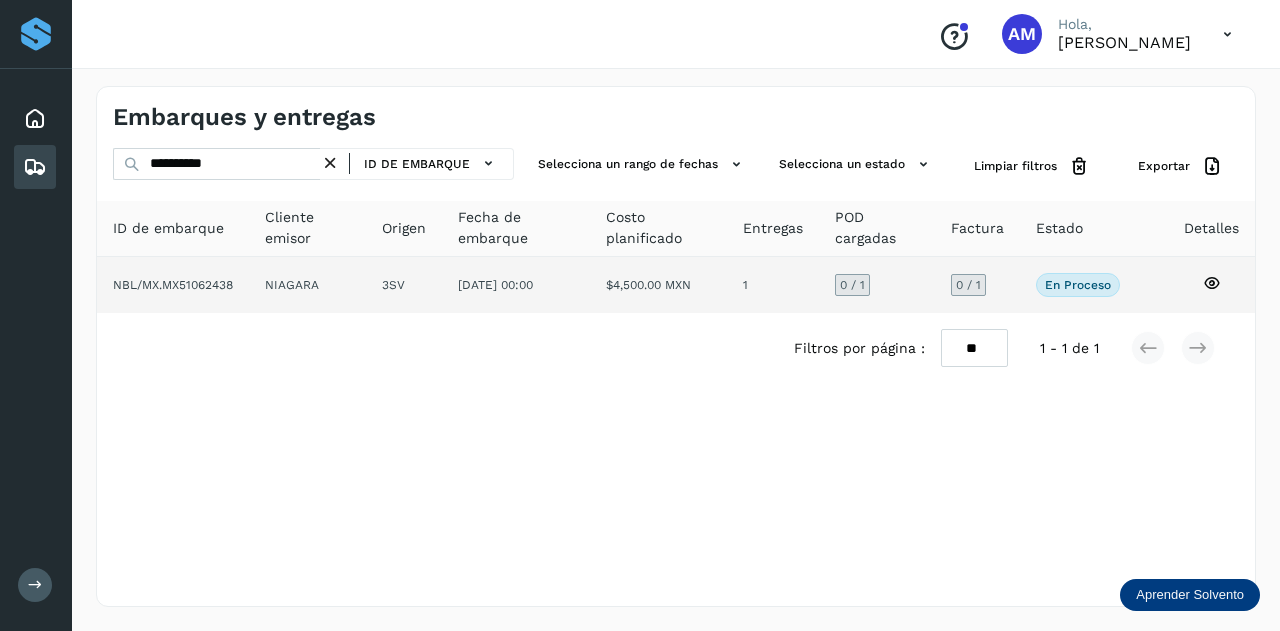 click on "3SV" 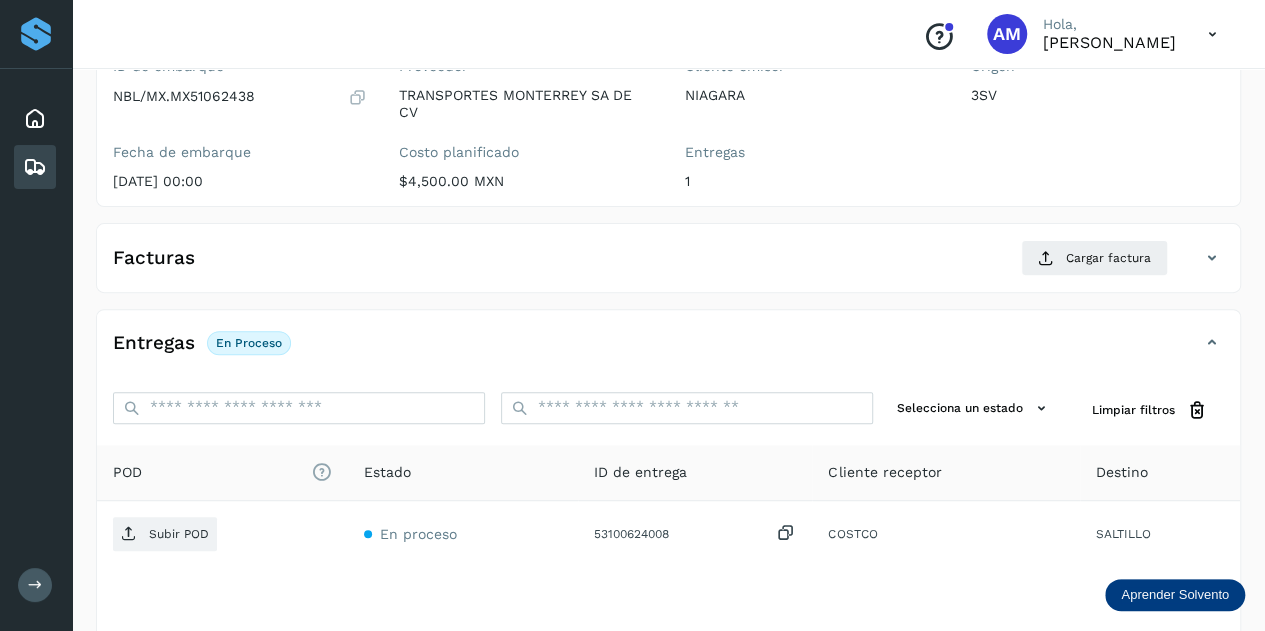 scroll, scrollTop: 300, scrollLeft: 0, axis: vertical 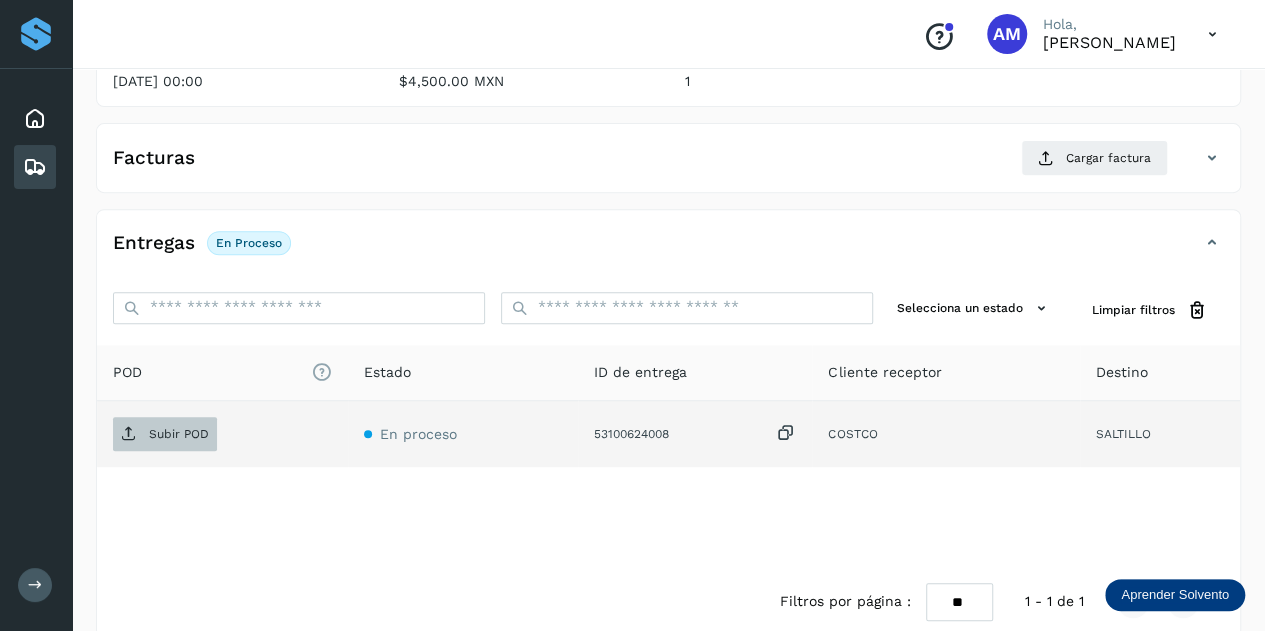 click on "Subir POD" at bounding box center (165, 434) 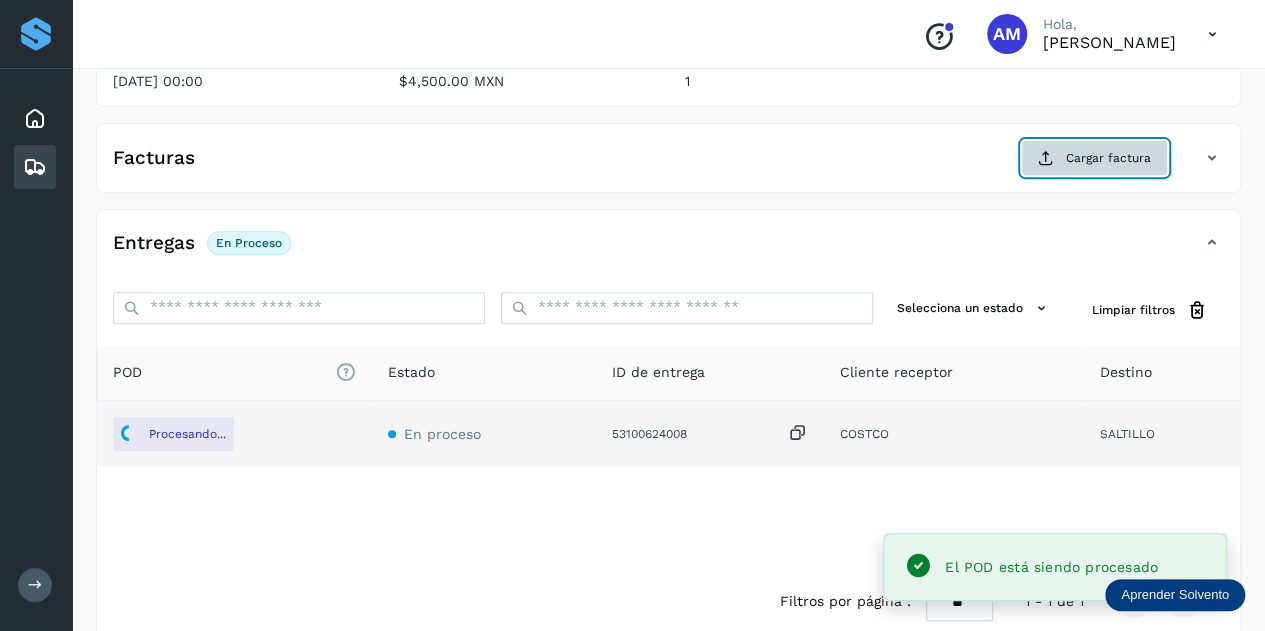 click on "Cargar factura" 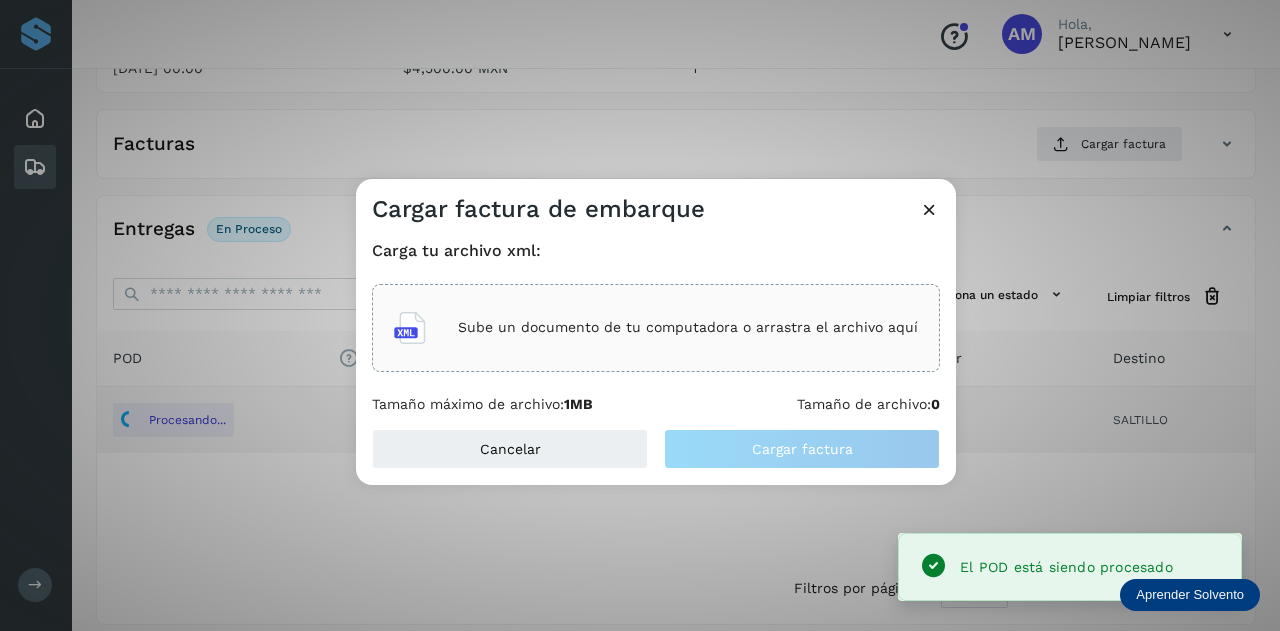 click on "Sube un documento de tu computadora o arrastra el archivo aquí" 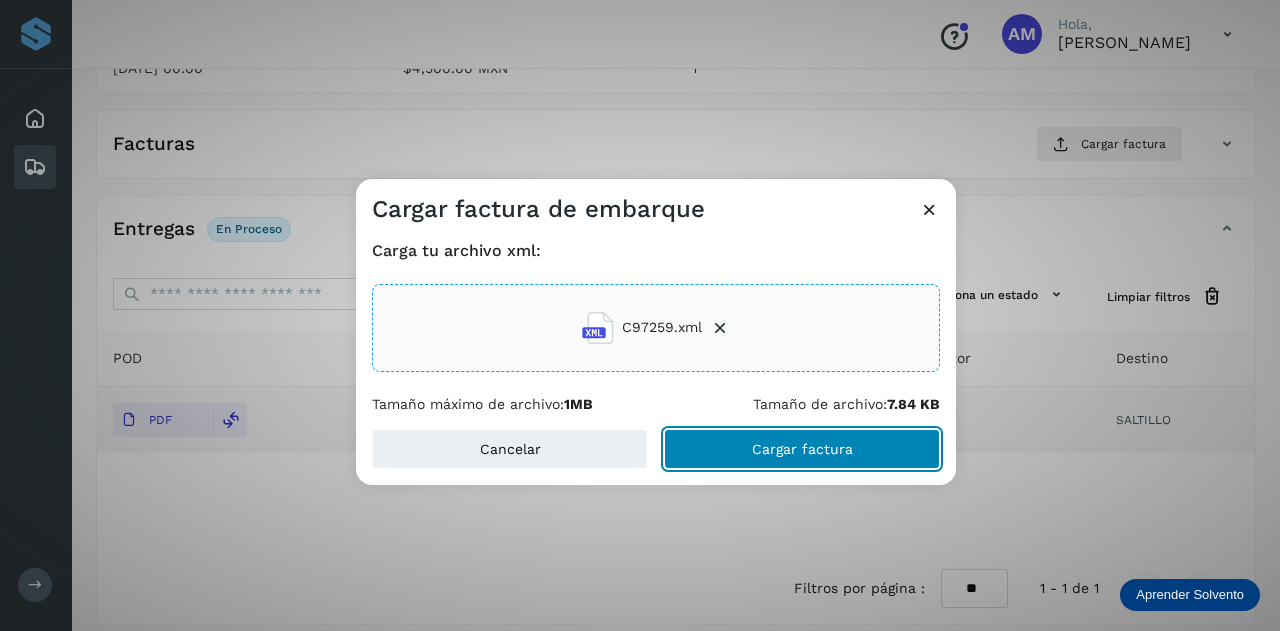 click on "Cargar factura" 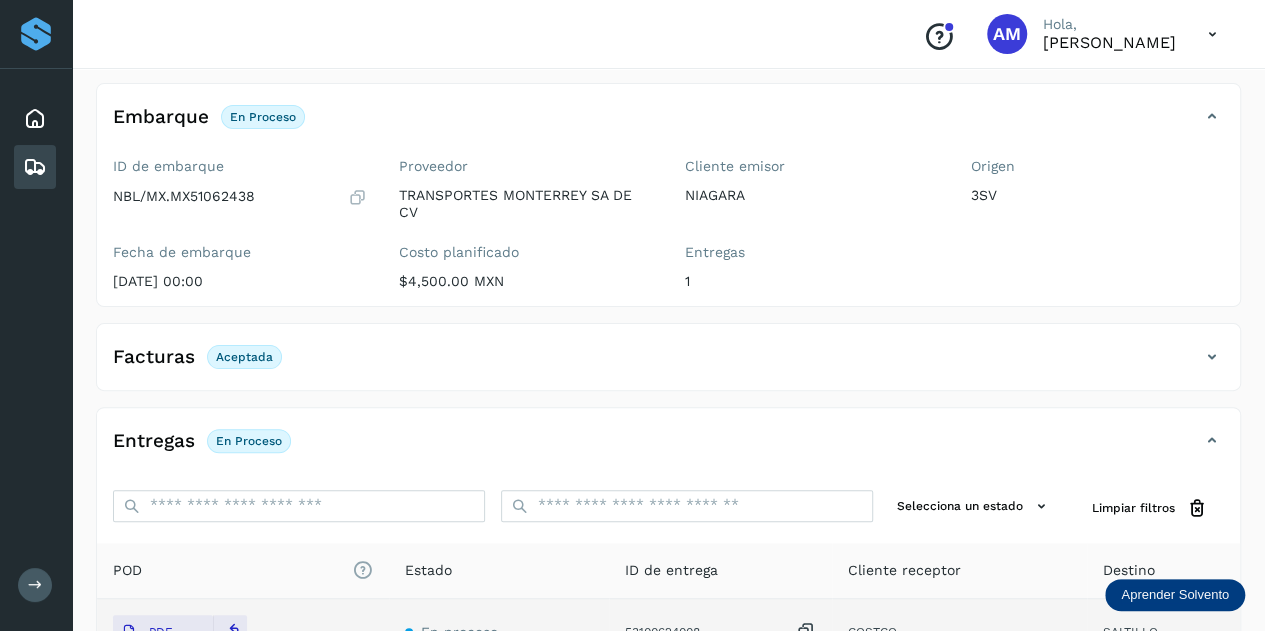 scroll, scrollTop: 0, scrollLeft: 0, axis: both 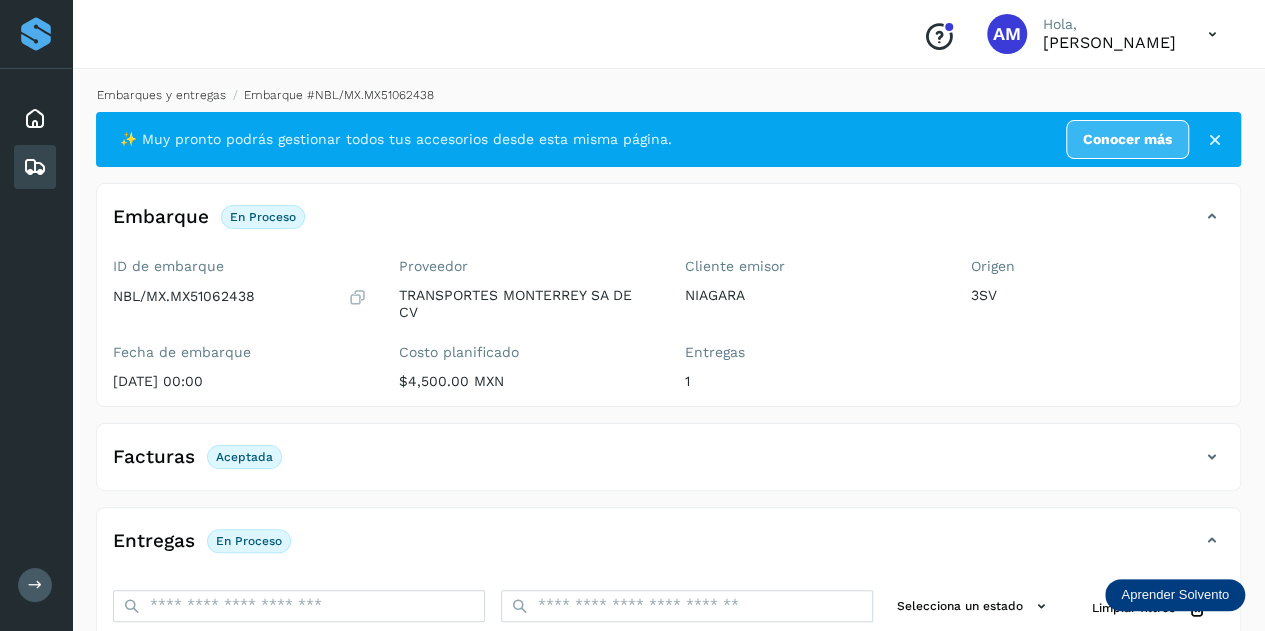 click on "Embarques y entregas" at bounding box center (161, 95) 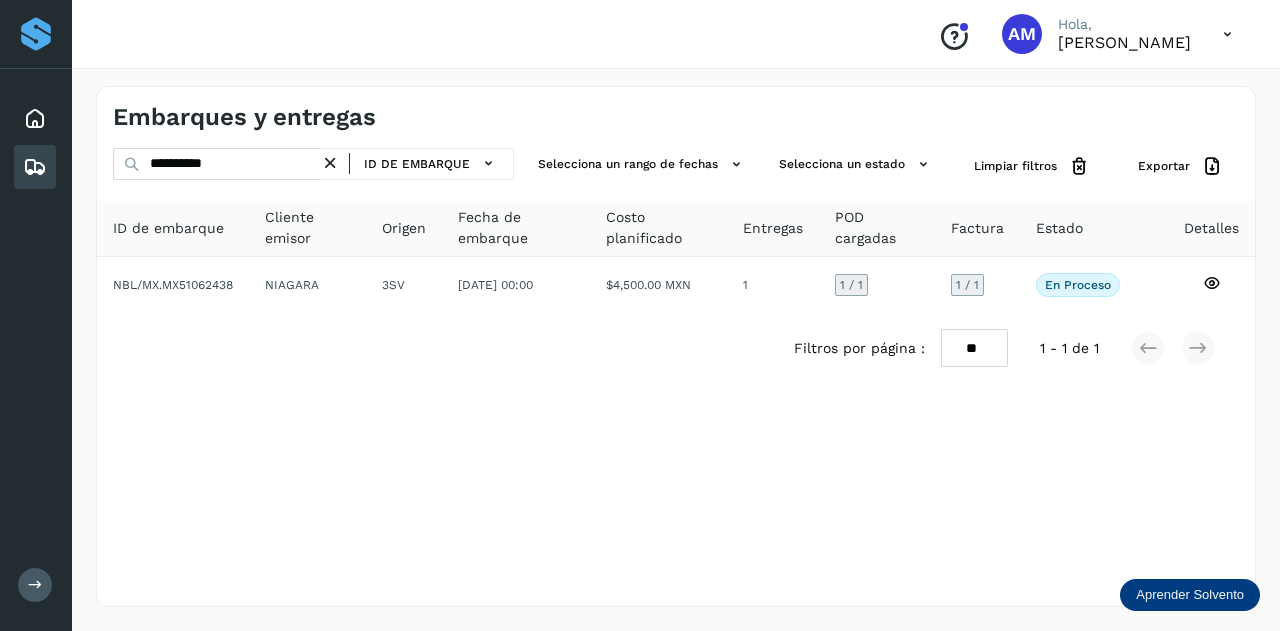 click at bounding box center (330, 163) 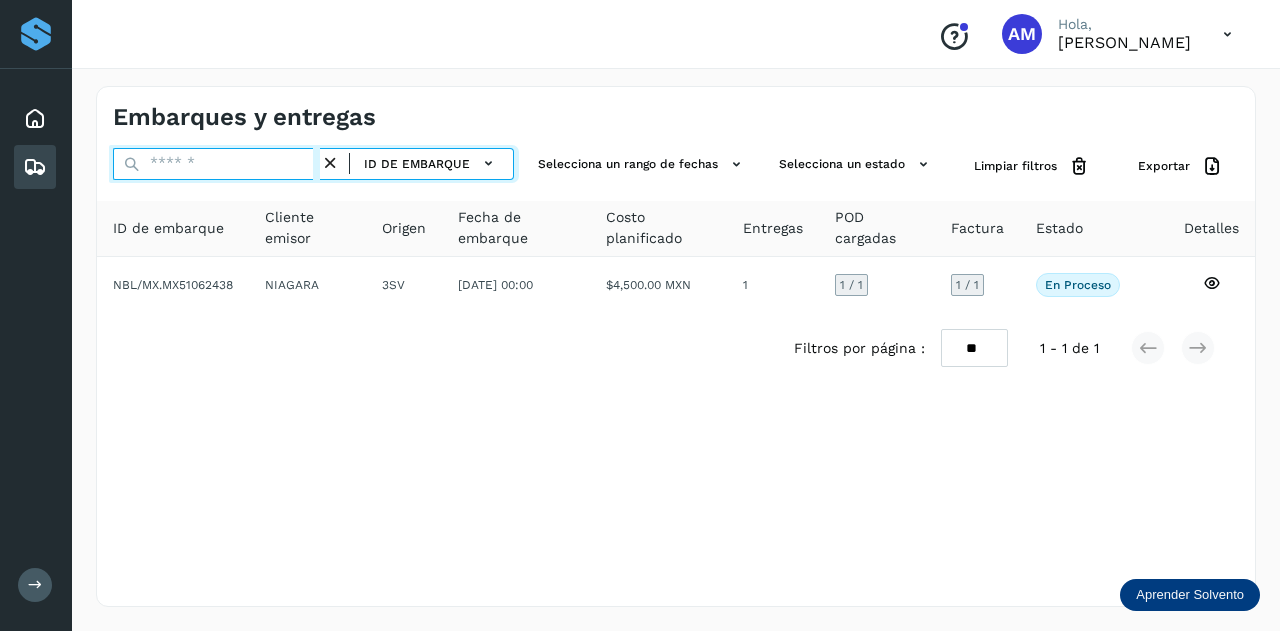 click at bounding box center [216, 164] 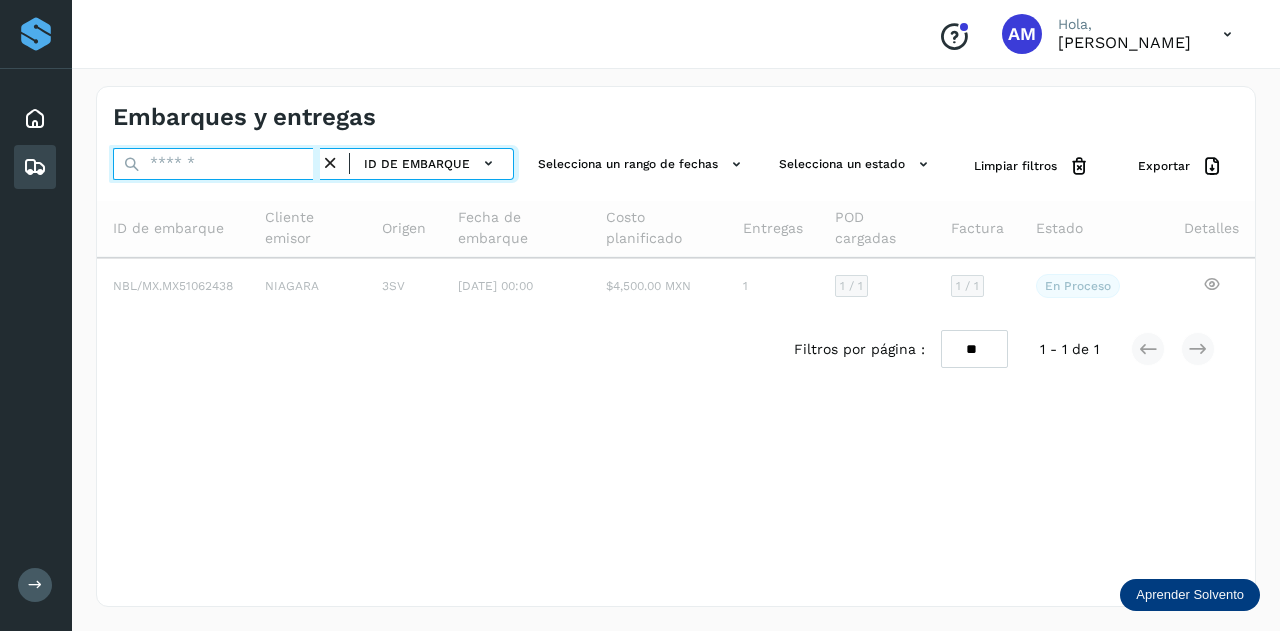 paste on "**********" 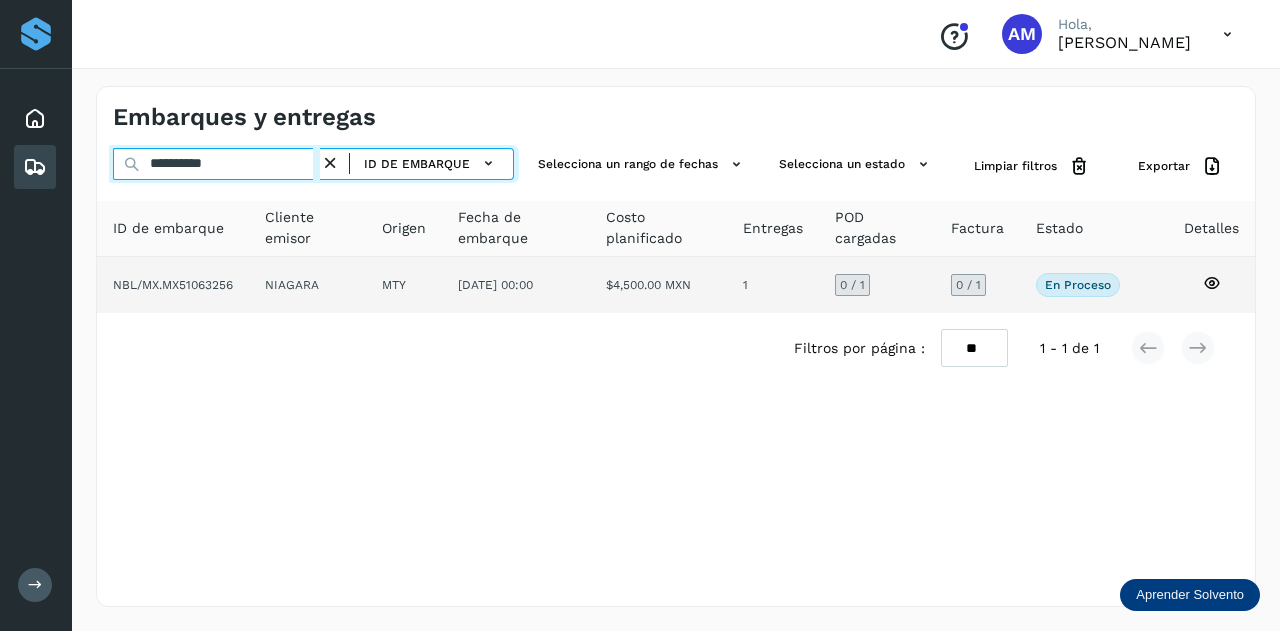 type on "**********" 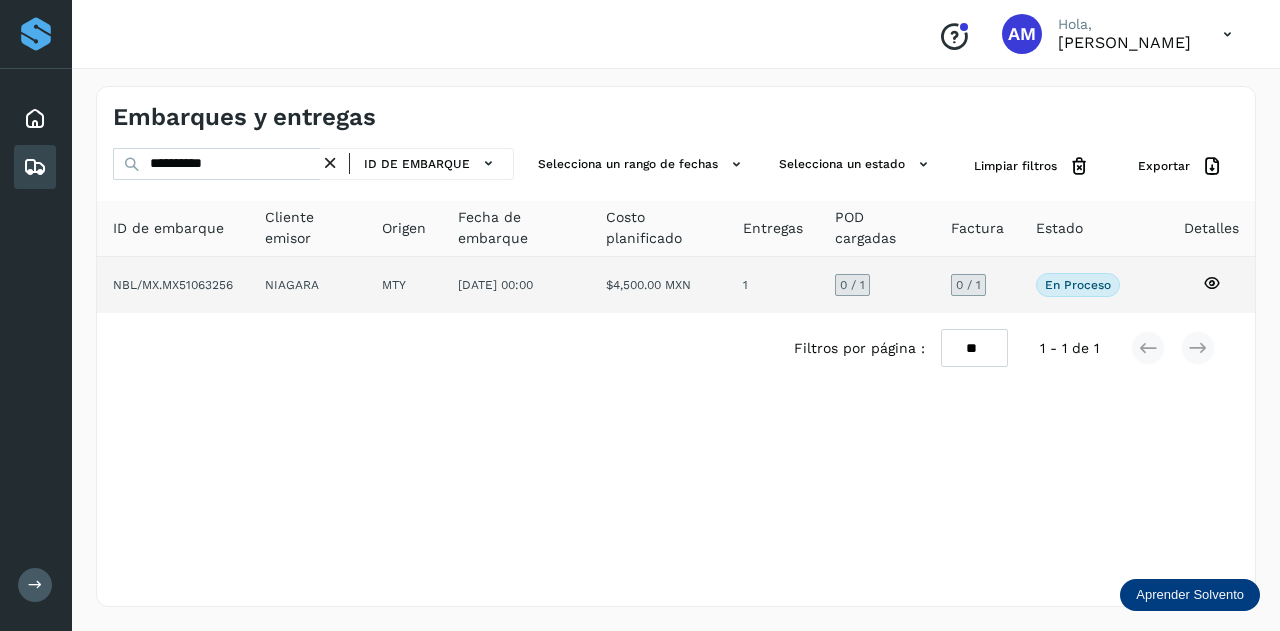 click on "MTY" 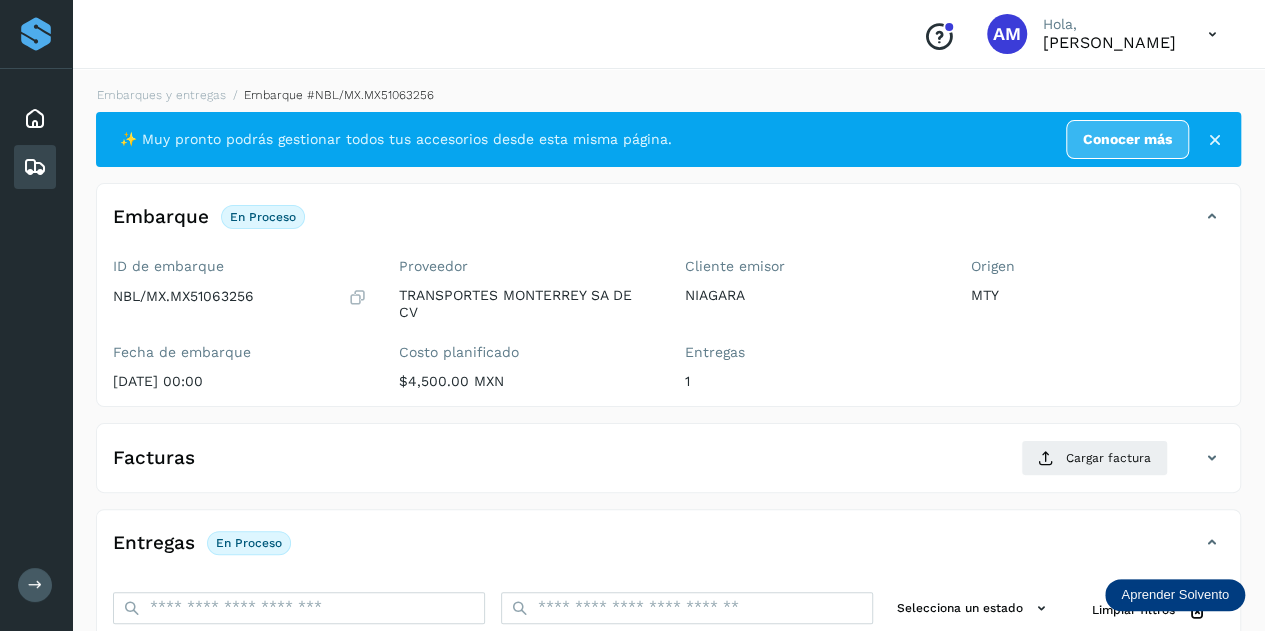 scroll, scrollTop: 200, scrollLeft: 0, axis: vertical 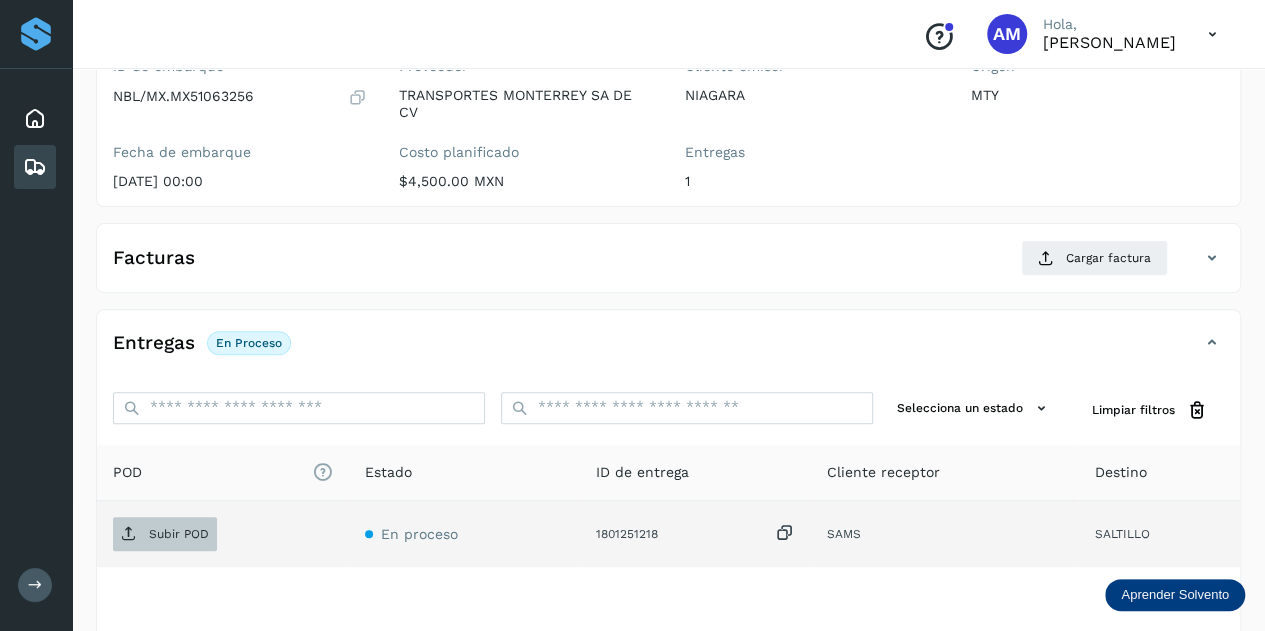 click on "Subir POD" at bounding box center [179, 534] 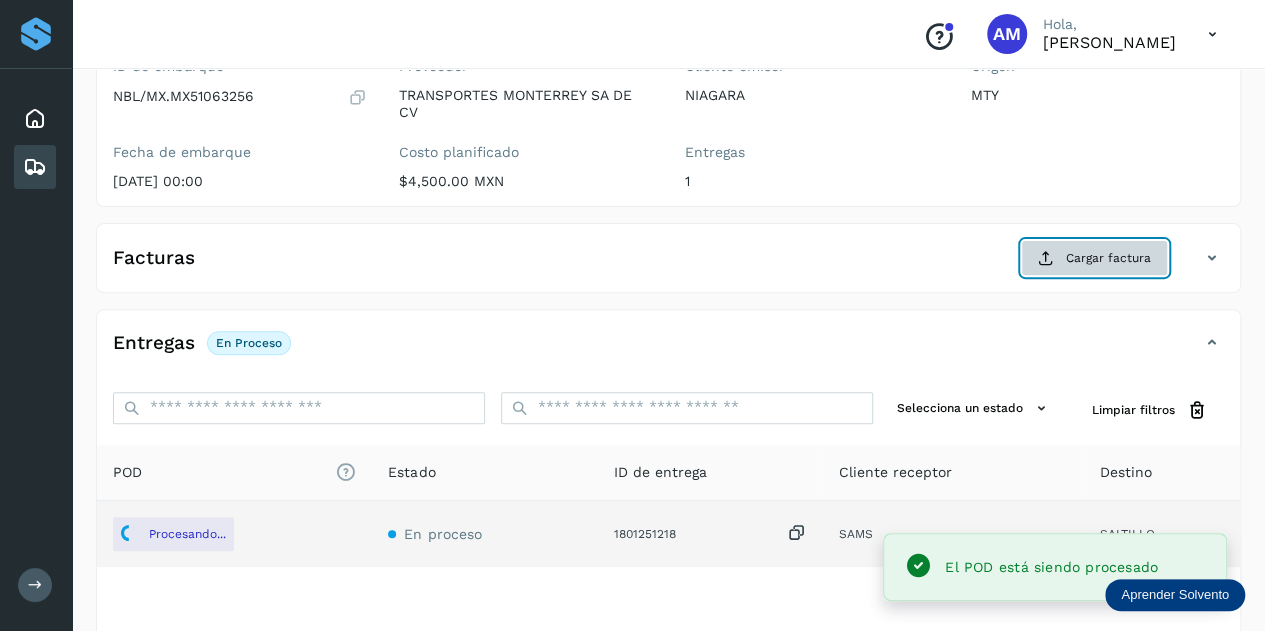 click on "Cargar factura" at bounding box center [1094, 258] 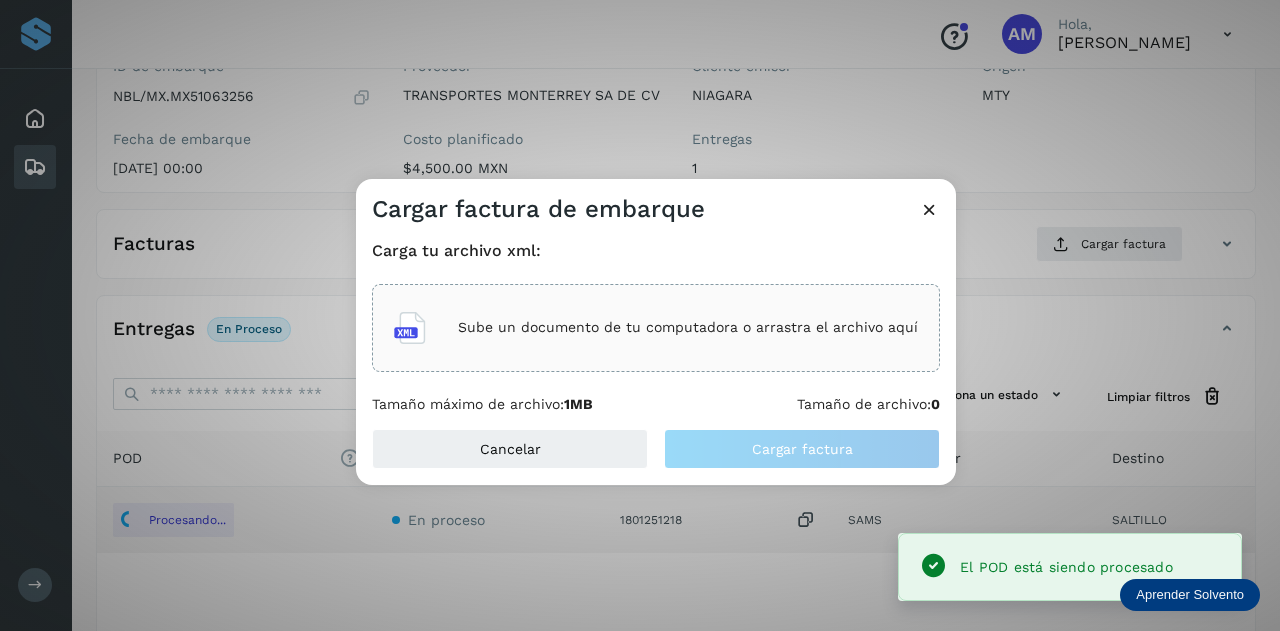 click on "Sube un documento de tu computadora o arrastra el archivo aquí" 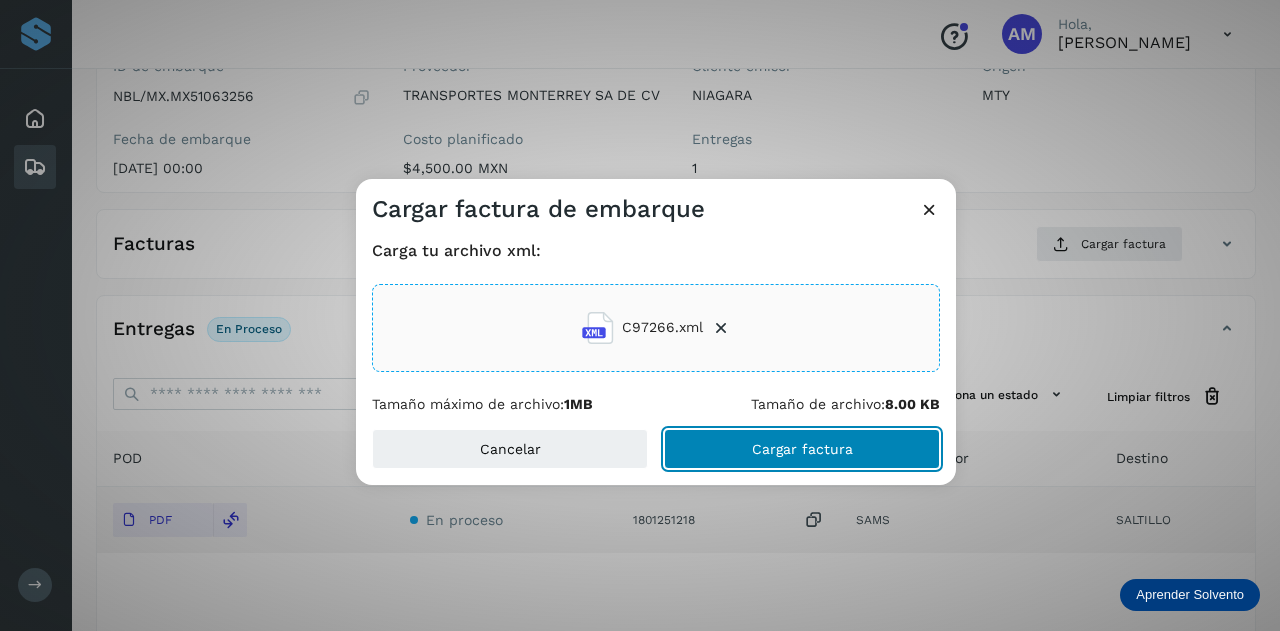 click on "Cargar factura" 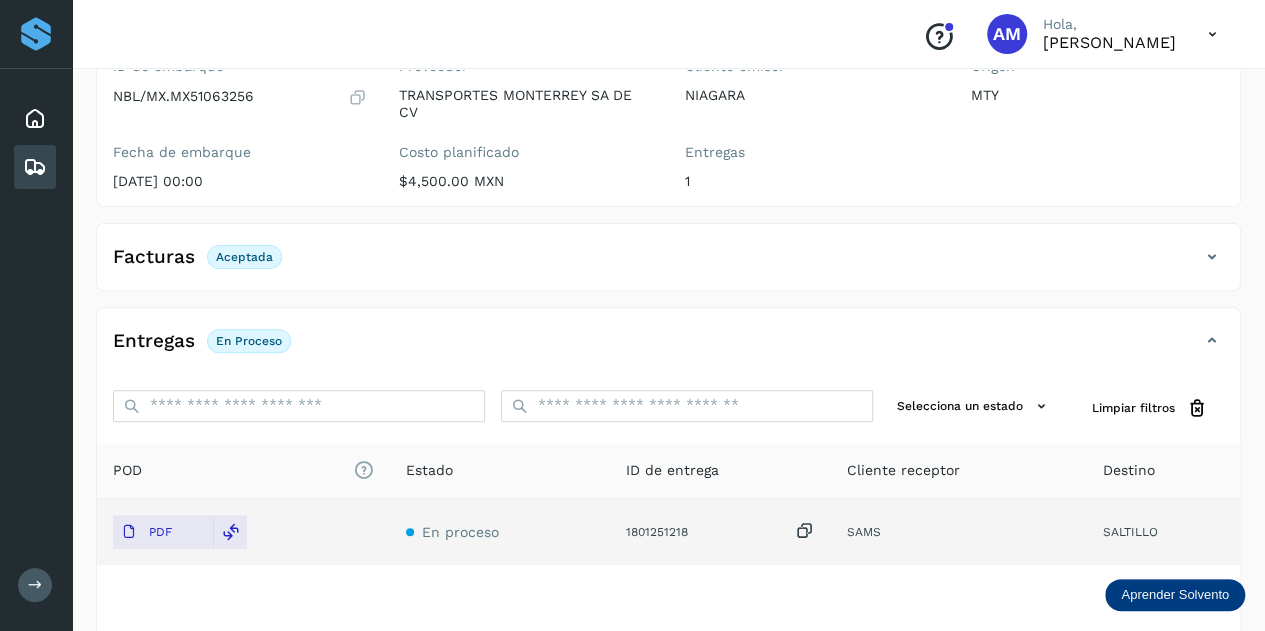 scroll, scrollTop: 0, scrollLeft: 0, axis: both 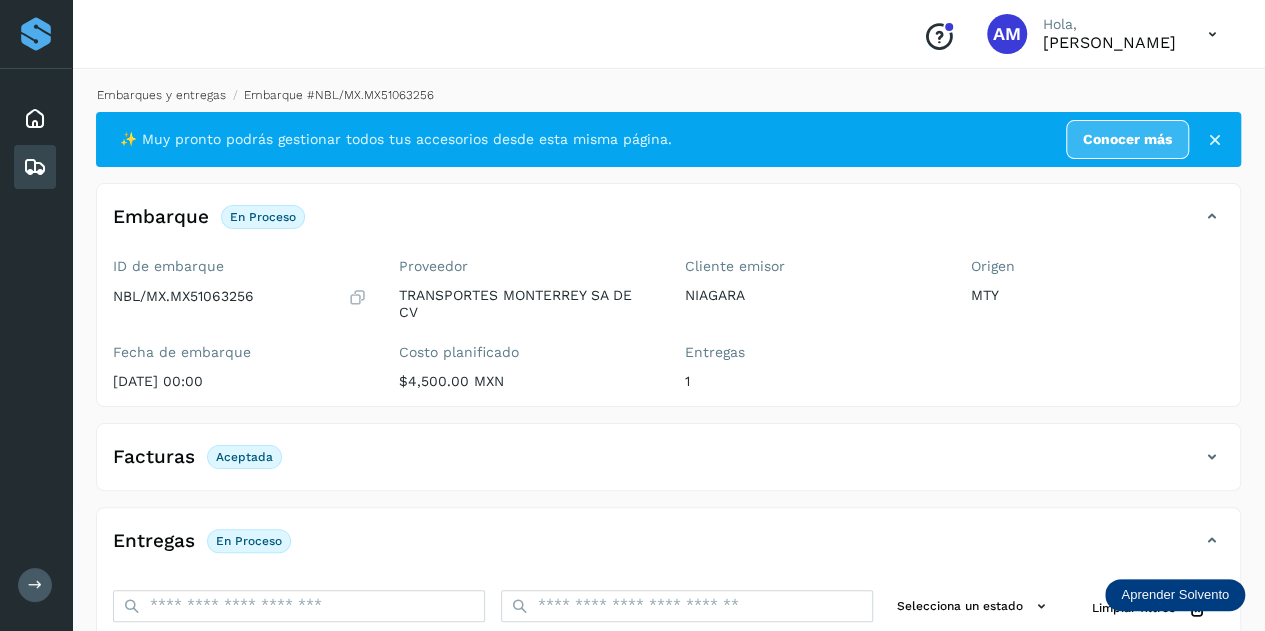 click on "Embarques y entregas" at bounding box center (161, 95) 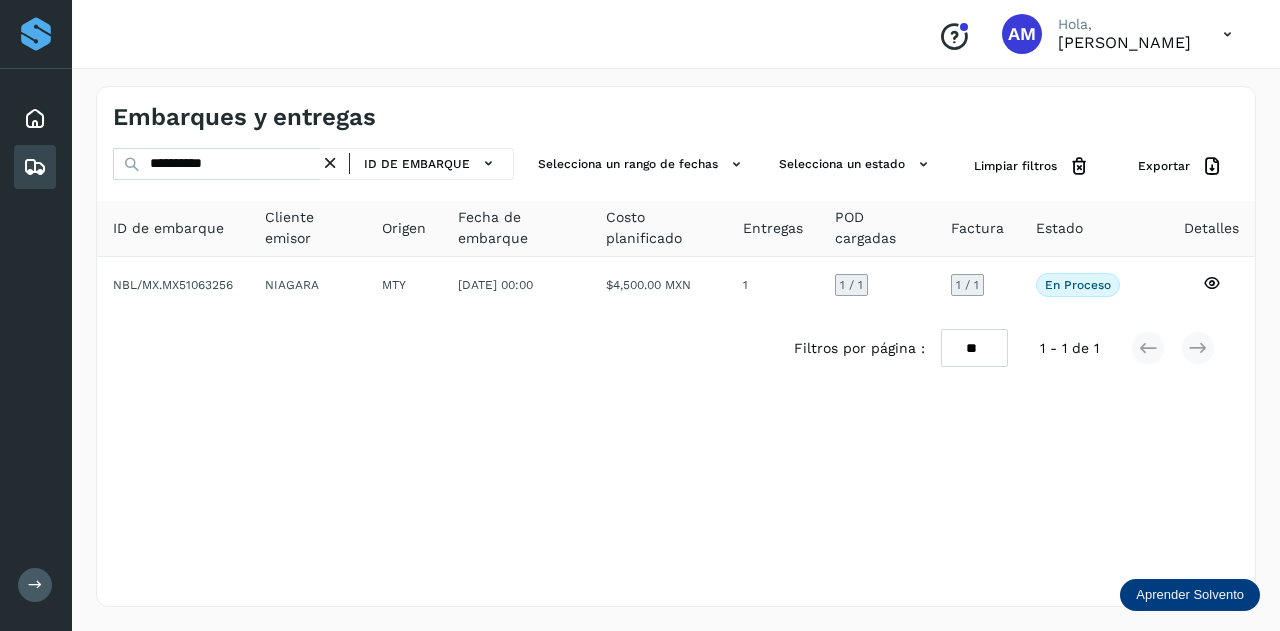 drag, startPoint x: 339, startPoint y: 159, endPoint x: 252, endPoint y: 166, distance: 87.28116 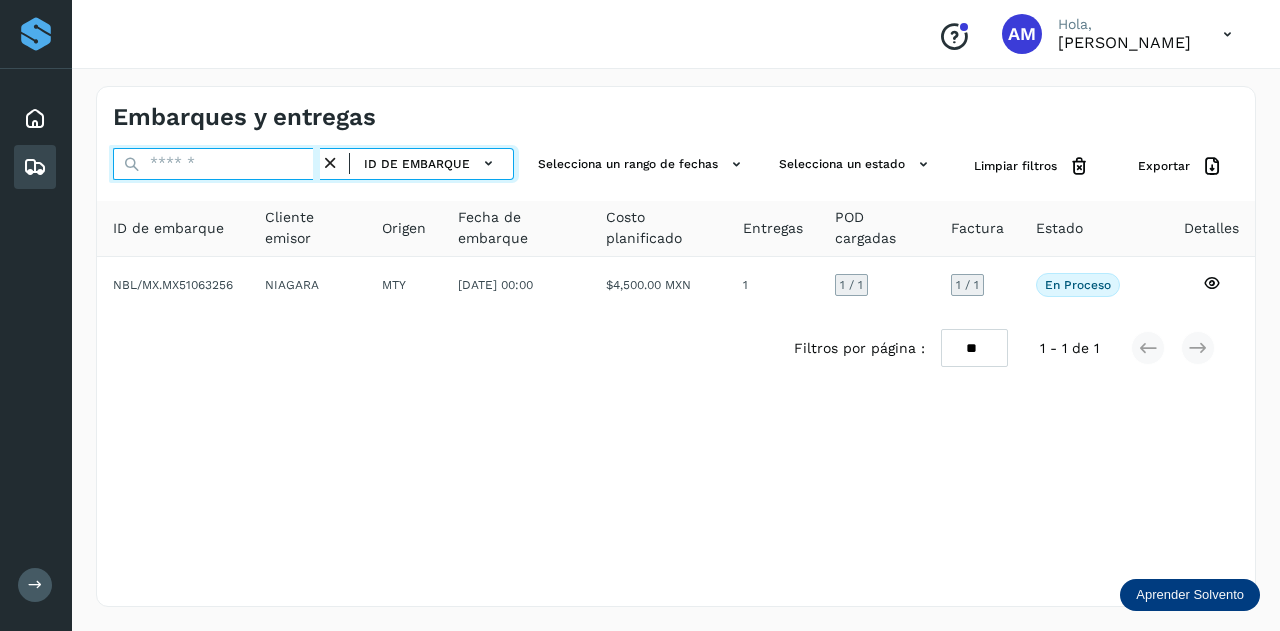 click at bounding box center (216, 164) 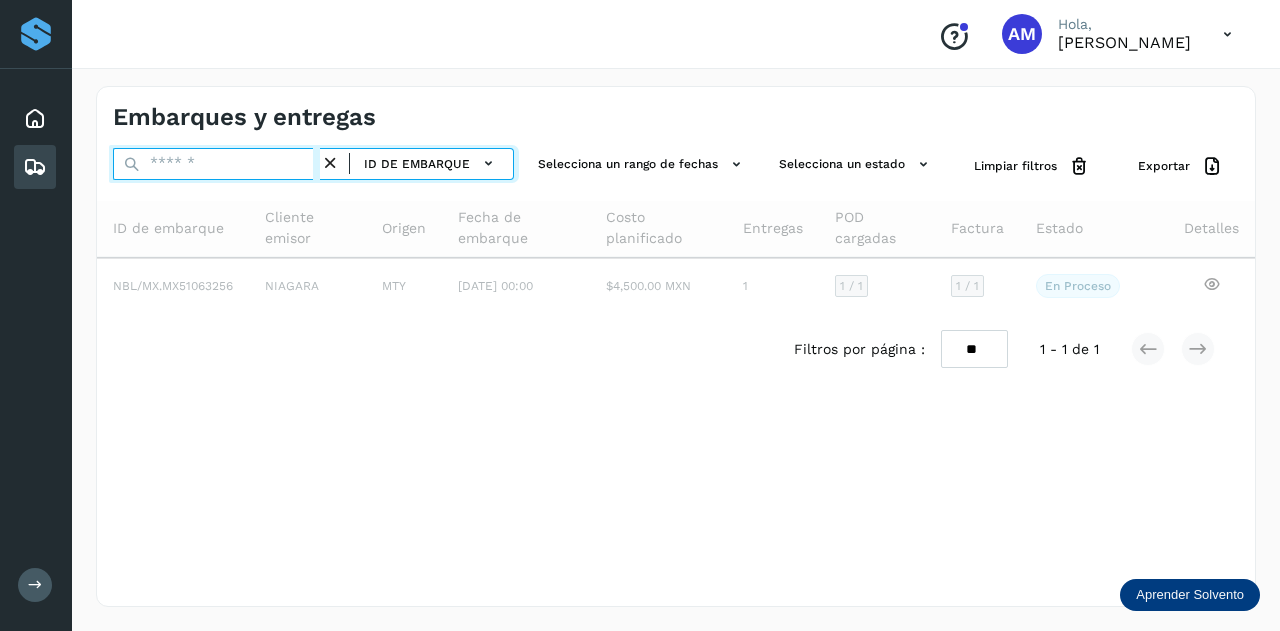 paste on "**********" 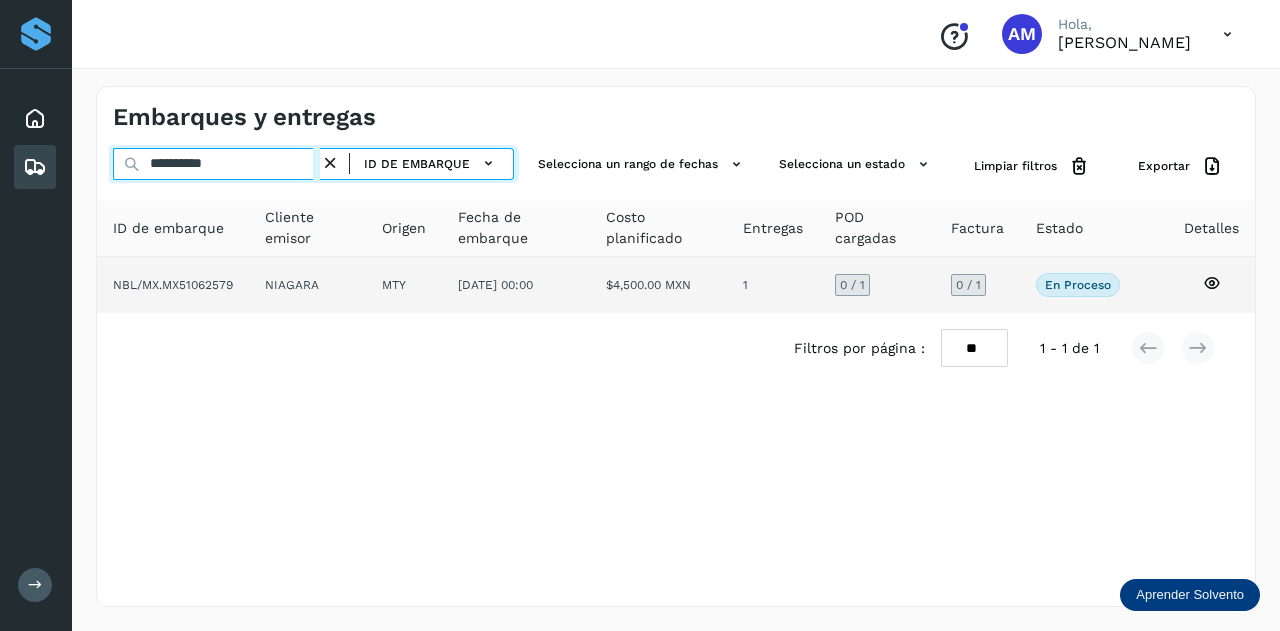 type on "**********" 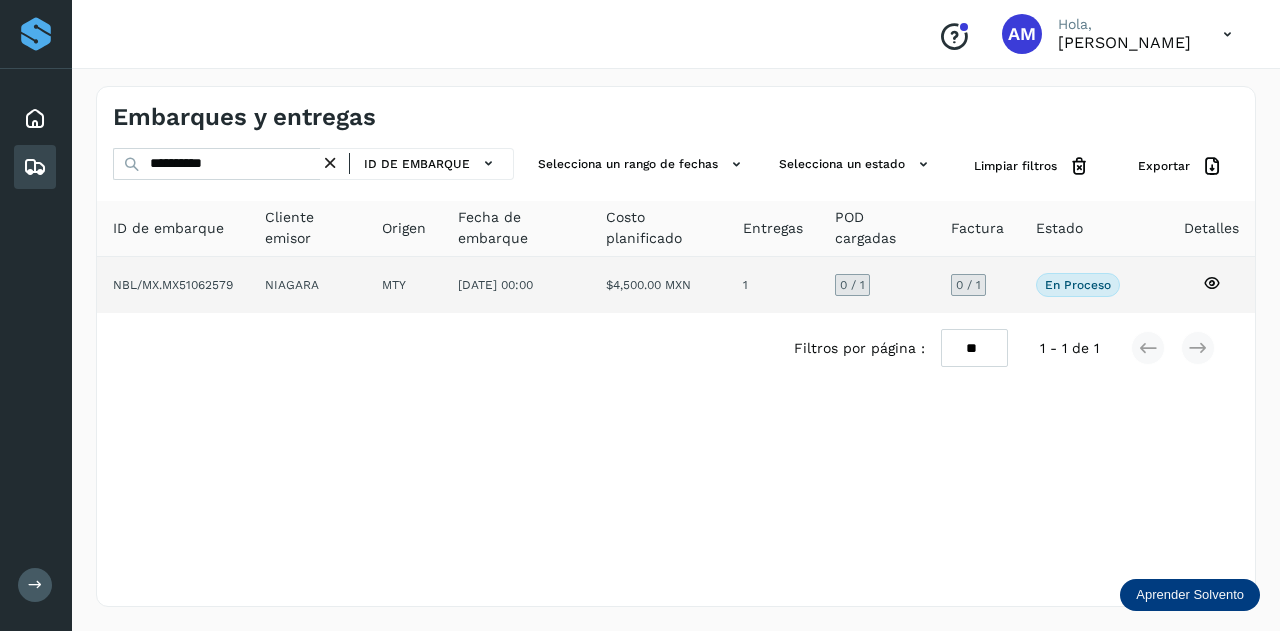 click on "MTY" 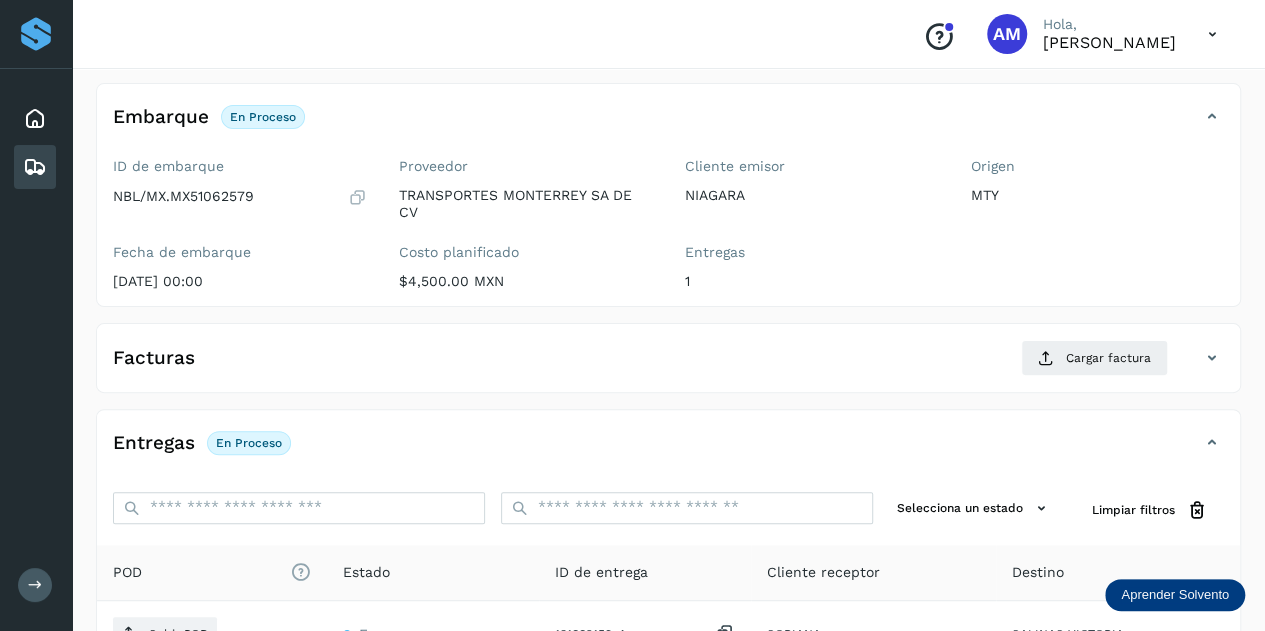 scroll, scrollTop: 200, scrollLeft: 0, axis: vertical 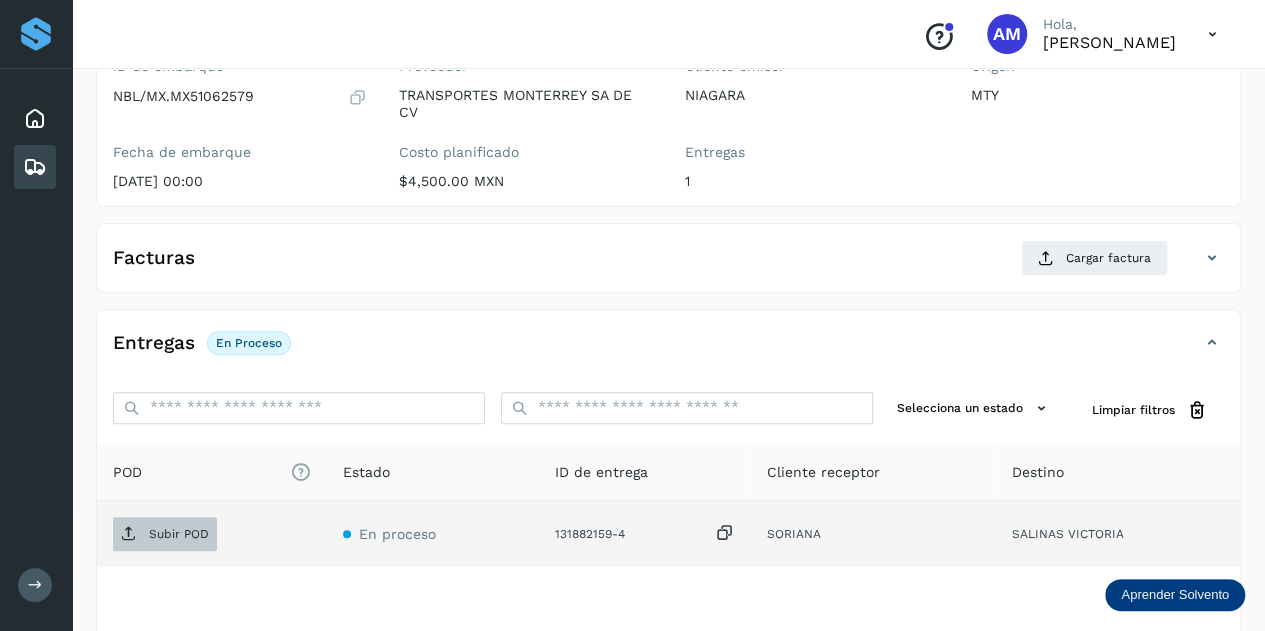 click on "Subir POD" at bounding box center (179, 534) 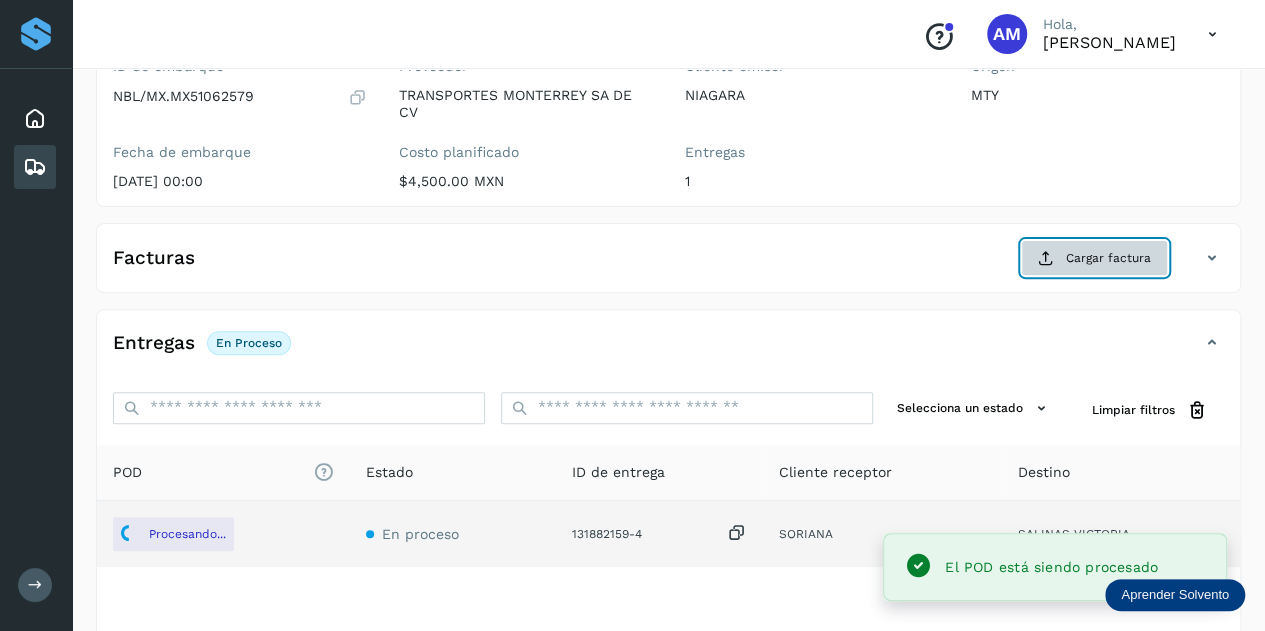 click on "Cargar factura" 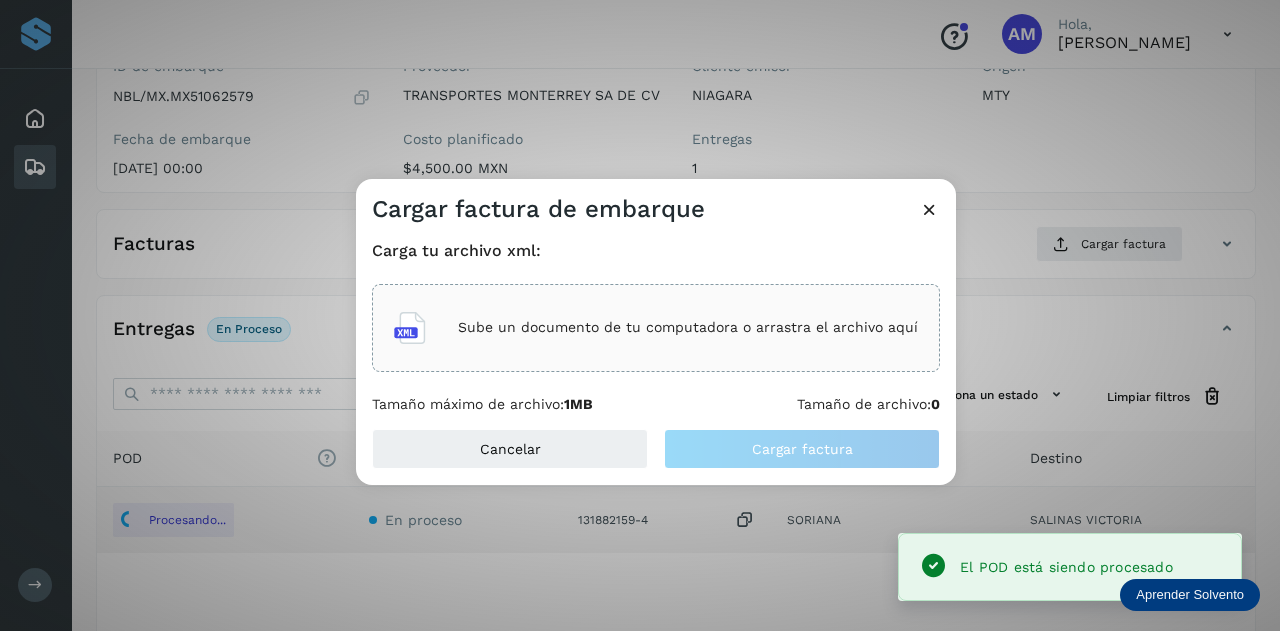 click on "Sube un documento de tu computadora o arrastra el archivo aquí" 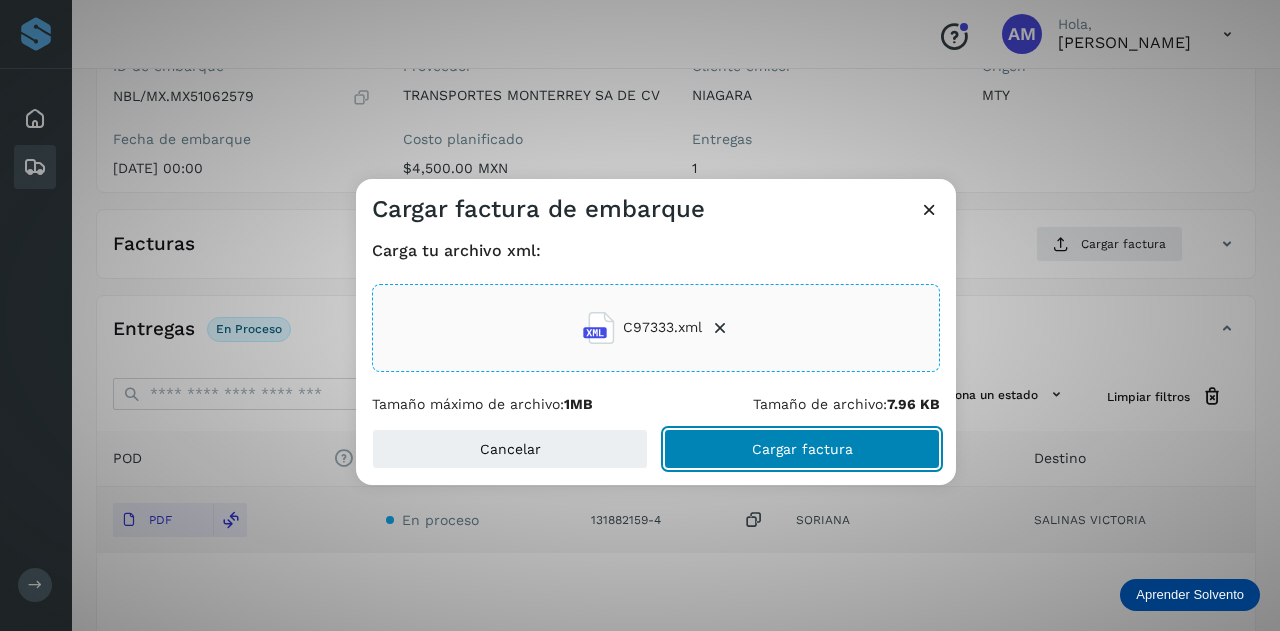 click on "Cargar factura" 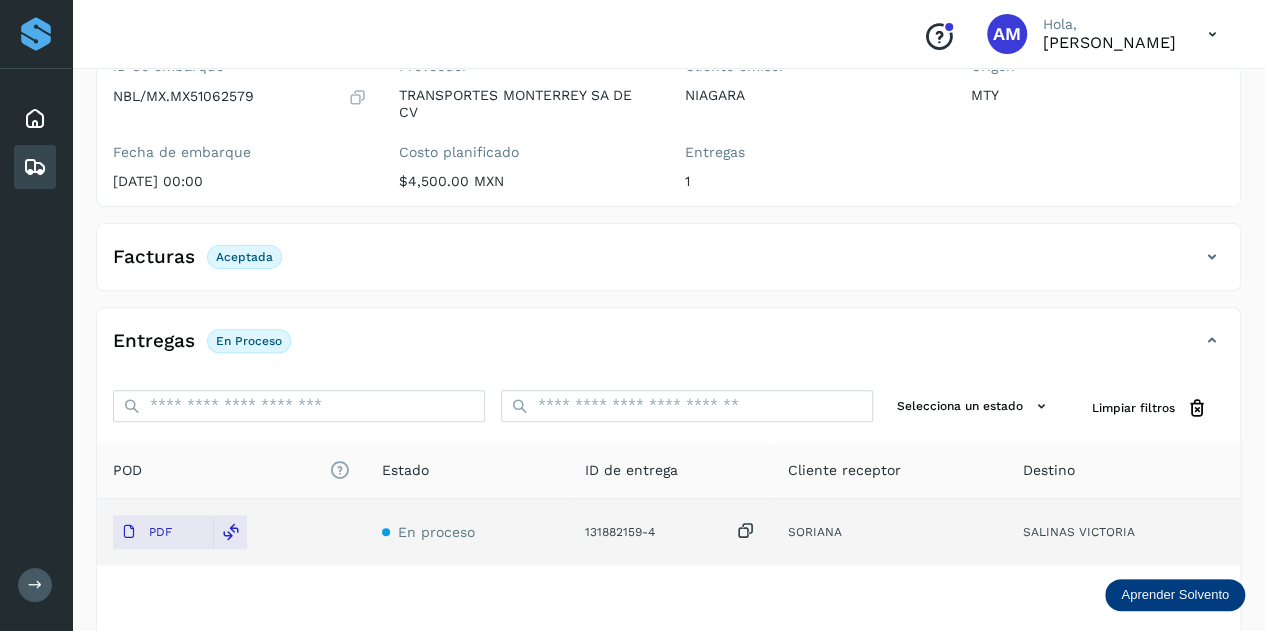scroll, scrollTop: 0, scrollLeft: 0, axis: both 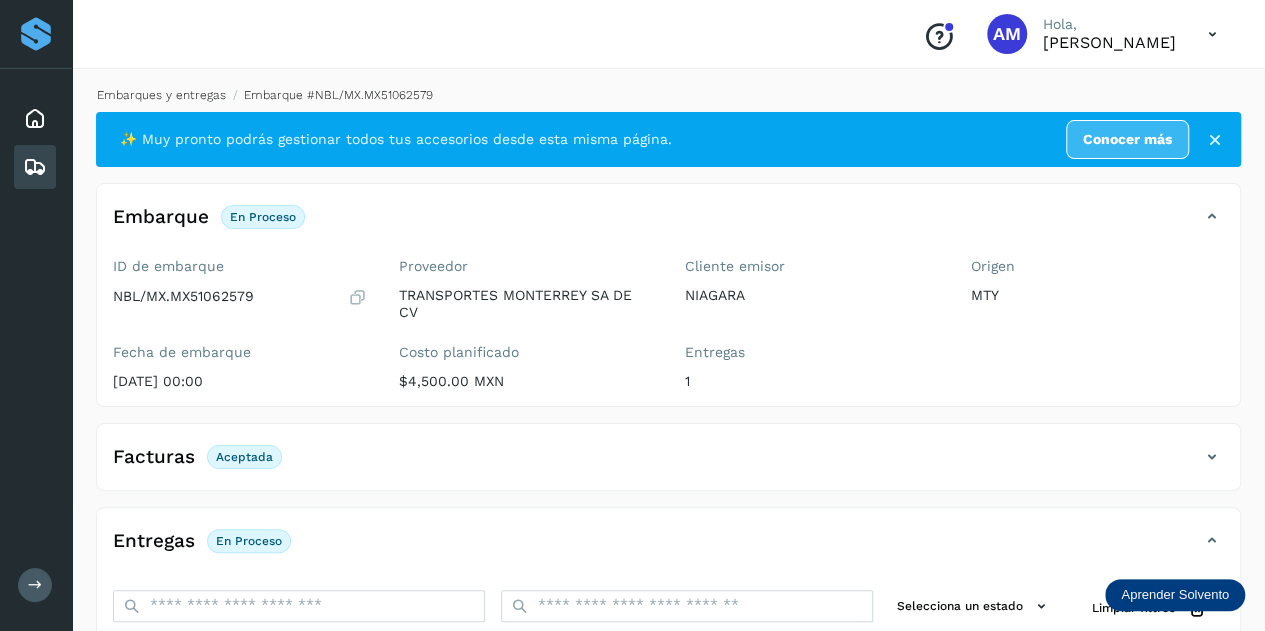 click on "Embarques y entregas" at bounding box center (161, 95) 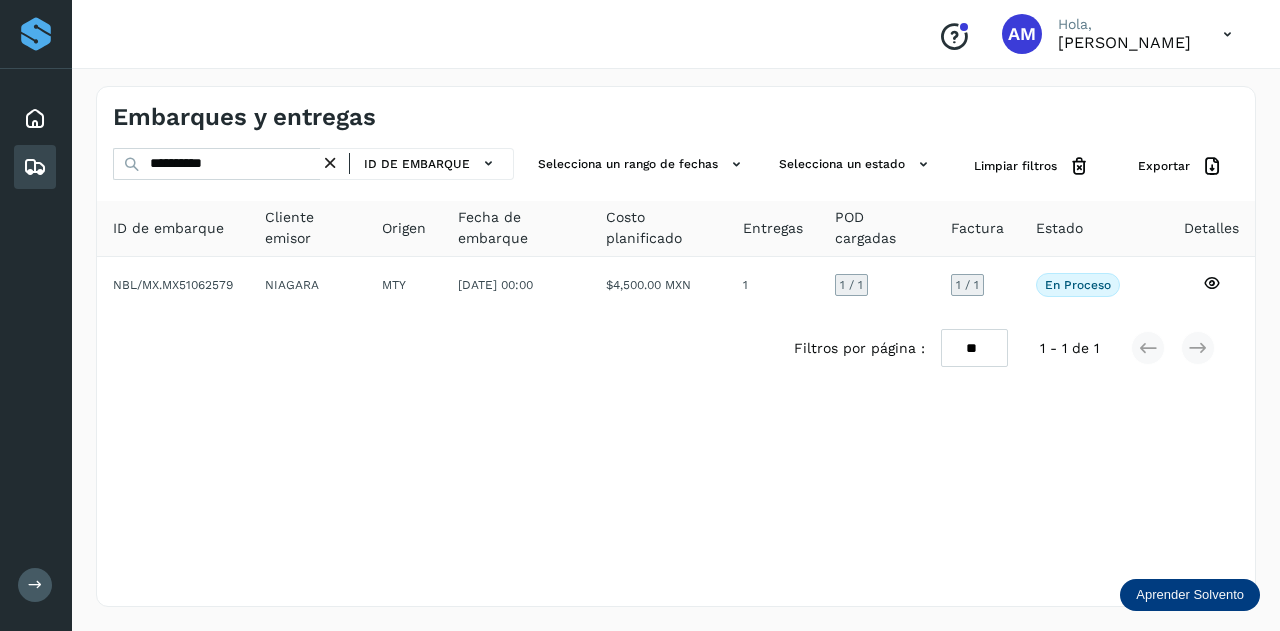 drag, startPoint x: 338, startPoint y: 157, endPoint x: 310, endPoint y: 161, distance: 28.284271 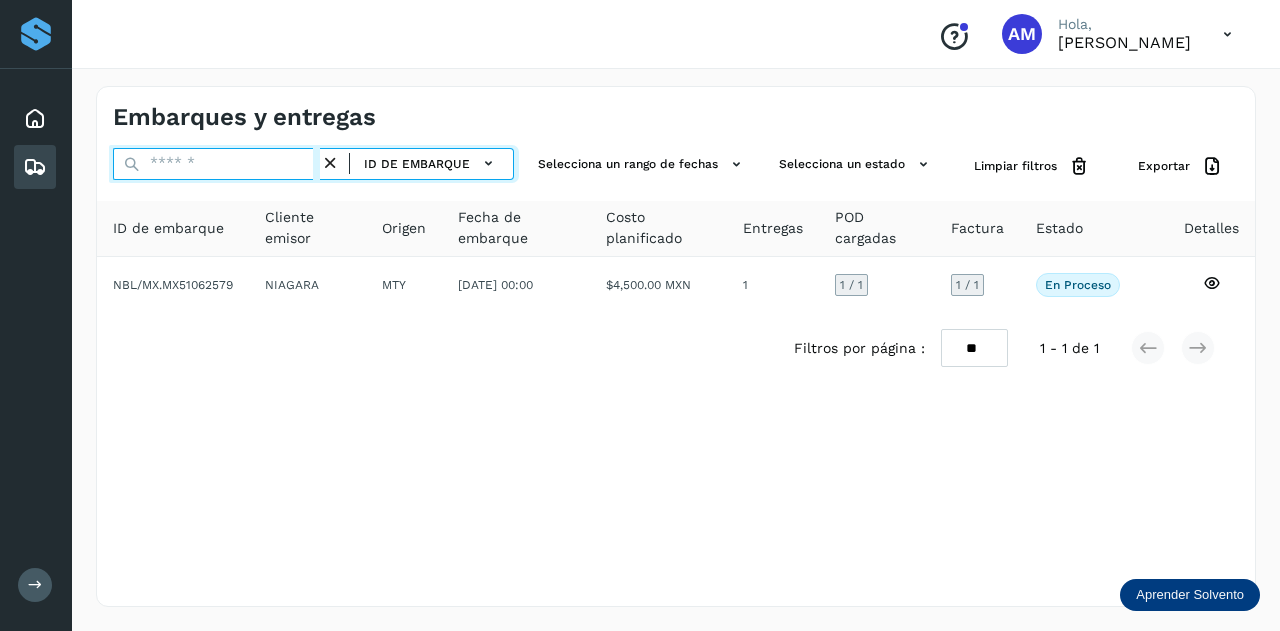 click at bounding box center [216, 164] 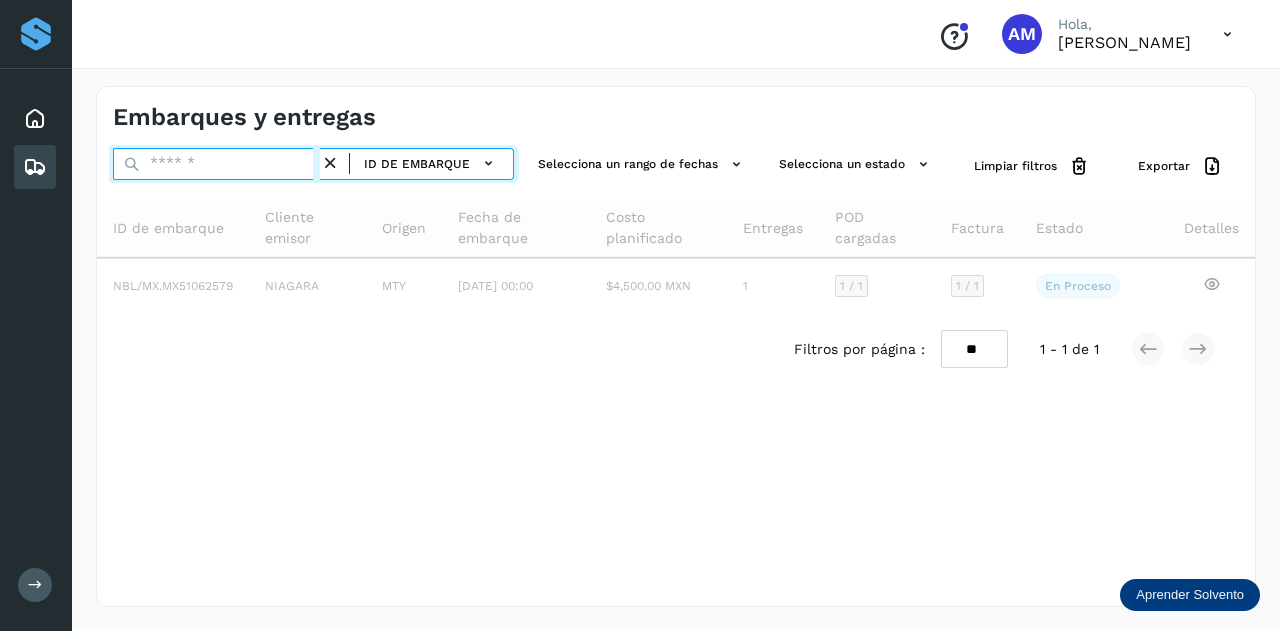 paste on "**********" 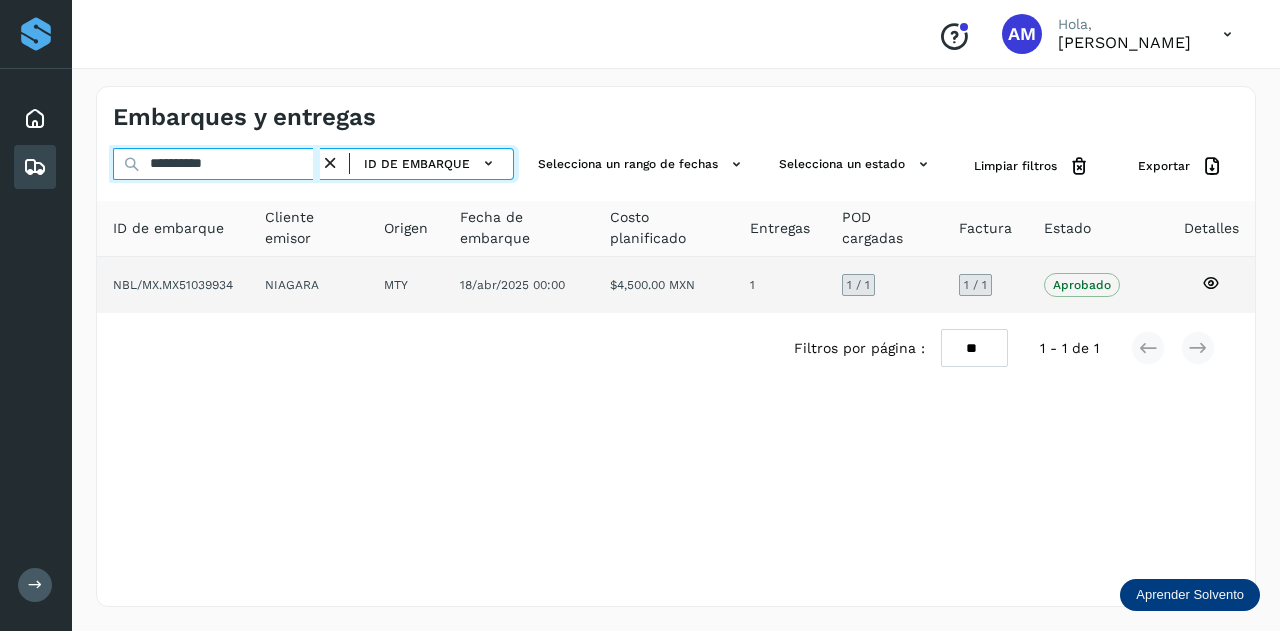 type on "**********" 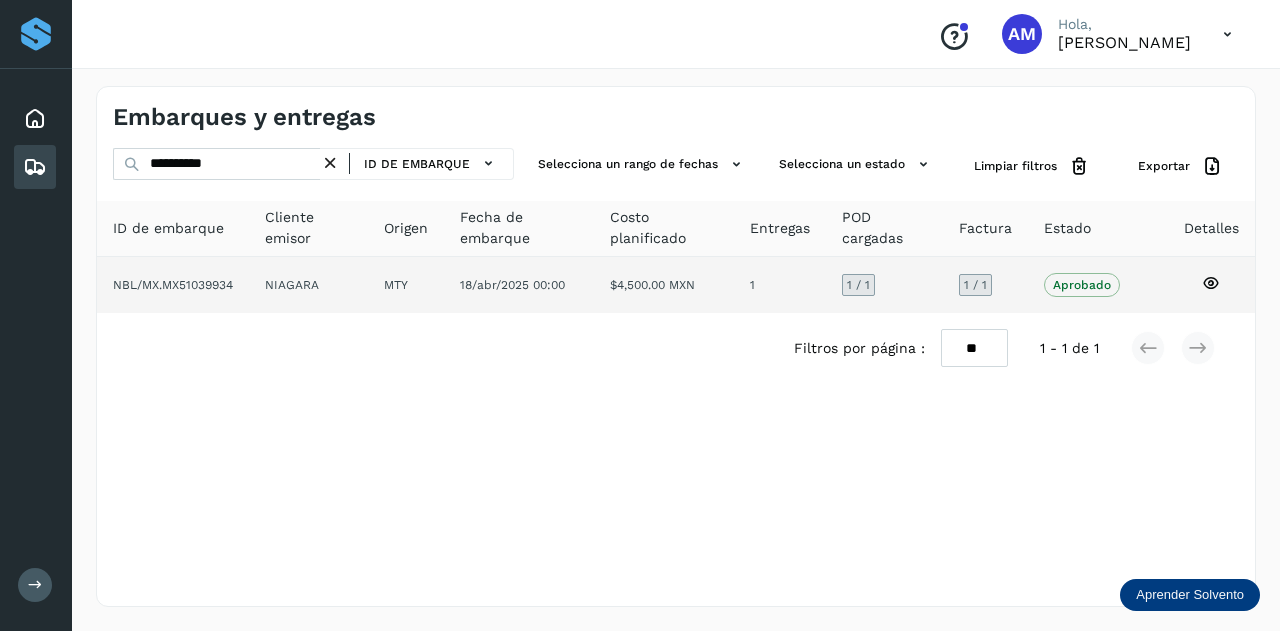 click on "MTY" 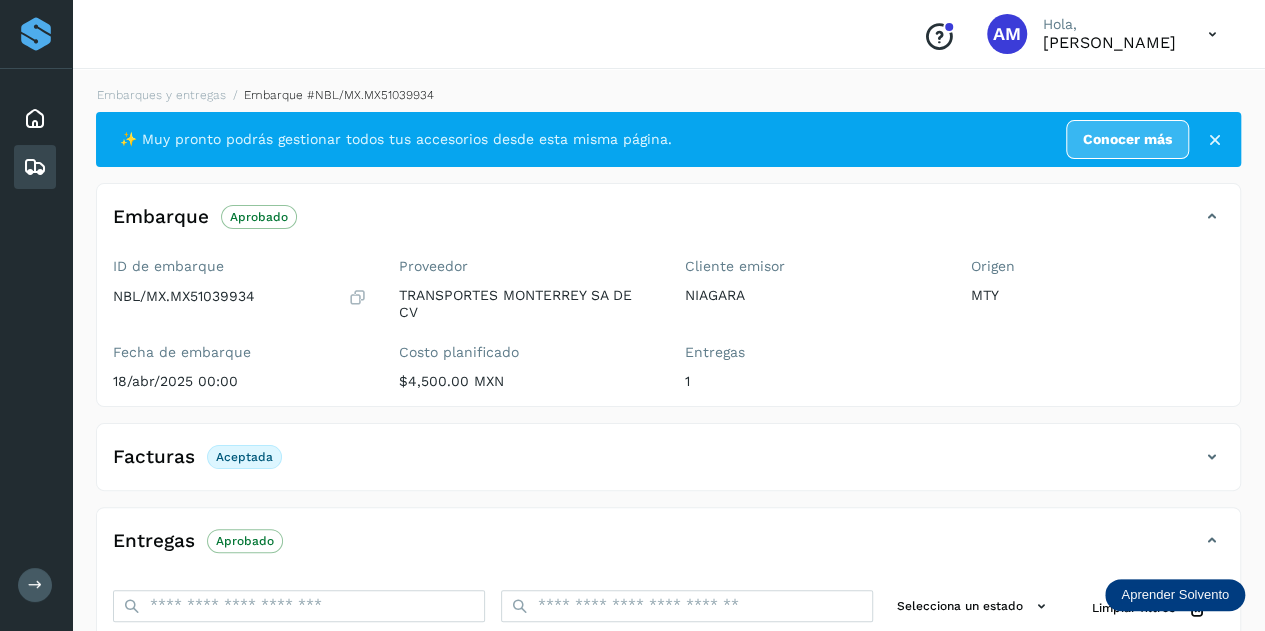 scroll, scrollTop: 200, scrollLeft: 0, axis: vertical 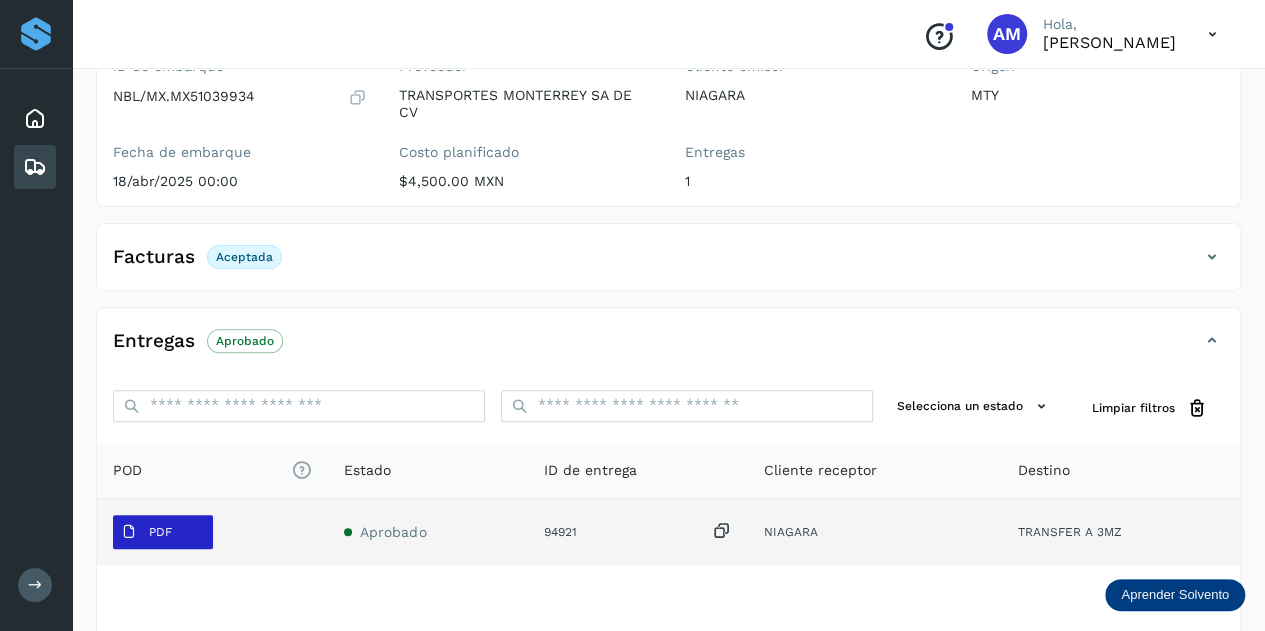 click on "PDF" at bounding box center [160, 532] 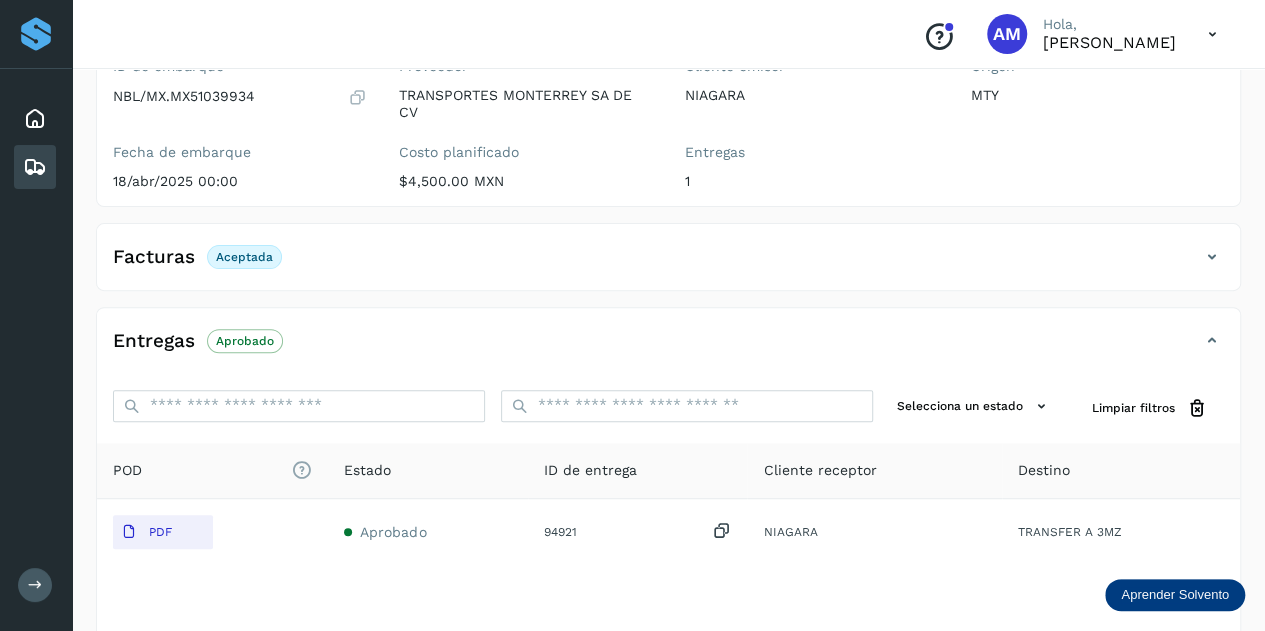 type 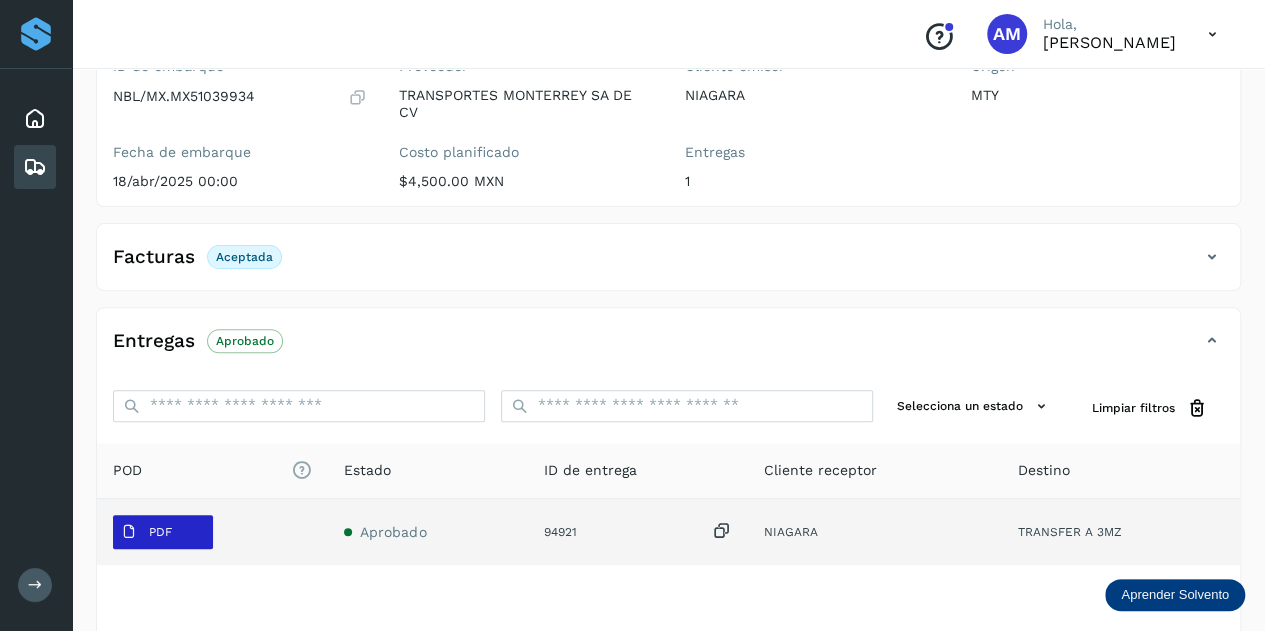 click on "PDF" at bounding box center (163, 532) 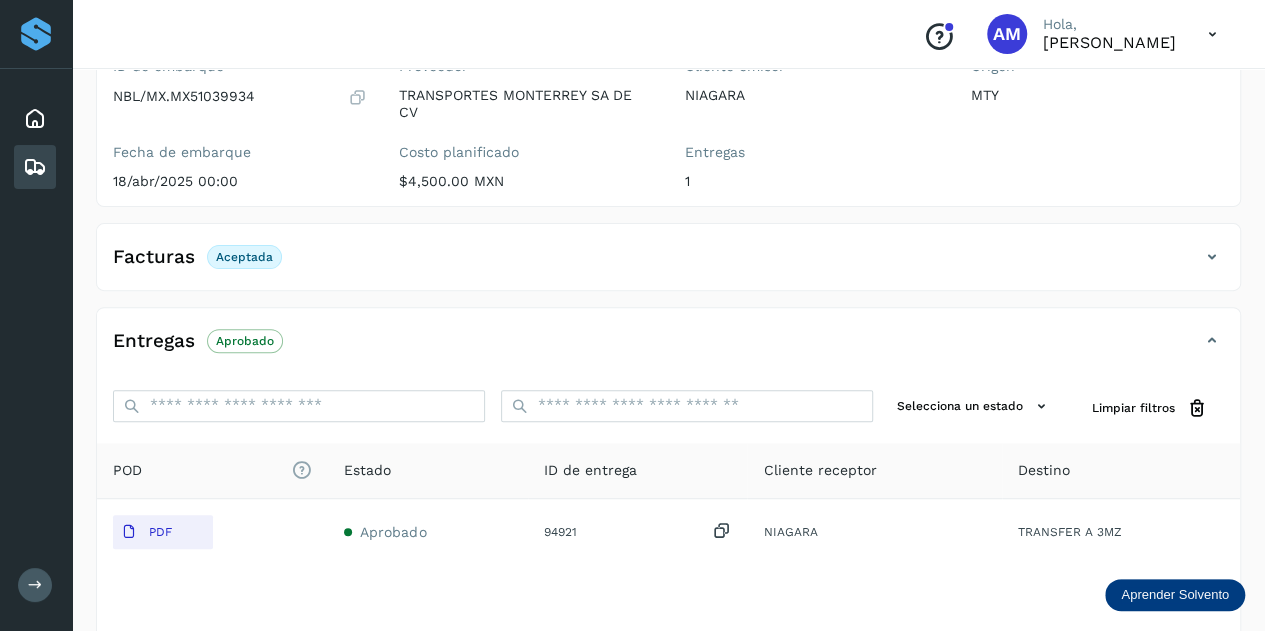 scroll, scrollTop: 0, scrollLeft: 0, axis: both 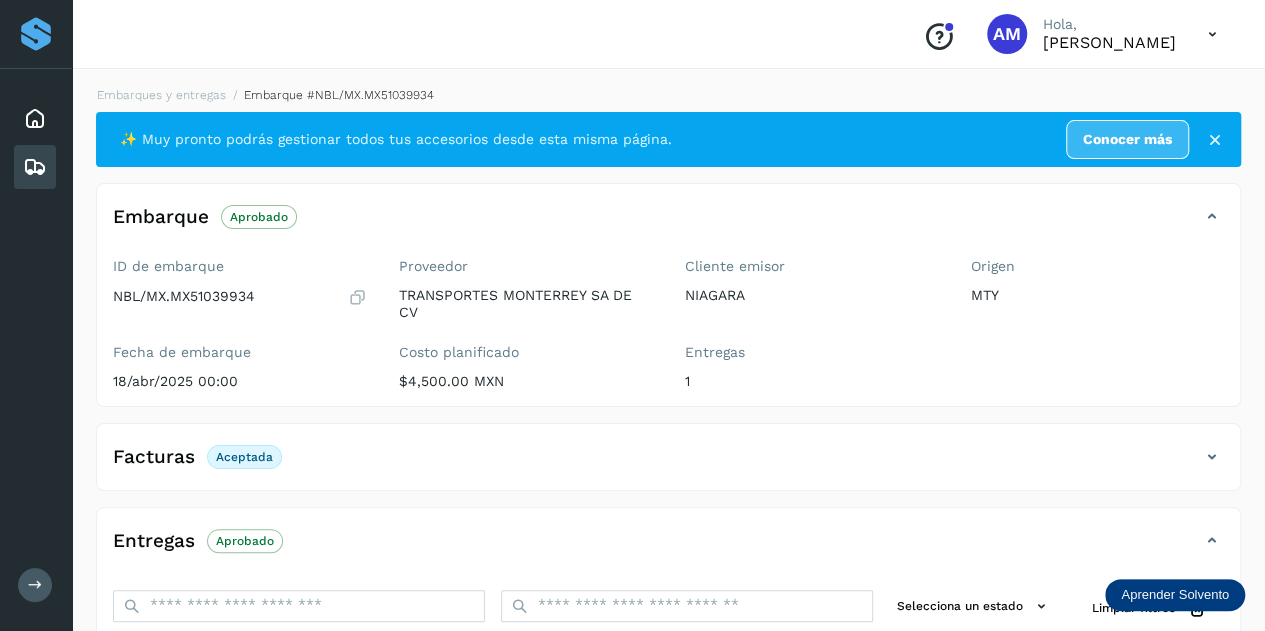 click on "Embarques y entregas Embarque #NBL/MX.MX51039934  ✨ Muy pronto podrás gestionar todos tus accesorios desde esta misma página. Conocer más Embarque Aprobado
Verifica el estado de la factura o entregas asociadas a este embarque
ID de embarque NBL/MX.MX51039934 Fecha de embarque 18/abr/2025 00:00 Proveedor TRANSPORTES MONTERREY SA DE CV Costo planificado  $4,500.00 MXN  Cliente emisor NIAGARA Entregas 1 Origen MTY Facturas Aceptada Facturas Estado XML Aceptada Entregas Aprobado Selecciona un estado Limpiar filtros POD
El tamaño máximo de archivo es de 20 Mb.
Estado ID de entrega Cliente receptor Destino PDF Aprobado 94921  NIAGARA TRANSFER A 3MZ NIAGARA 94921 PDF Destino: TRANSFER A 3MZ Aprobado Filtros por página : ** ** ** 1 - 1 de 1" at bounding box center (668, 511) 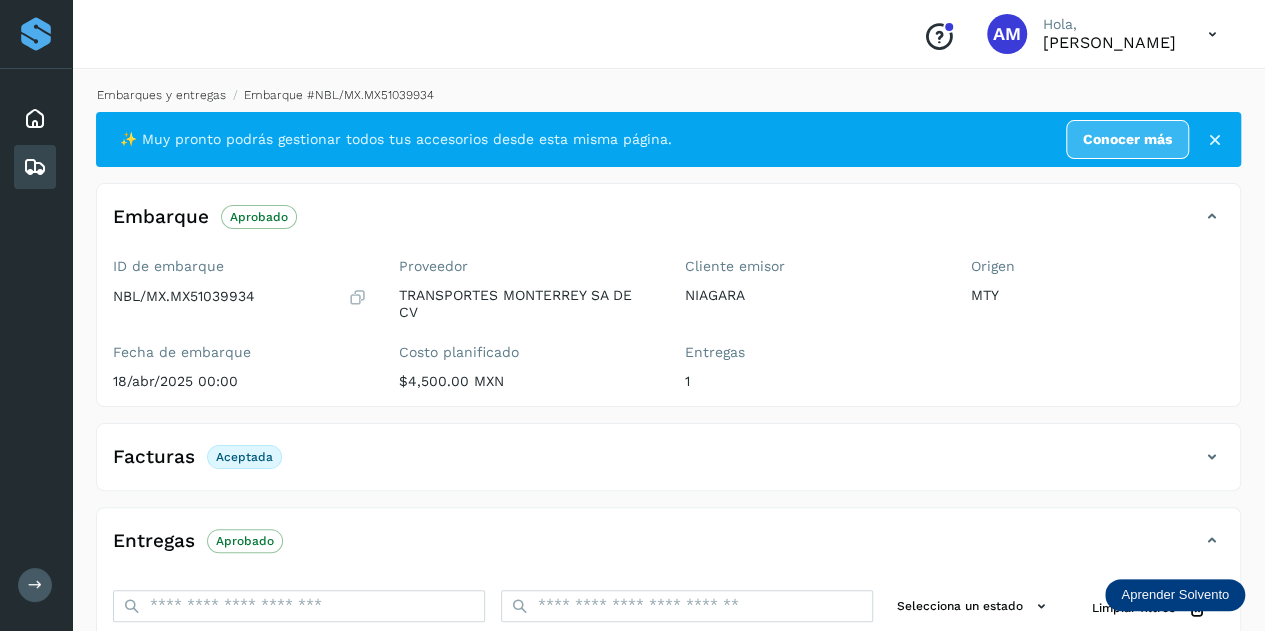 click on "Embarques y entregas" at bounding box center [161, 95] 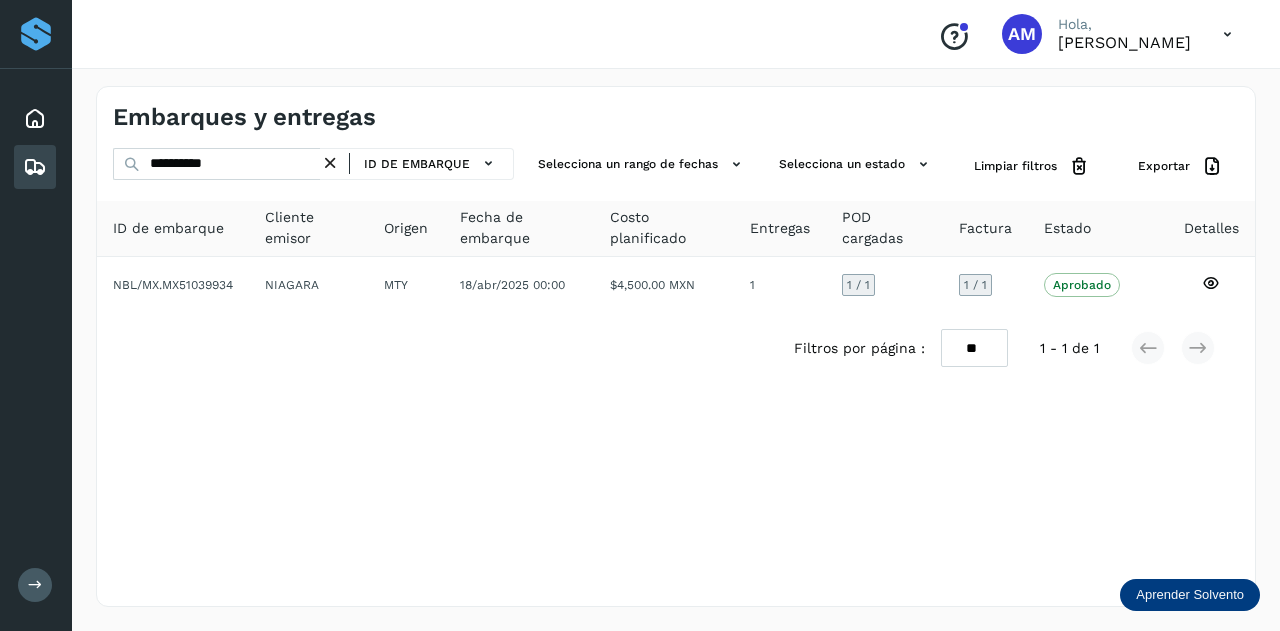 click at bounding box center [330, 163] 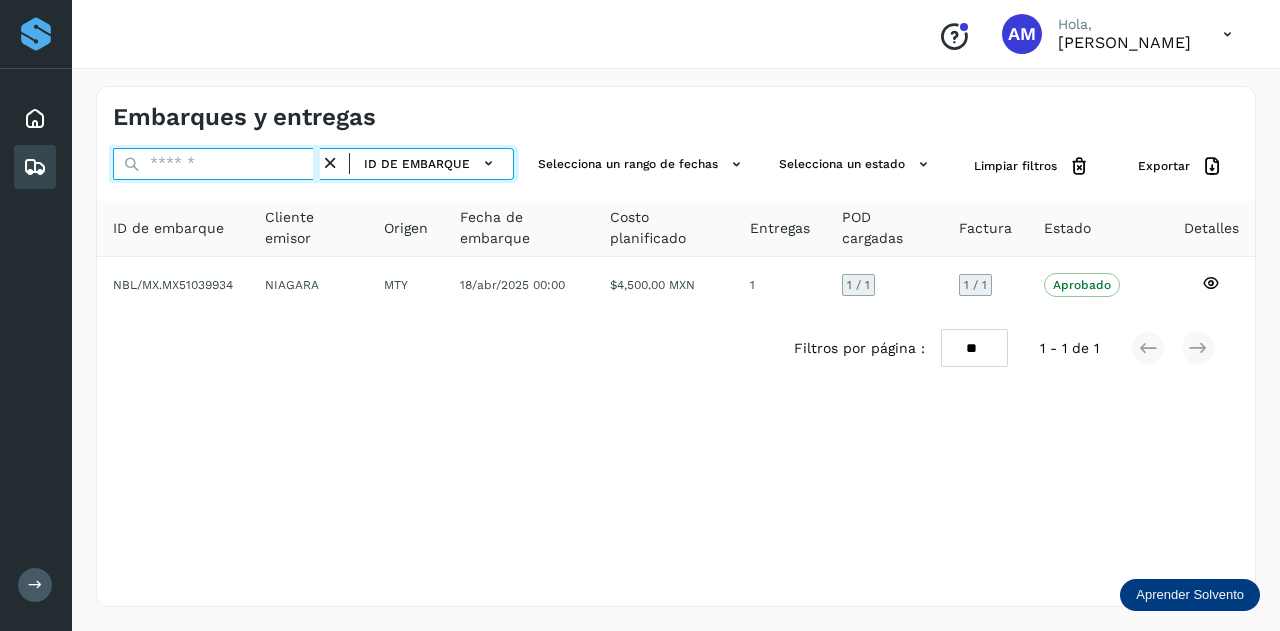 click at bounding box center (216, 164) 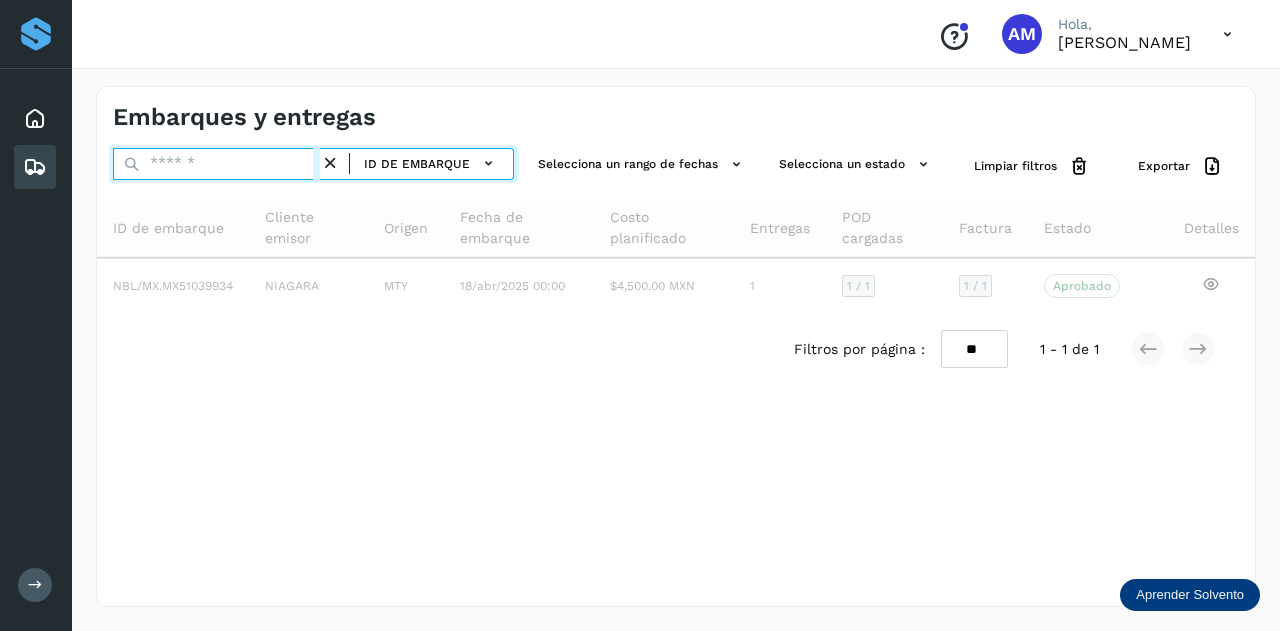 paste on "**********" 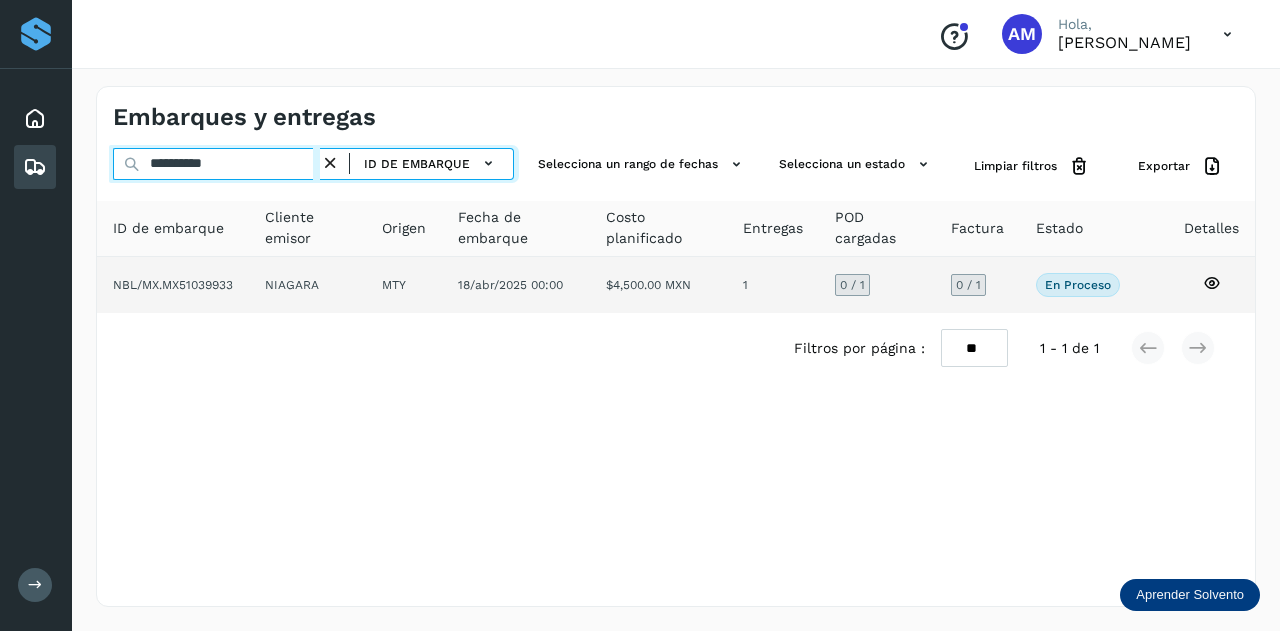 type on "**********" 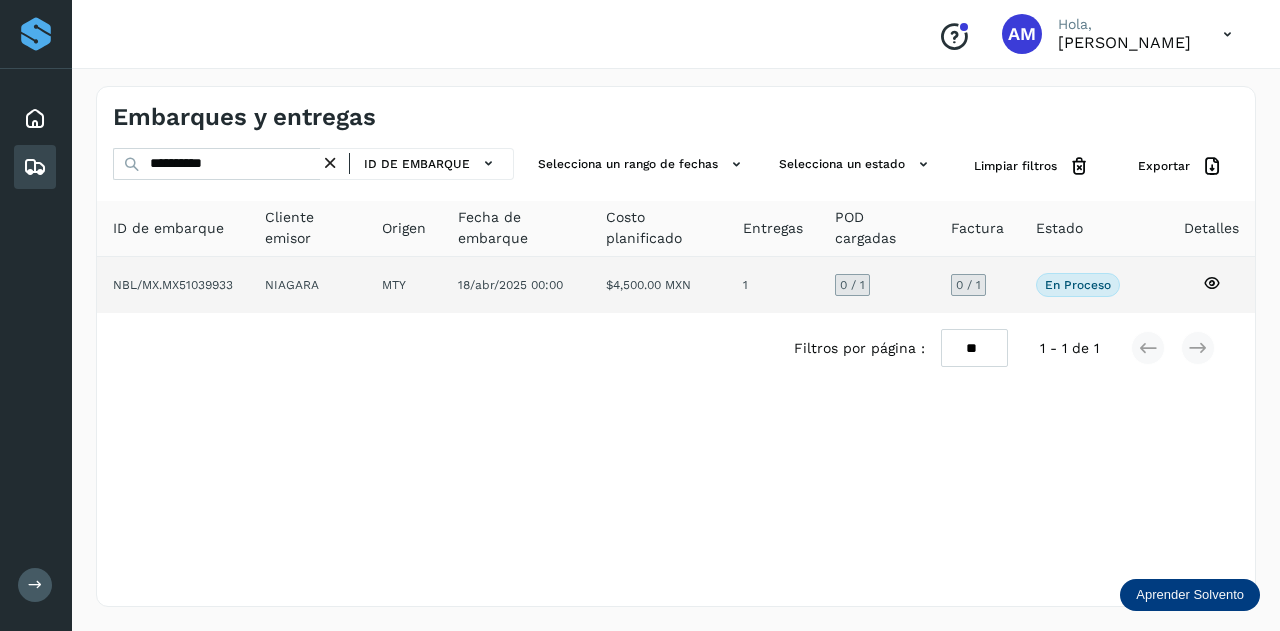click on "NIAGARA" 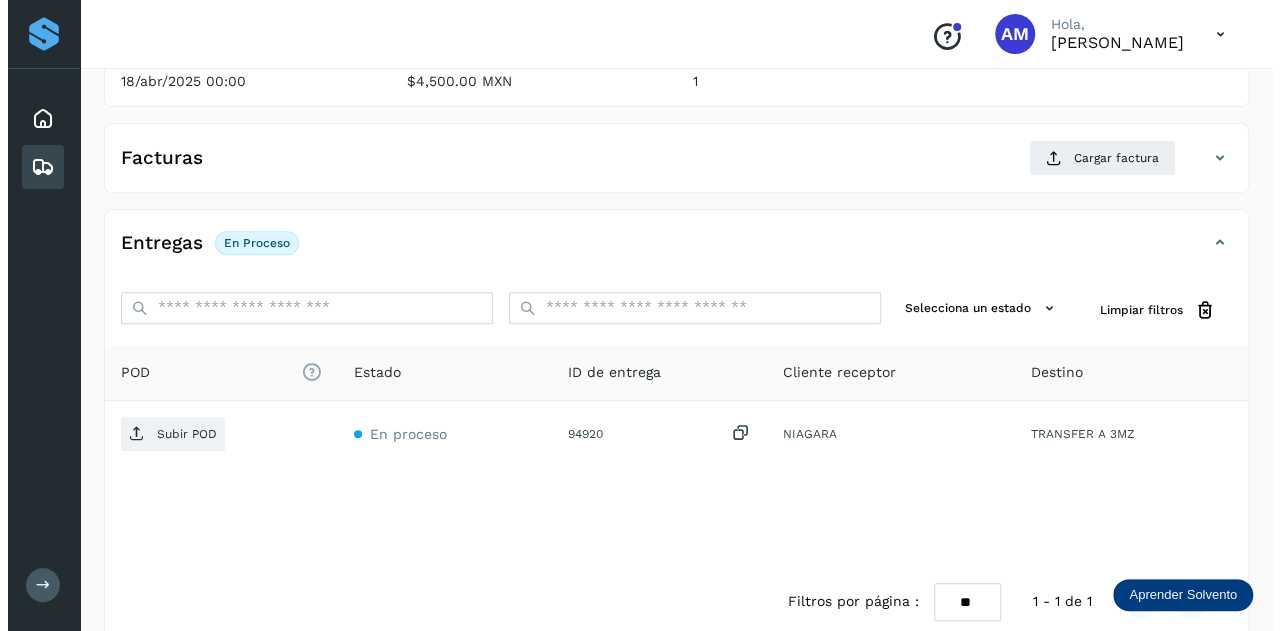 scroll, scrollTop: 327, scrollLeft: 0, axis: vertical 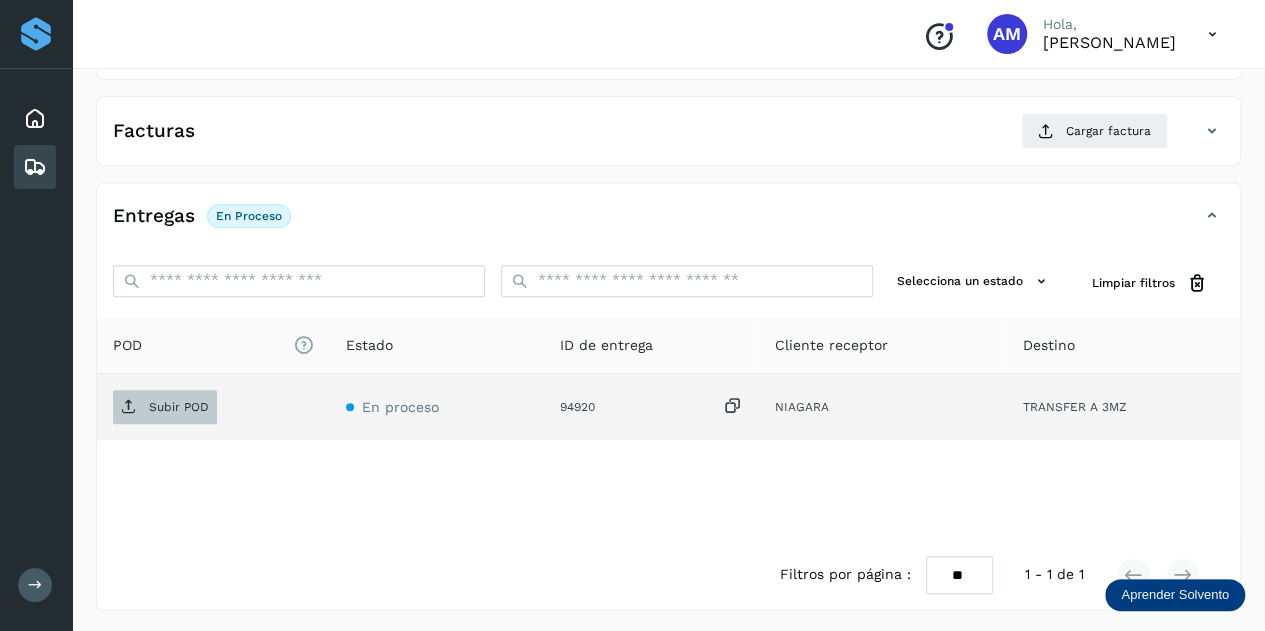 click on "Subir POD" at bounding box center [179, 407] 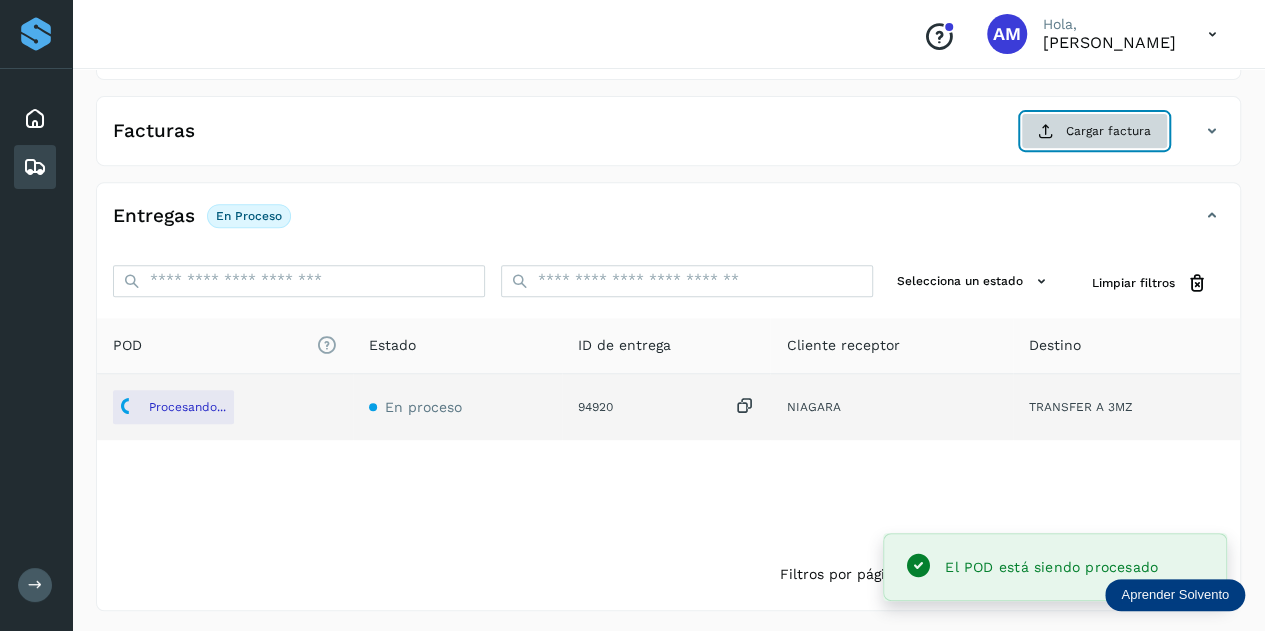 click on "Cargar factura" 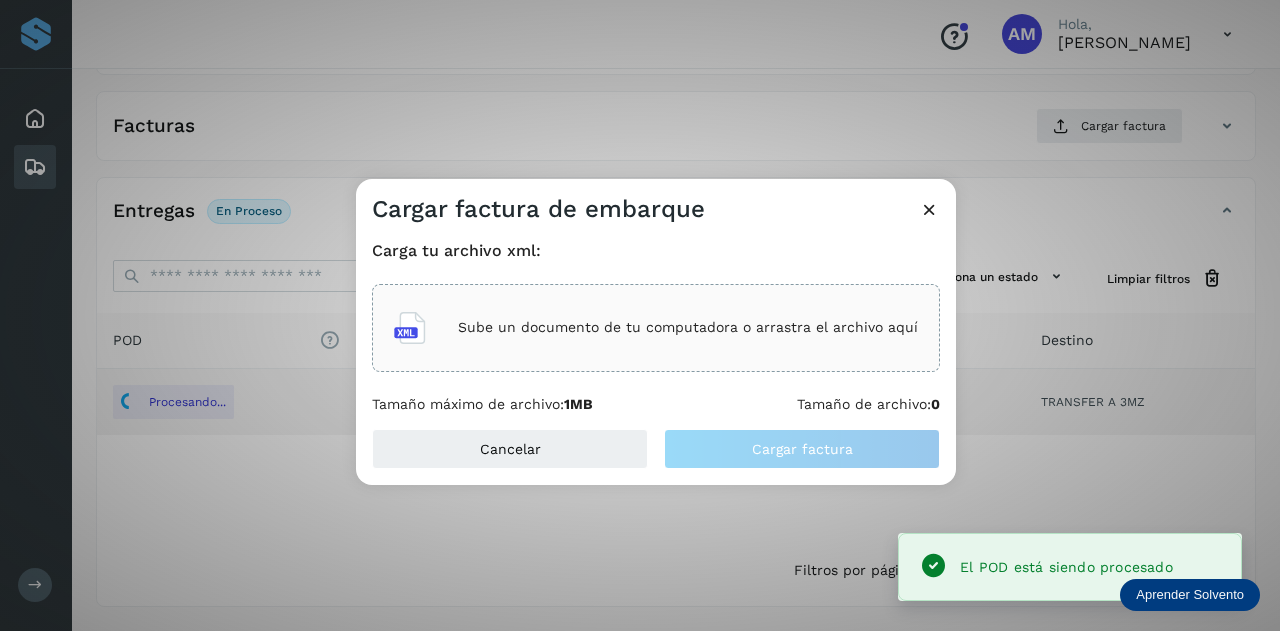 click on "Sube un documento de tu computadora o arrastra el archivo aquí" 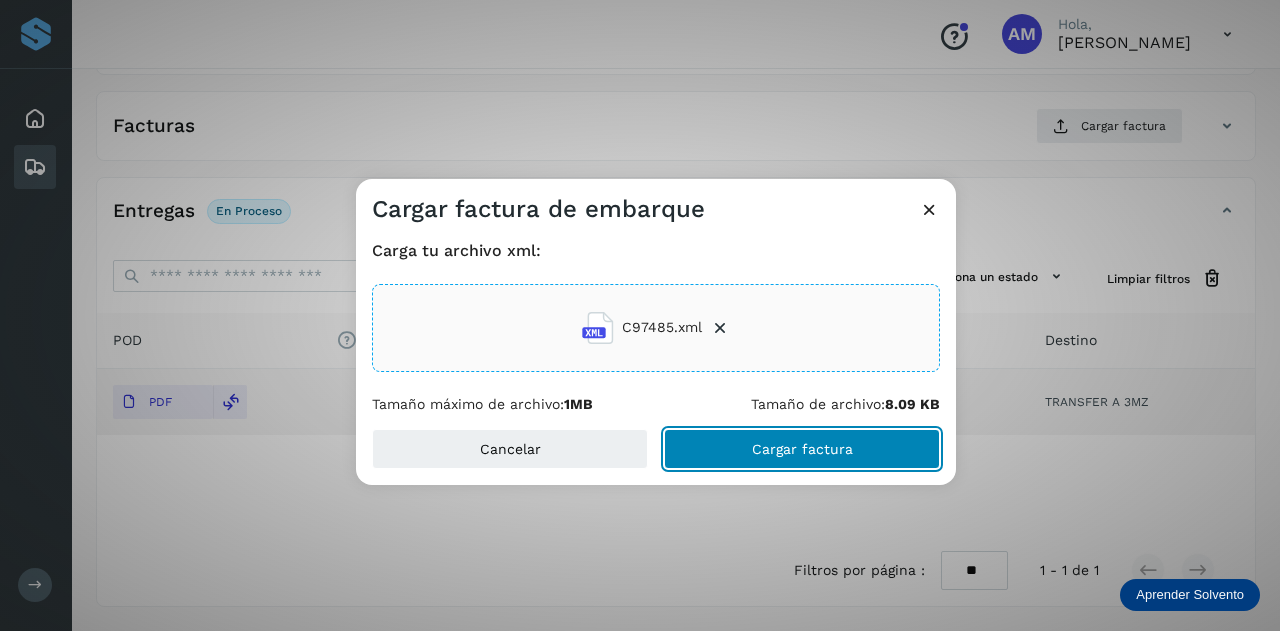click on "Cargar factura" 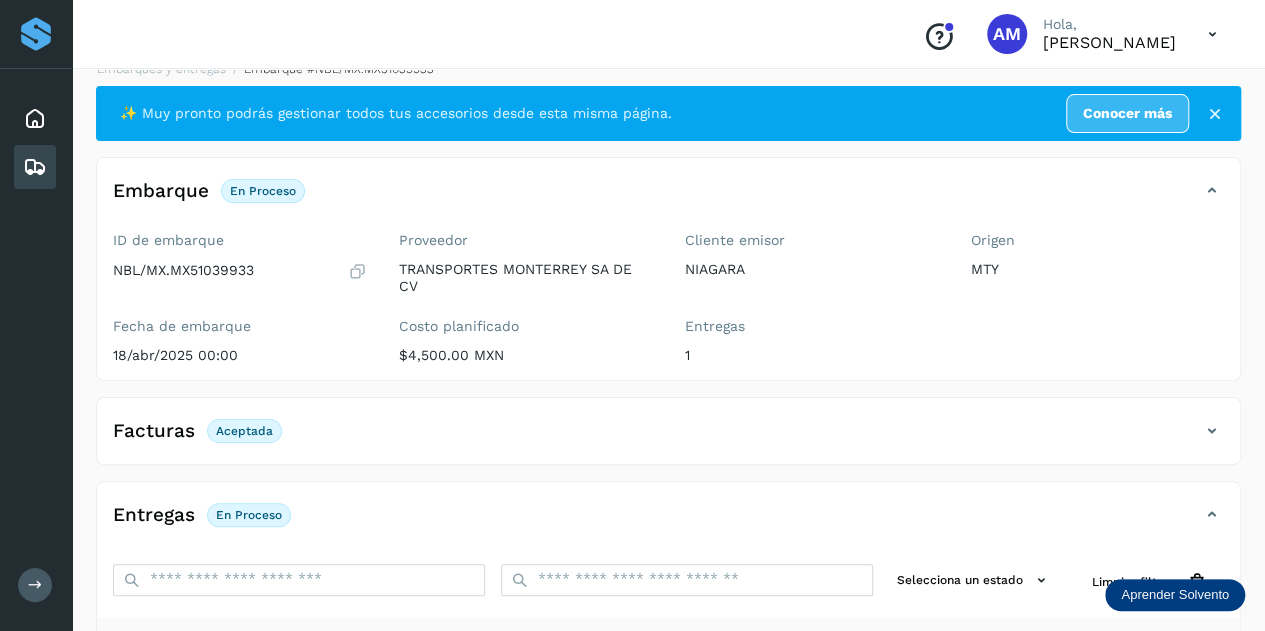 scroll, scrollTop: 0, scrollLeft: 0, axis: both 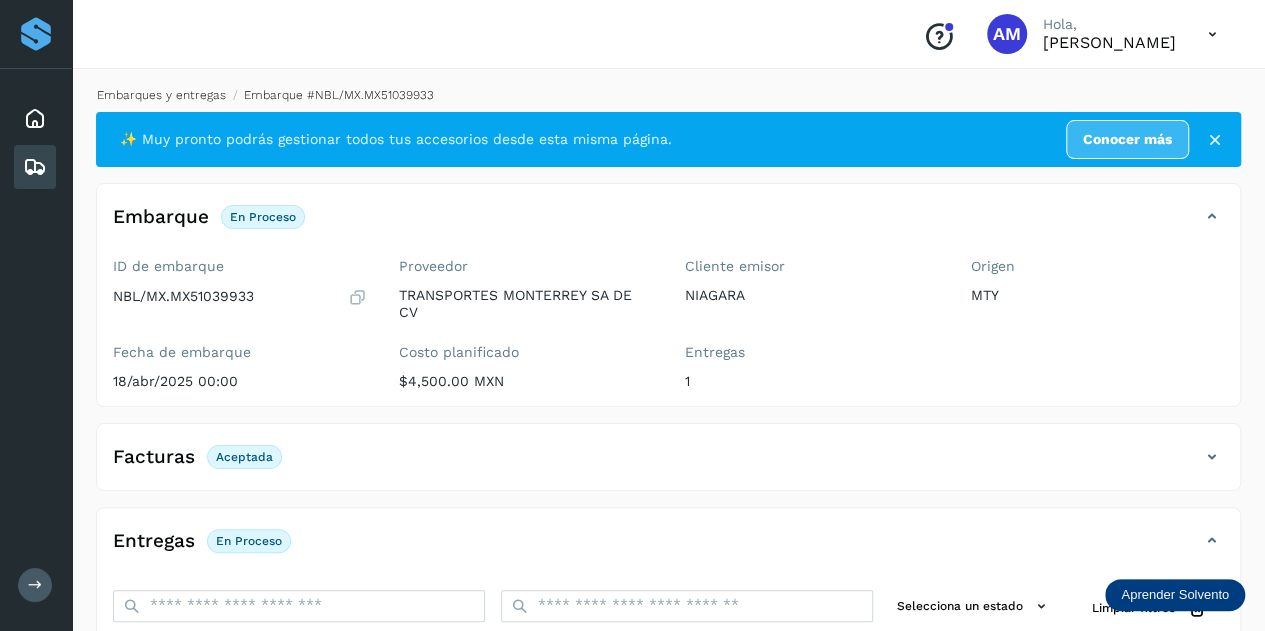 click on "Embarques y entregas" at bounding box center [161, 95] 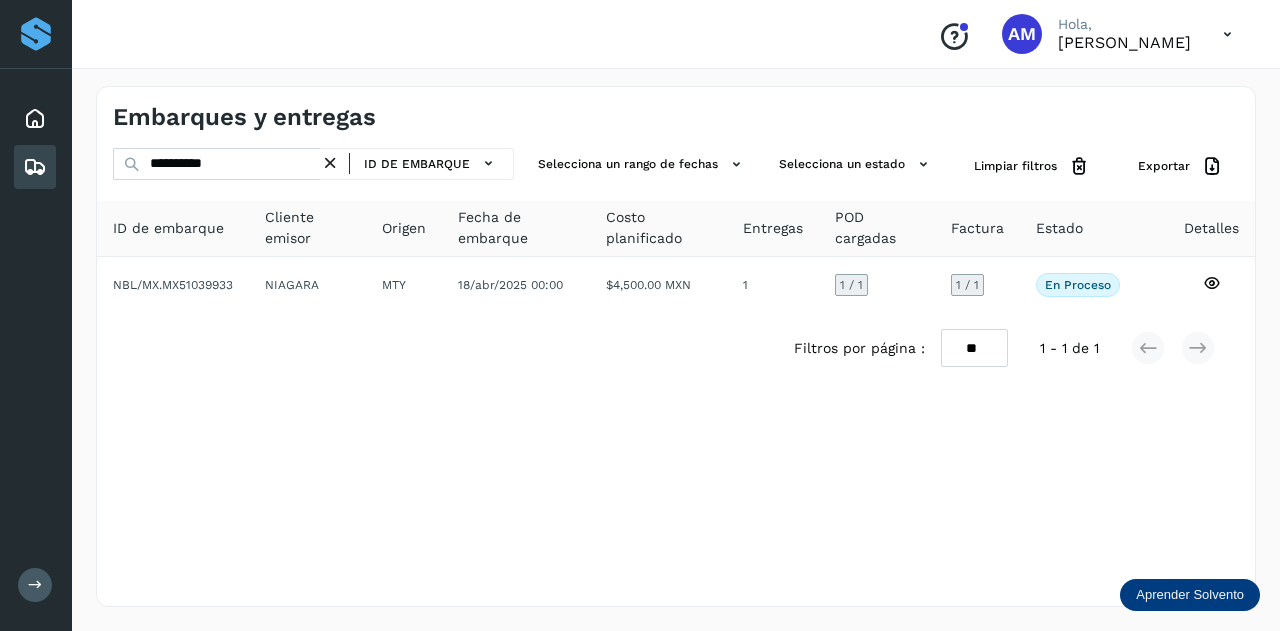 drag, startPoint x: 342, startPoint y: 159, endPoint x: 328, endPoint y: 165, distance: 15.231546 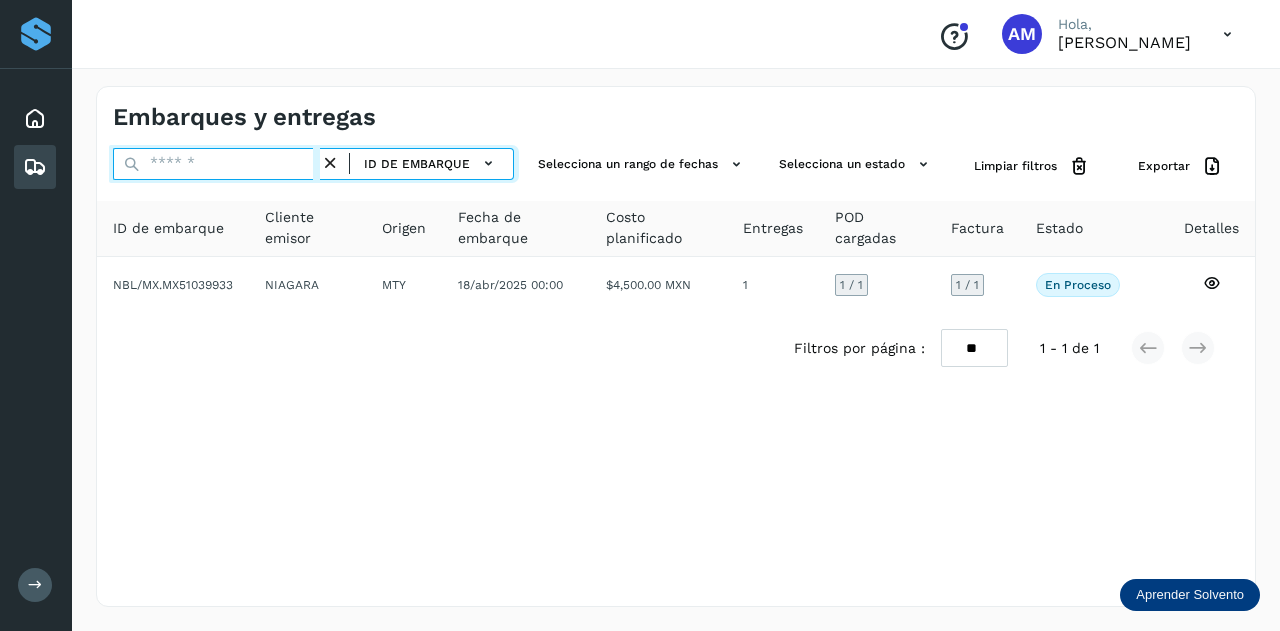 click at bounding box center (216, 164) 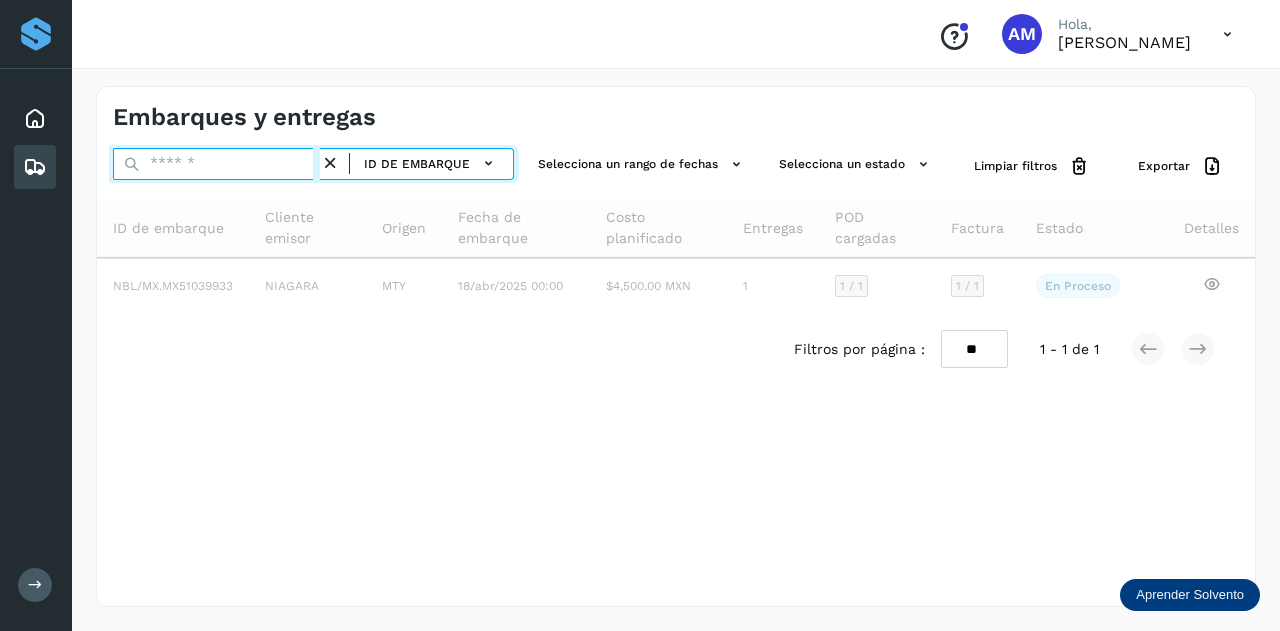 paste on "**********" 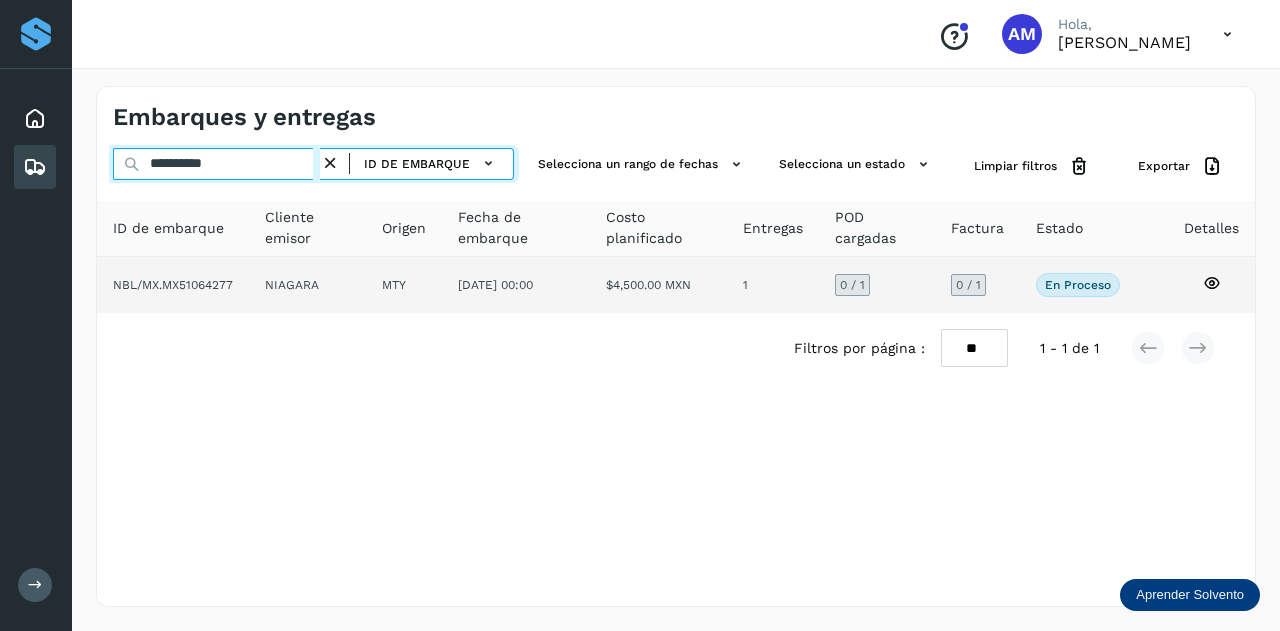 type on "**********" 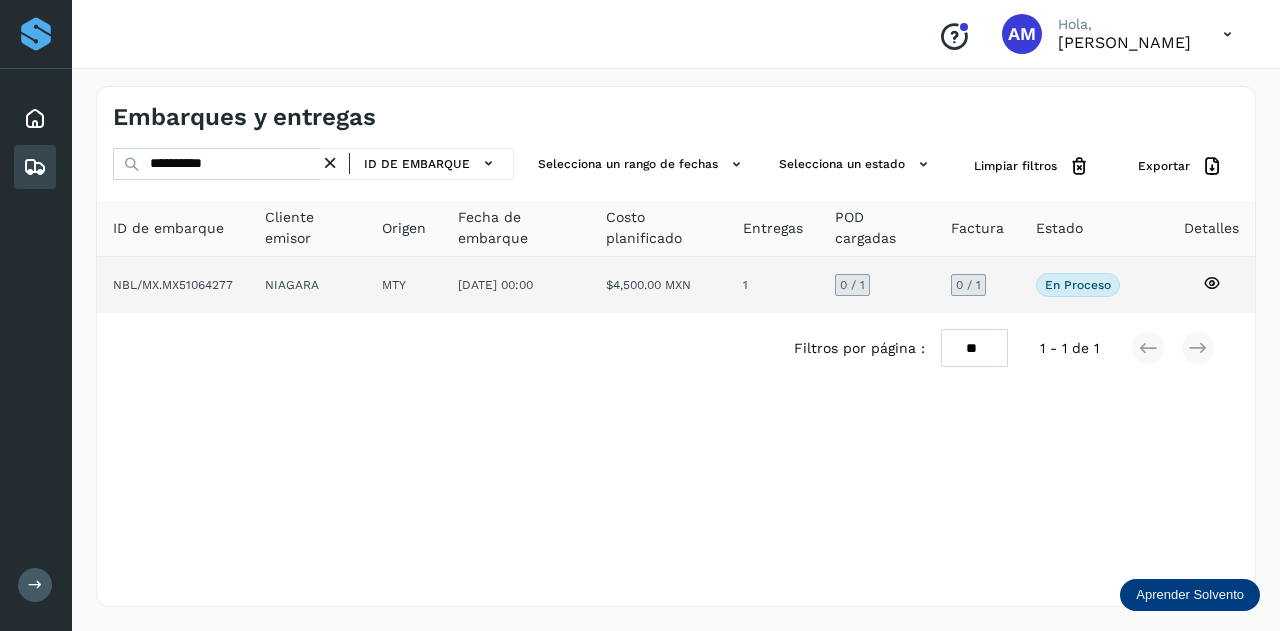 click on "NIAGARA" 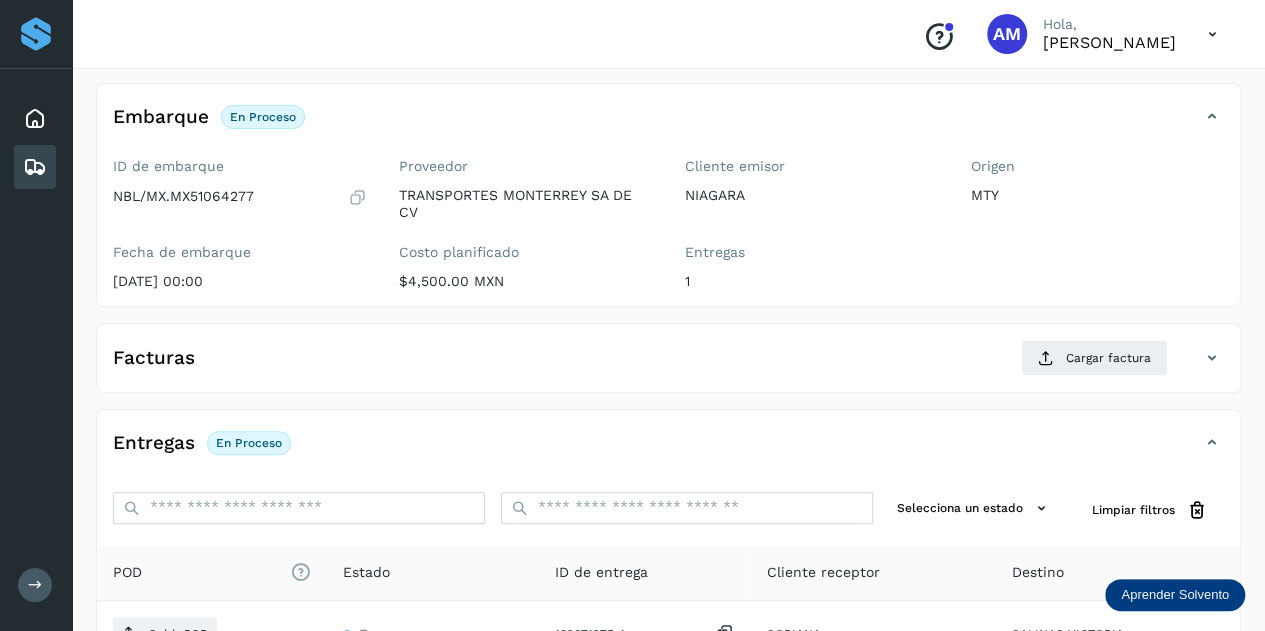 scroll, scrollTop: 200, scrollLeft: 0, axis: vertical 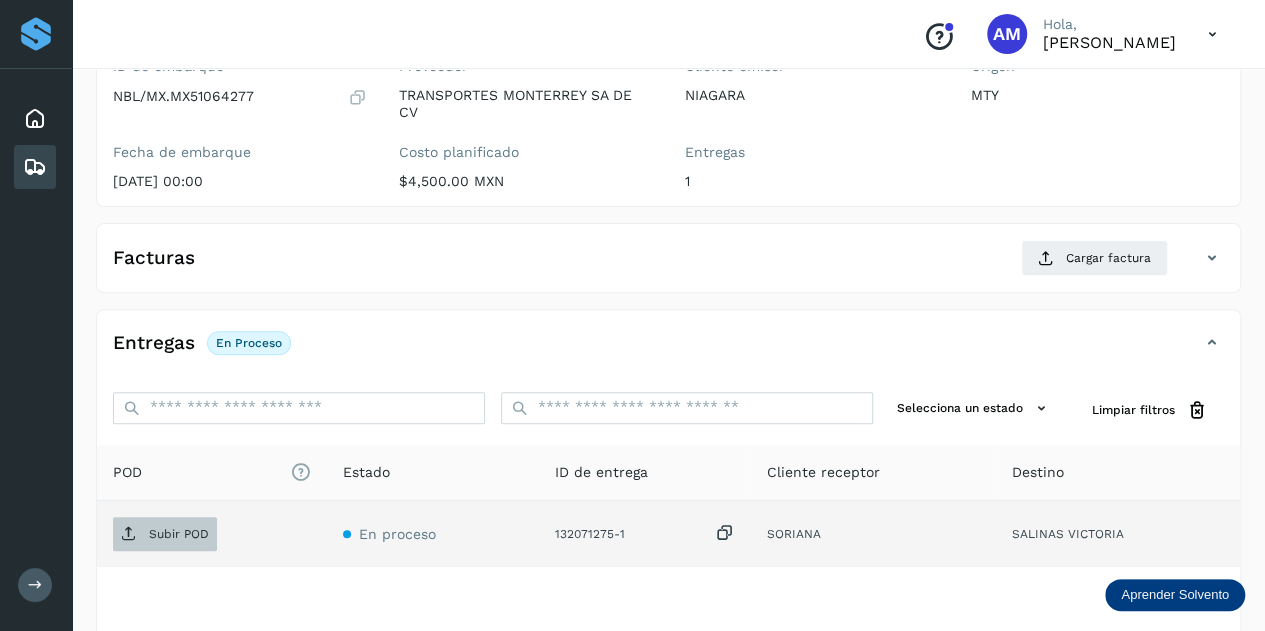 click on "Subir POD" at bounding box center (179, 534) 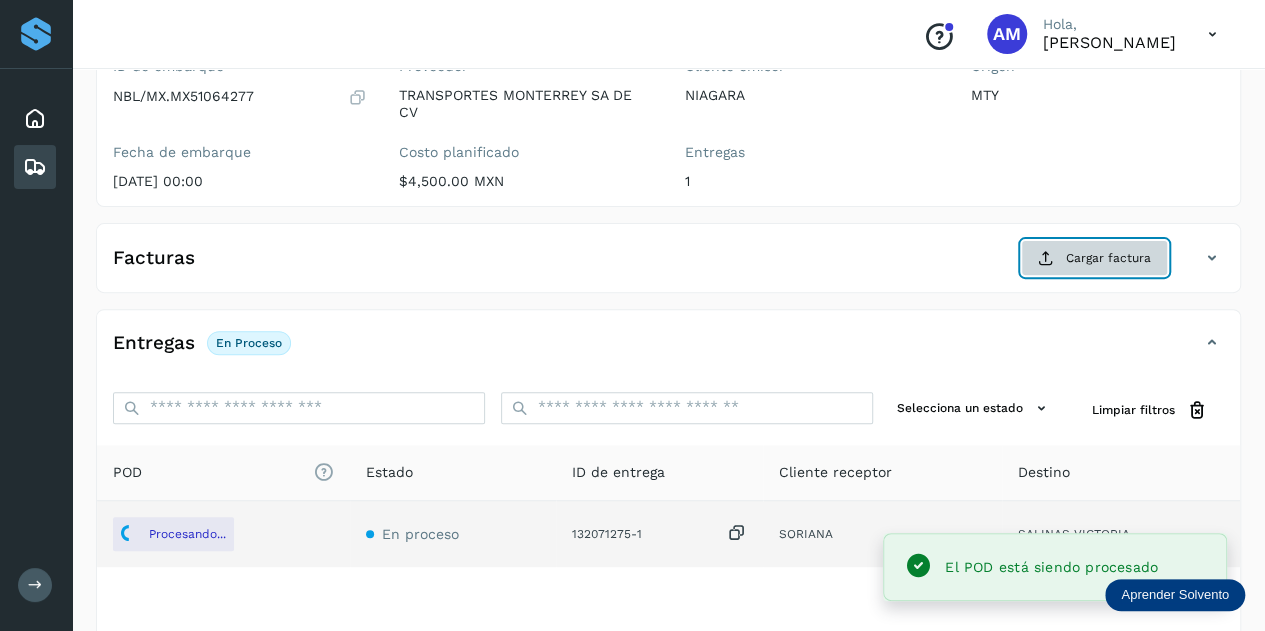 click on "Cargar factura" at bounding box center [1094, 258] 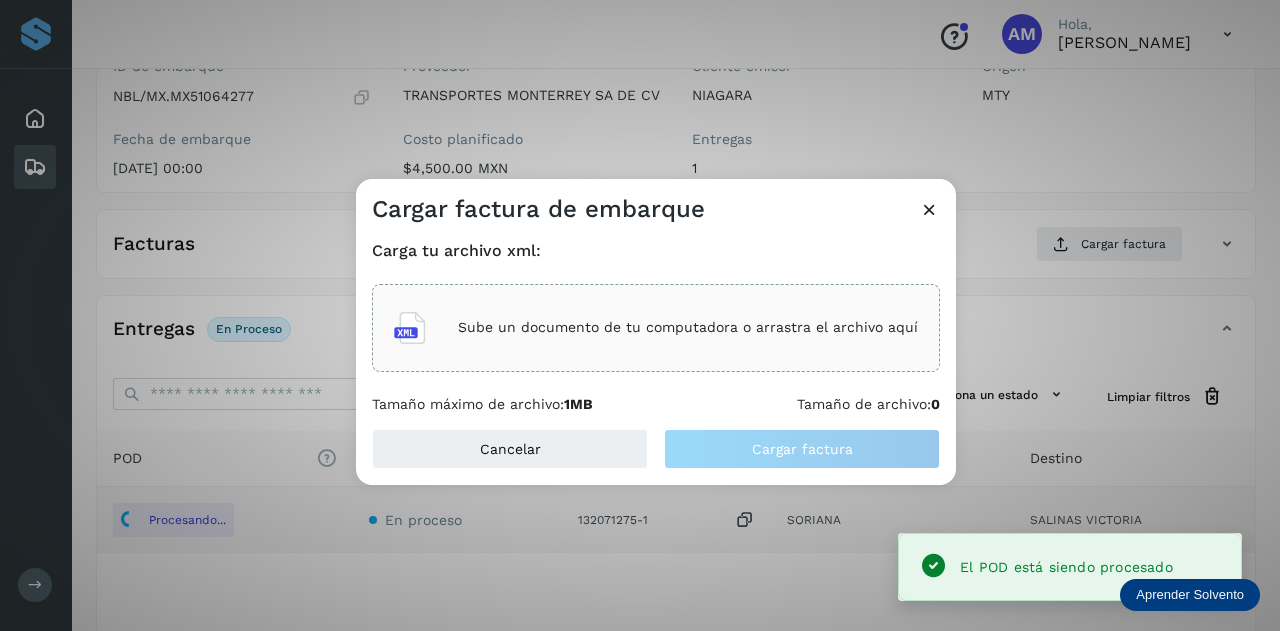 click on "Sube un documento de tu computadora o arrastra el archivo aquí" at bounding box center [688, 327] 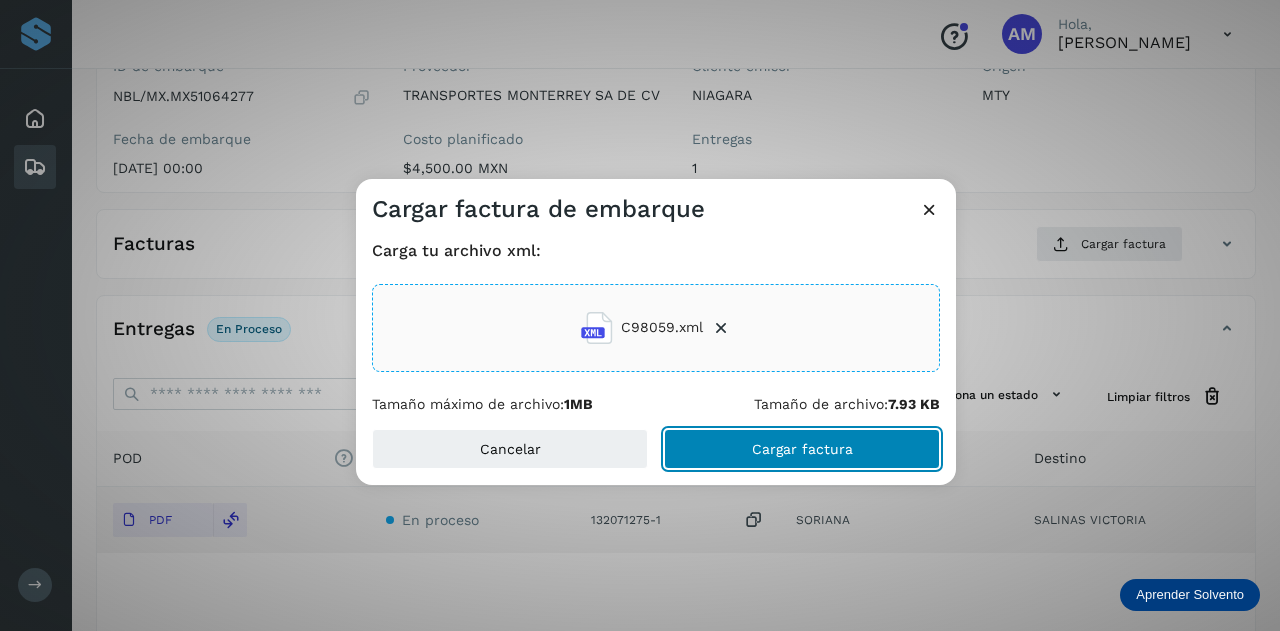 click on "Cargar factura" 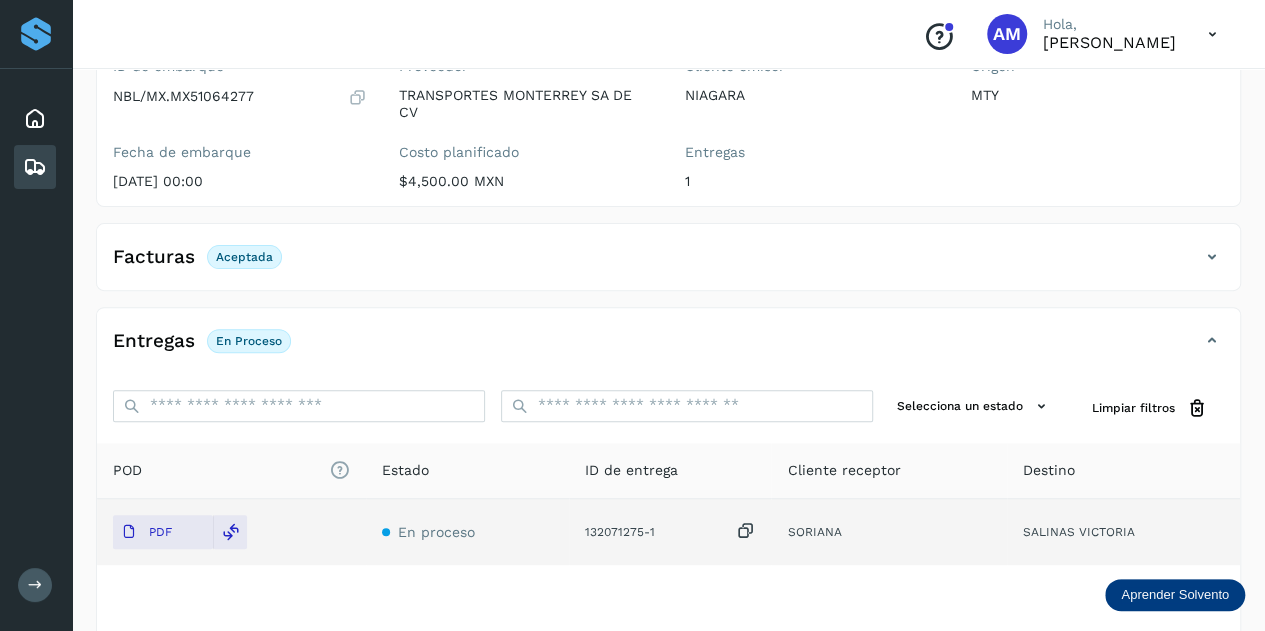 scroll, scrollTop: 0, scrollLeft: 0, axis: both 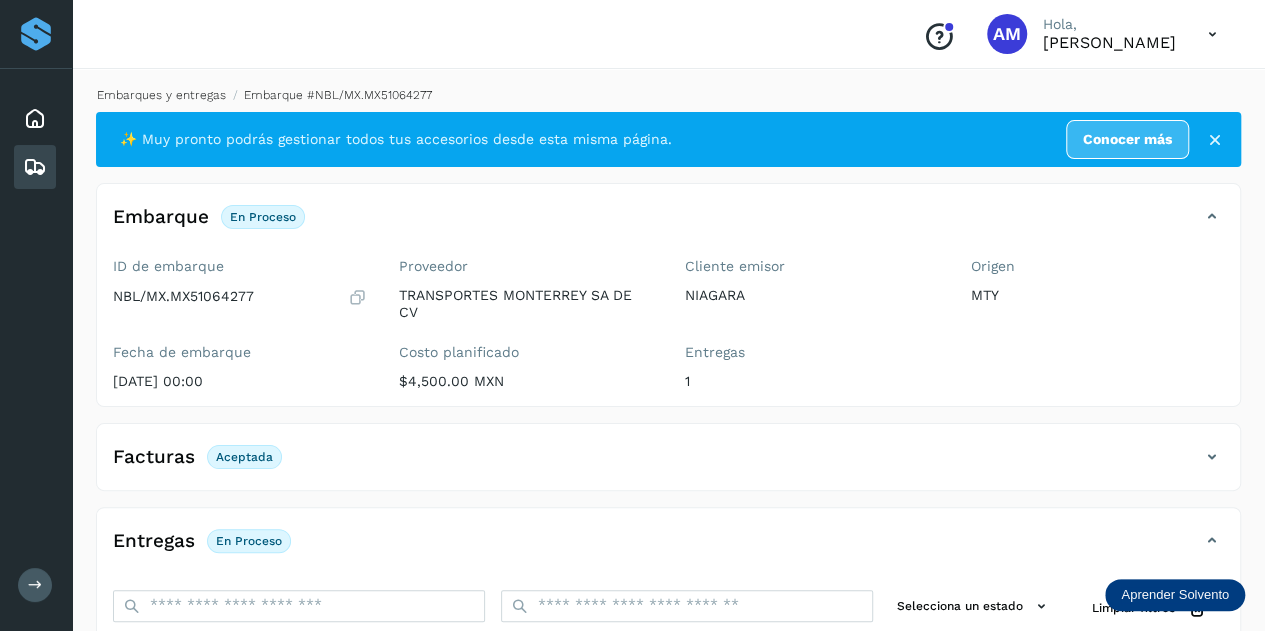 click on "Embarques y entregas" at bounding box center [161, 95] 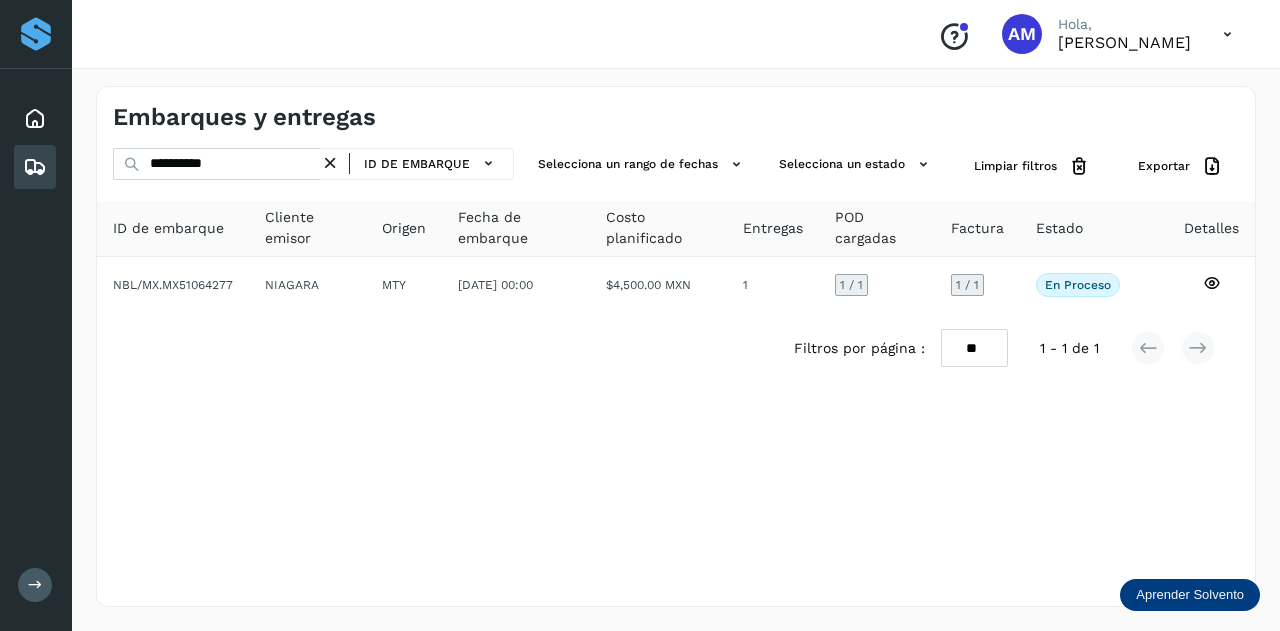 click at bounding box center (330, 163) 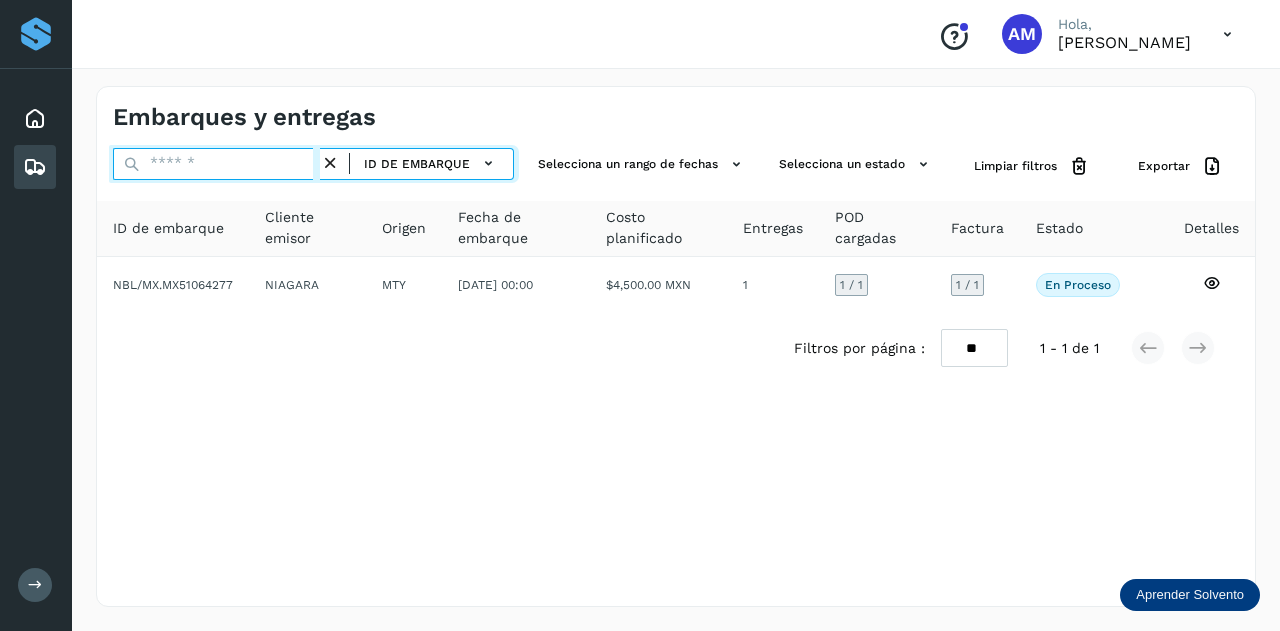 click at bounding box center (216, 164) 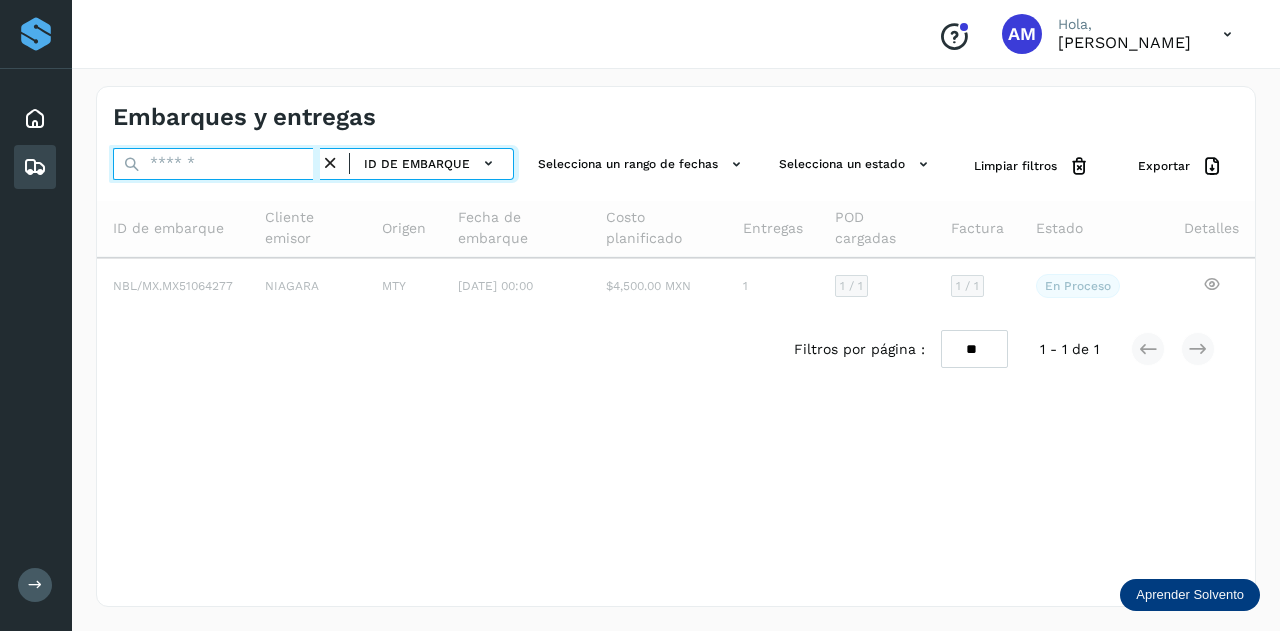 click at bounding box center [216, 164] 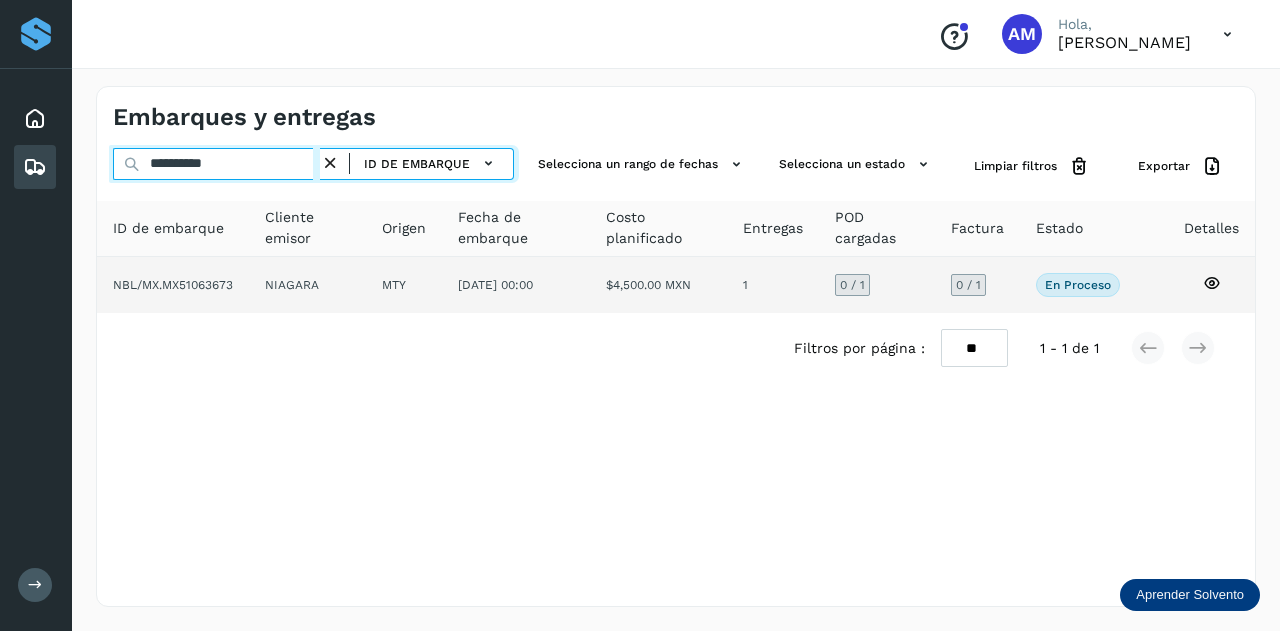 type on "**********" 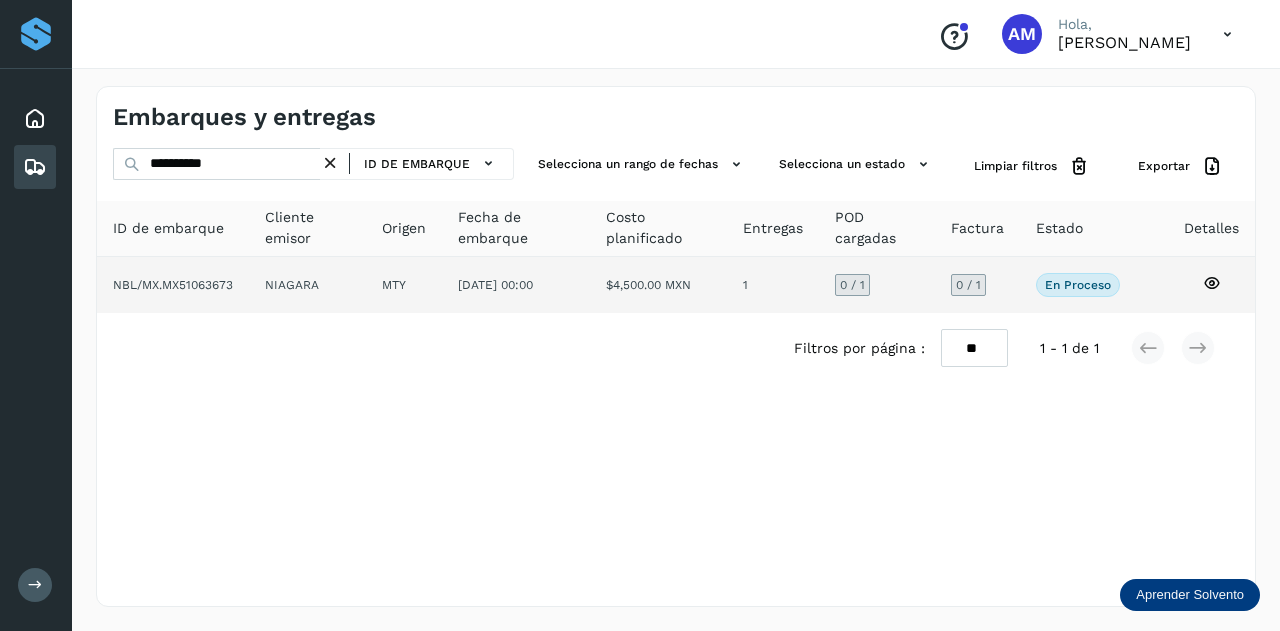 click on "MTY" 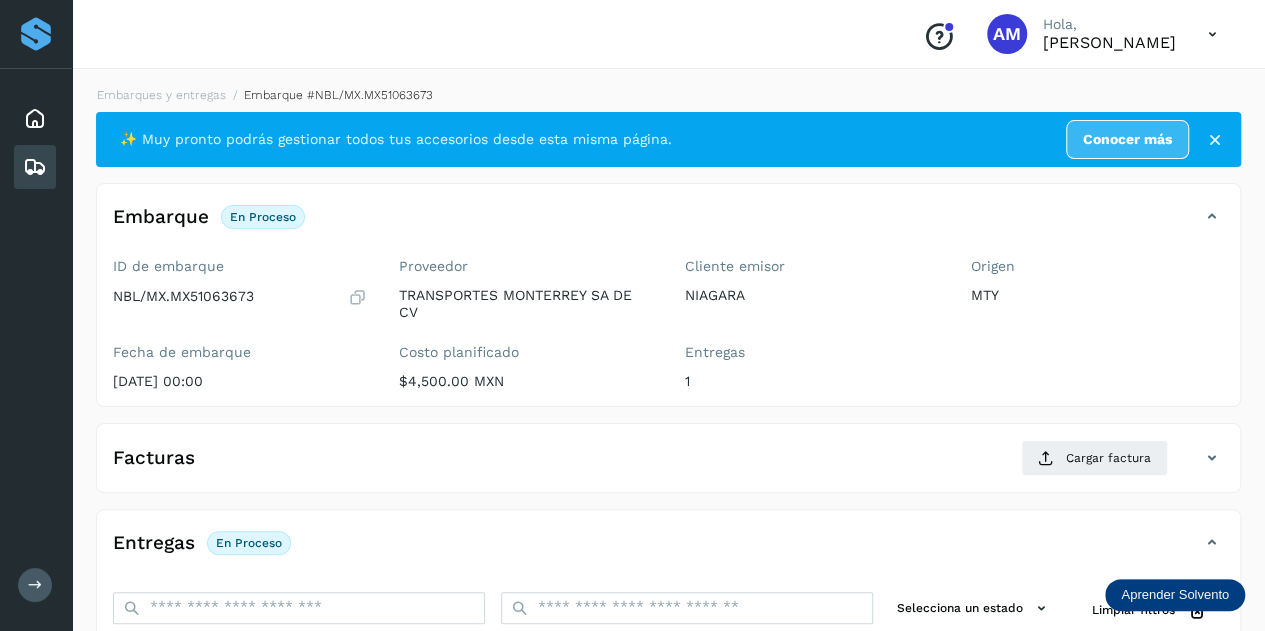 scroll, scrollTop: 200, scrollLeft: 0, axis: vertical 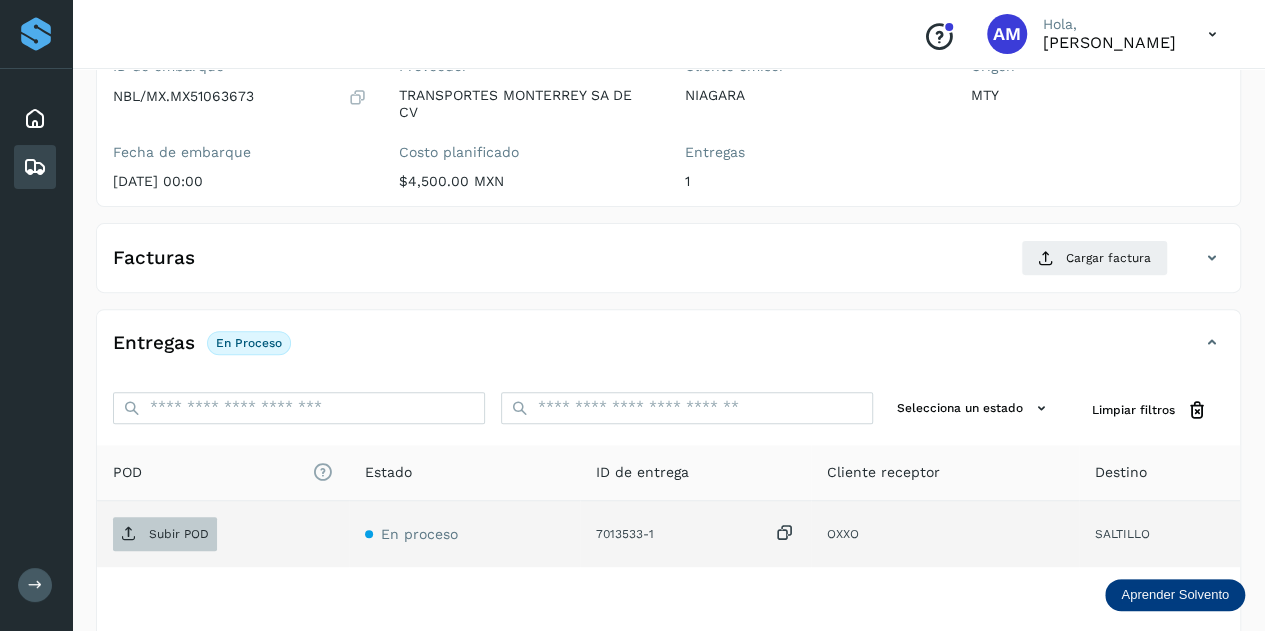 click on "Subir POD" at bounding box center [179, 534] 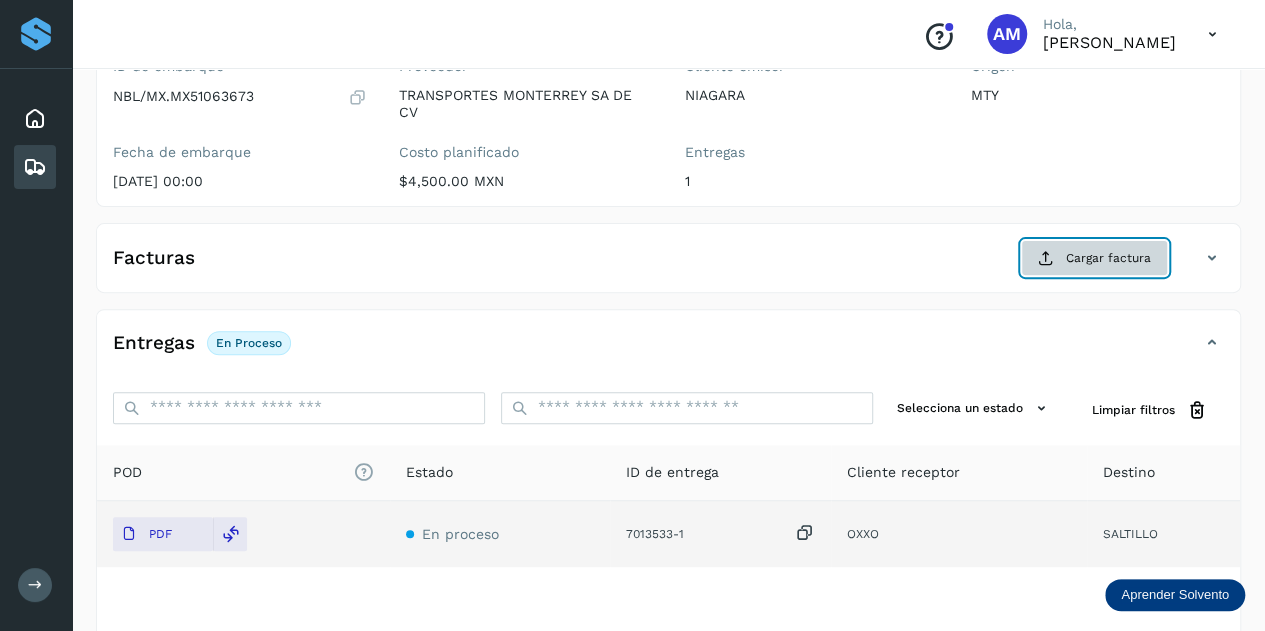 click at bounding box center (1046, 258) 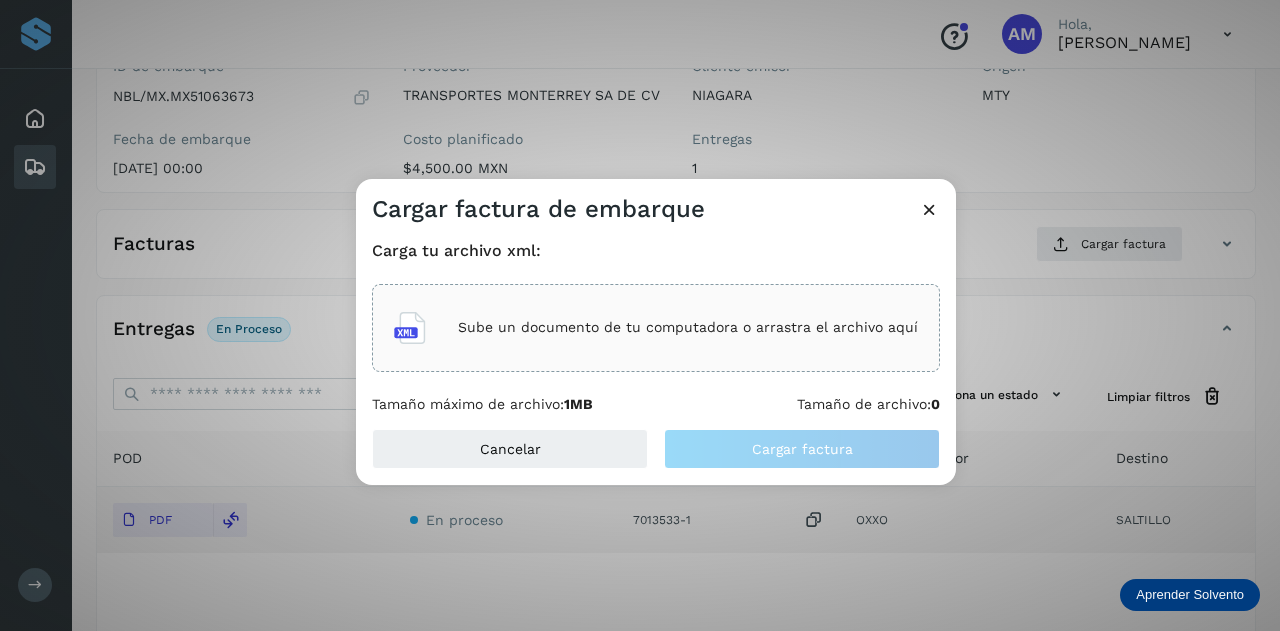 click on "Sube un documento de tu computadora o arrastra el archivo aquí" at bounding box center (688, 327) 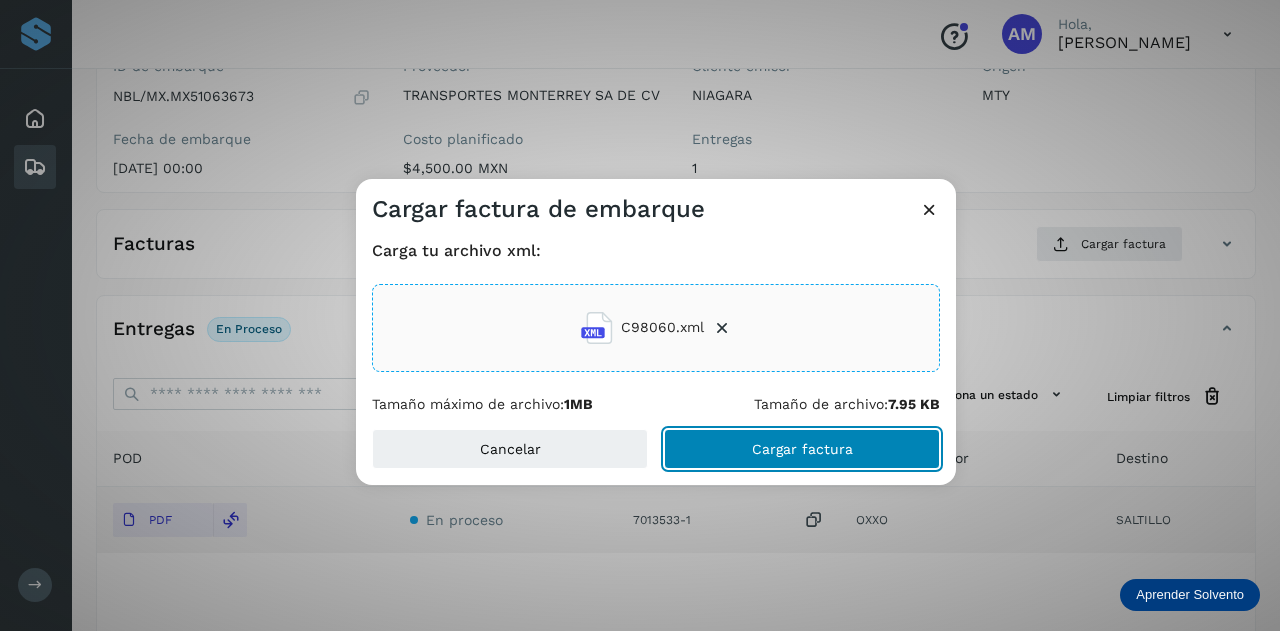click on "Cargar factura" 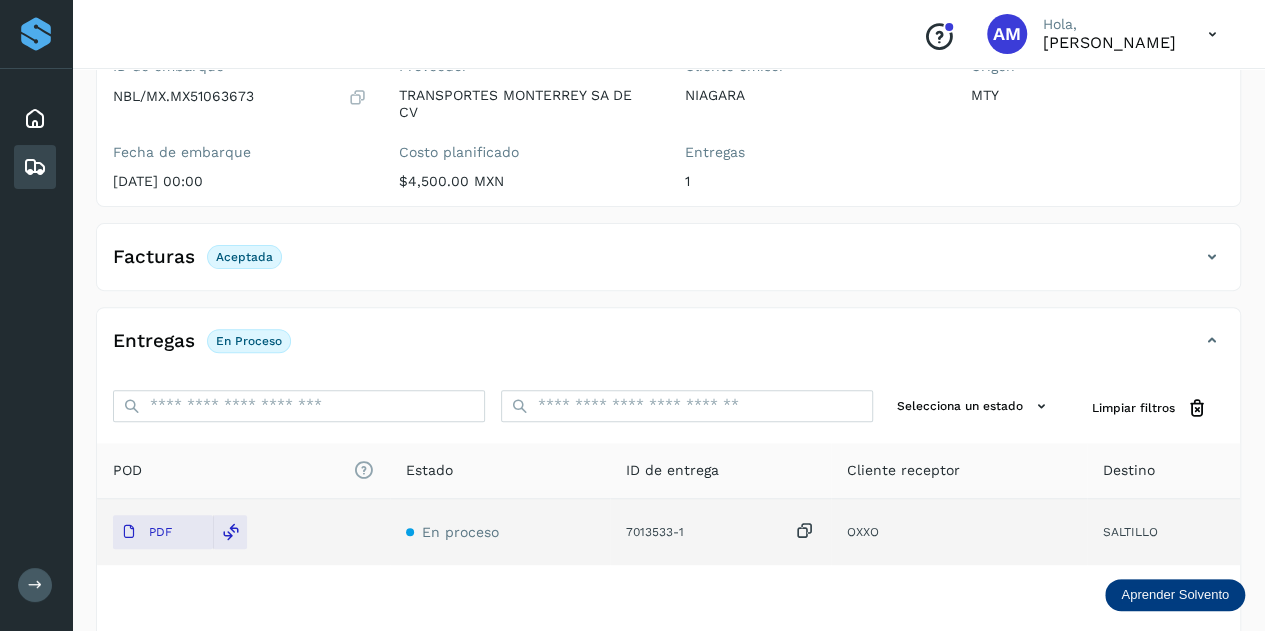 scroll, scrollTop: 0, scrollLeft: 0, axis: both 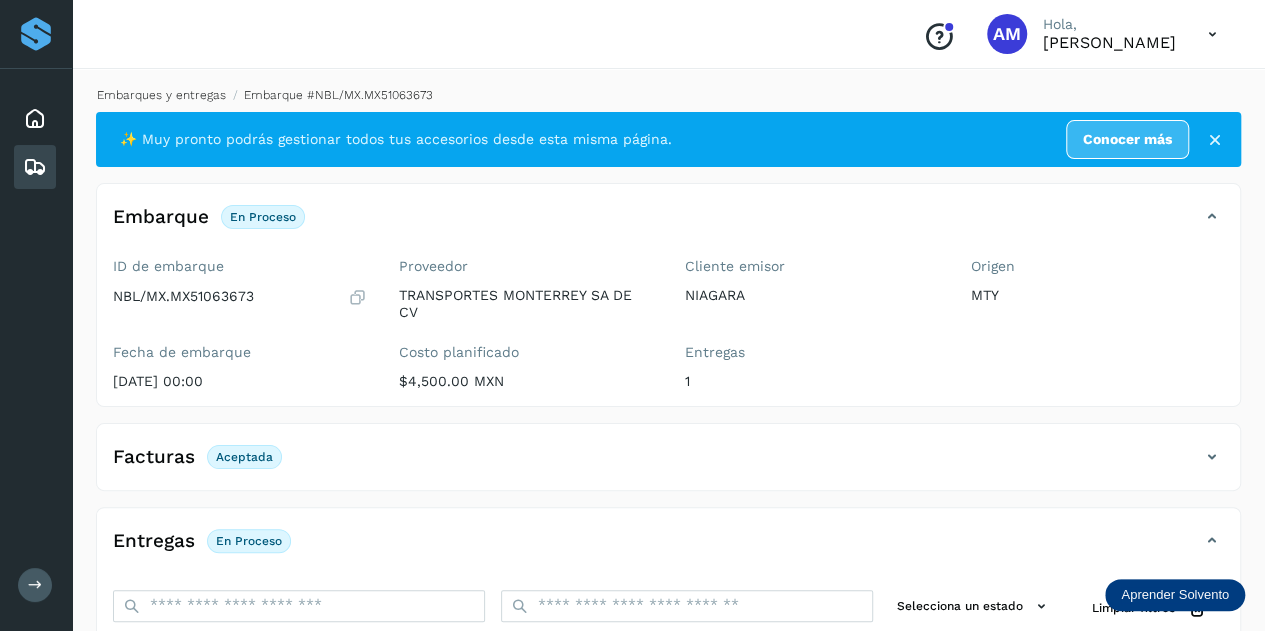 click on "Embarques y entregas" at bounding box center (161, 95) 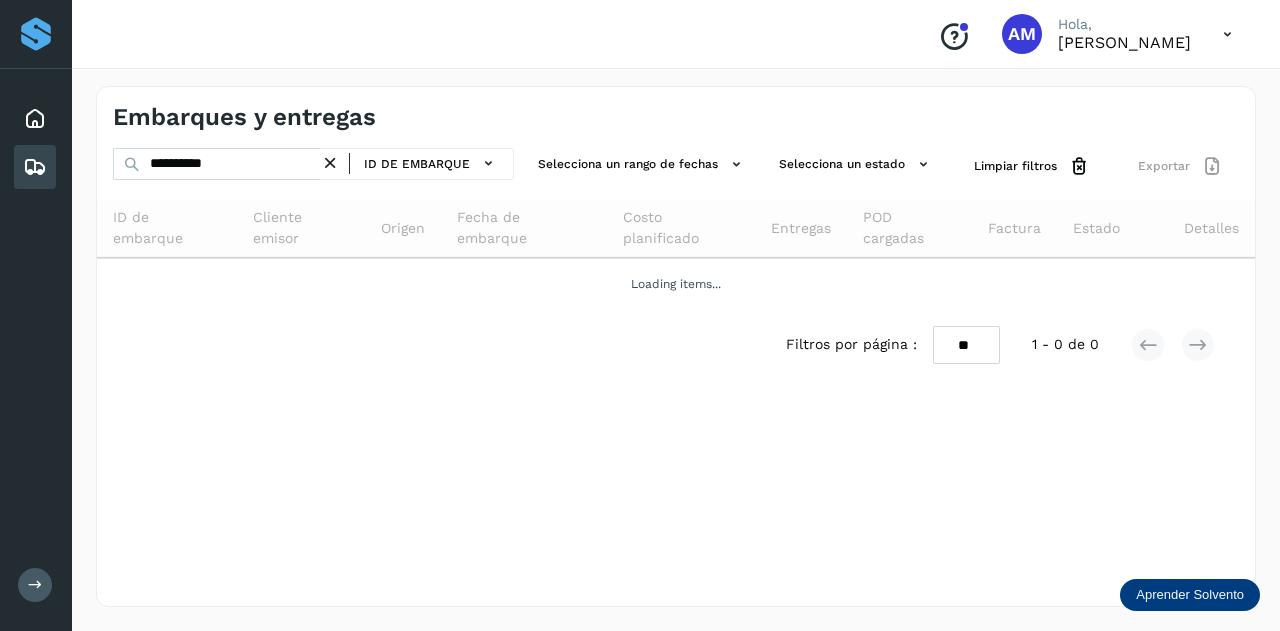 click at bounding box center (330, 163) 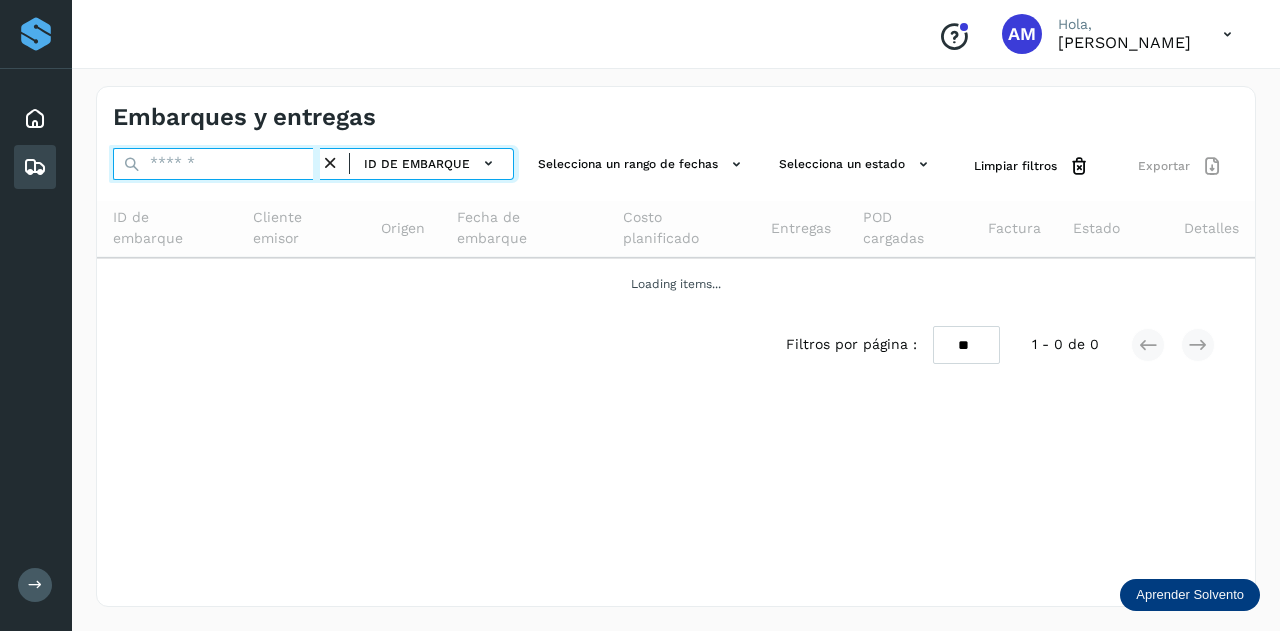click at bounding box center (216, 164) 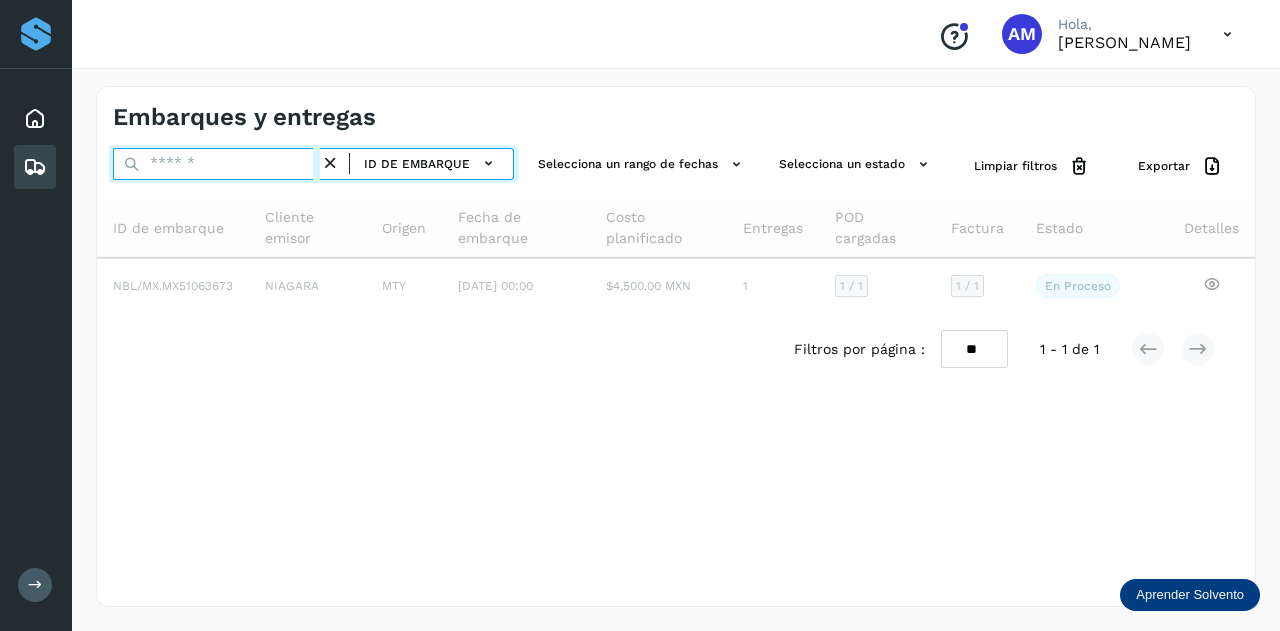 paste on "**********" 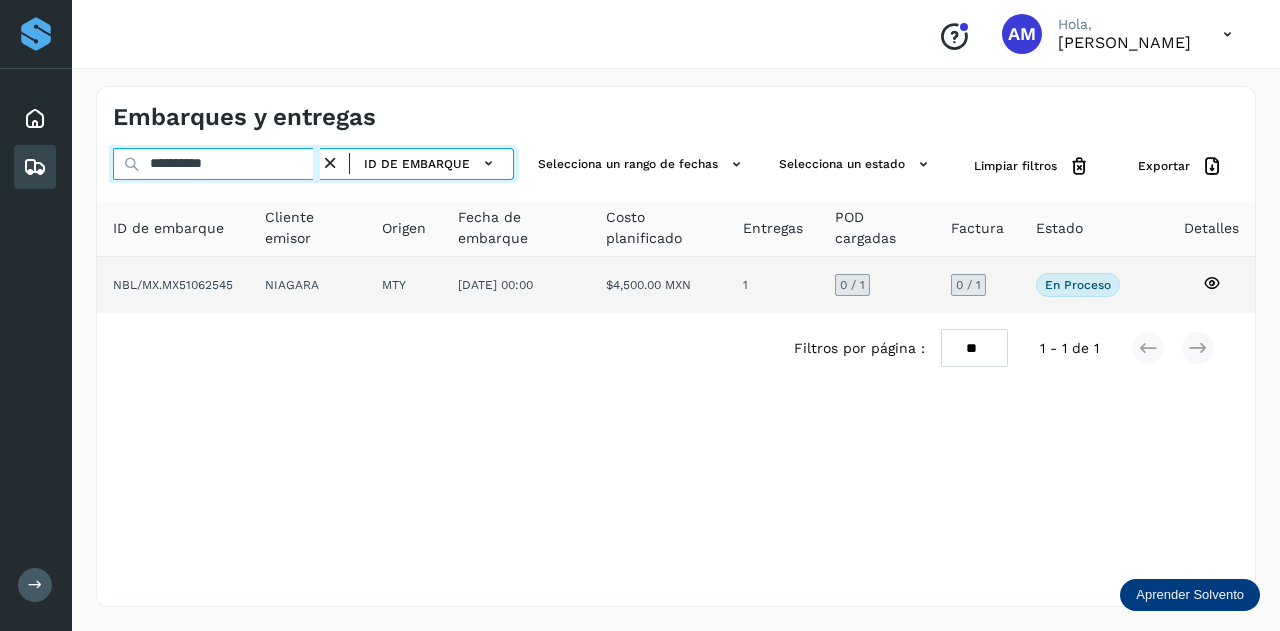 type on "**********" 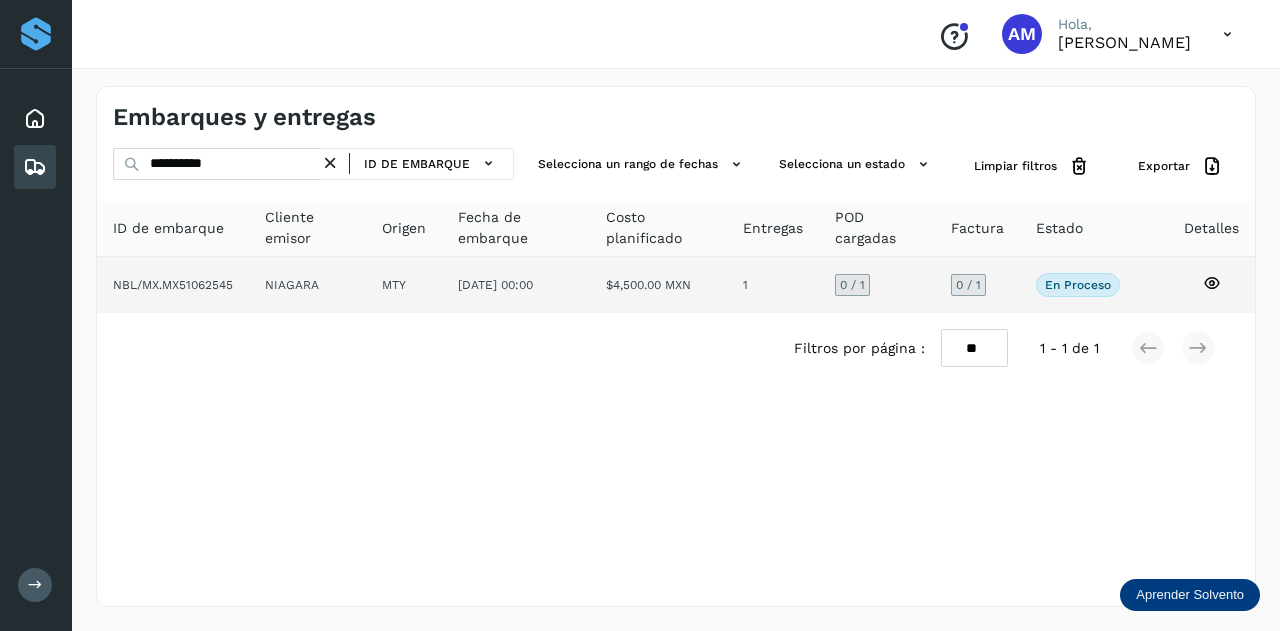 click on "MTY" 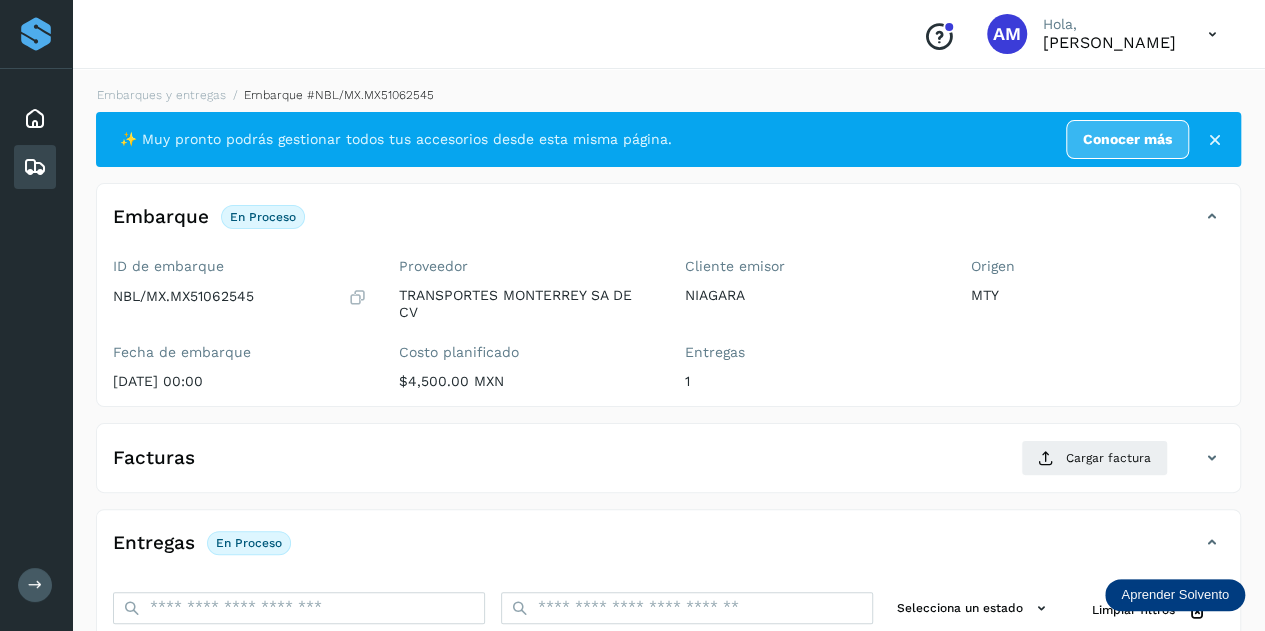 scroll, scrollTop: 200, scrollLeft: 0, axis: vertical 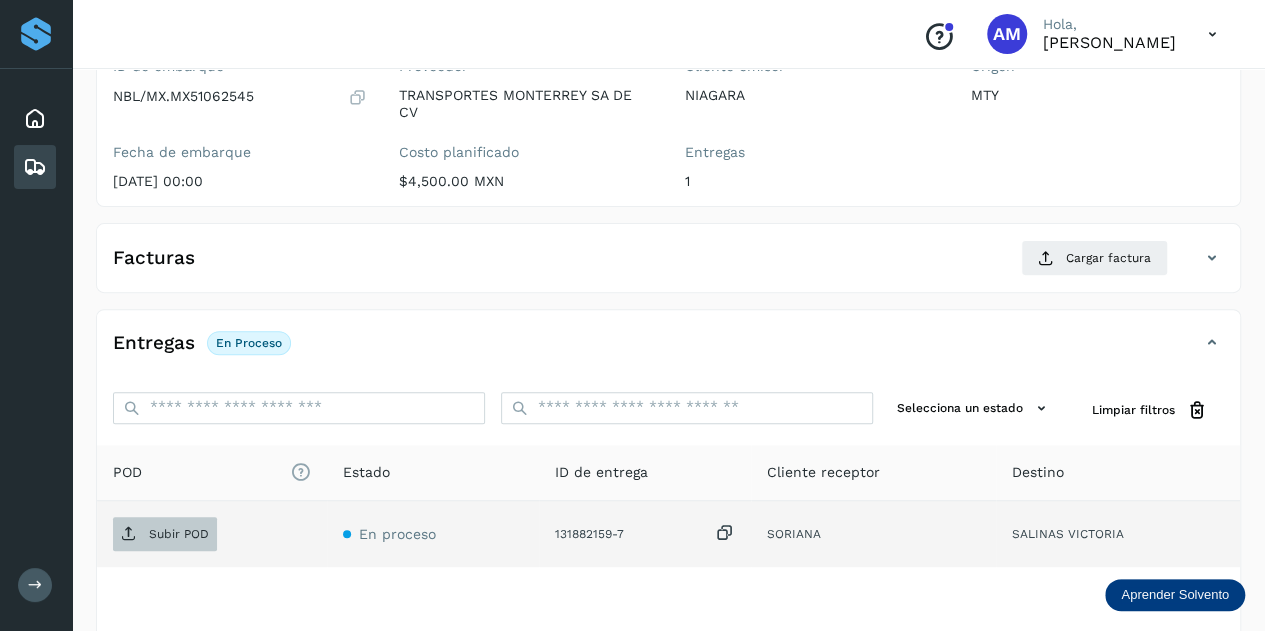 click on "Subir POD" at bounding box center [179, 534] 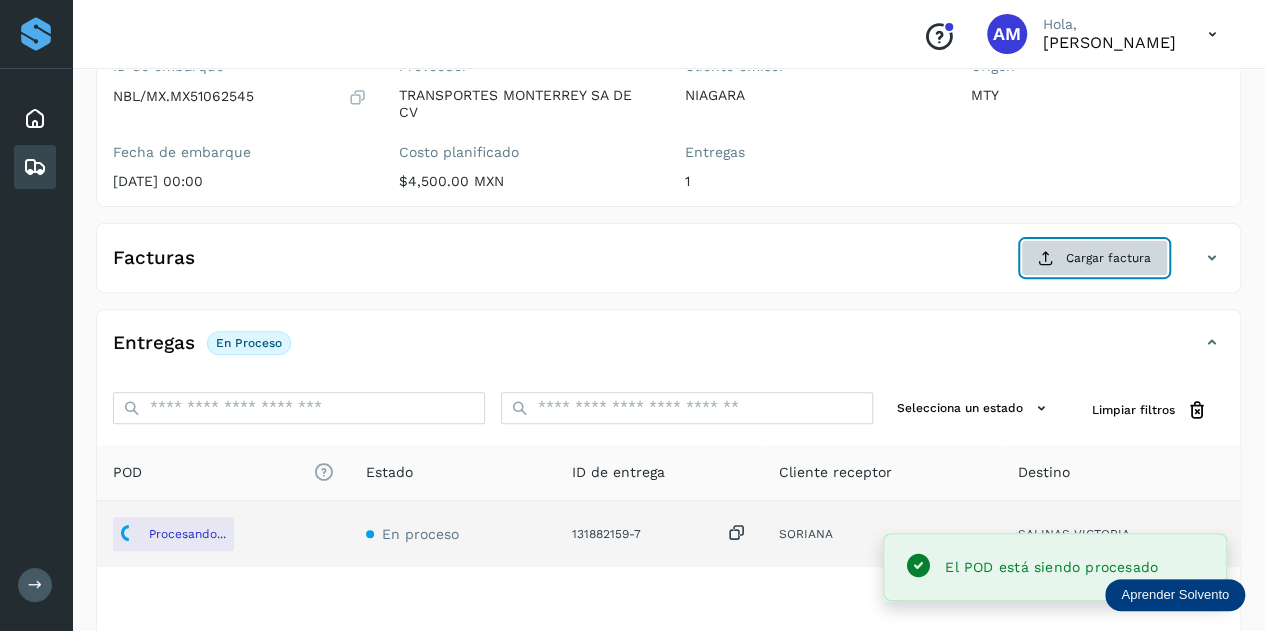 click on "Cargar factura" 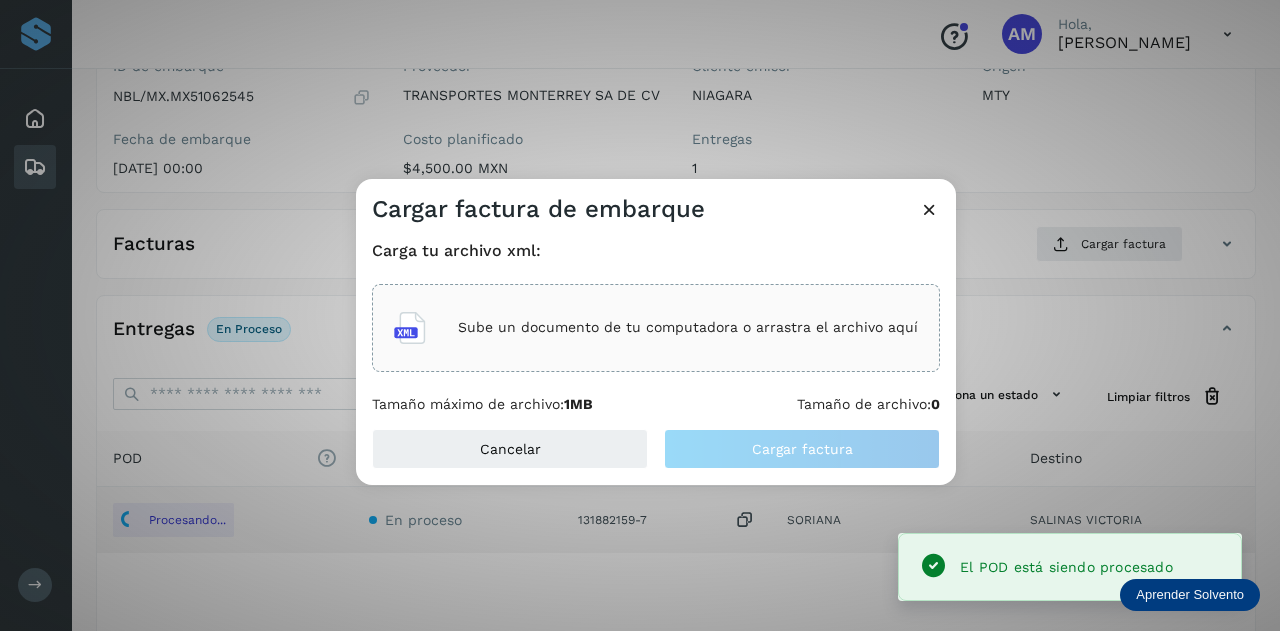 click on "Sube un documento de tu computadora o arrastra el archivo aquí" at bounding box center (656, 328) 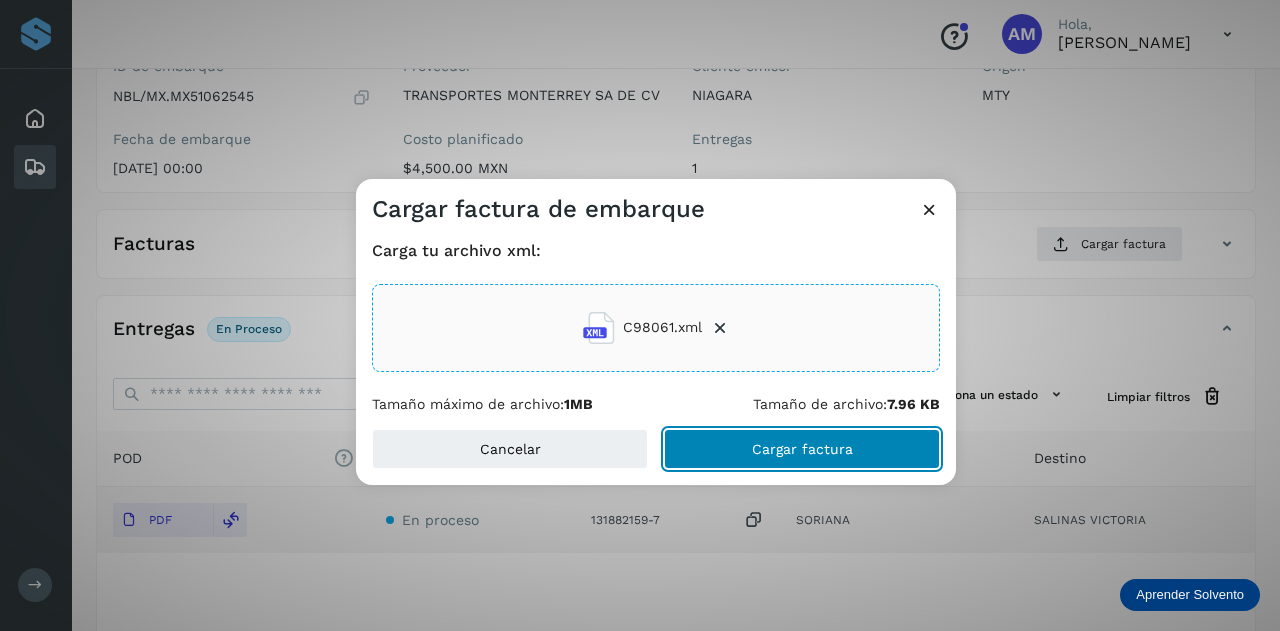 click on "Cargar factura" 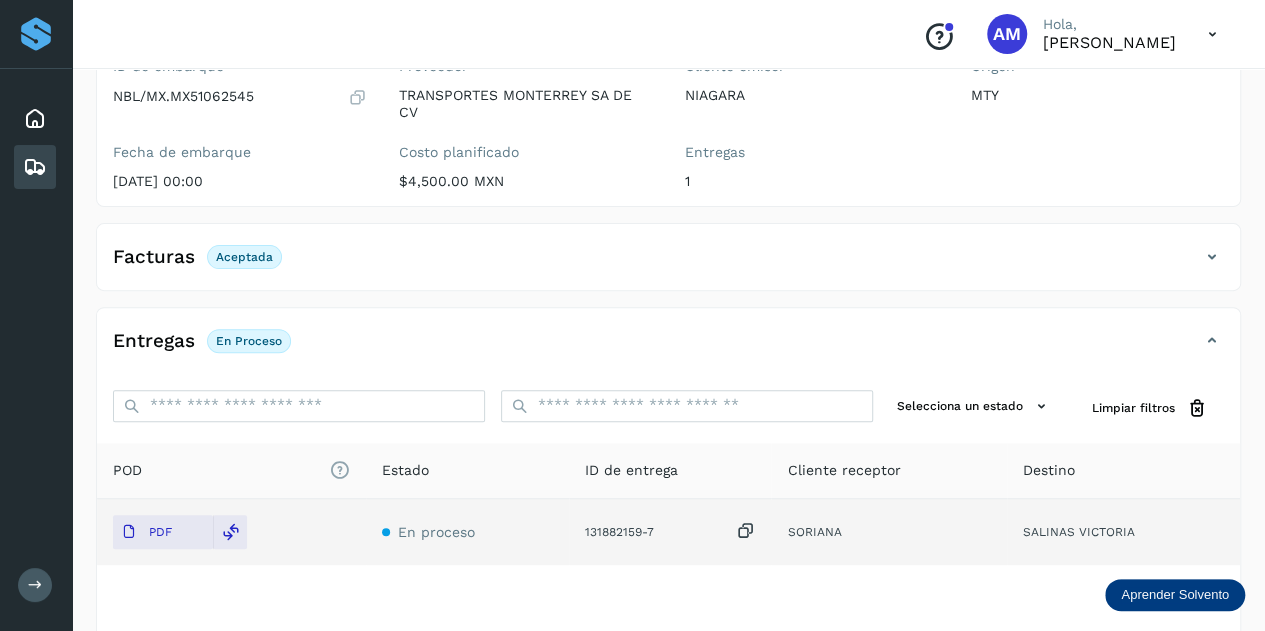 scroll, scrollTop: 0, scrollLeft: 0, axis: both 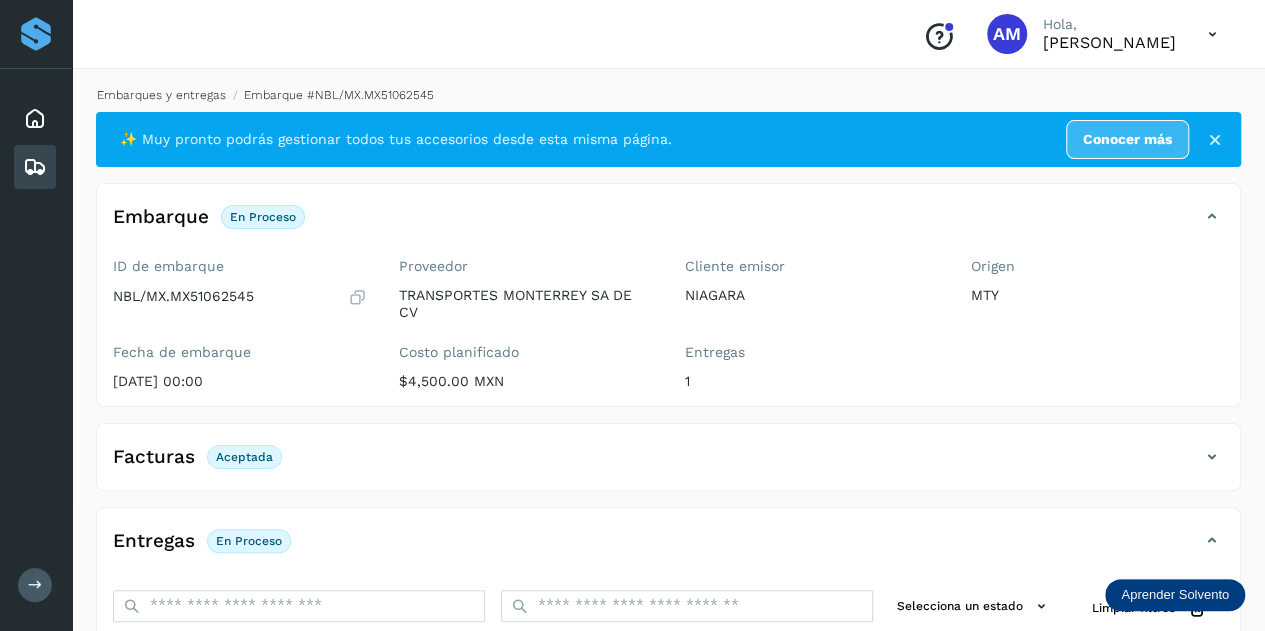click on "Embarques y entregas" at bounding box center (161, 95) 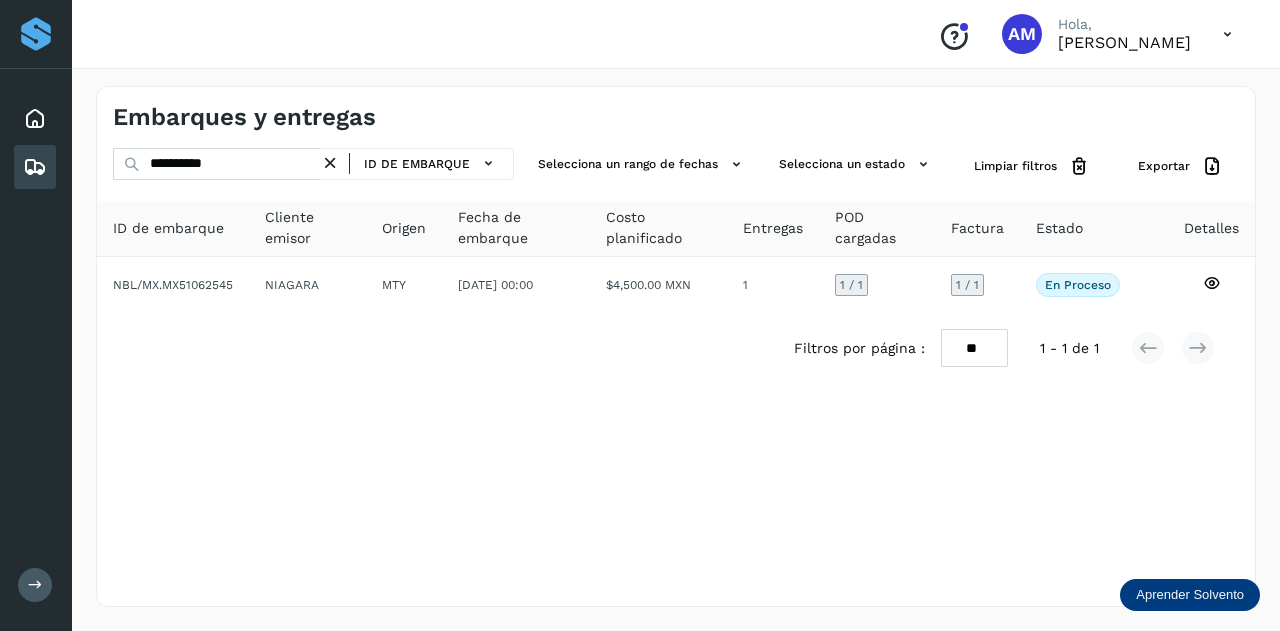 click at bounding box center (330, 163) 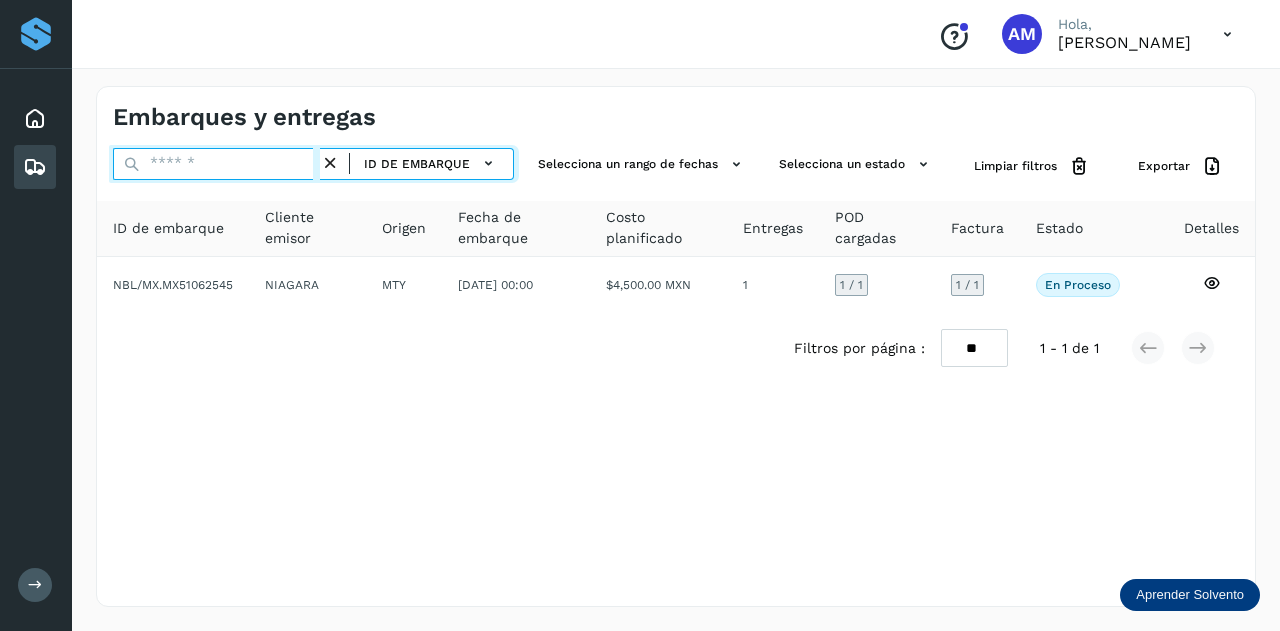 click at bounding box center [216, 164] 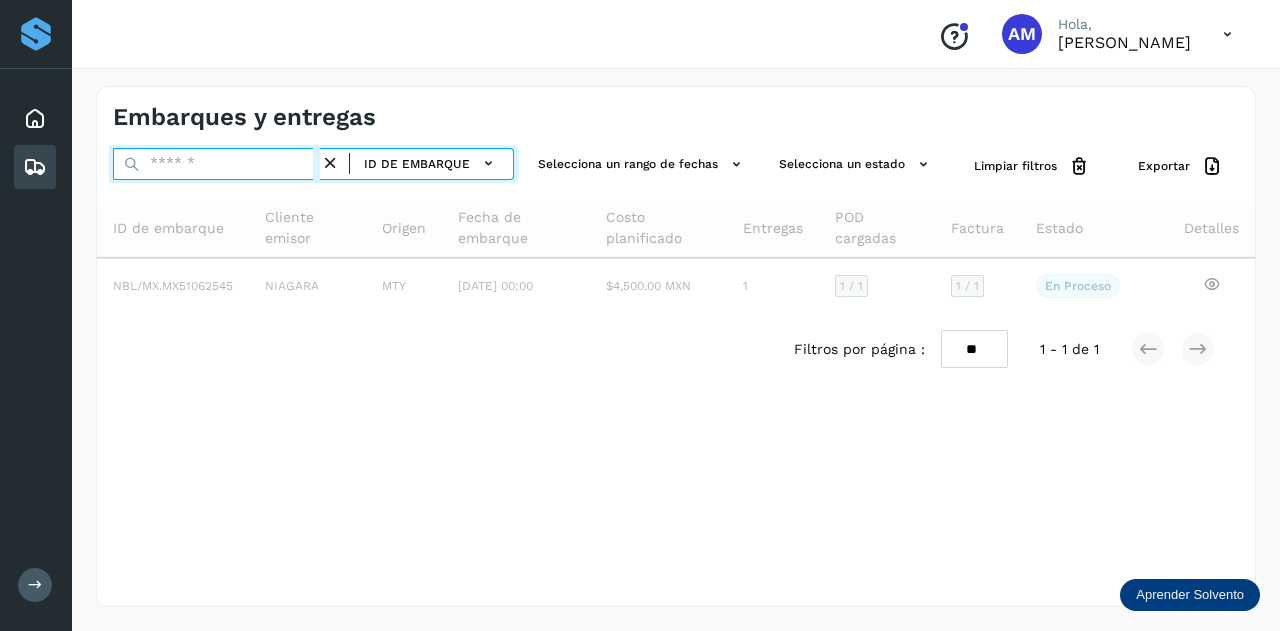 paste on "**********" 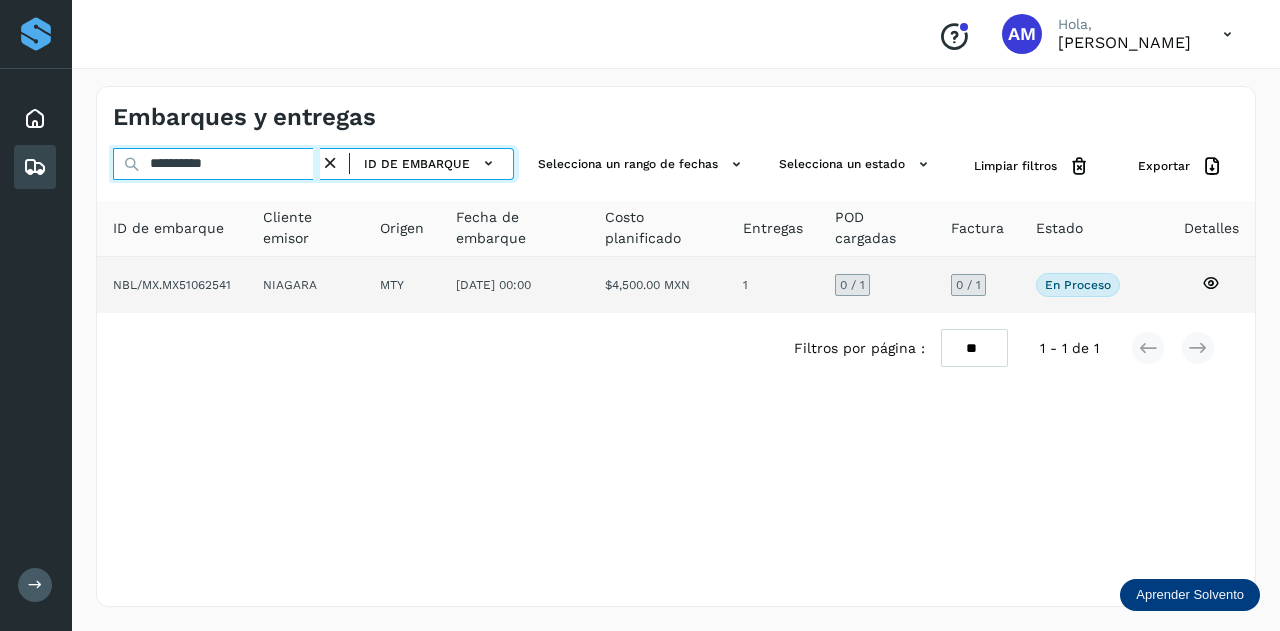 type on "**********" 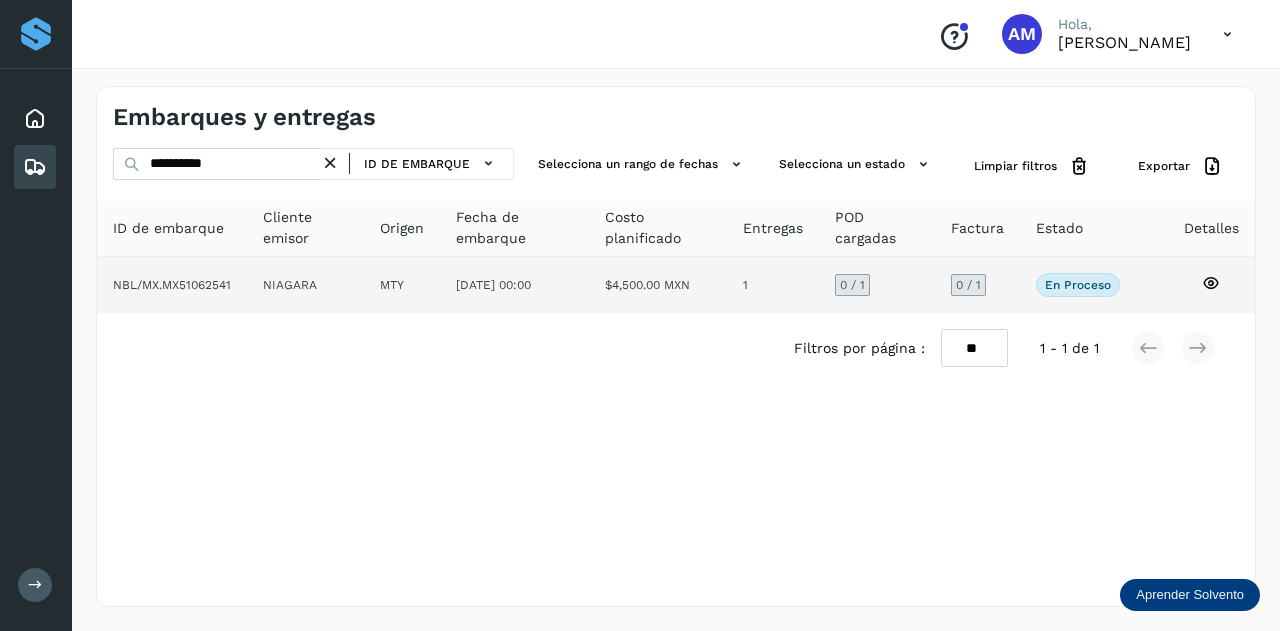 click on "NIAGARA" 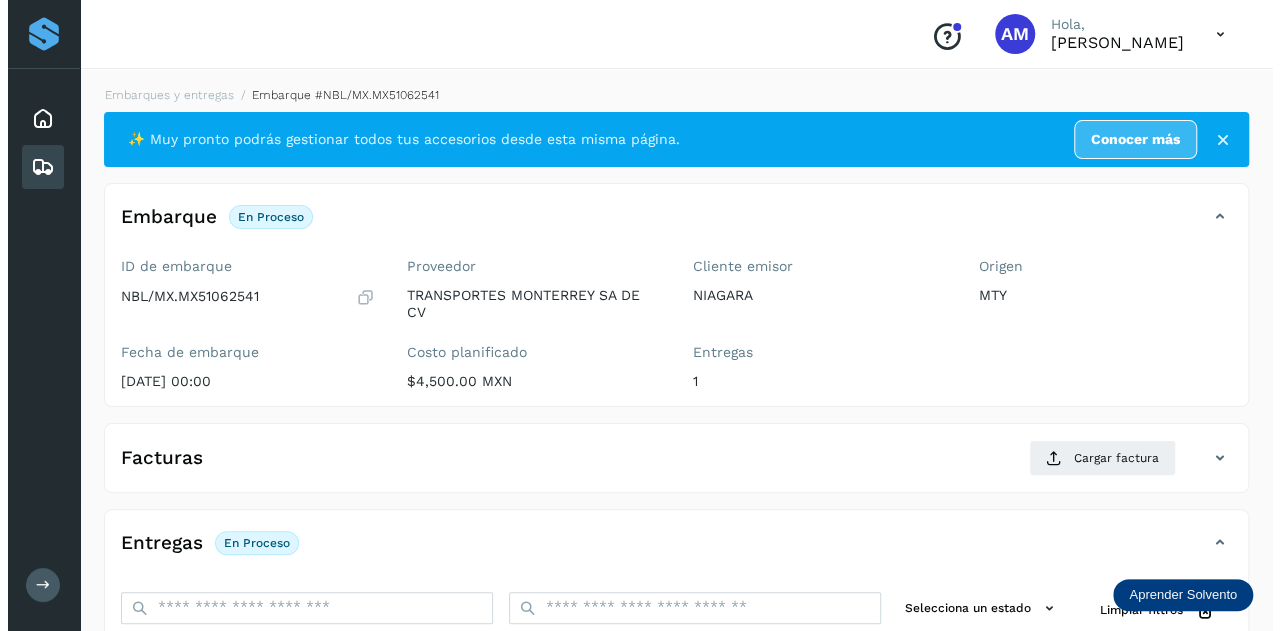scroll, scrollTop: 200, scrollLeft: 0, axis: vertical 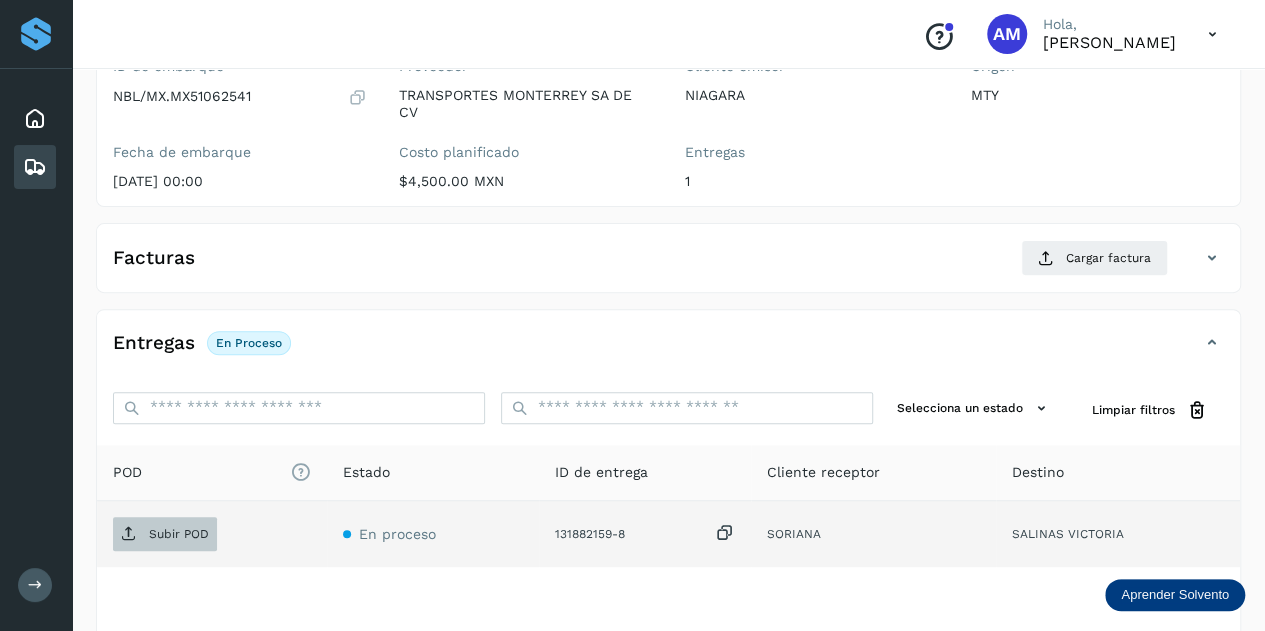 click on "Subir POD" at bounding box center (165, 534) 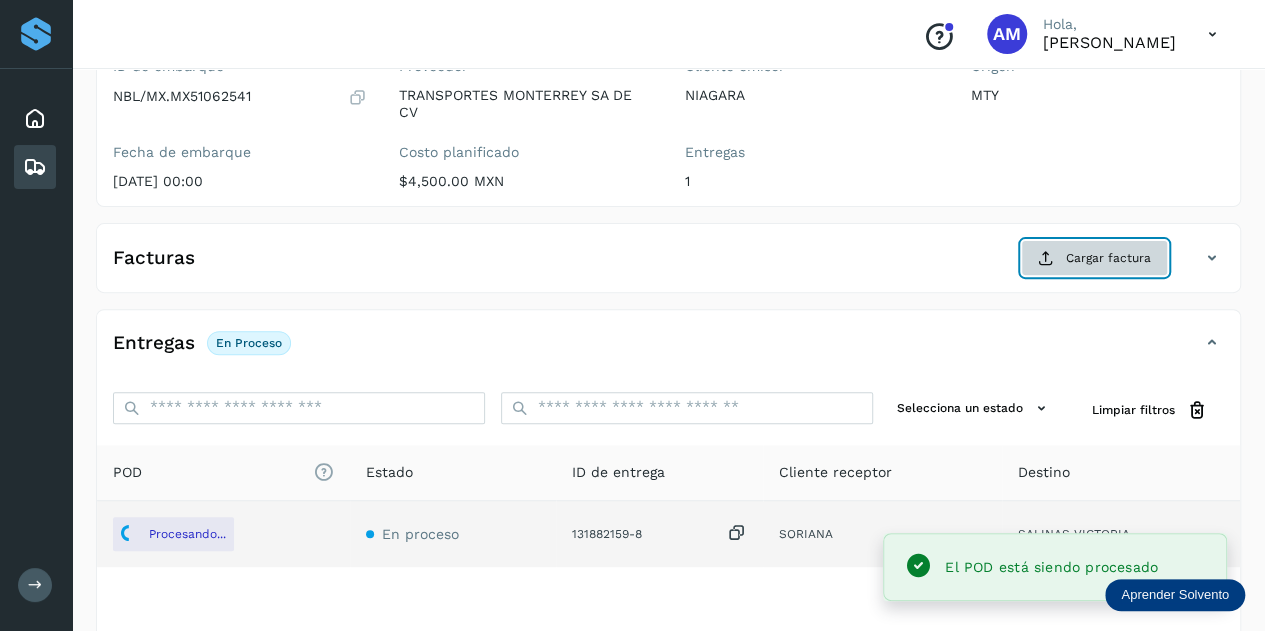click on "Cargar factura" 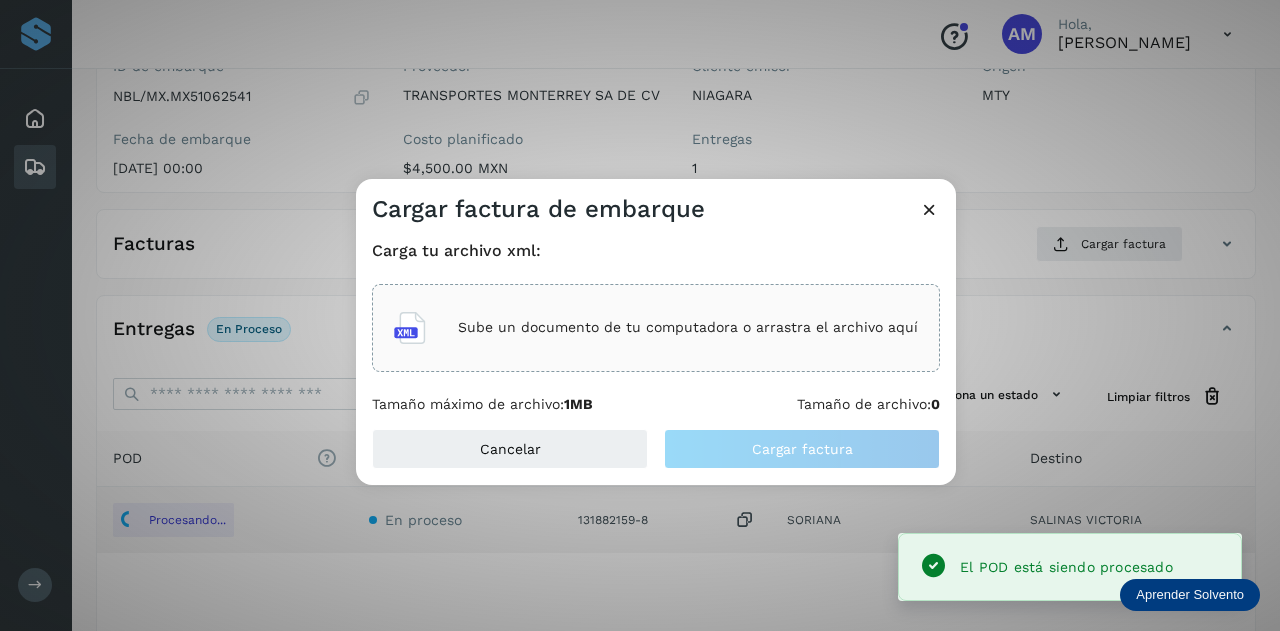 click on "Sube un documento de tu computadora o arrastra el archivo aquí" 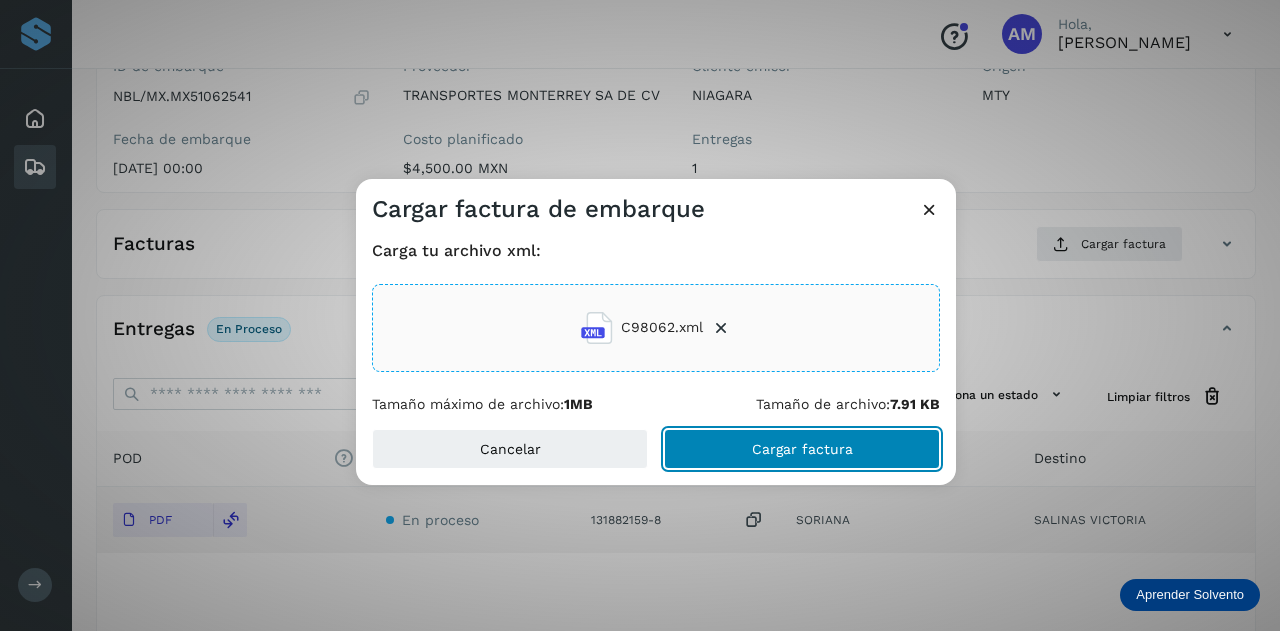 click on "Cargar factura" 